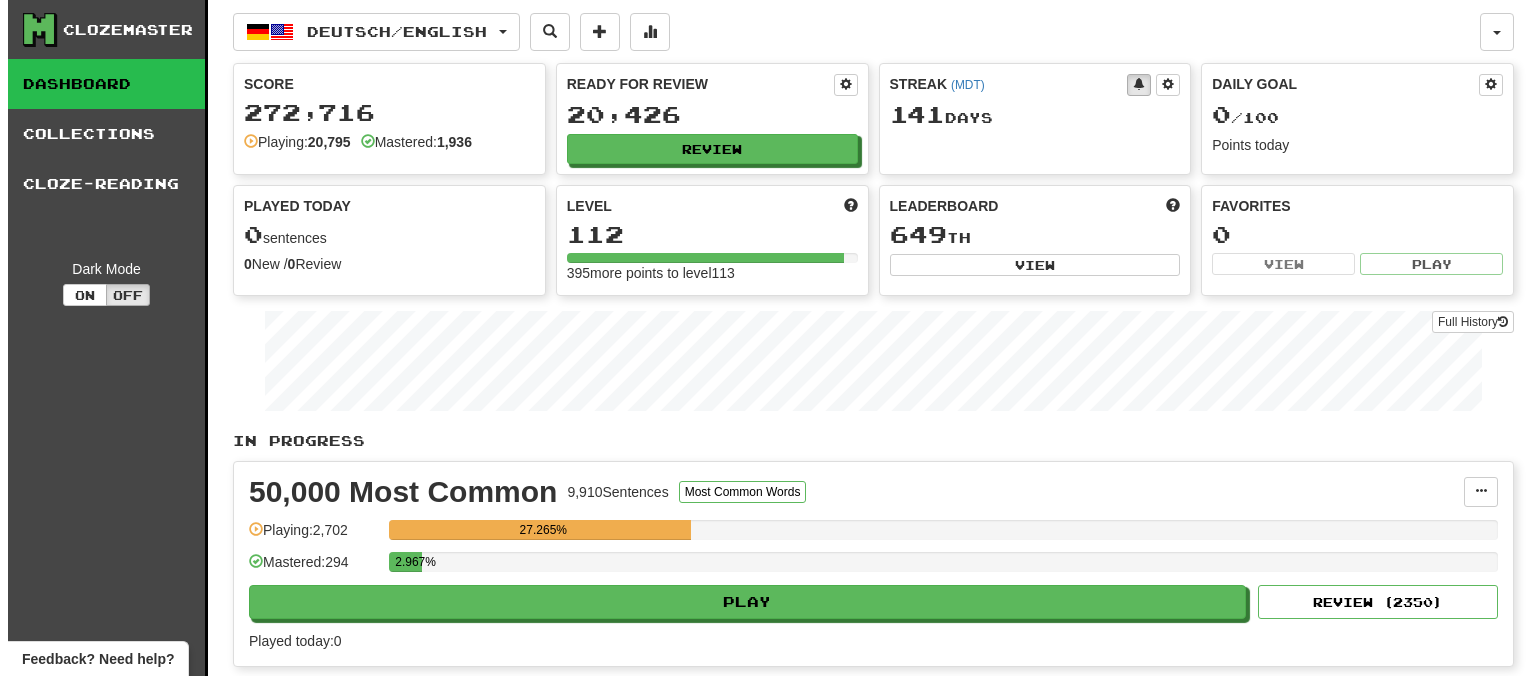 scroll, scrollTop: 0, scrollLeft: 0, axis: both 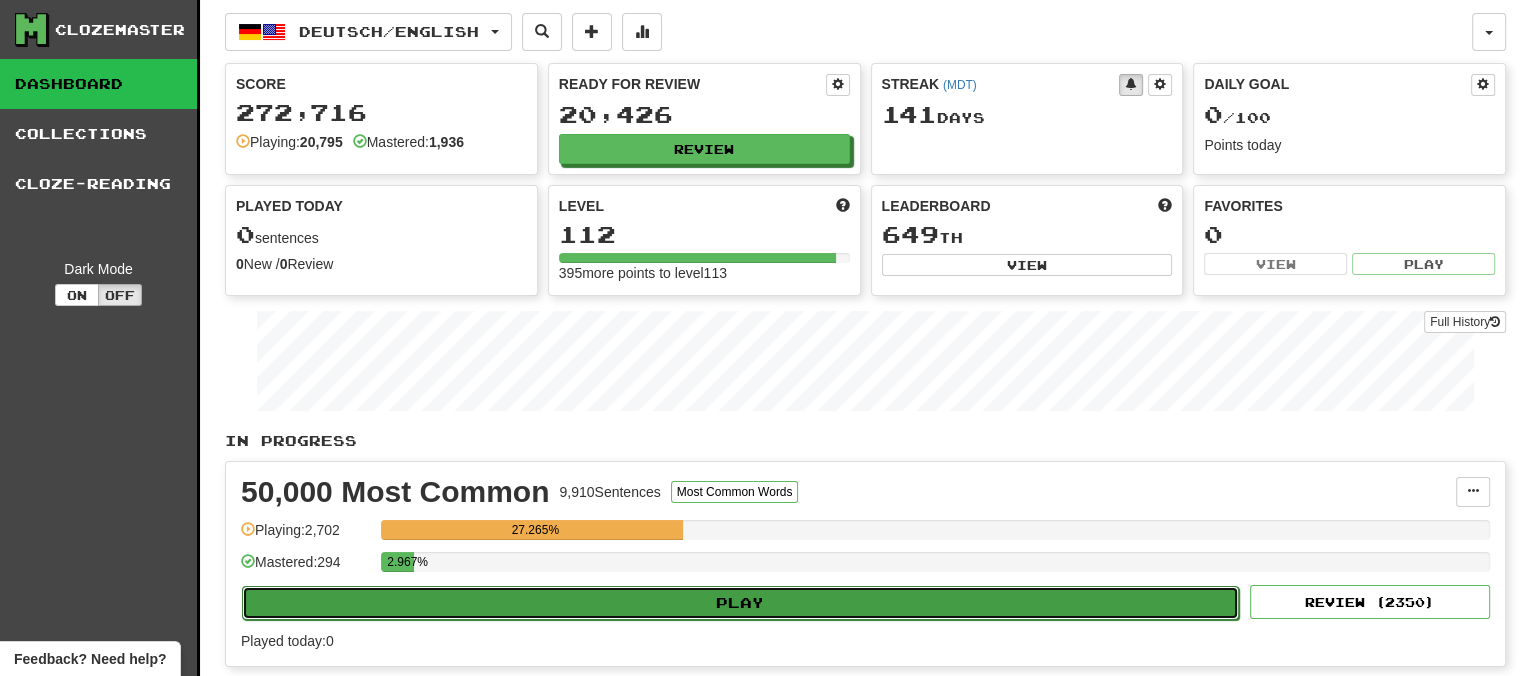click on "Play" at bounding box center [740, 603] 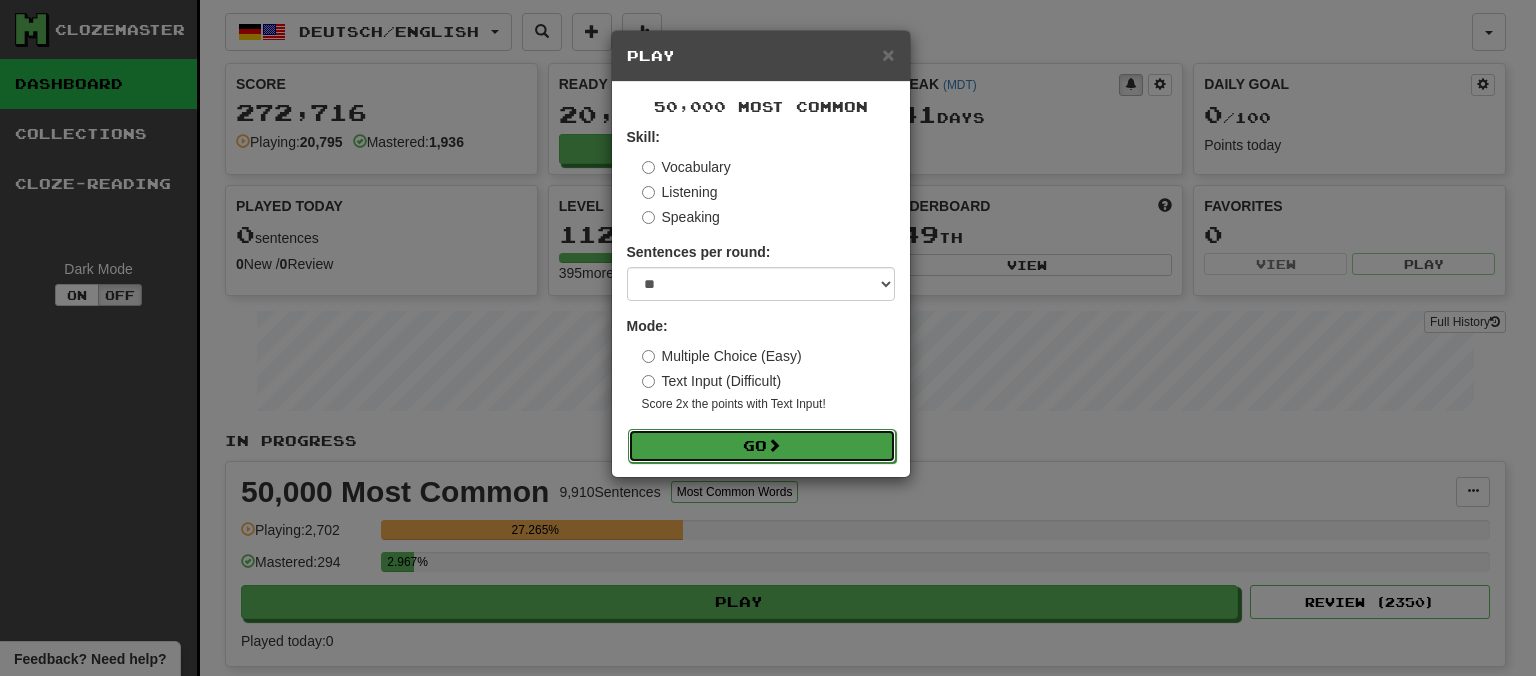 click on "Go" at bounding box center [762, 446] 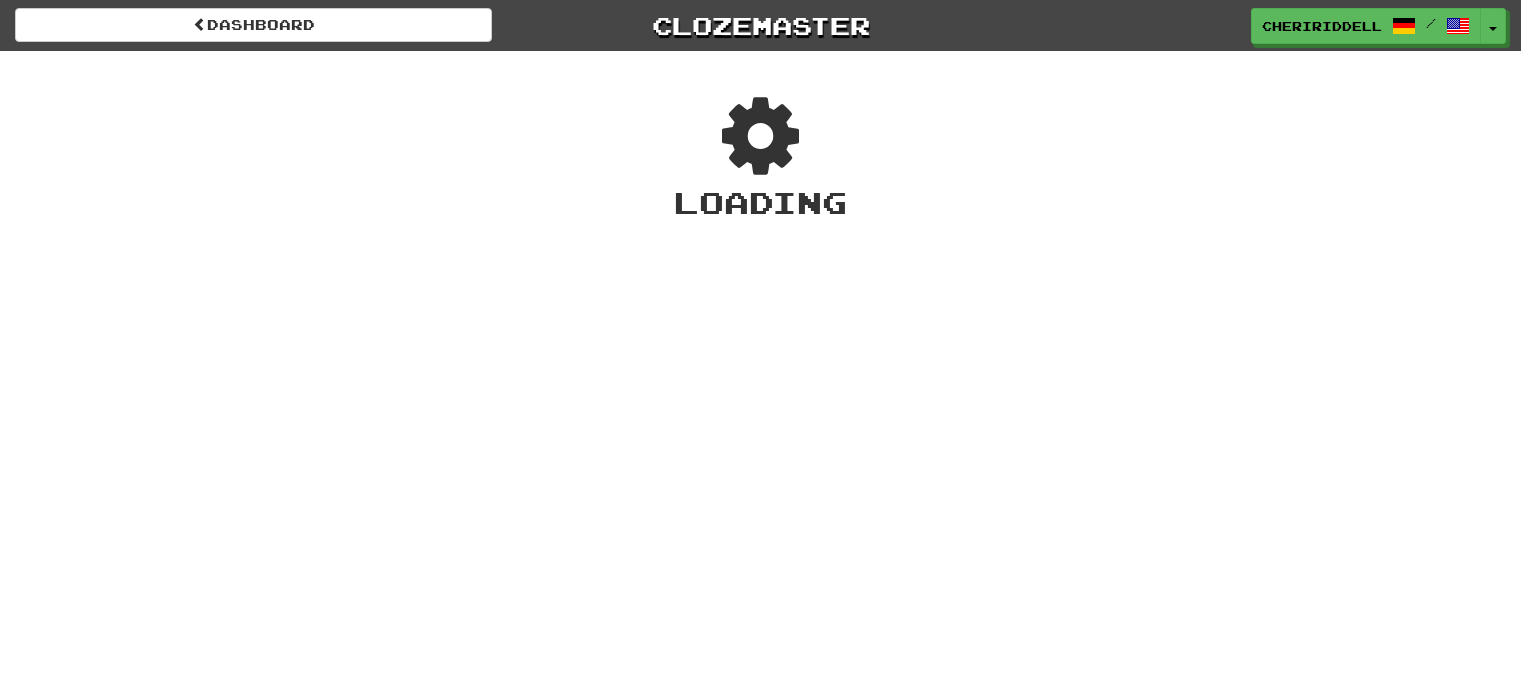 scroll, scrollTop: 0, scrollLeft: 0, axis: both 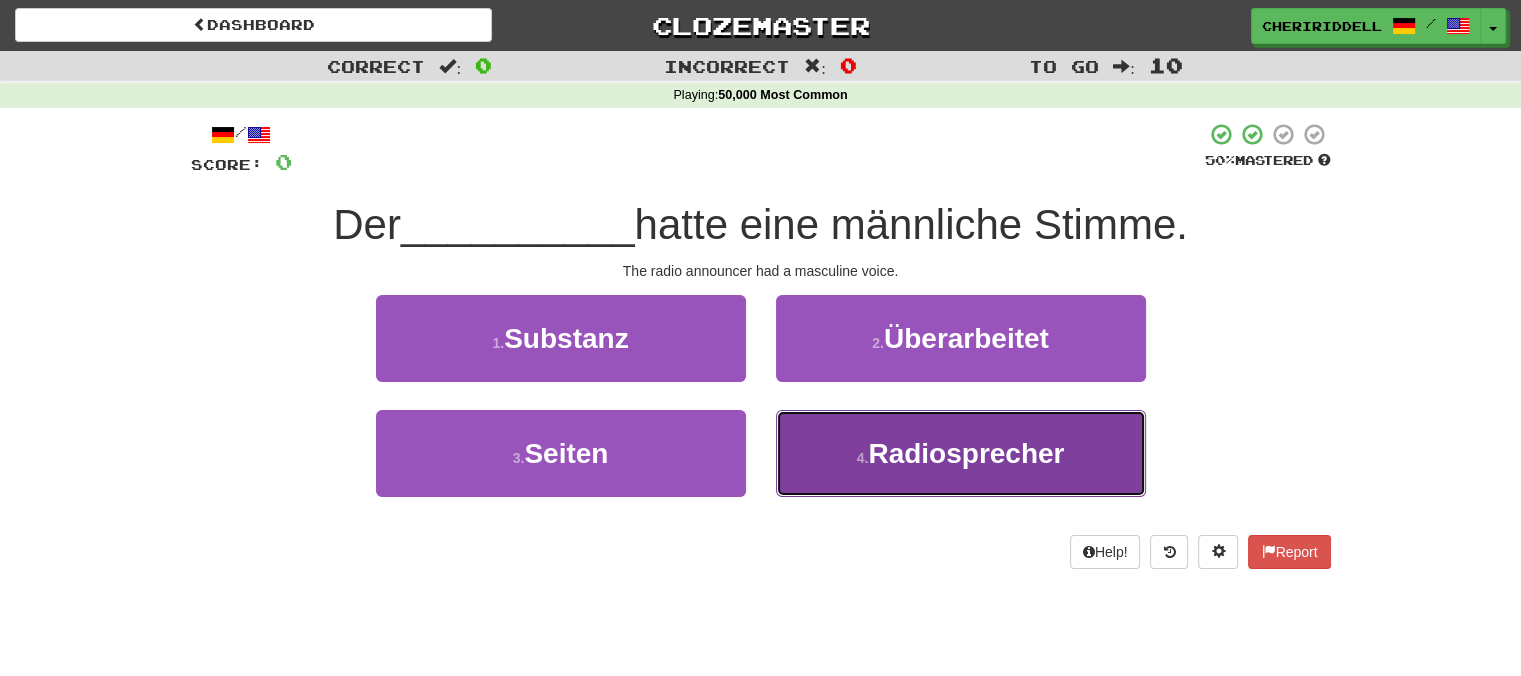 click on "Radiosprecher" at bounding box center (966, 453) 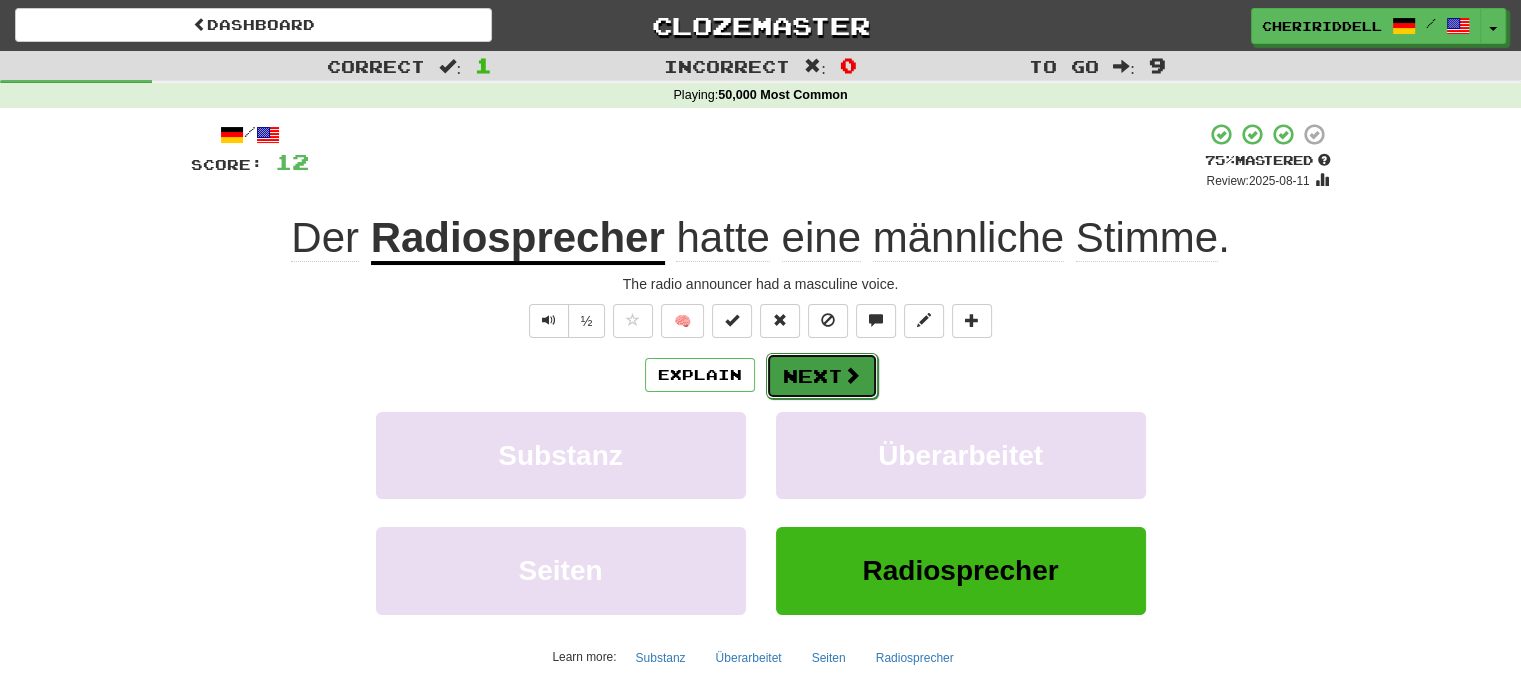 click on "Next" at bounding box center (822, 376) 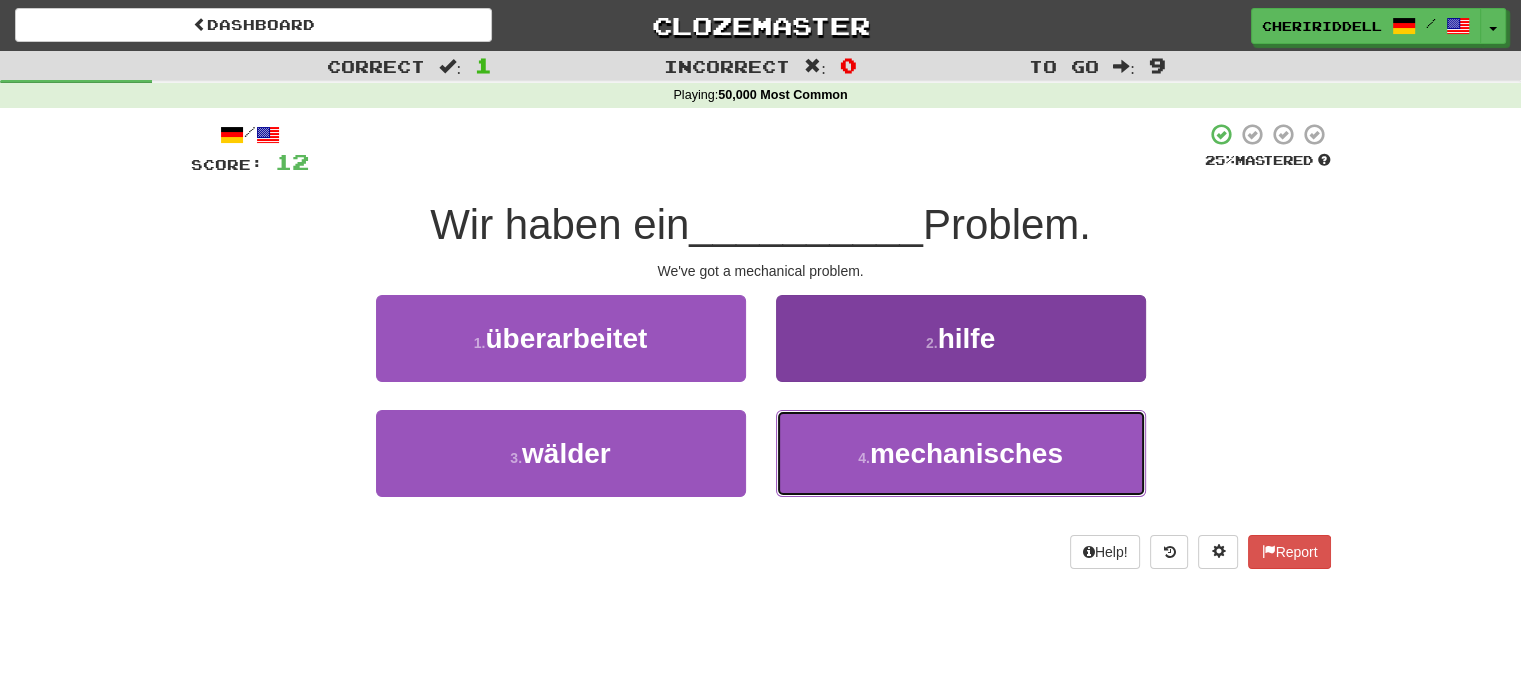 click on "mechanisches" at bounding box center [966, 453] 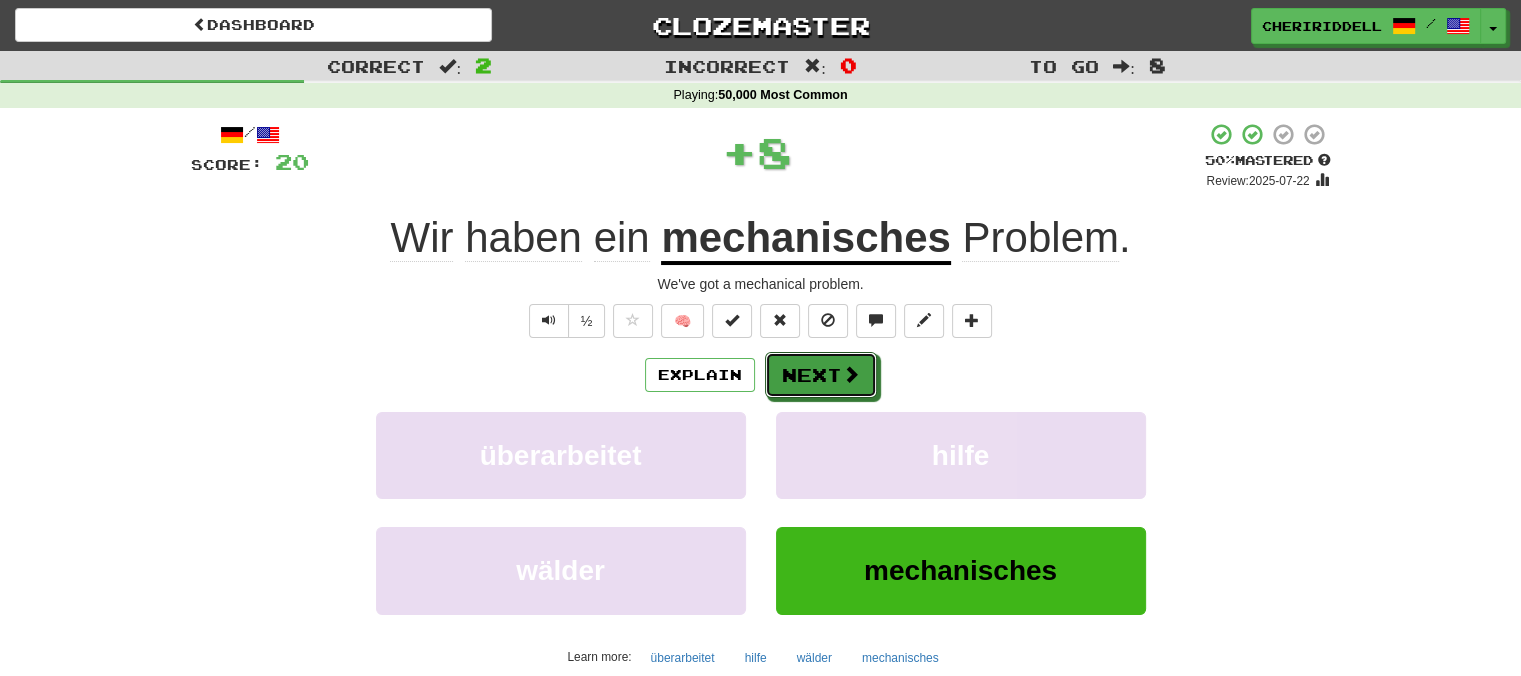 drag, startPoint x: 830, startPoint y: 367, endPoint x: 841, endPoint y: 348, distance: 21.954498 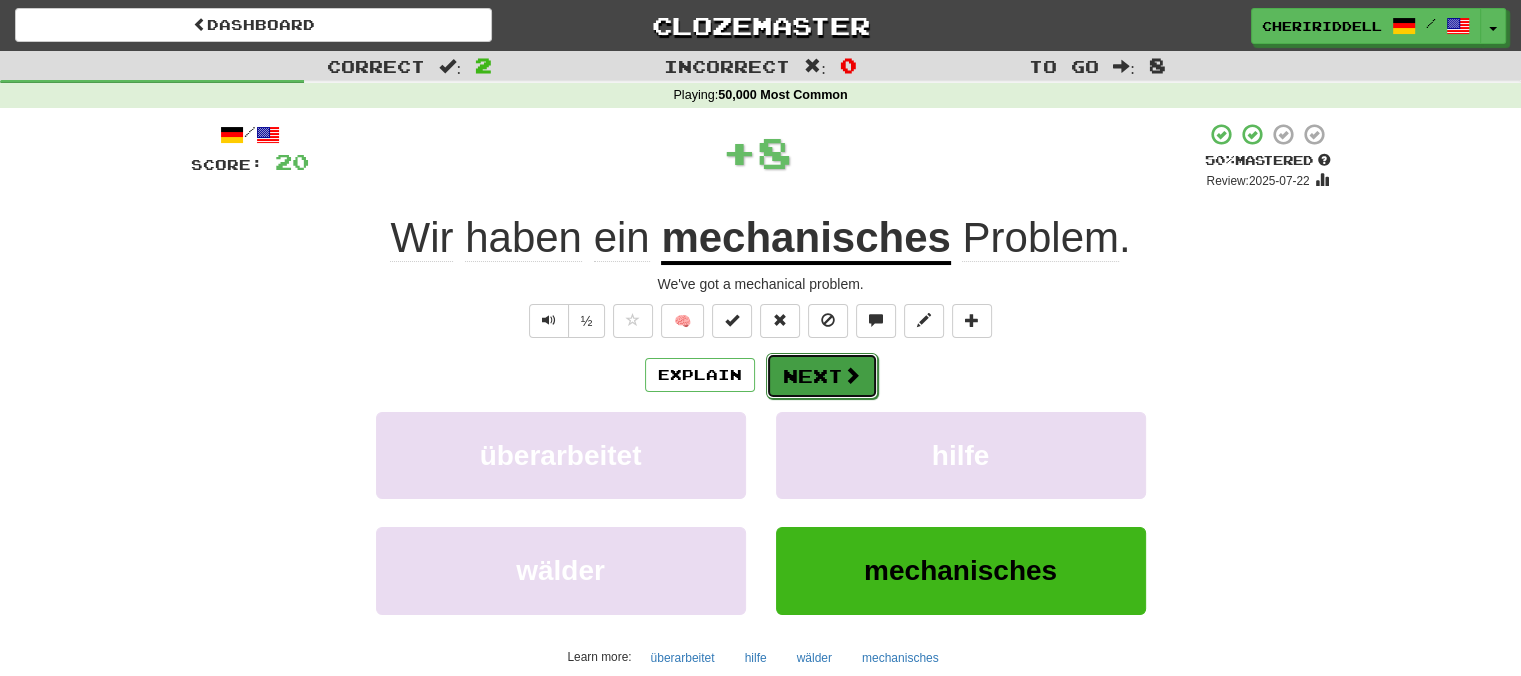 click on "Next" at bounding box center (822, 376) 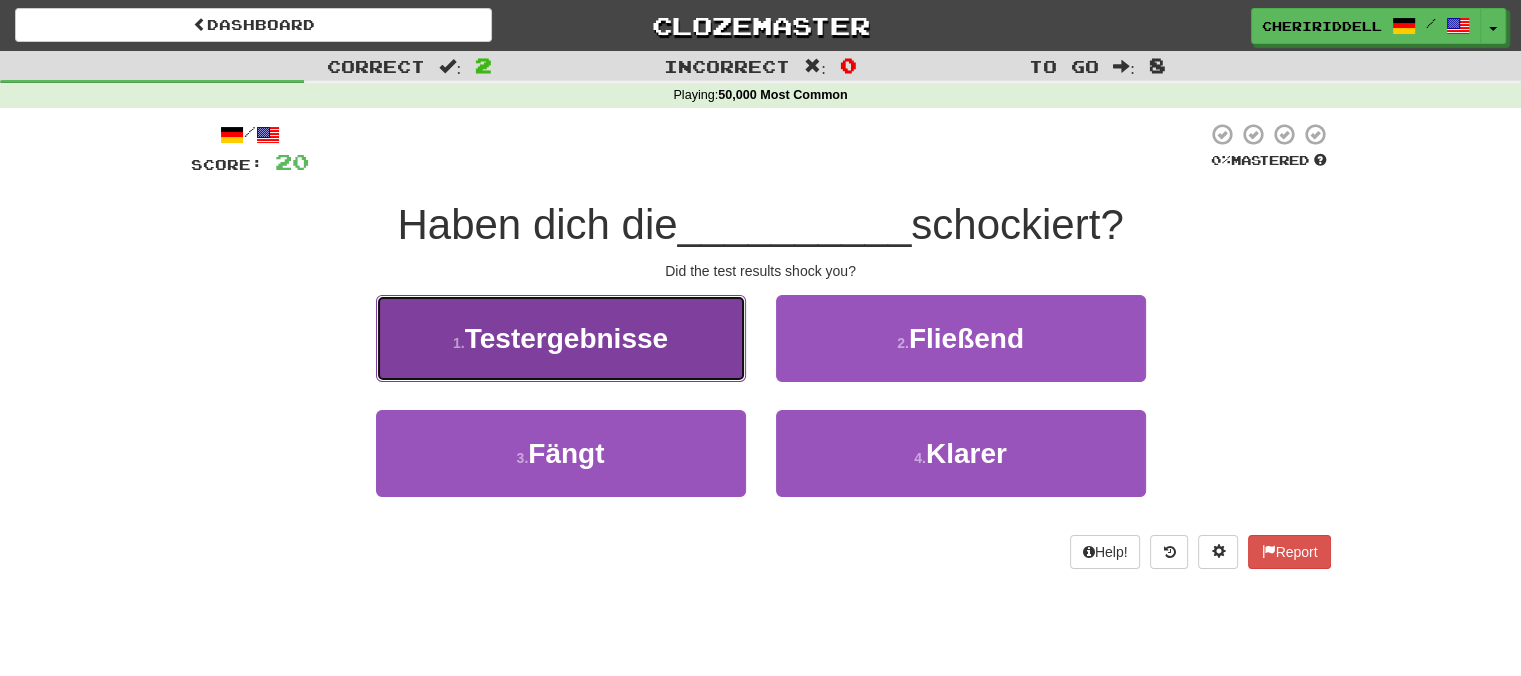 click on "1 . Testergebnisse" at bounding box center (561, 338) 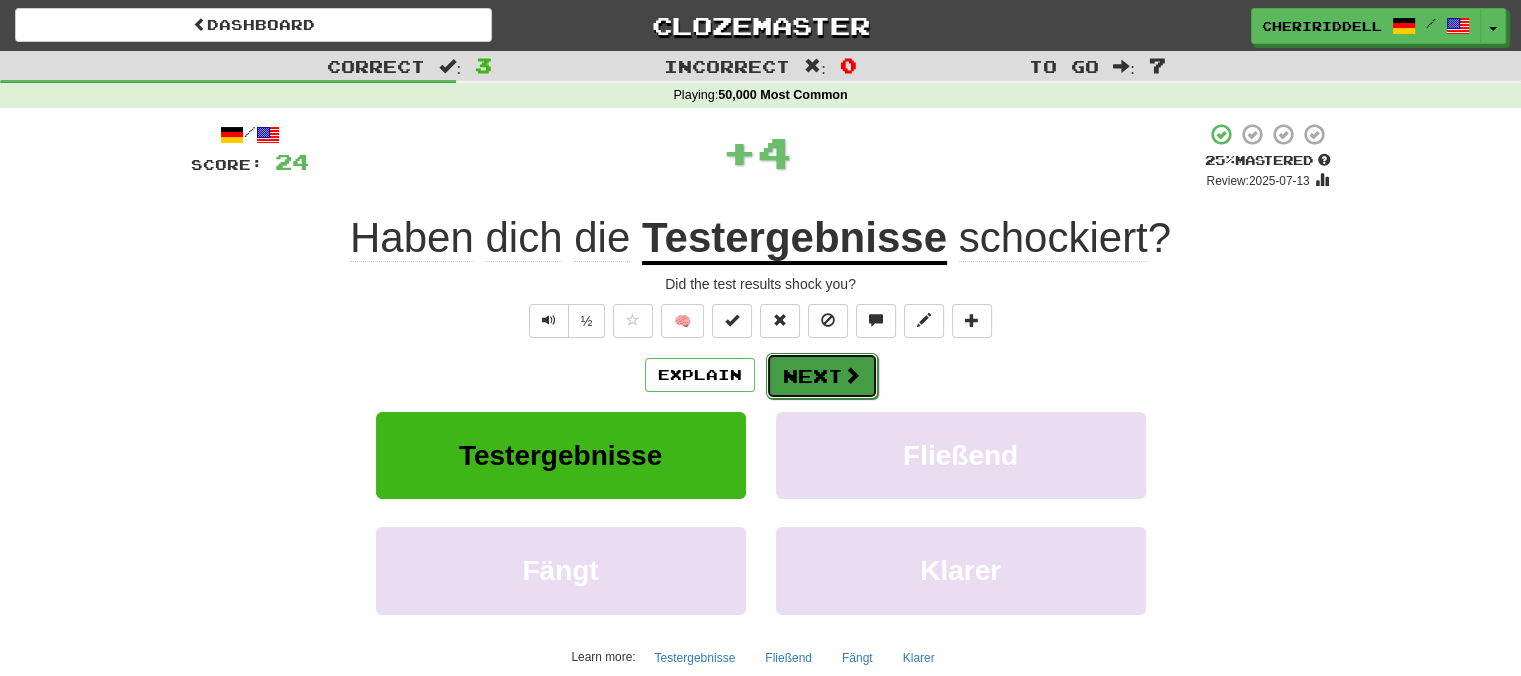 click at bounding box center [852, 375] 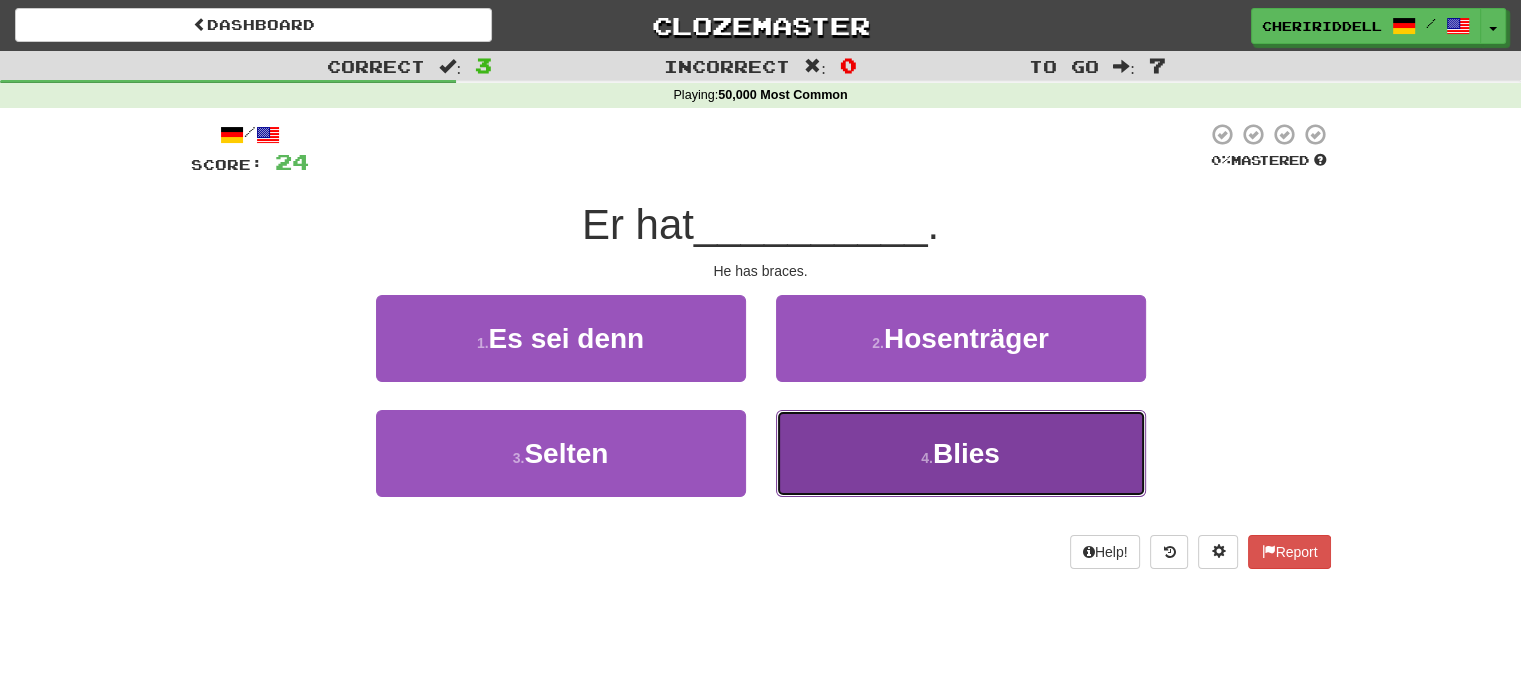 click on "4 . Blies" at bounding box center (961, 453) 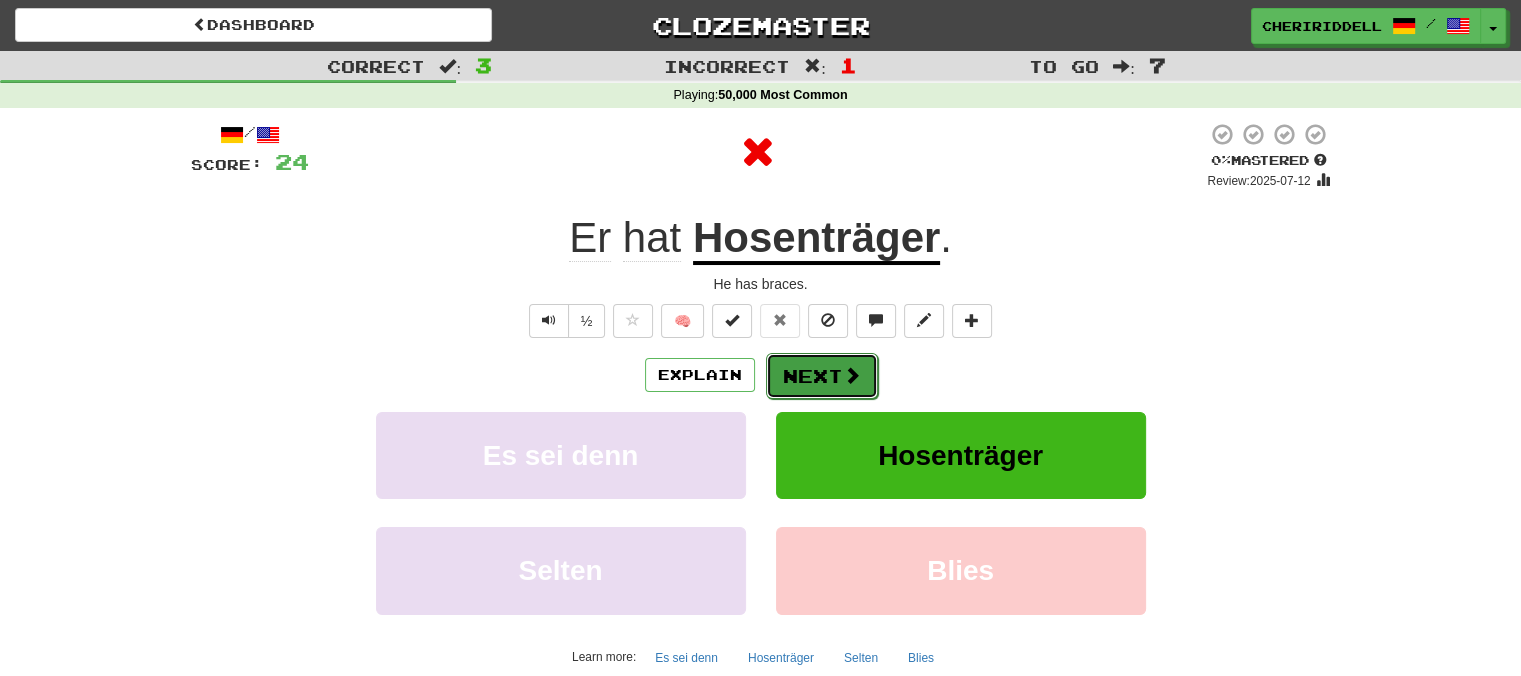 click on "Next" at bounding box center (822, 376) 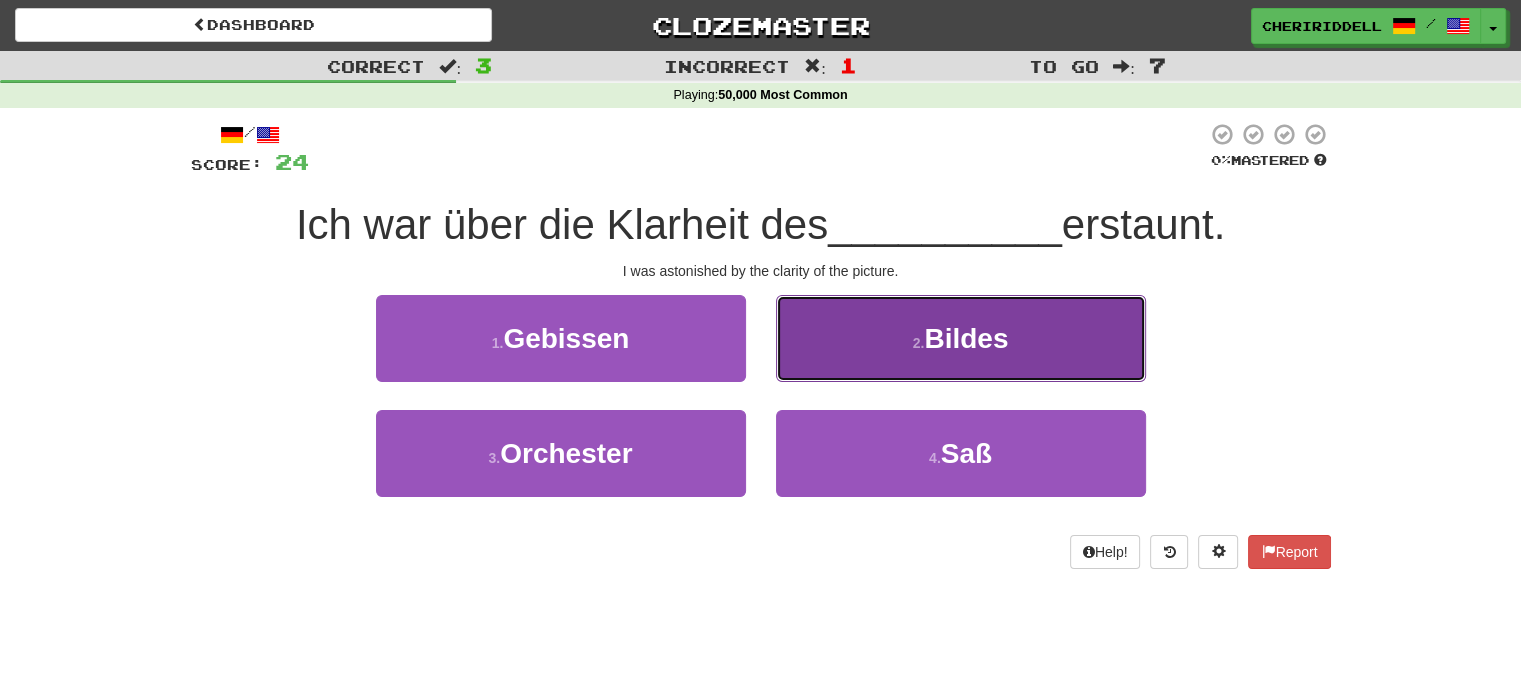 click on "2 . Bildes" at bounding box center [961, 338] 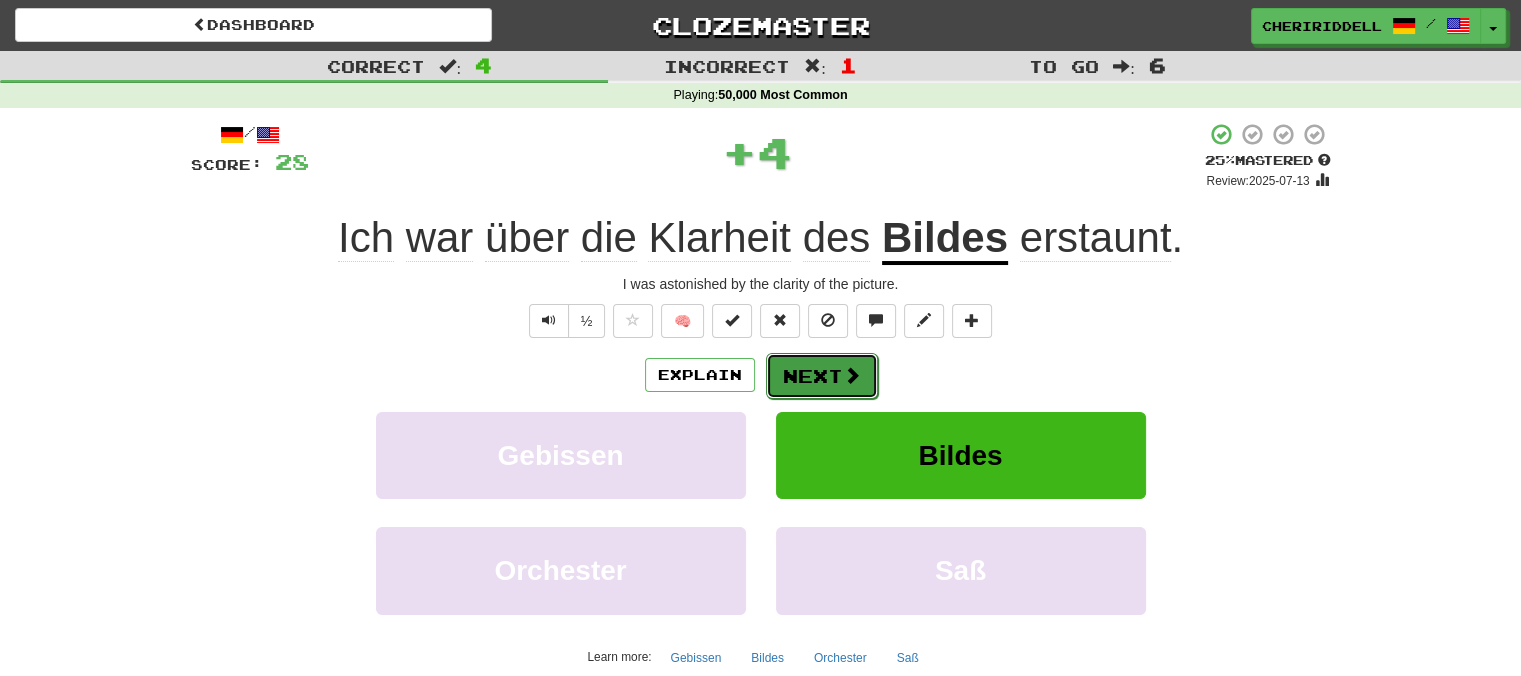 click on "Next" at bounding box center (822, 376) 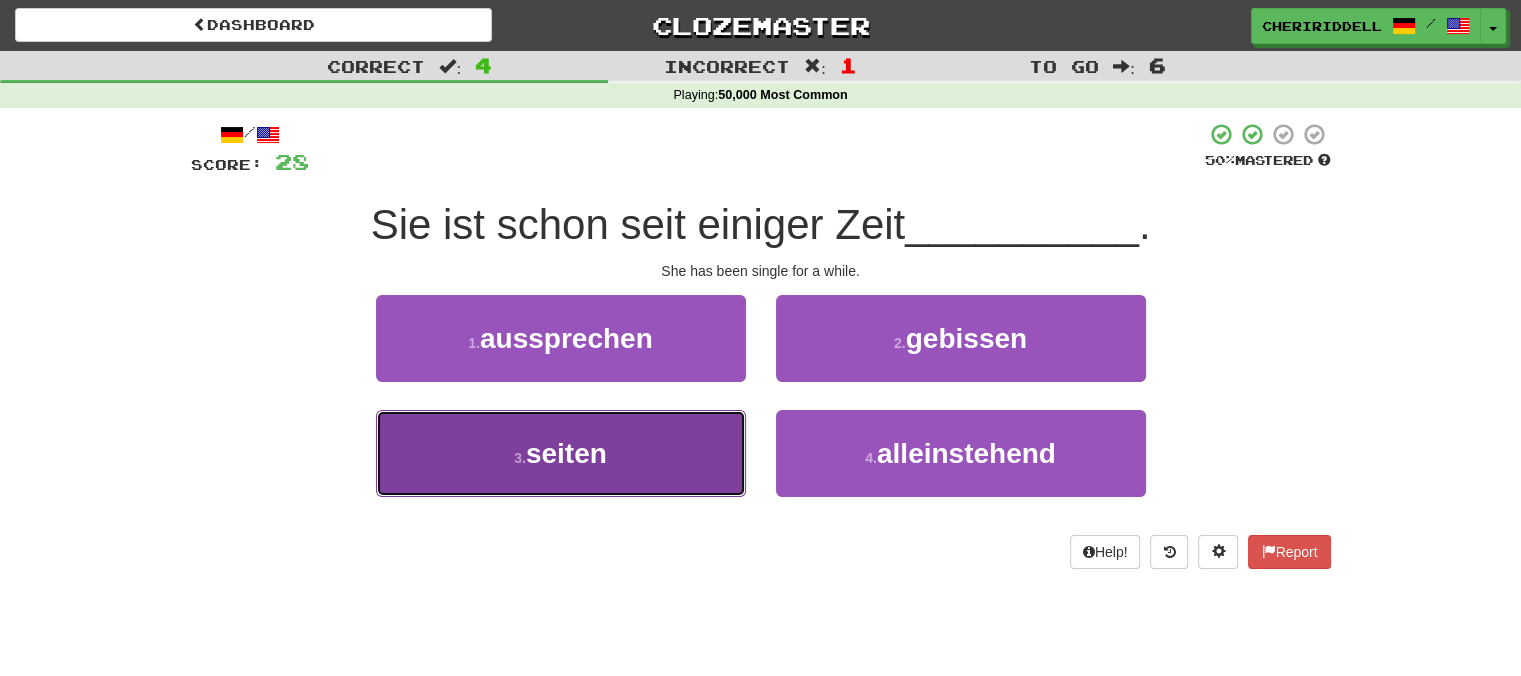 click on "3 .  seiten" at bounding box center [561, 453] 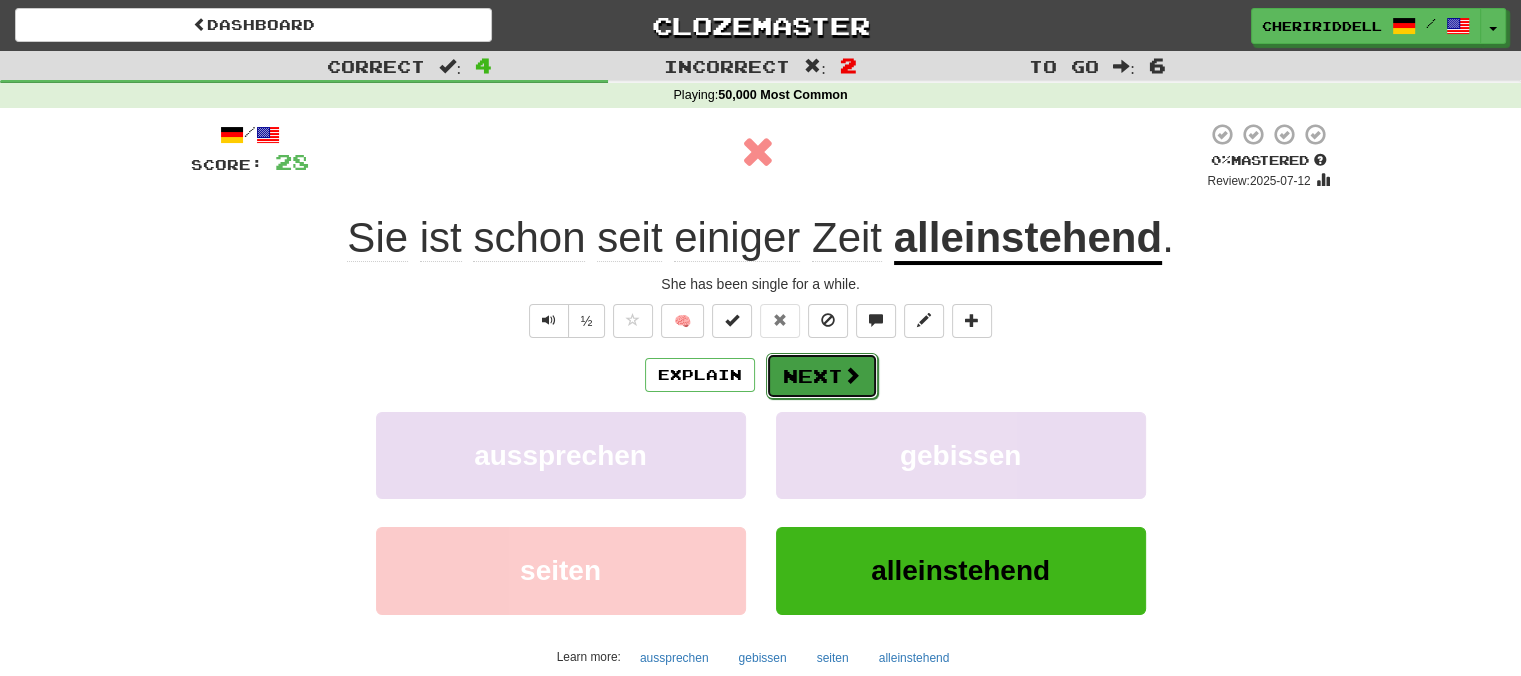 click on "Next" at bounding box center [822, 376] 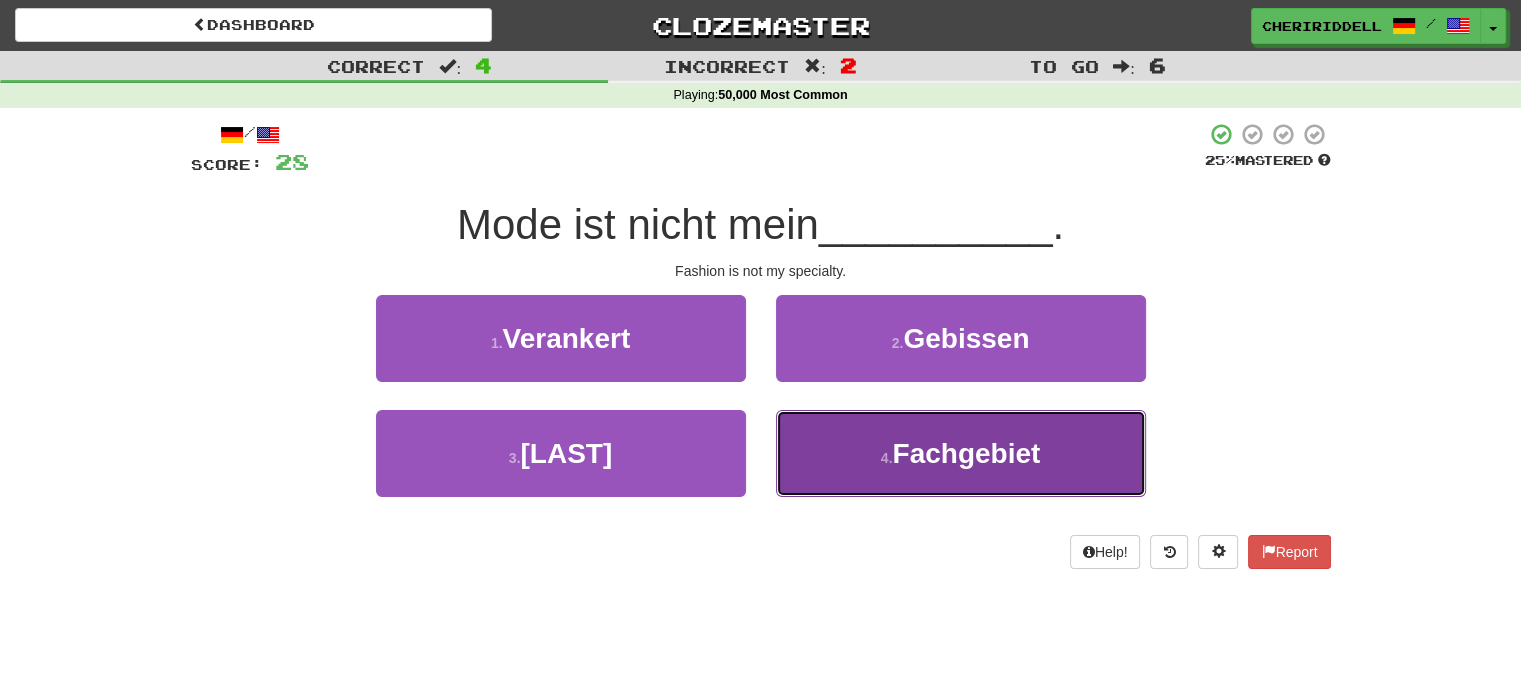 click on "4 .  Fachgebiet" at bounding box center (961, 453) 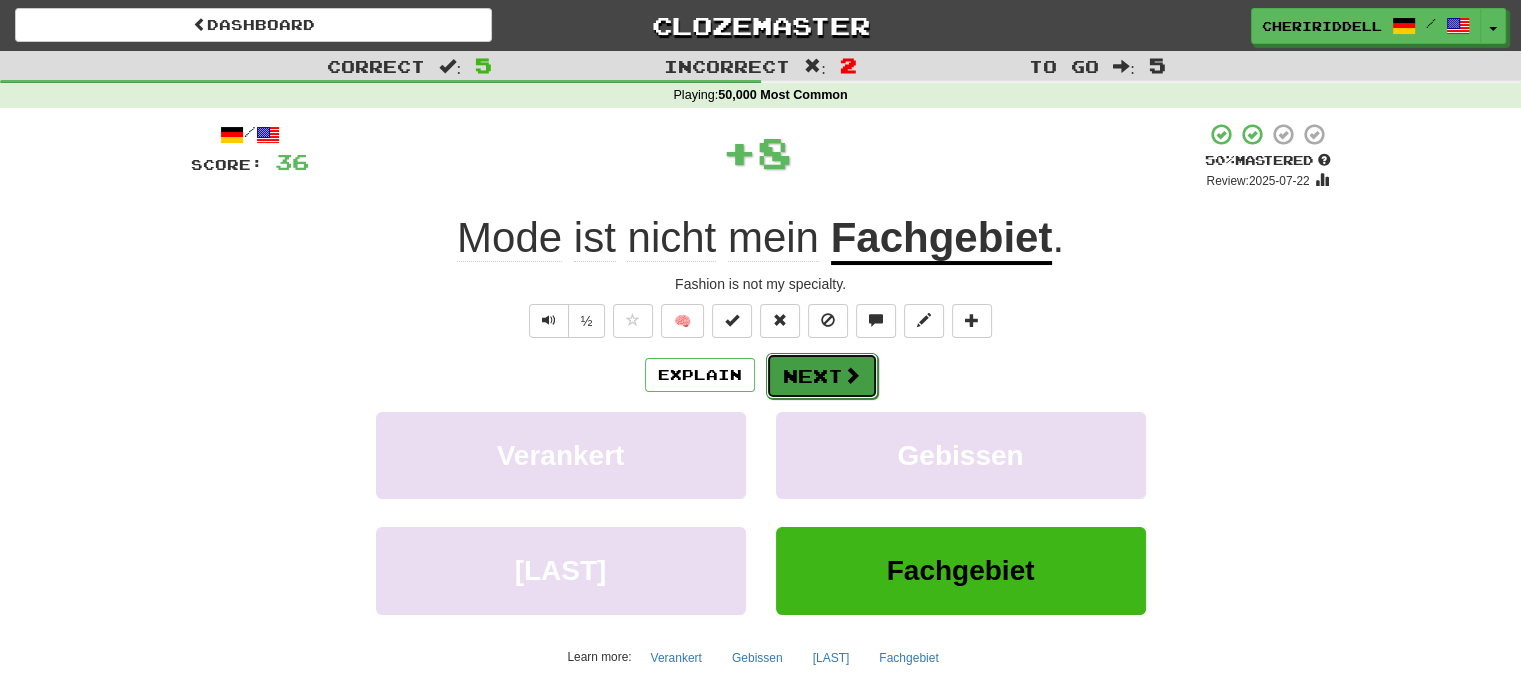click at bounding box center (852, 375) 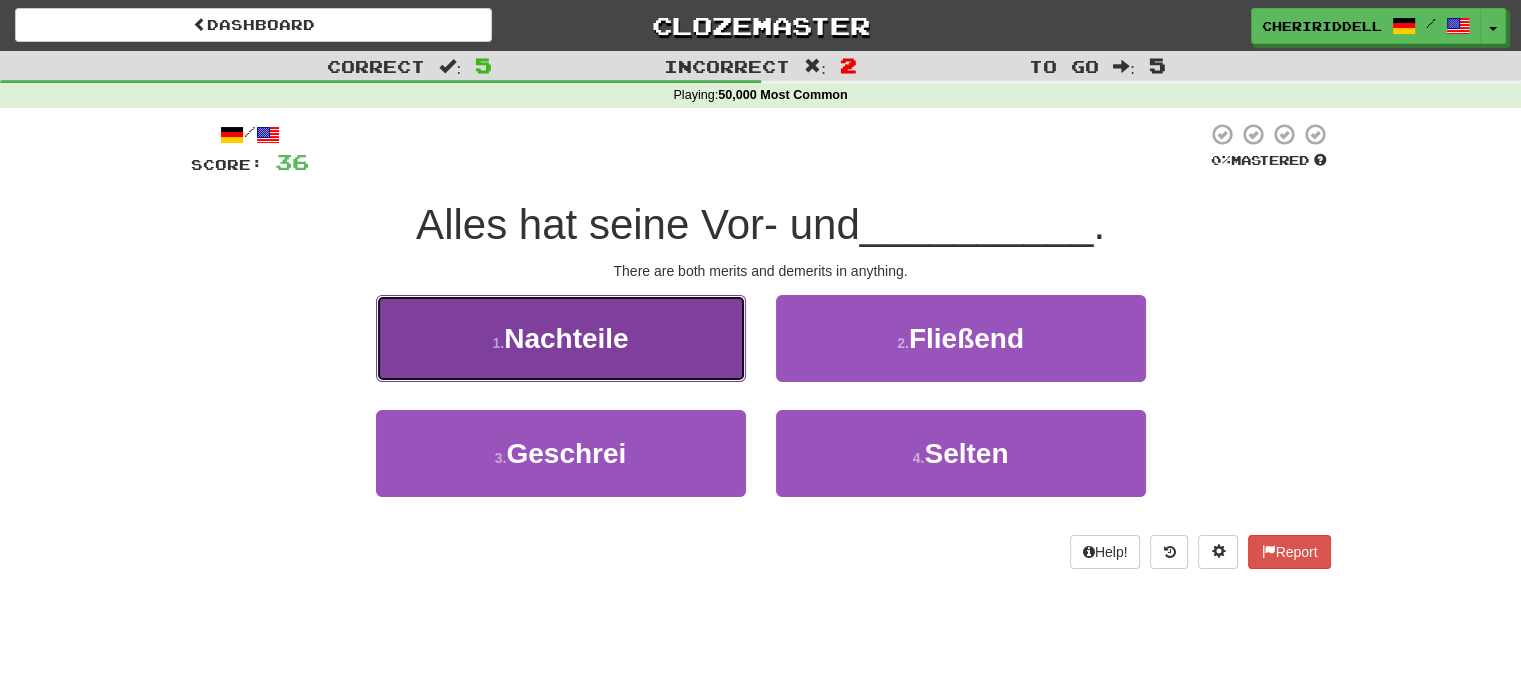 click on "1 .  Nachteile" at bounding box center [561, 338] 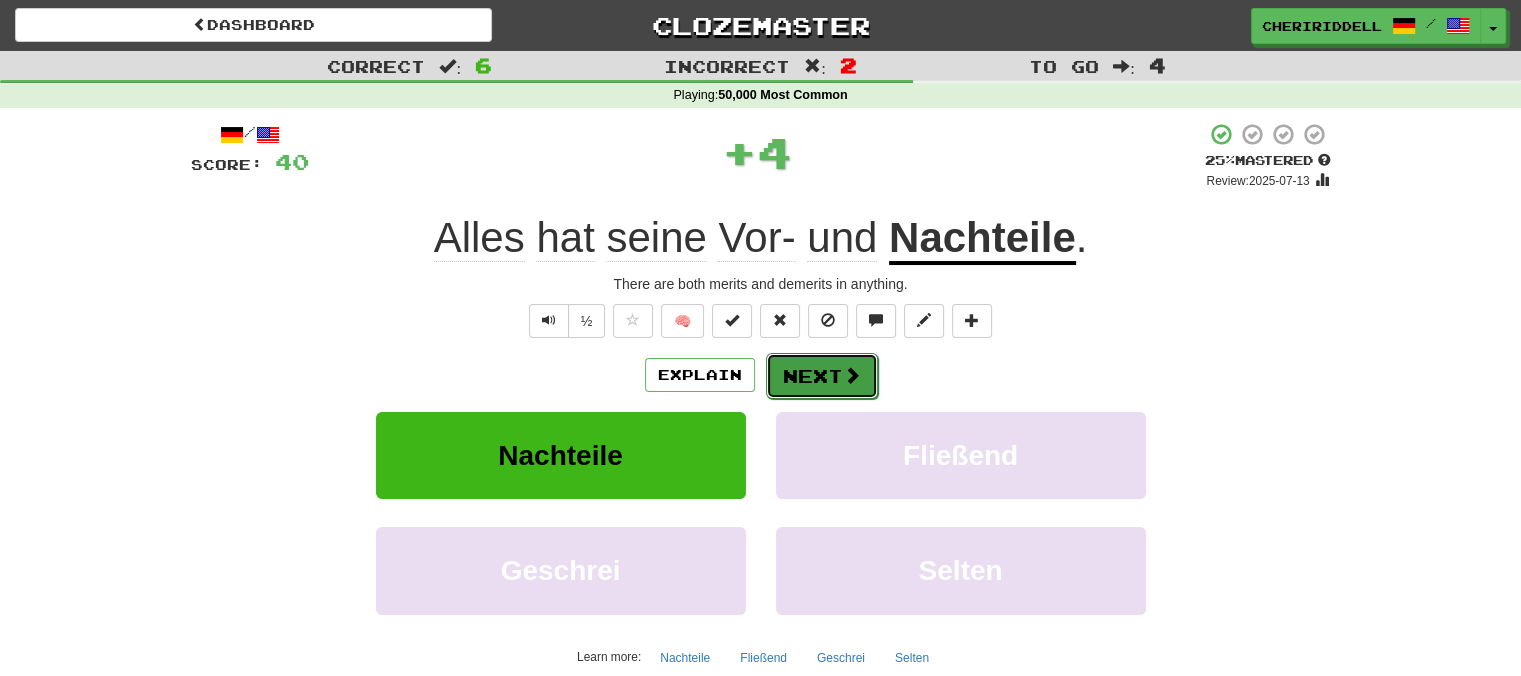 click on "Next" at bounding box center [822, 376] 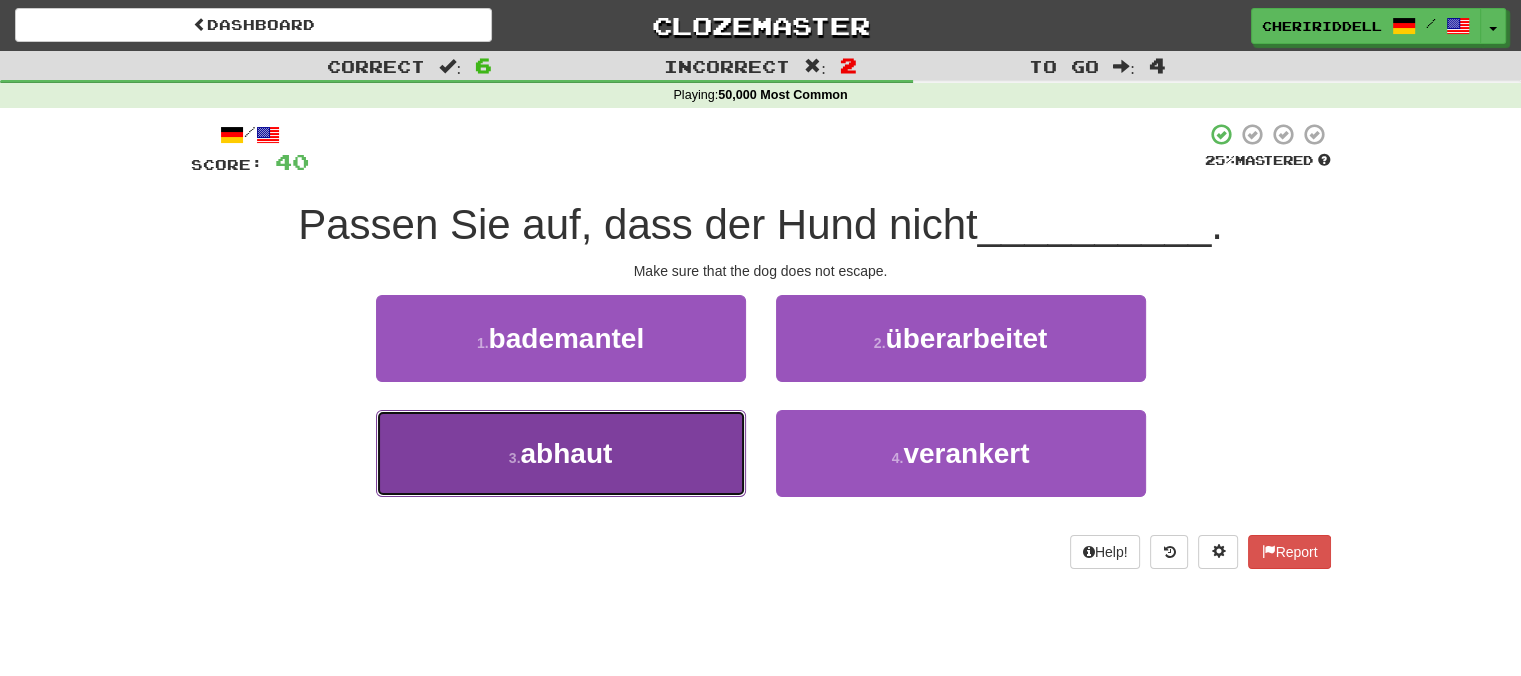 click on "3 .  abhaut" at bounding box center (561, 453) 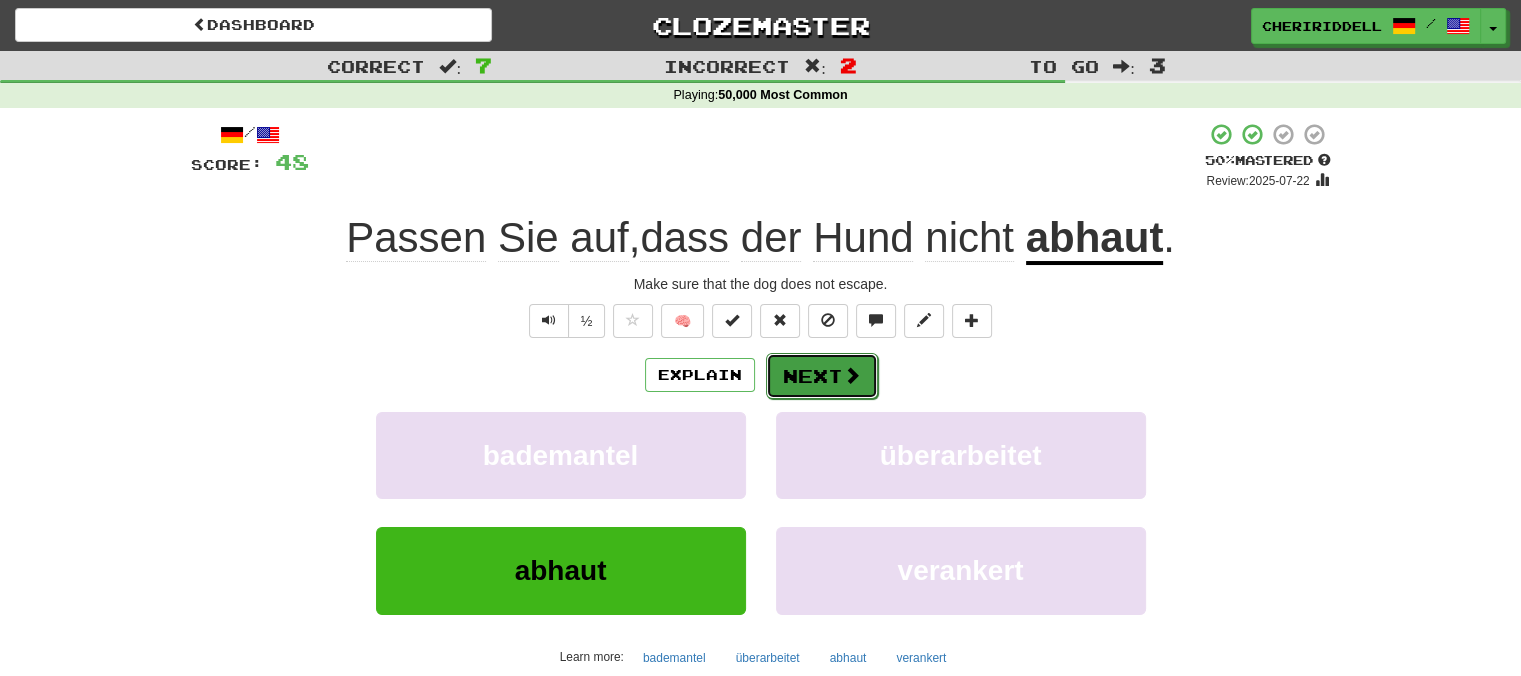 click on "Next" at bounding box center (822, 376) 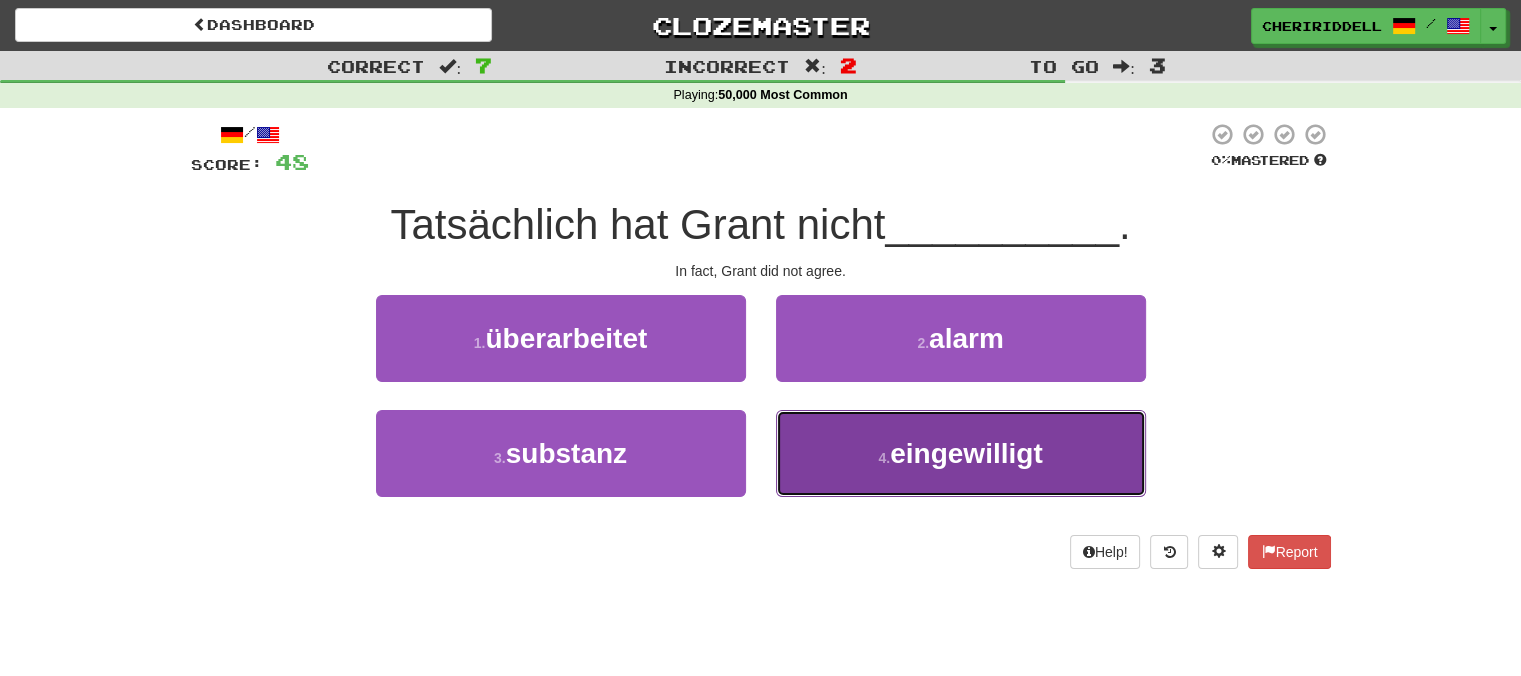 click on "4 .  eingewilligt" at bounding box center [961, 453] 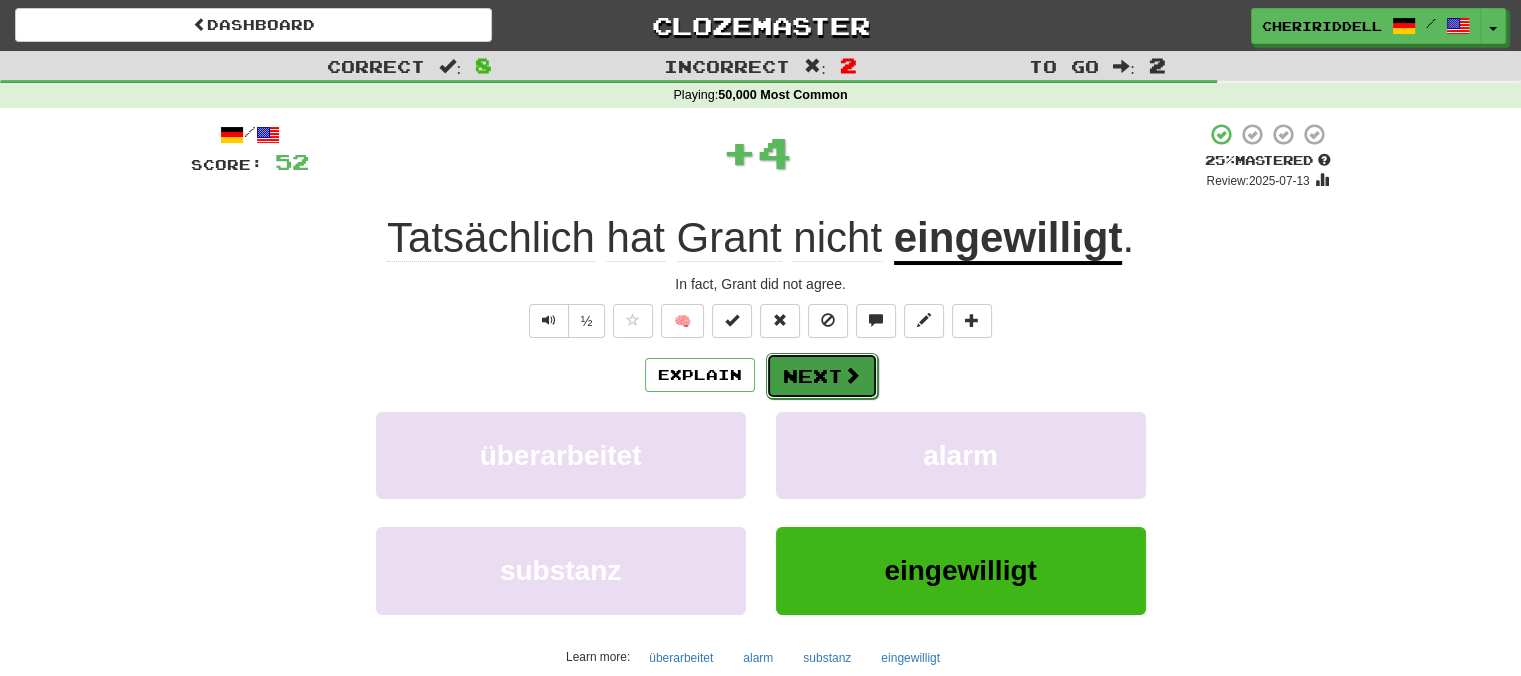 click on "Next" at bounding box center [822, 376] 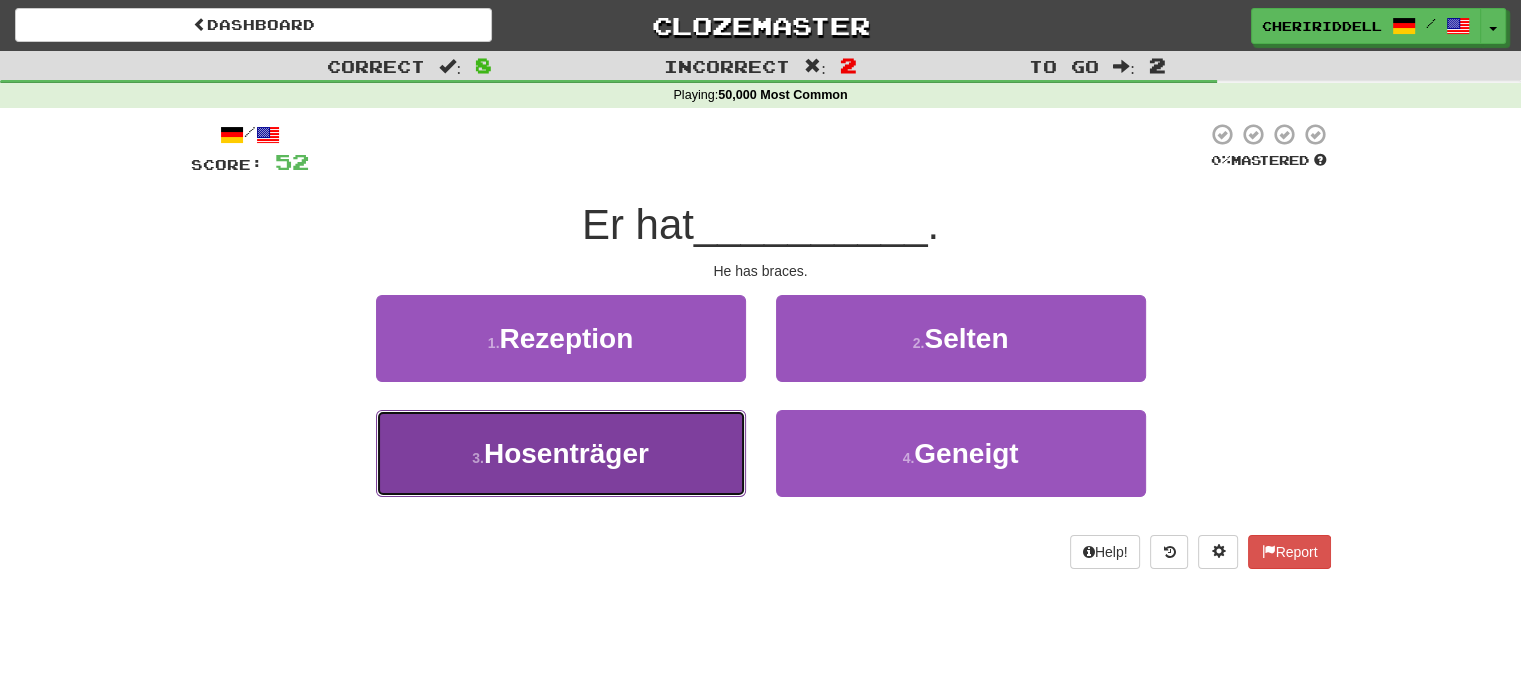 click on "3 .  Hosenträger" at bounding box center (561, 453) 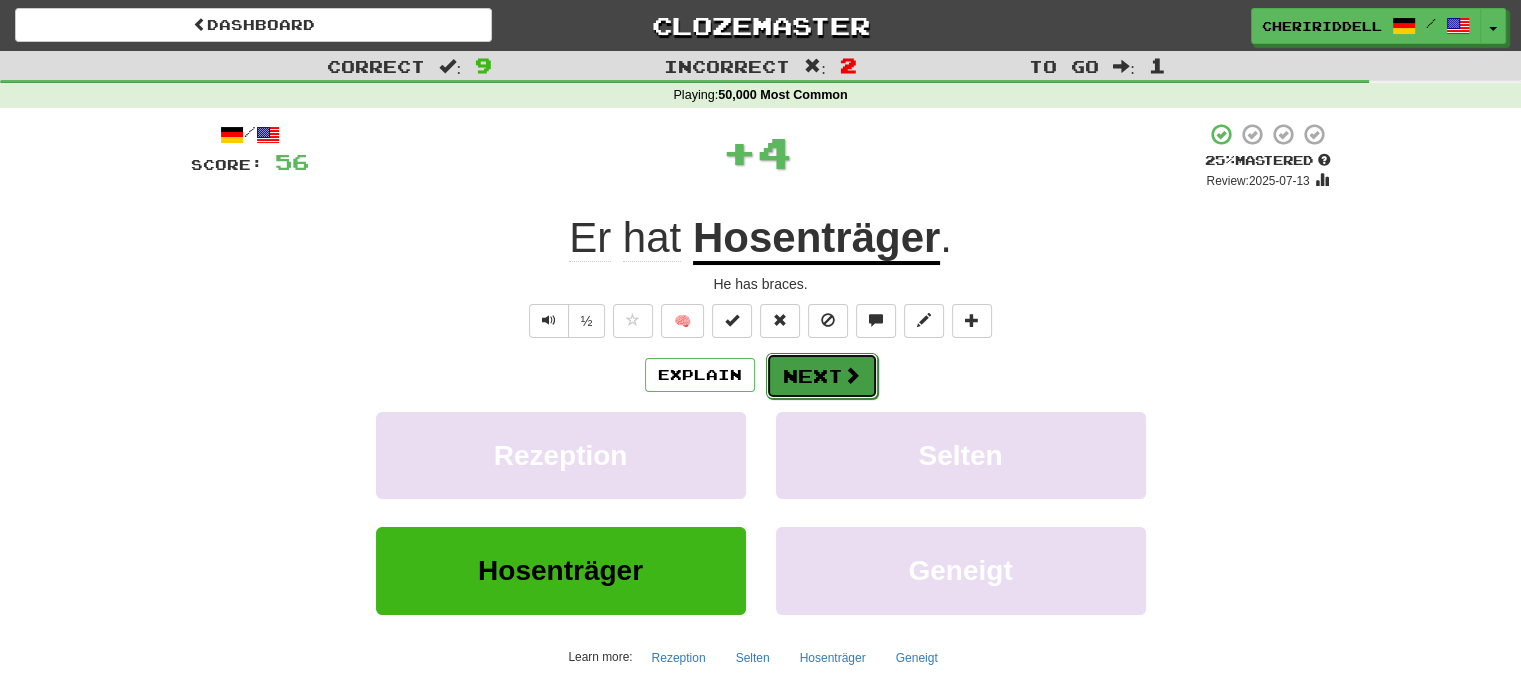click on "Next" at bounding box center [822, 376] 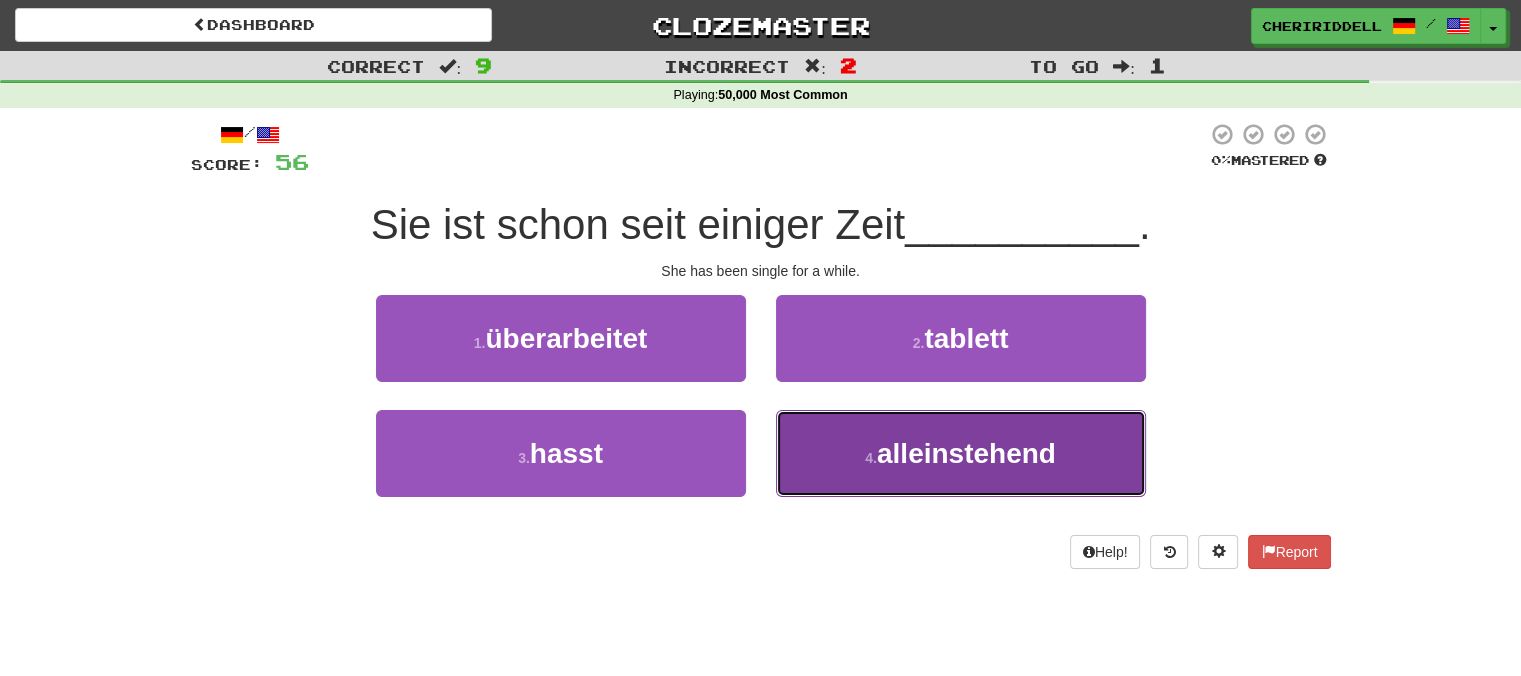 click on "4 .  alleinstehend" at bounding box center (961, 453) 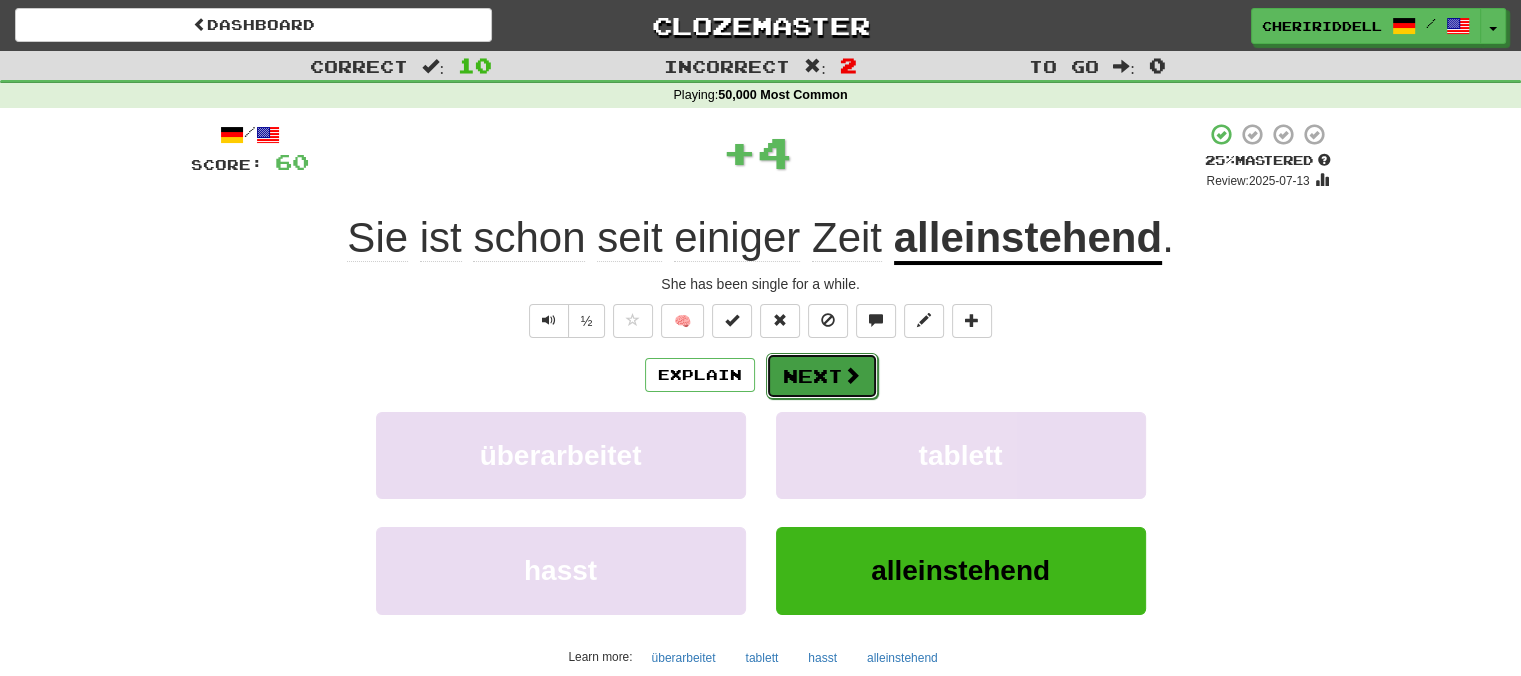 click on "Next" at bounding box center [822, 376] 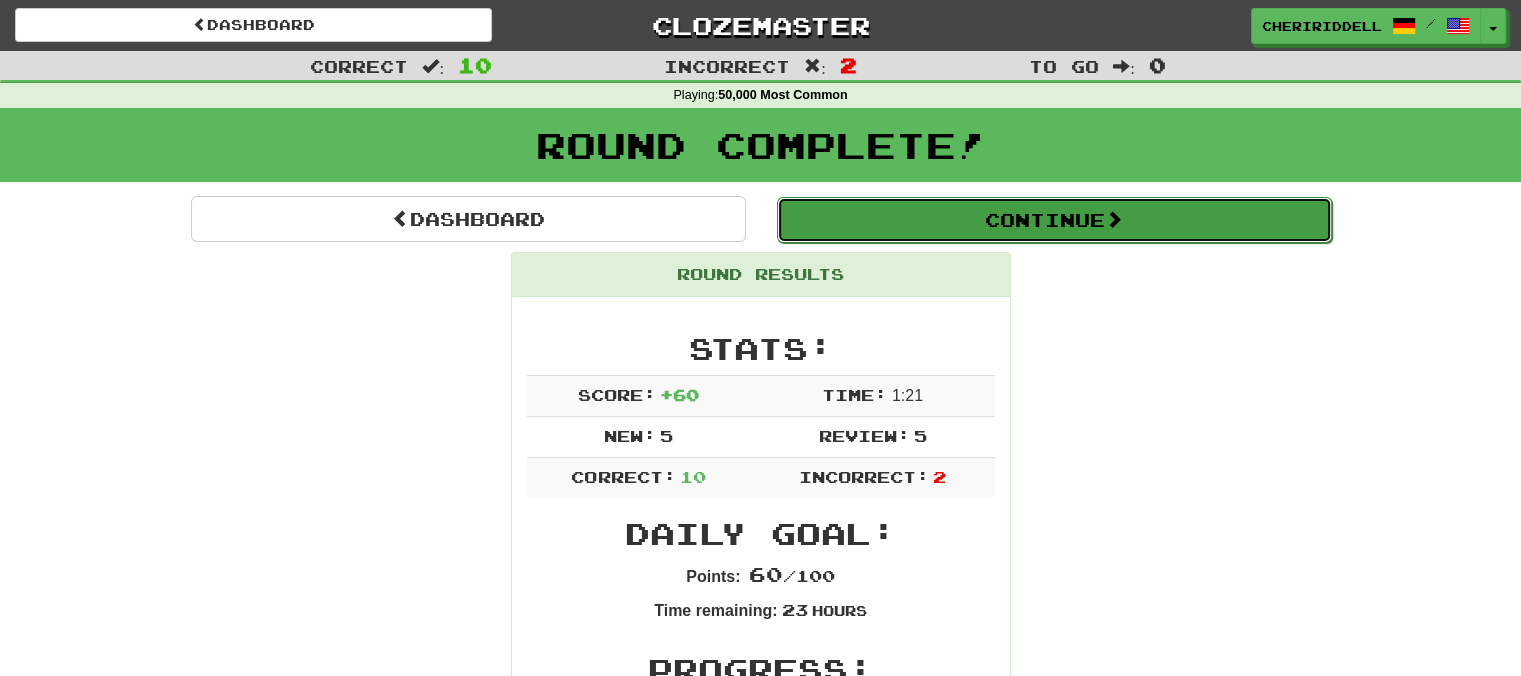 click on "Continue" at bounding box center [1054, 220] 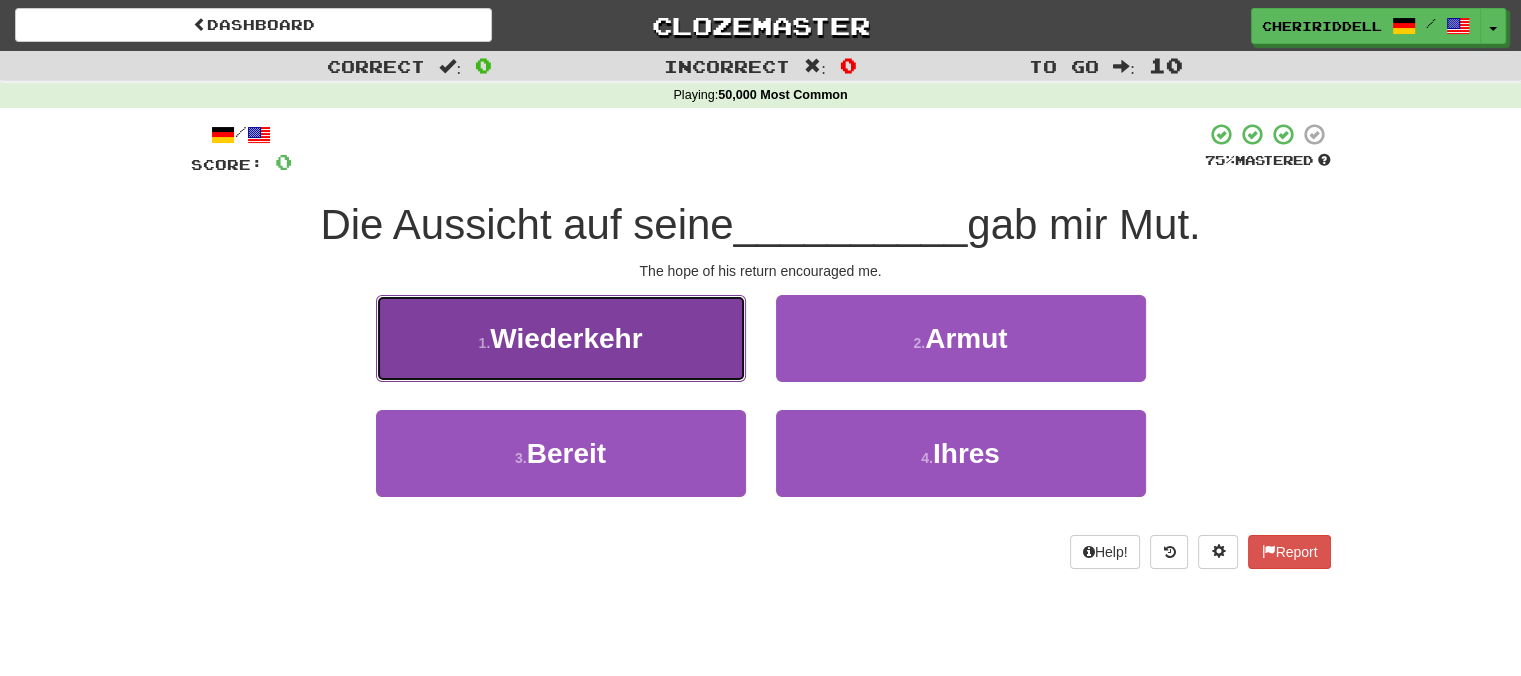 click on "1 .  Wiederkehr" at bounding box center [561, 338] 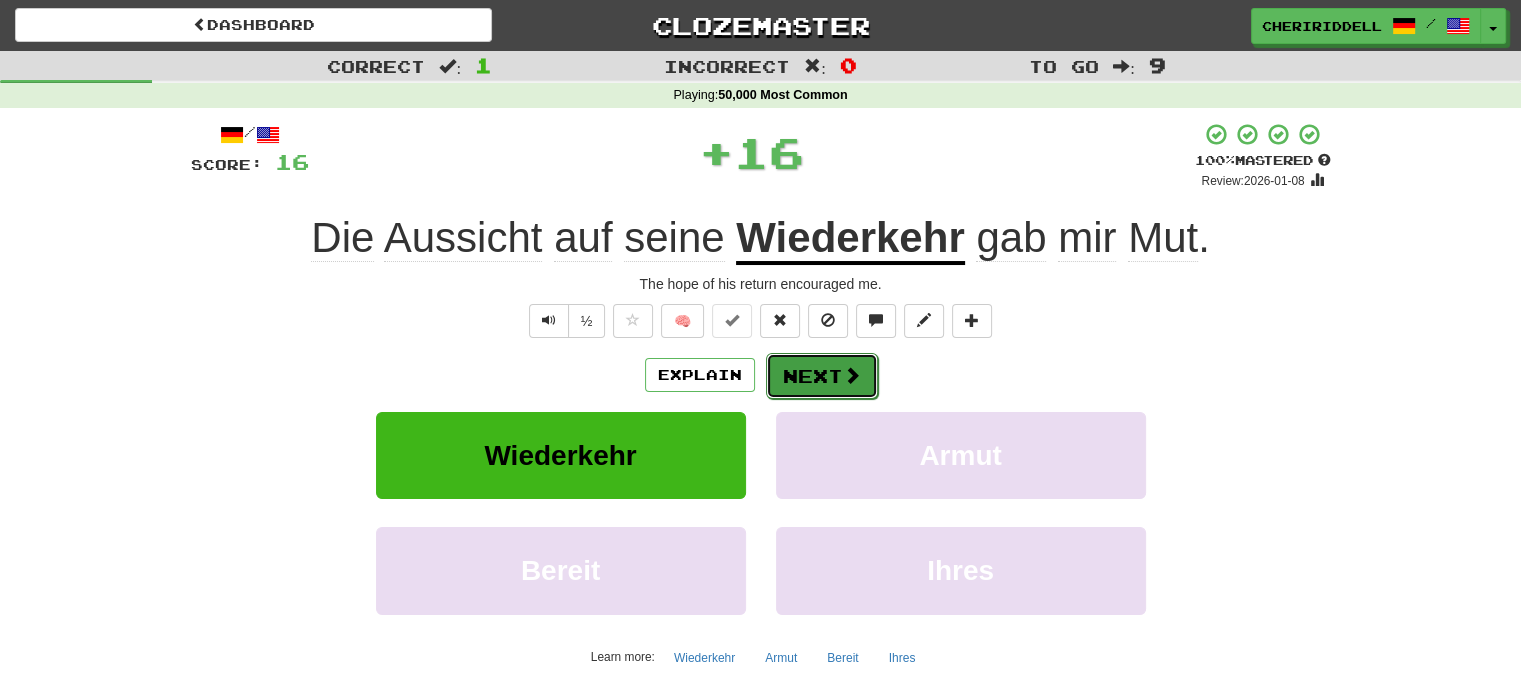 click on "Next" at bounding box center (822, 376) 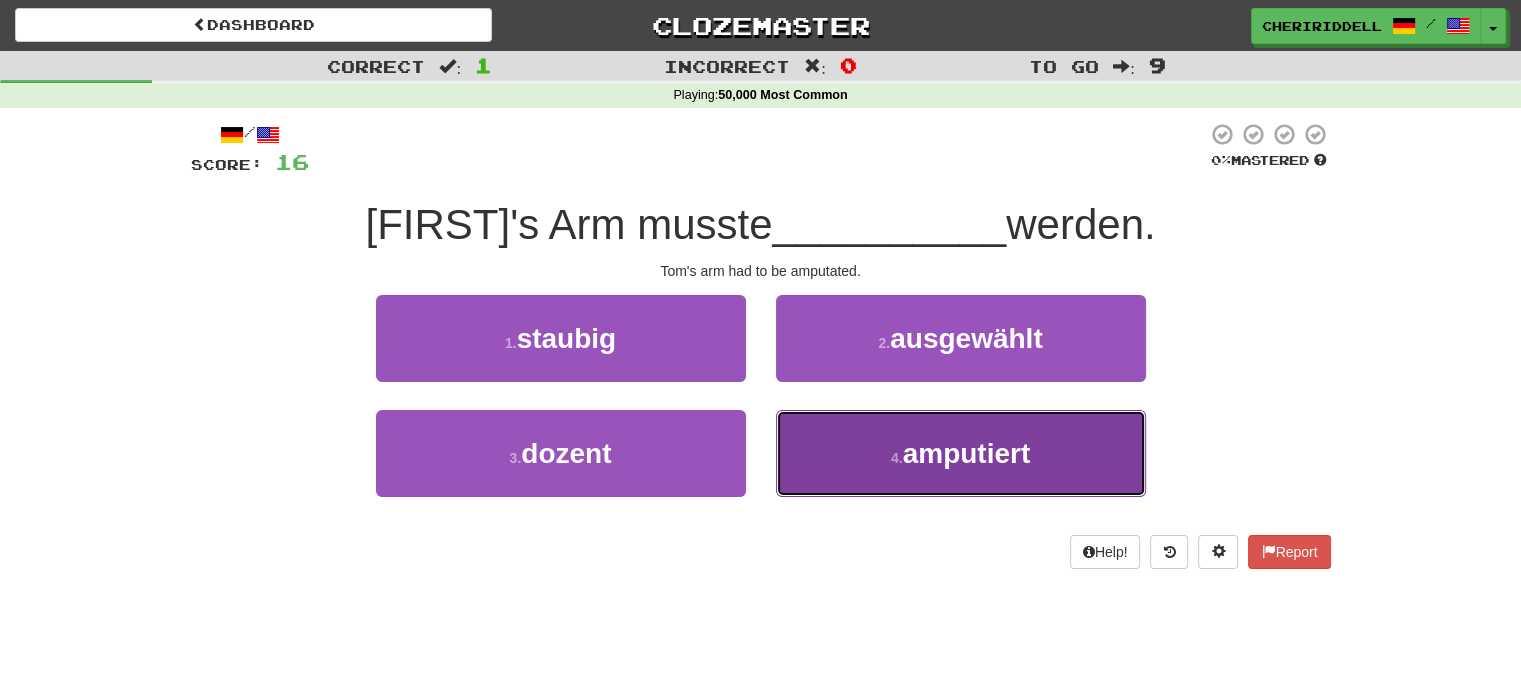 click on "4 .  amputiert" at bounding box center (961, 453) 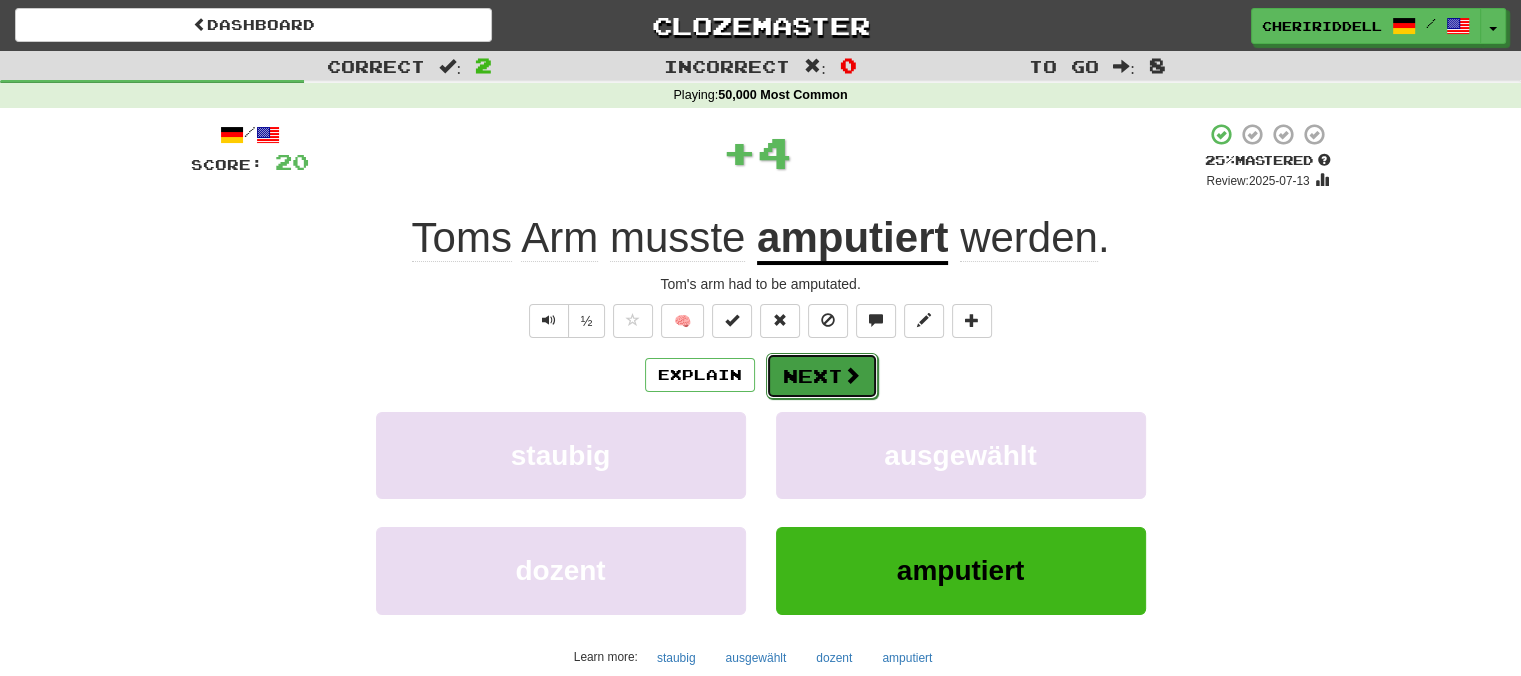 click at bounding box center (852, 375) 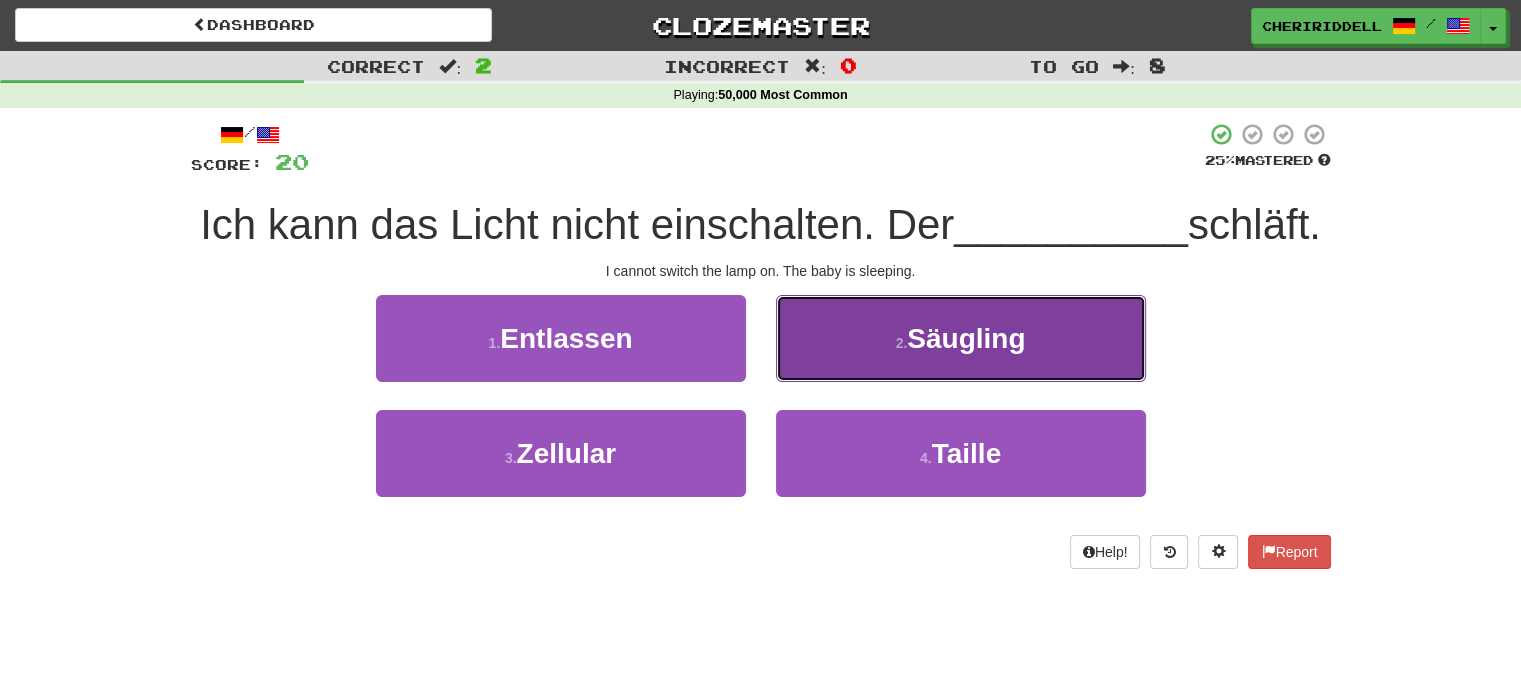 click on "2 .  Säugling" at bounding box center (961, 338) 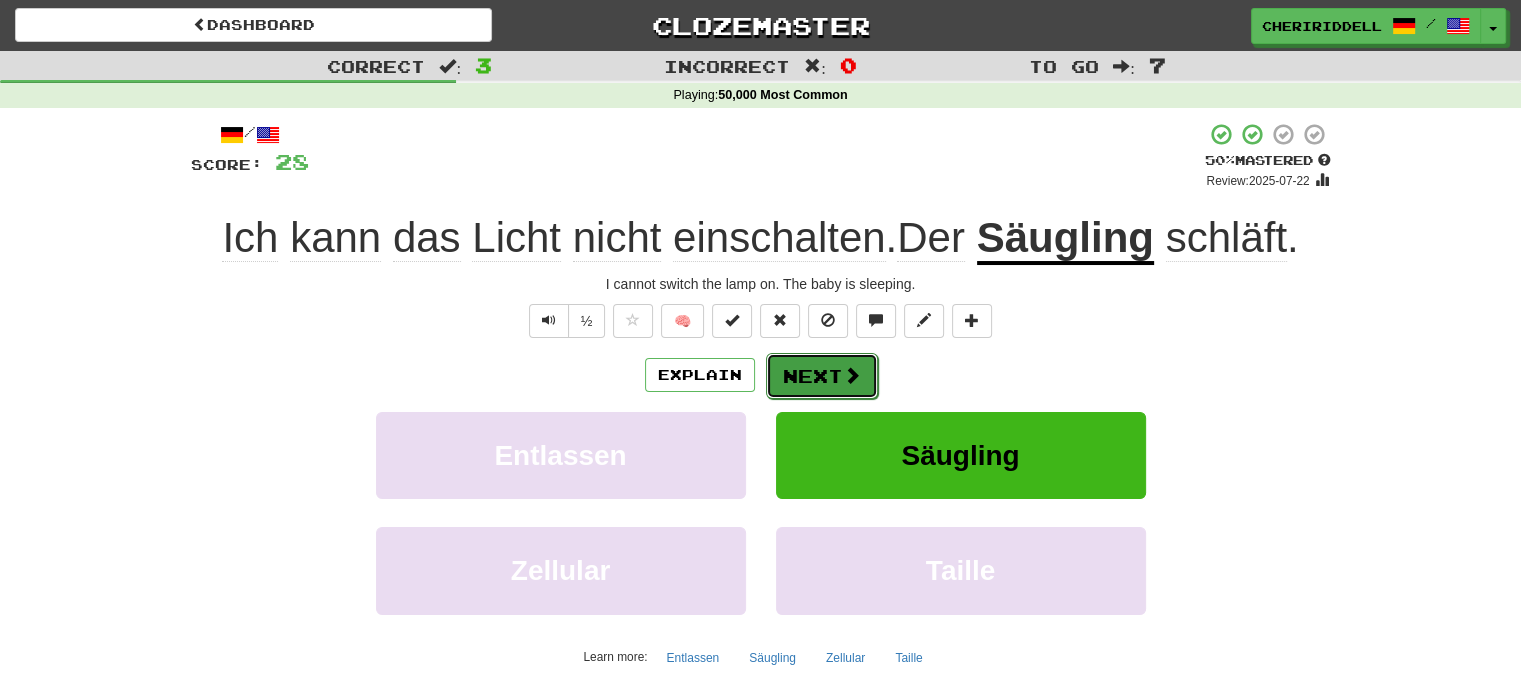 click on "Next" at bounding box center (822, 376) 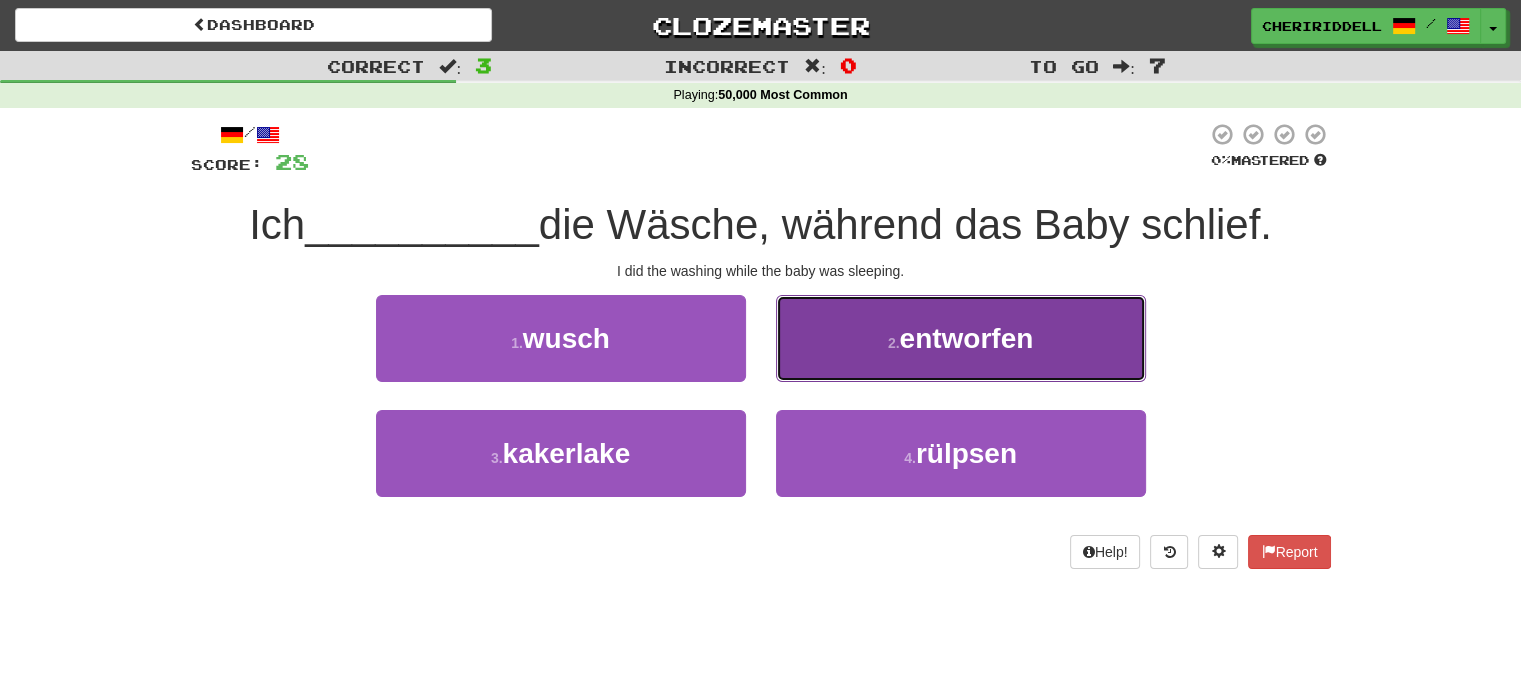 click on "2 .  entworfen" at bounding box center [961, 338] 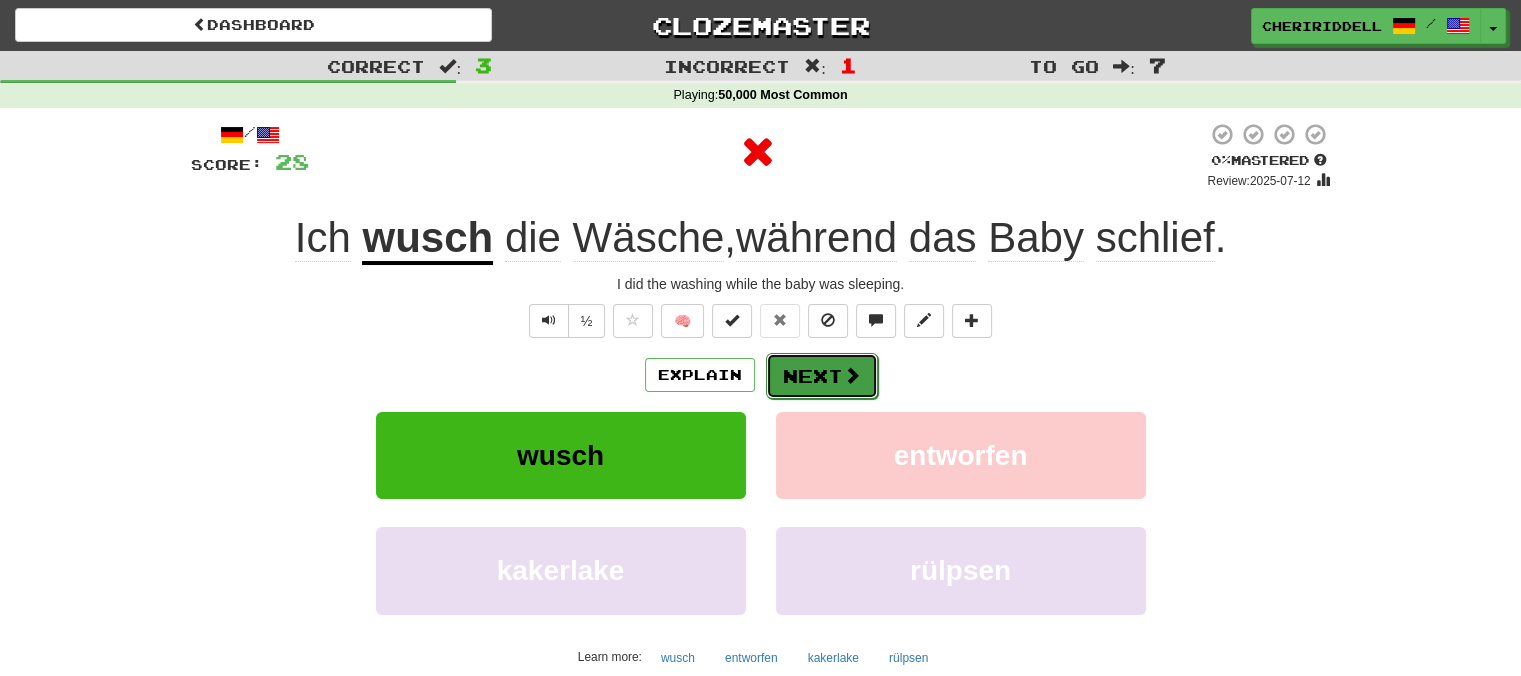 click on "Next" at bounding box center [822, 376] 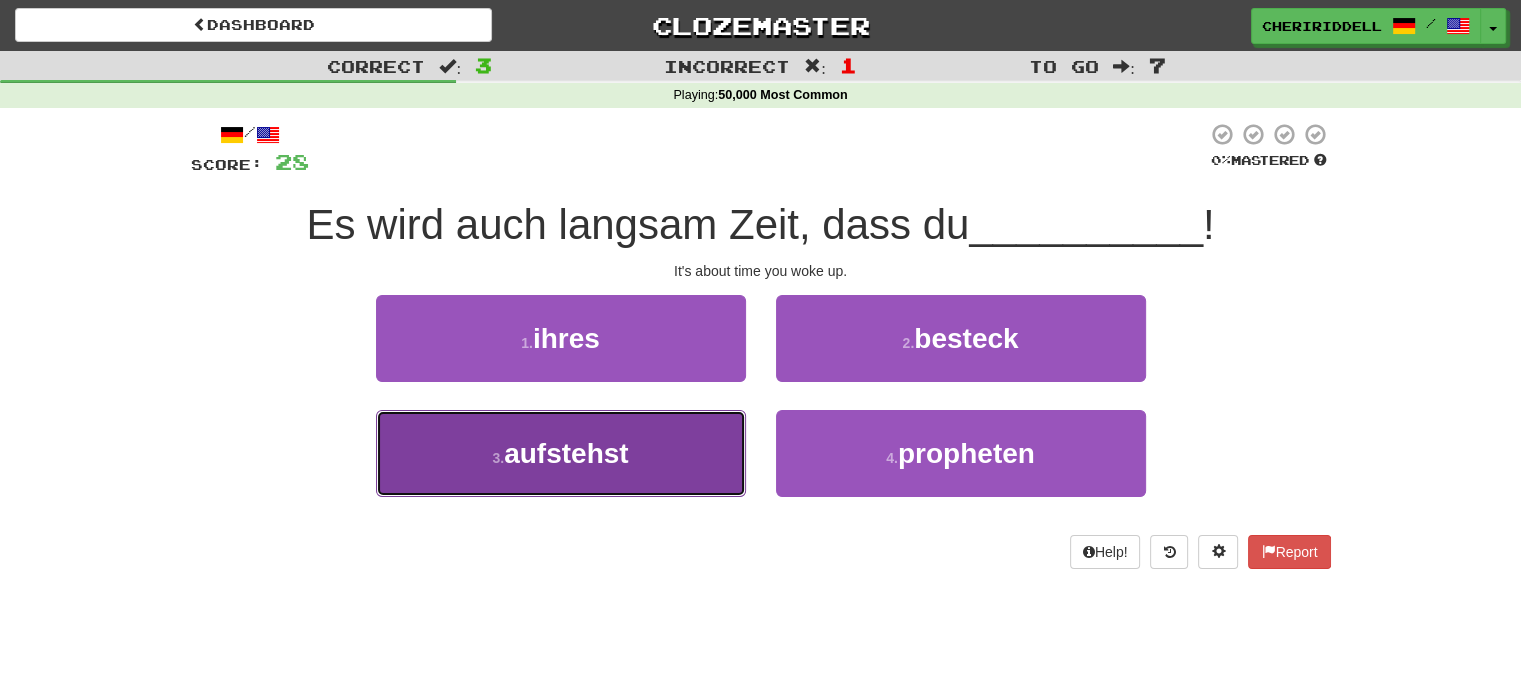click on "3 .  aufstehst" at bounding box center [561, 453] 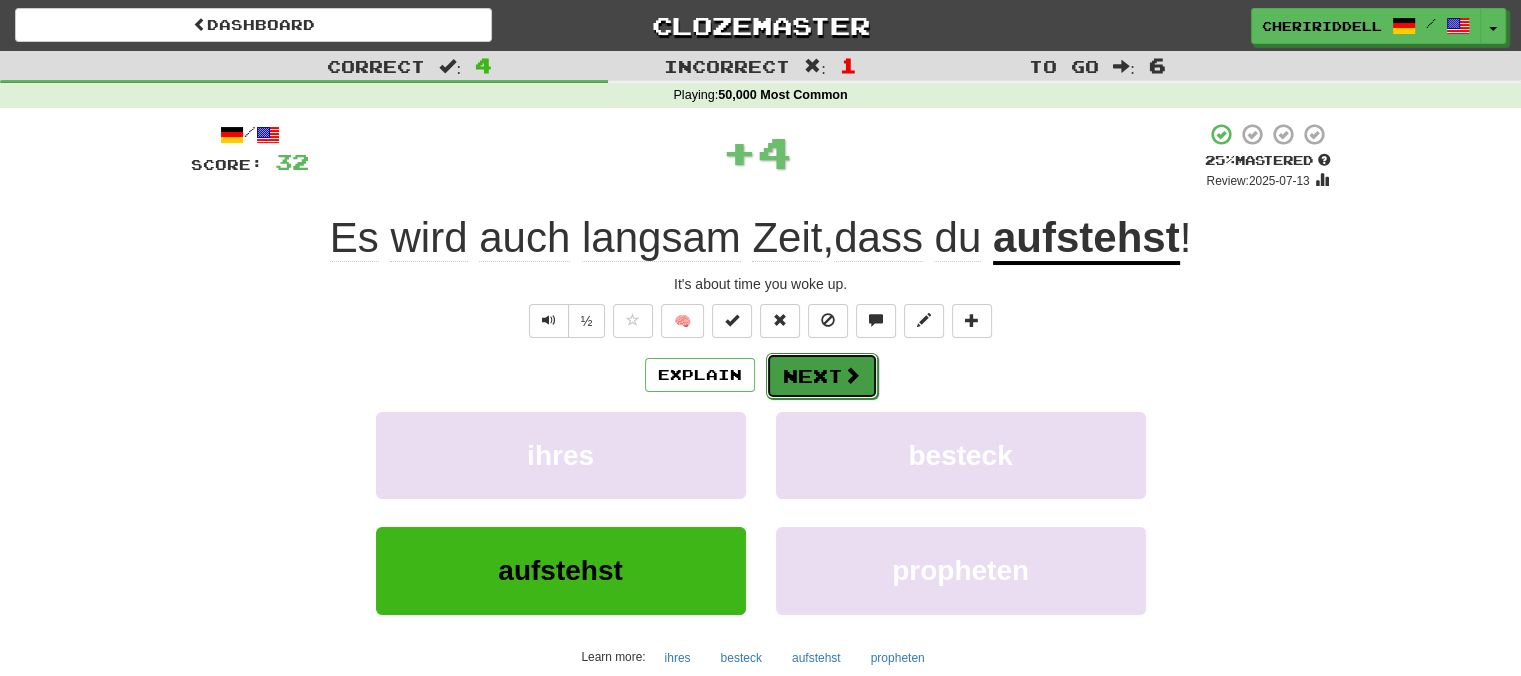 click on "Next" at bounding box center (822, 376) 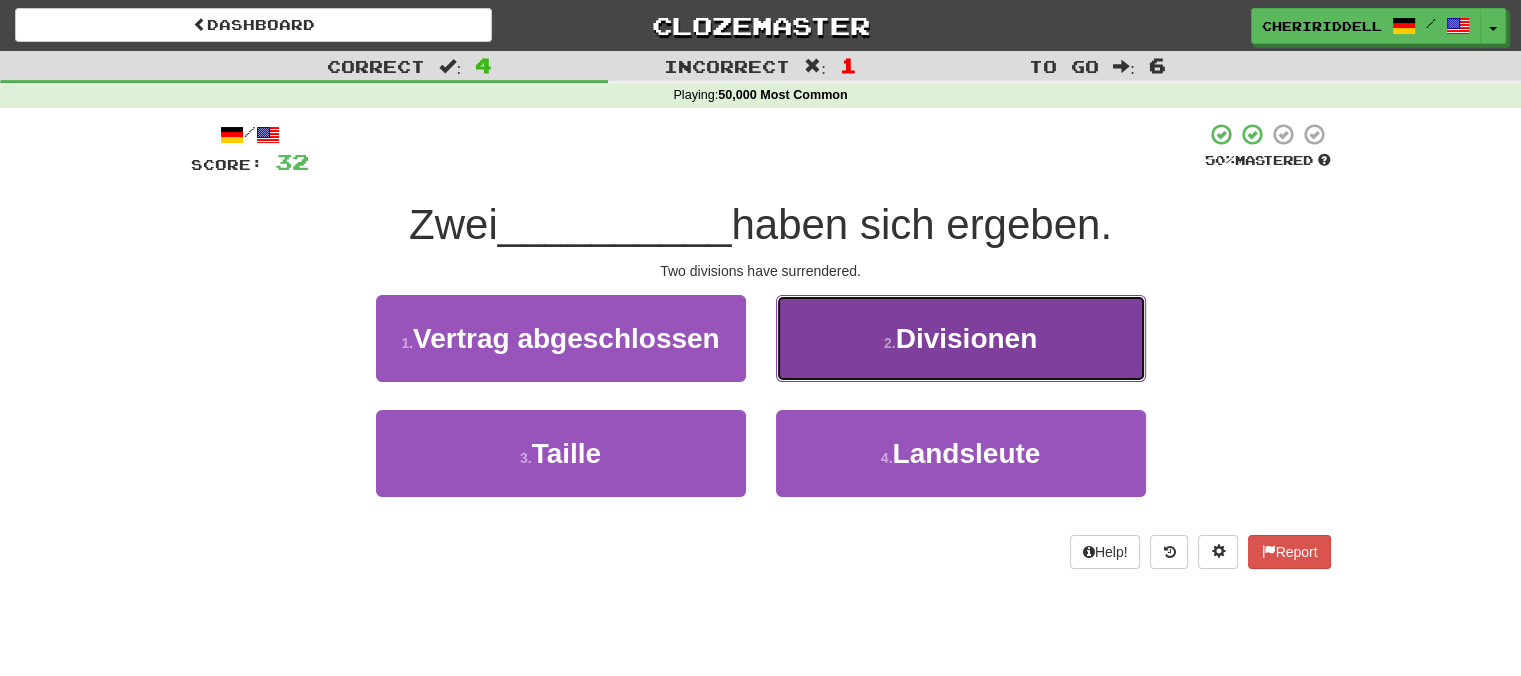 click on "2 .  Divisionen" at bounding box center (961, 338) 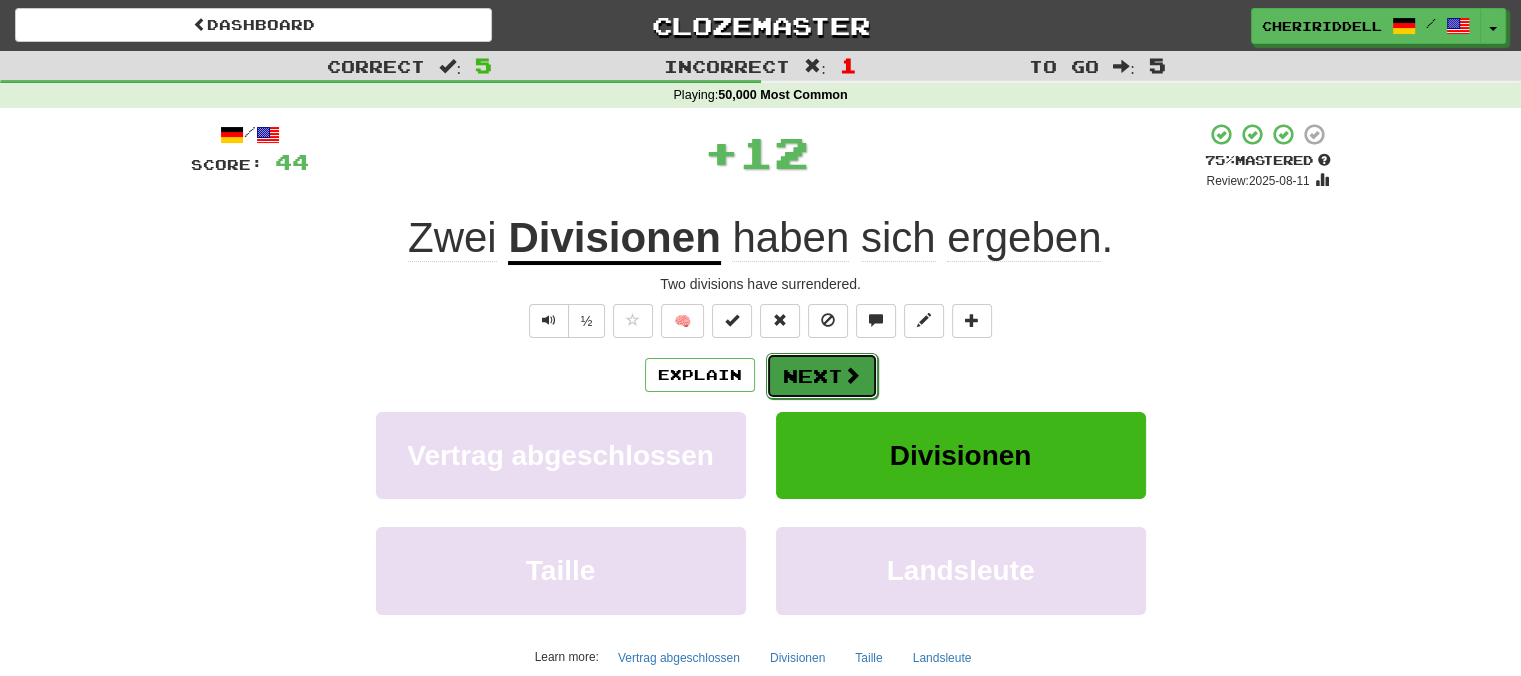 click on "Next" at bounding box center [822, 376] 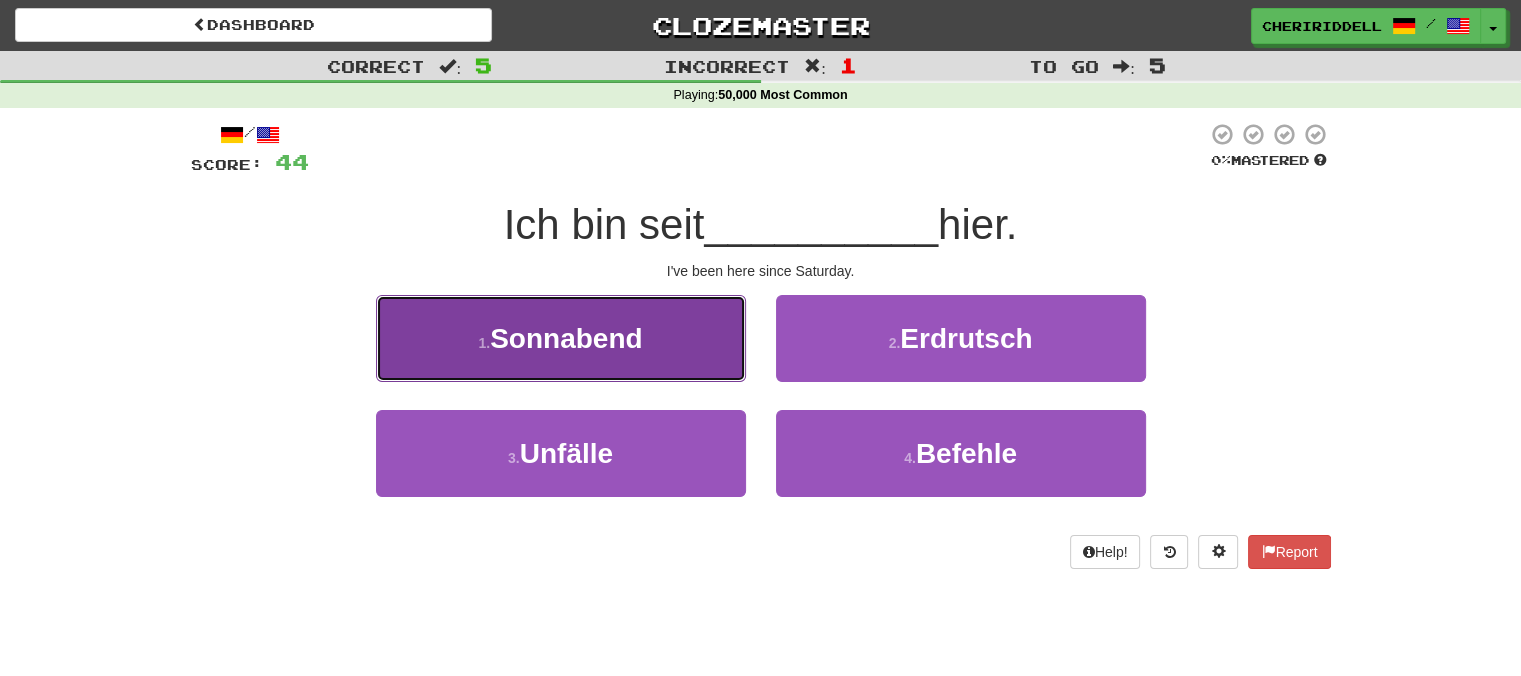 click on "Sonnabend" at bounding box center (566, 338) 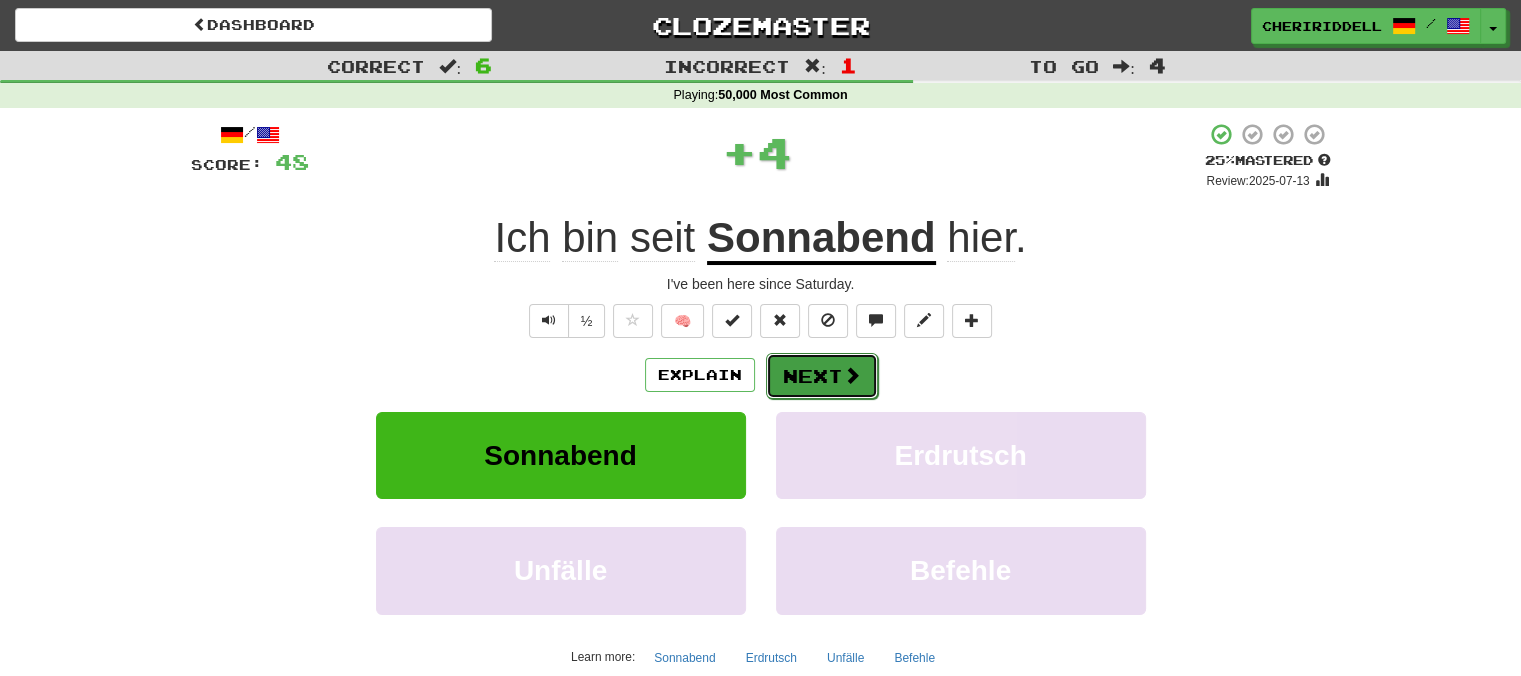 click on "Next" at bounding box center (822, 376) 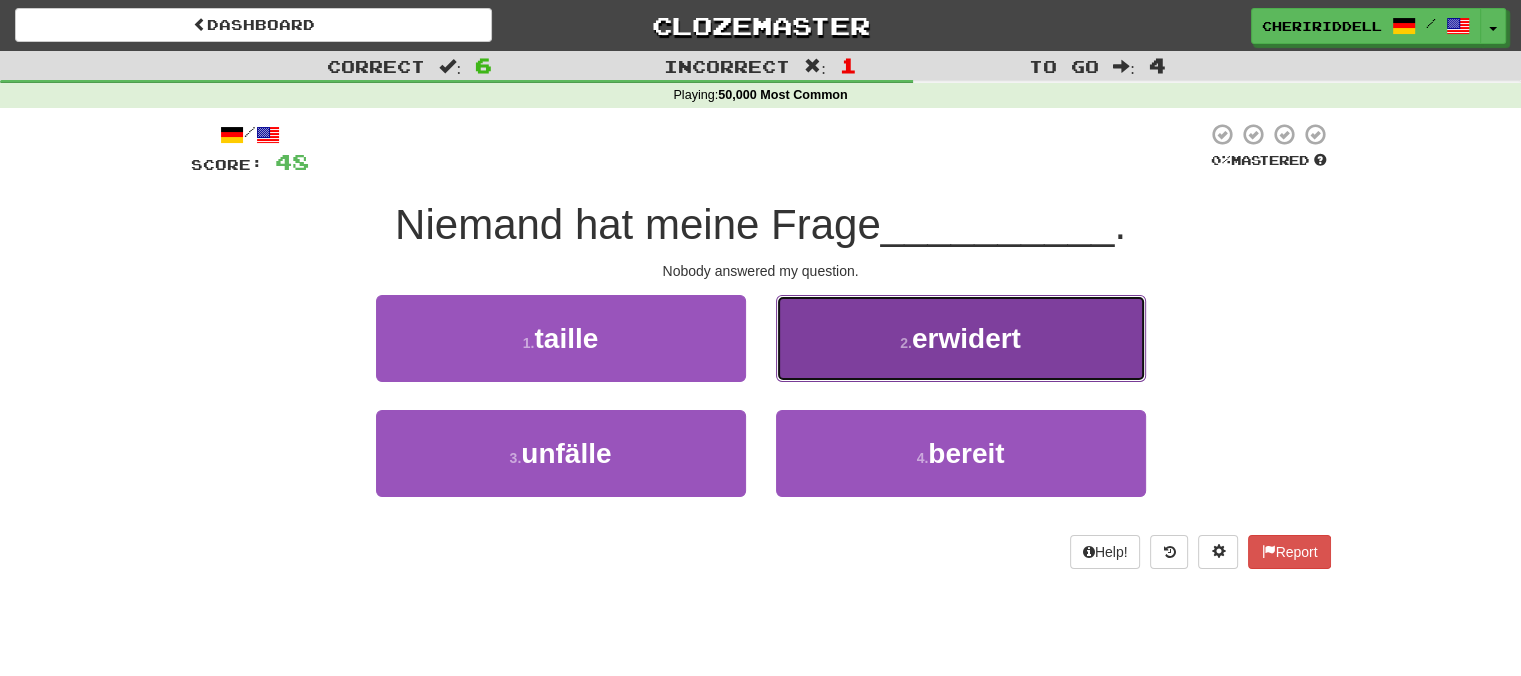 click on "2 .  erwidert" at bounding box center (961, 338) 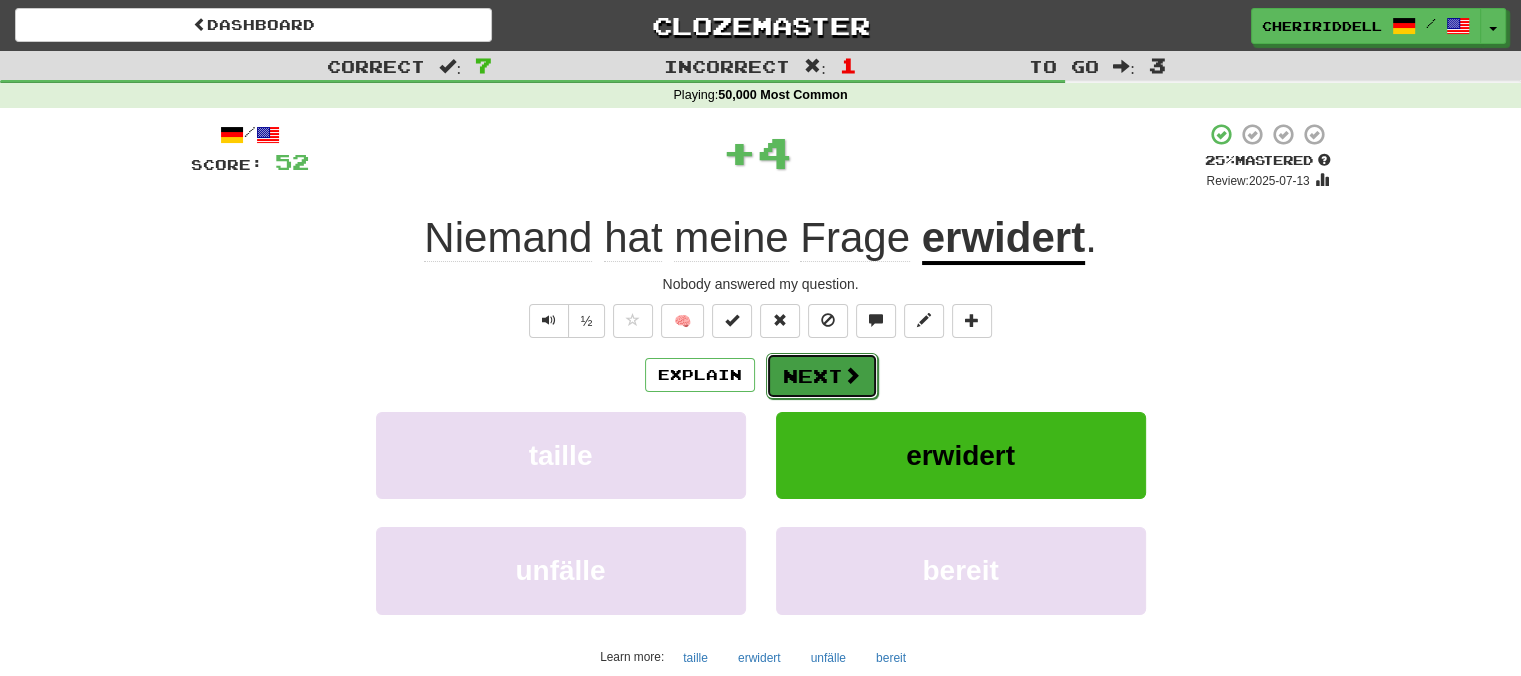 click at bounding box center (852, 375) 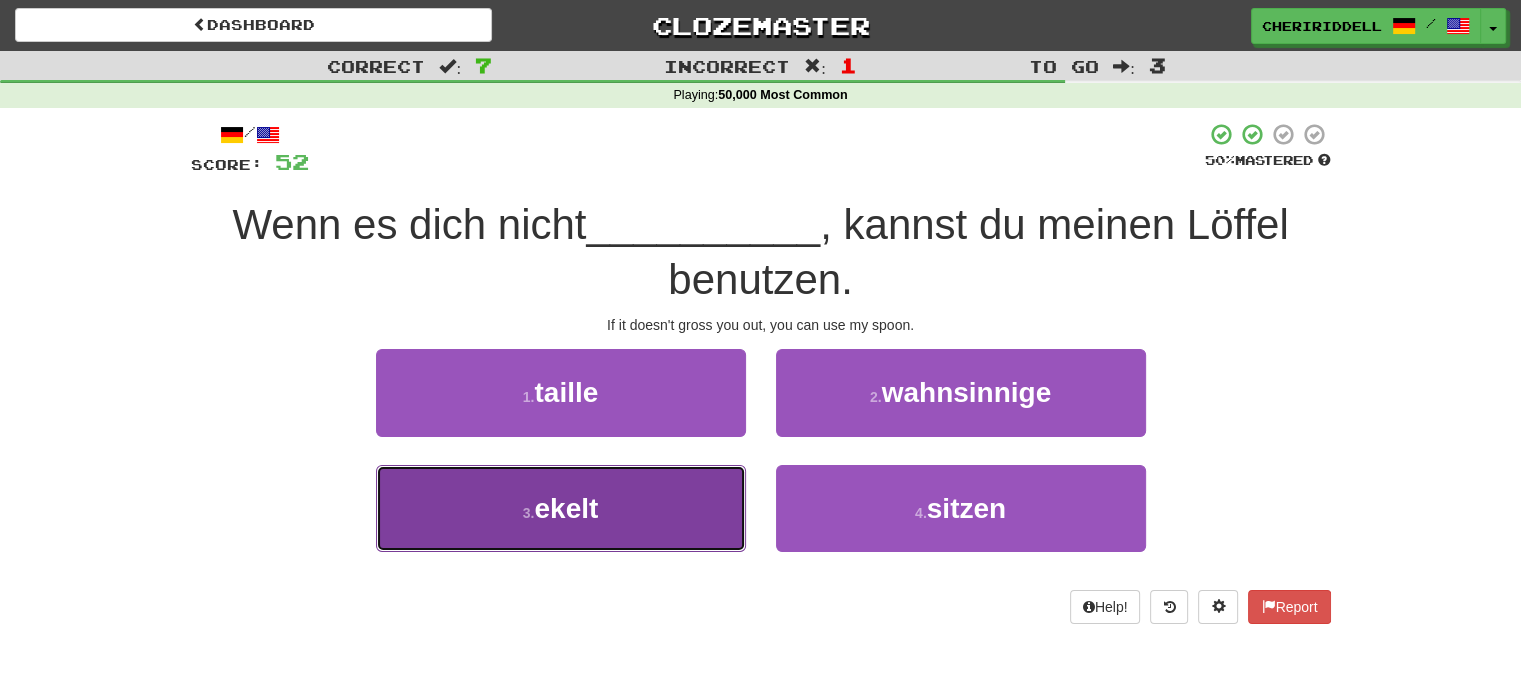 click on "3 .  ekelt" at bounding box center [561, 508] 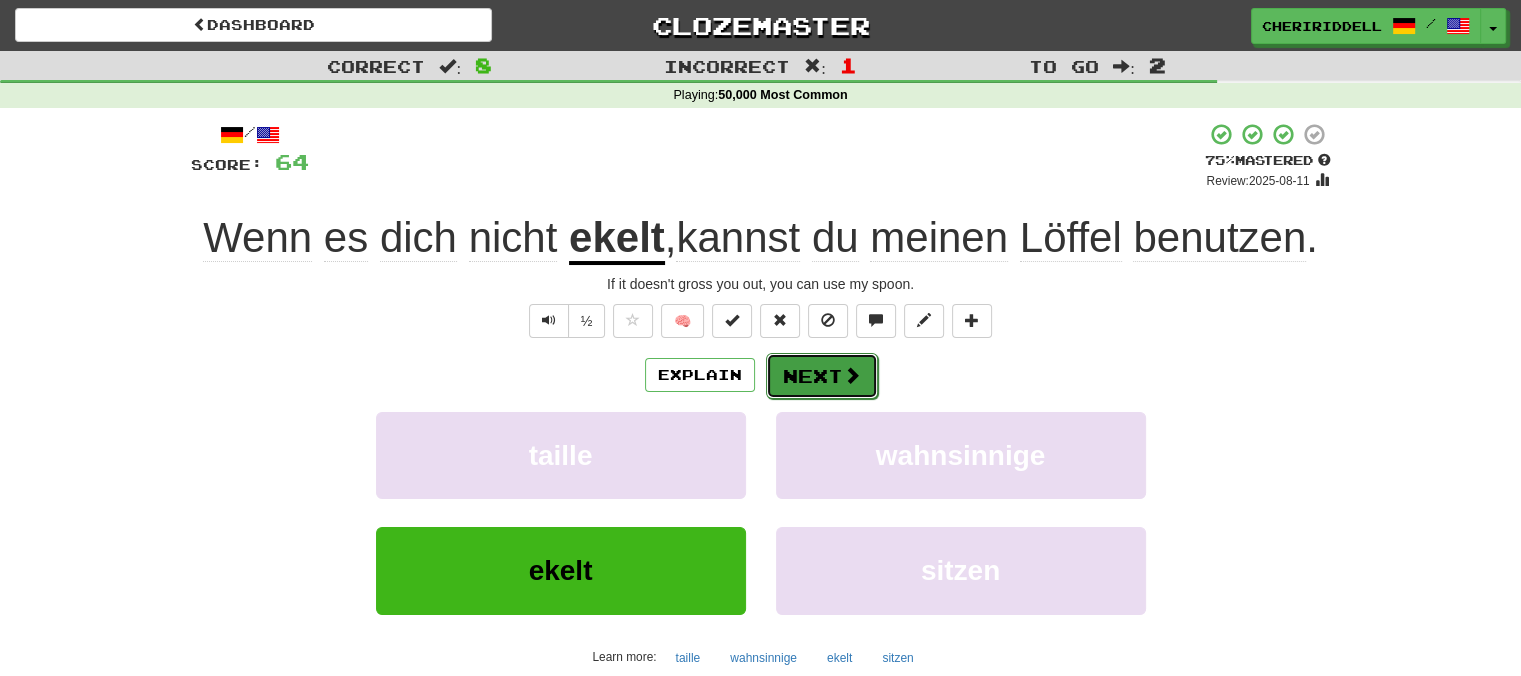 click on "Next" at bounding box center (822, 376) 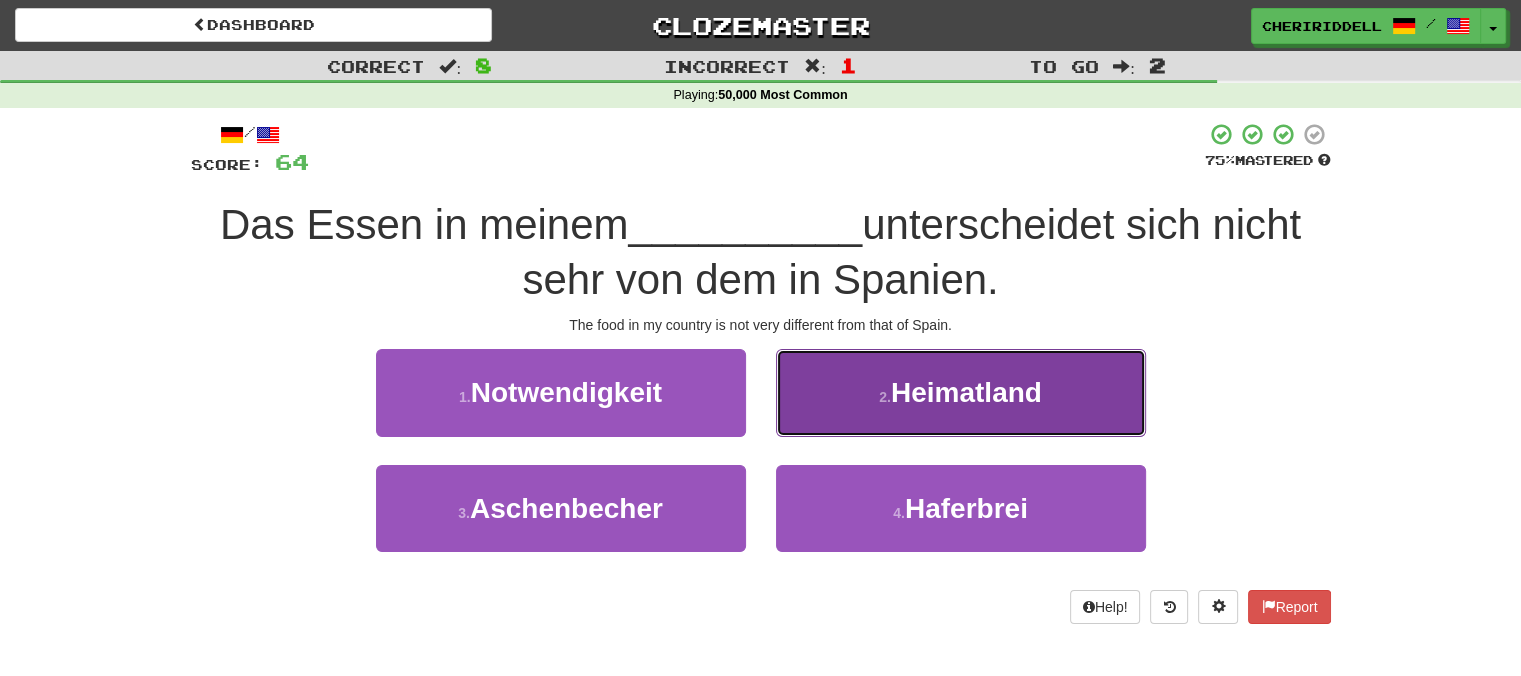 click on "2 .  Heimatland" at bounding box center [961, 392] 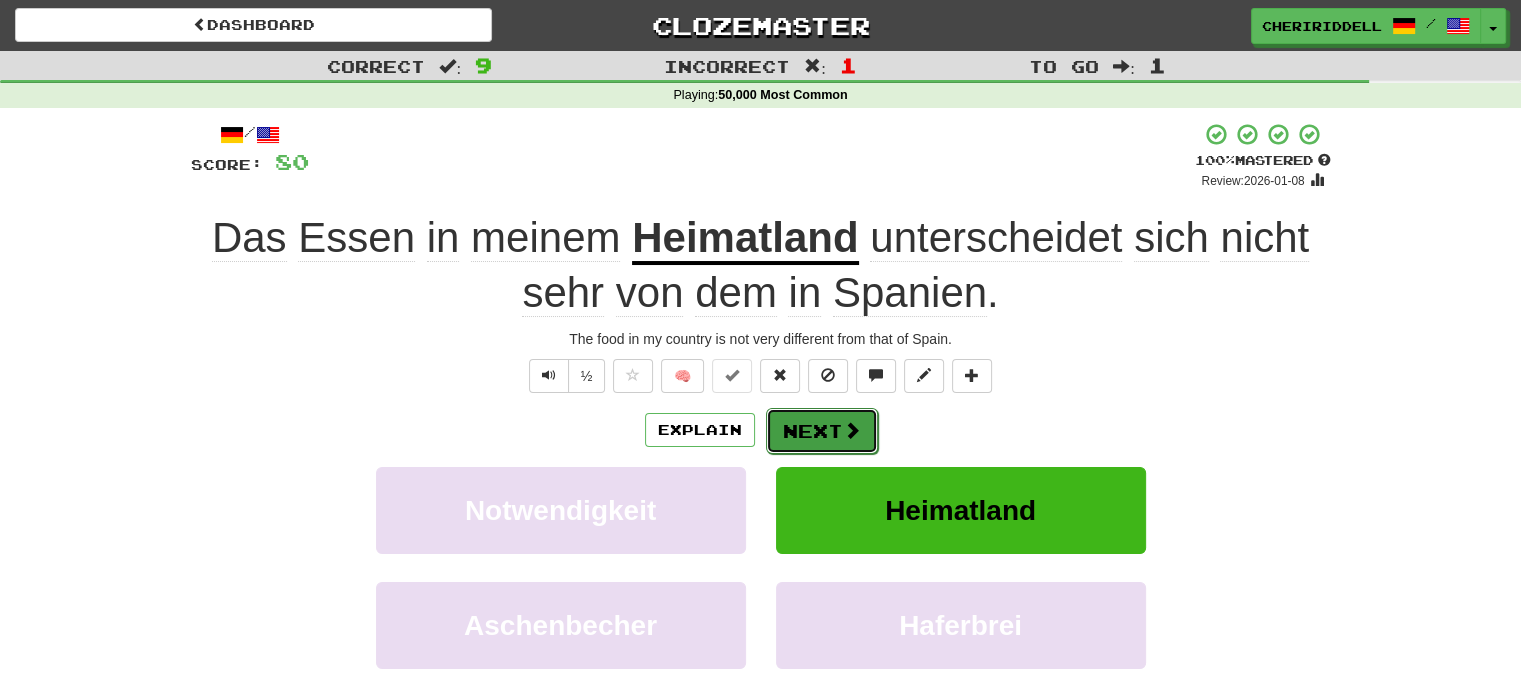 click on "Next" at bounding box center (822, 431) 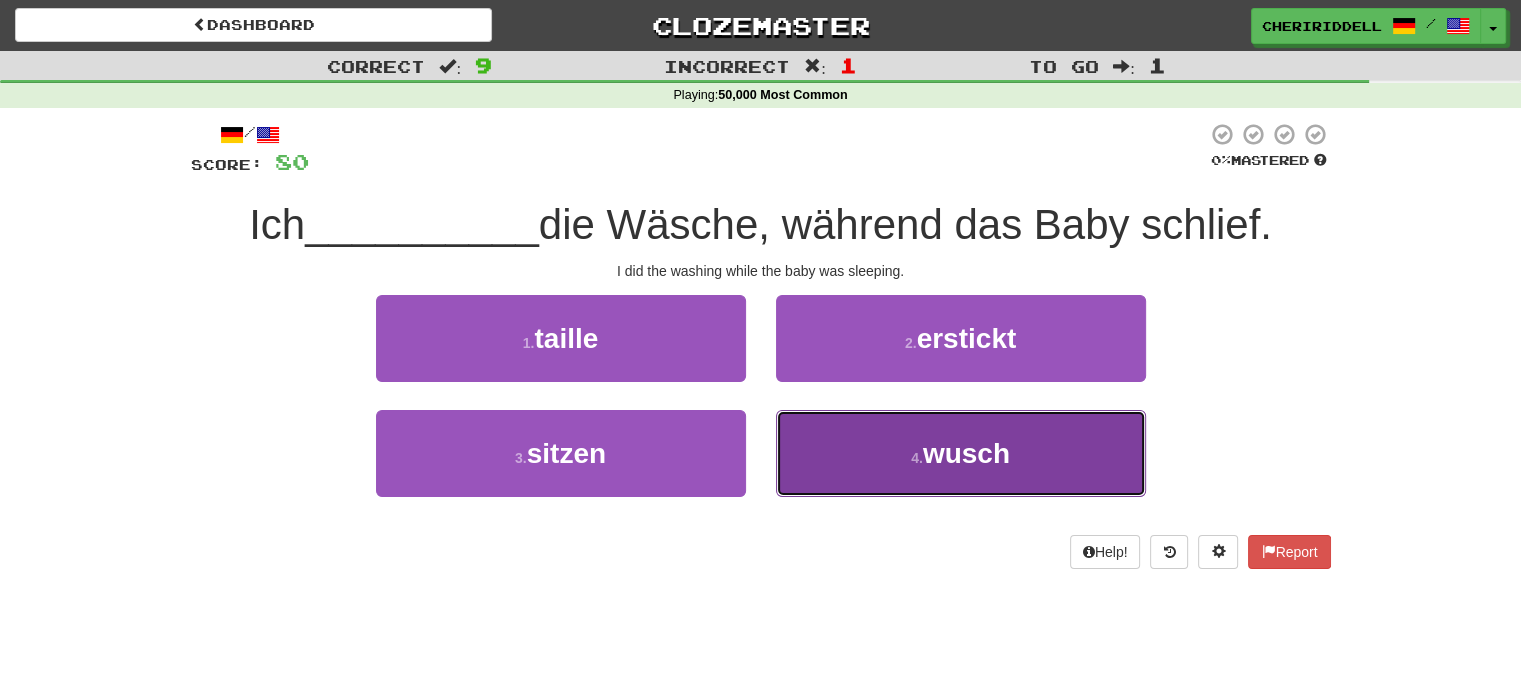 click on "4 .  wusch" at bounding box center [961, 453] 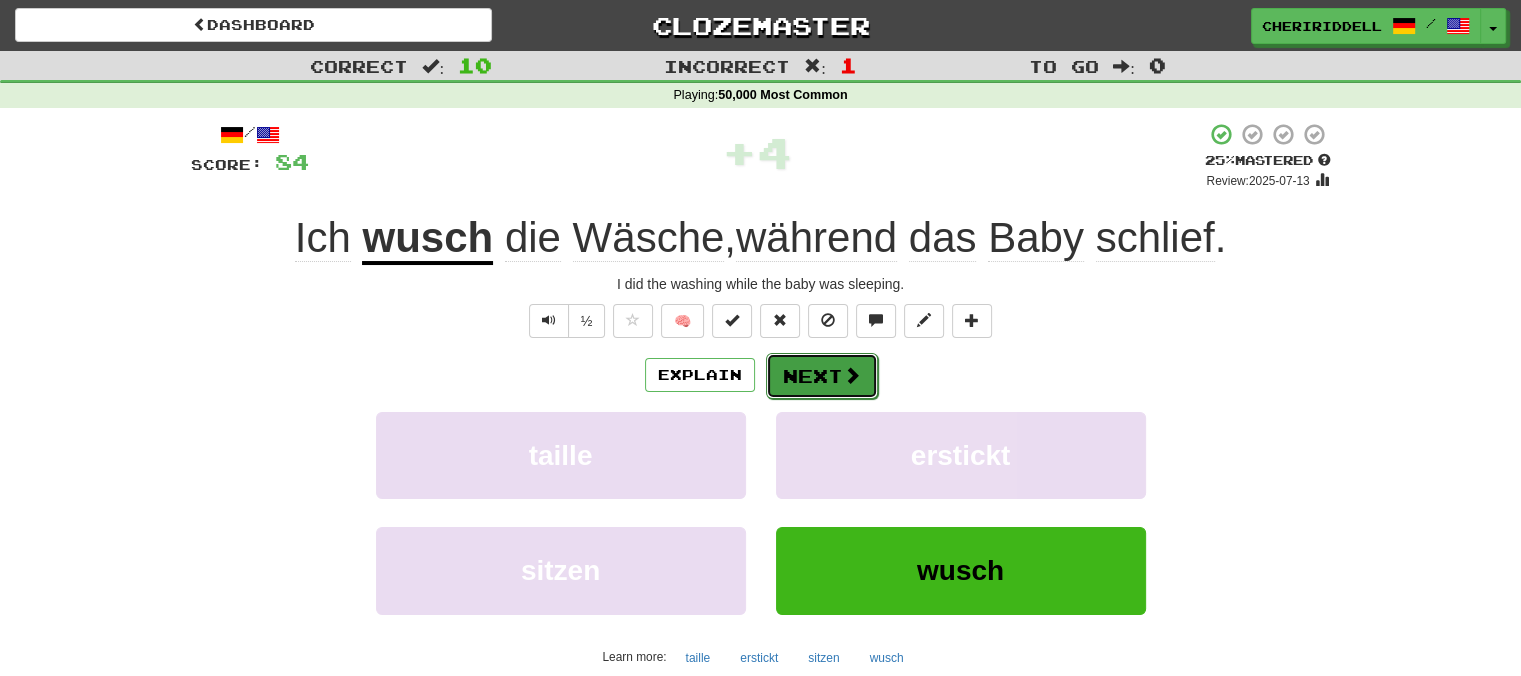 click at bounding box center (852, 375) 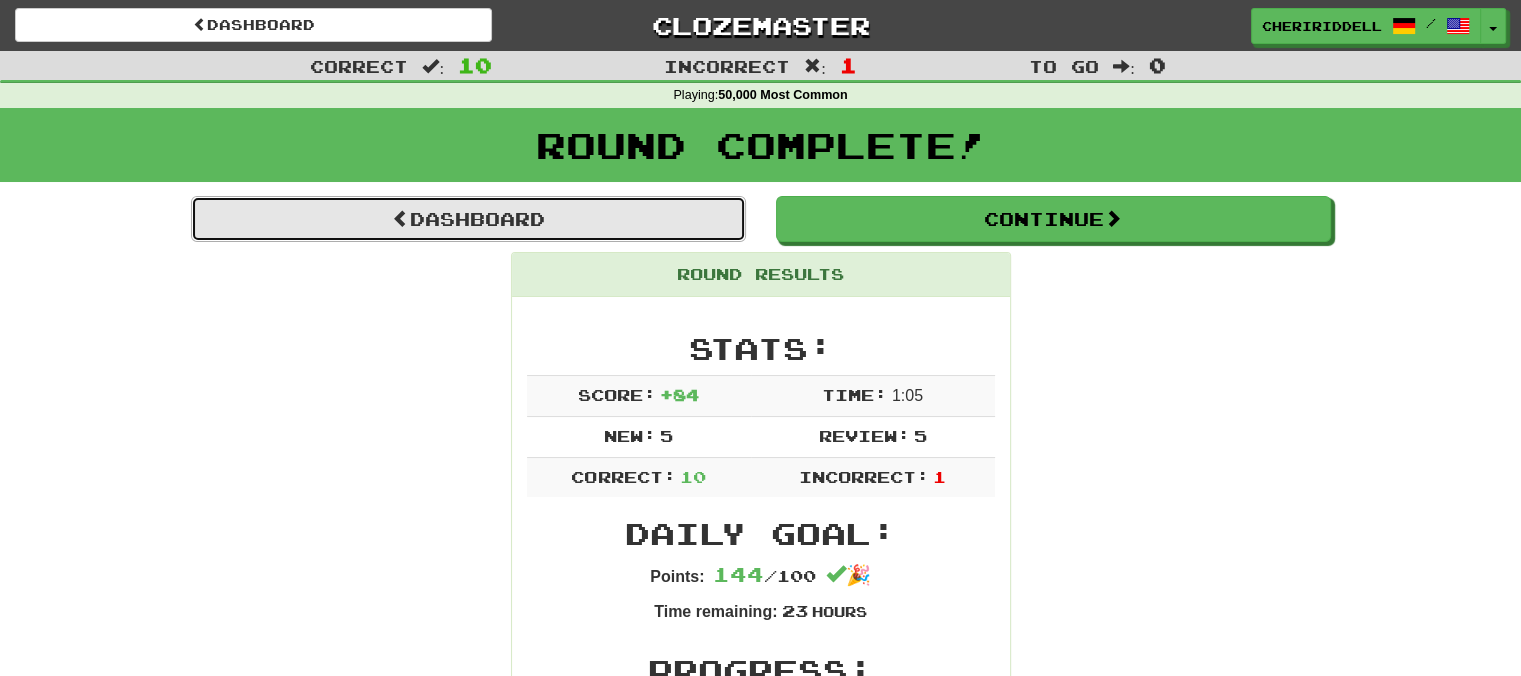 click on "Dashboard" at bounding box center [468, 219] 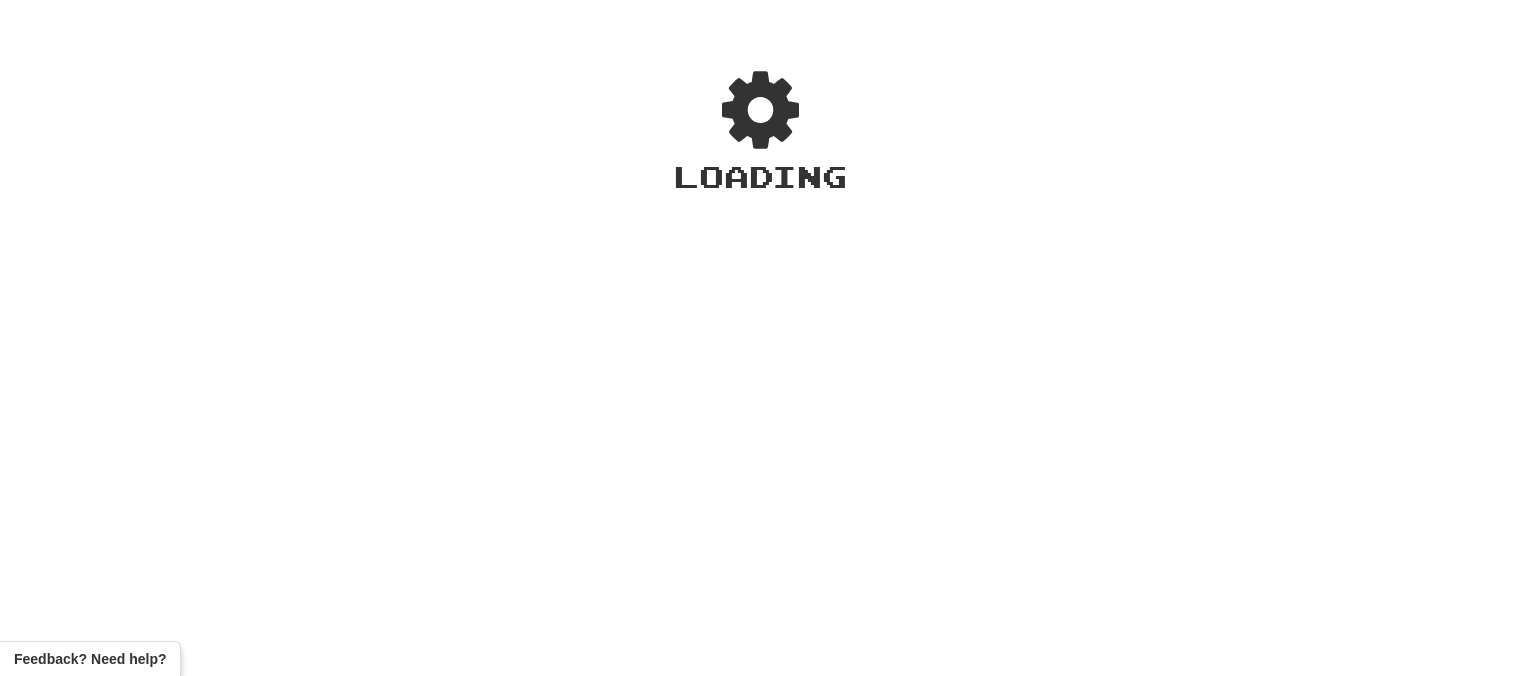 scroll, scrollTop: 0, scrollLeft: 0, axis: both 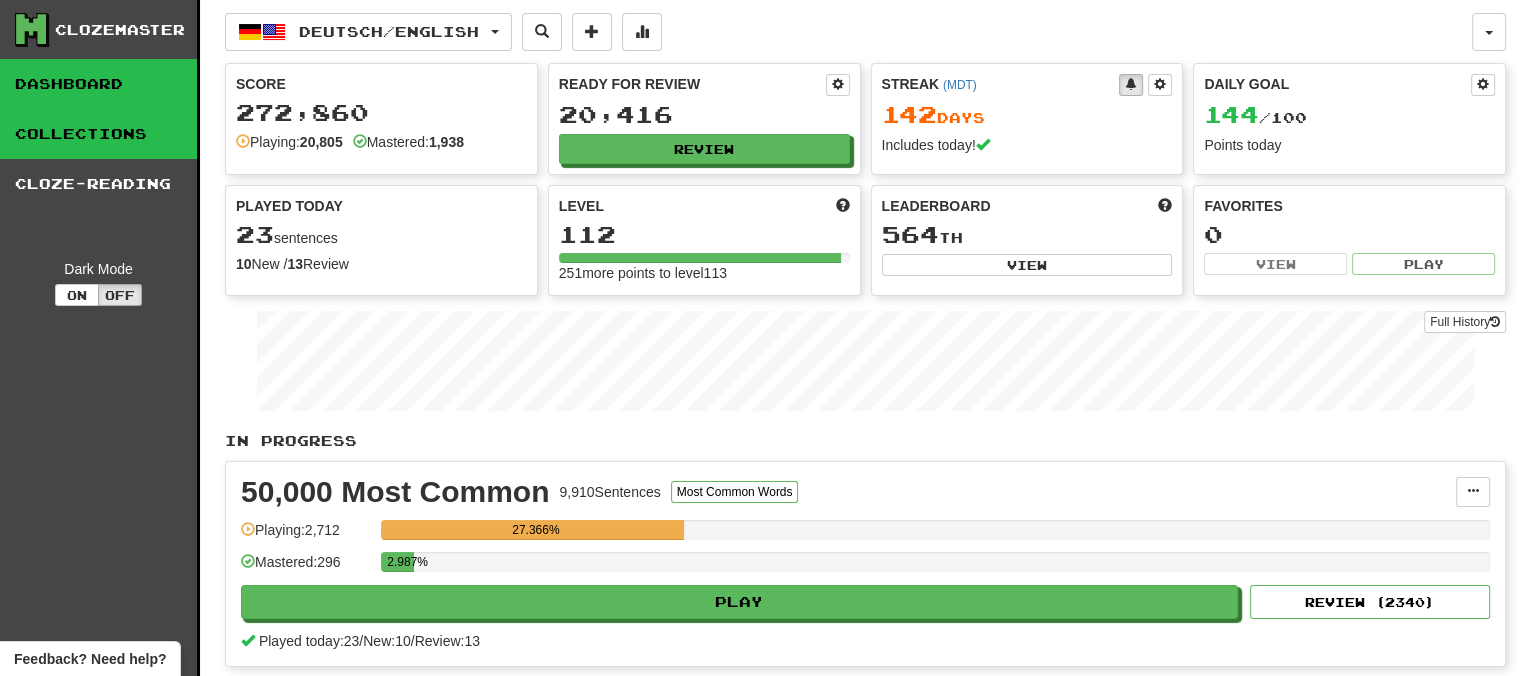 click on "Collections" at bounding box center (98, 134) 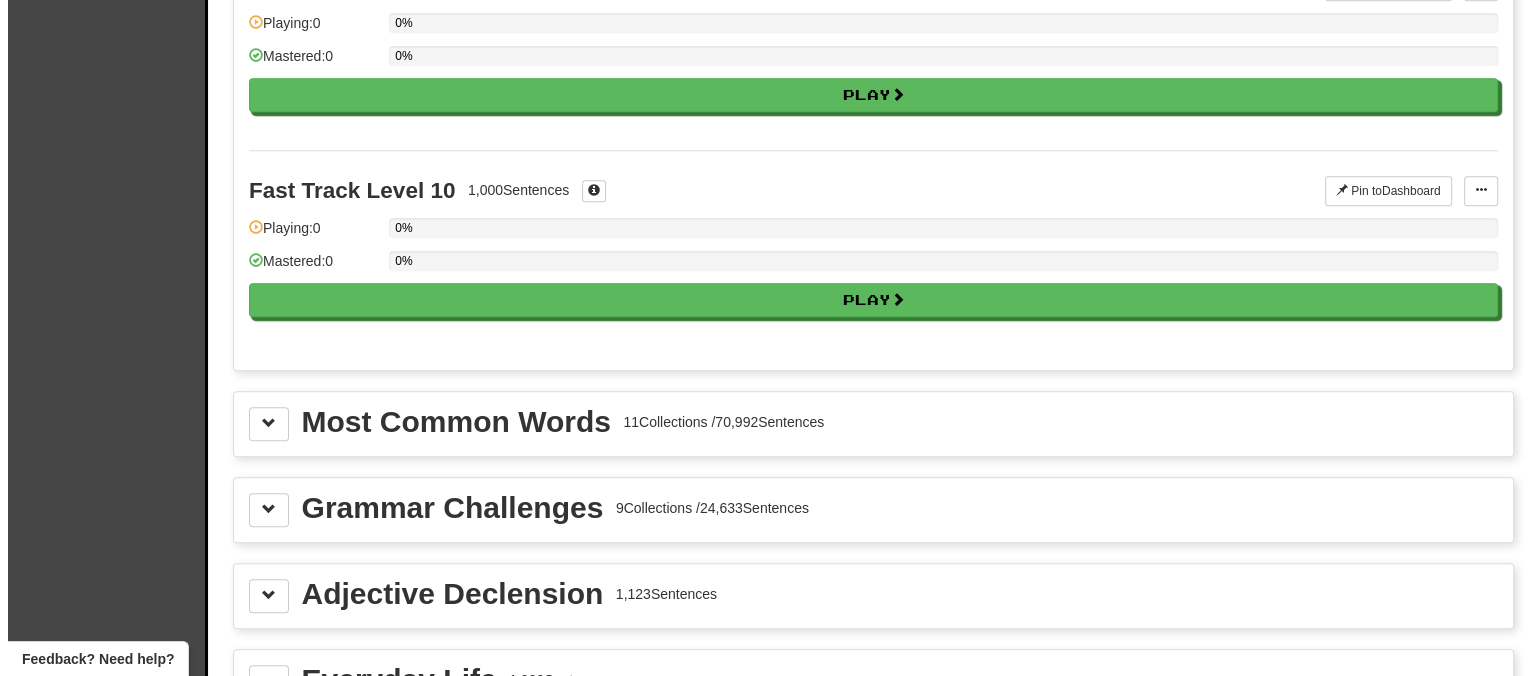 scroll, scrollTop: 1895, scrollLeft: 0, axis: vertical 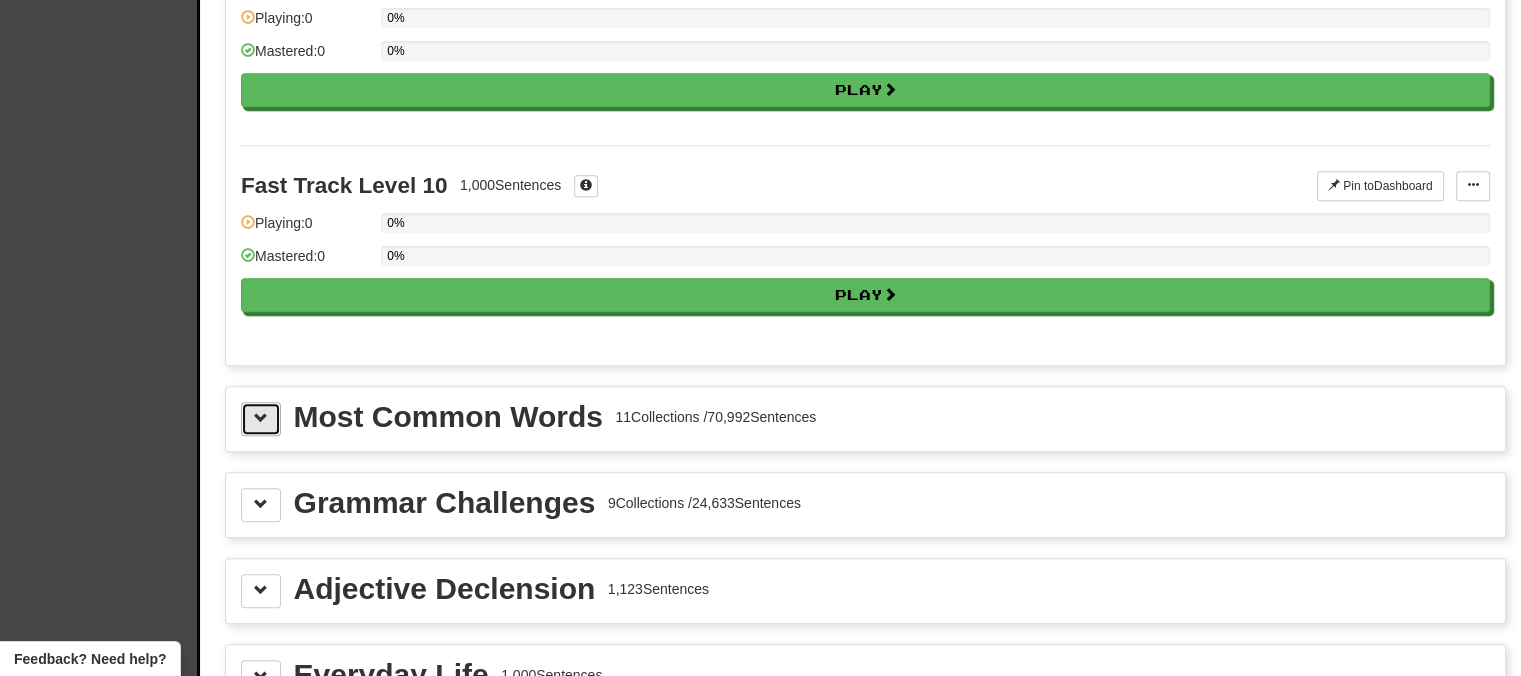 click at bounding box center (261, 418) 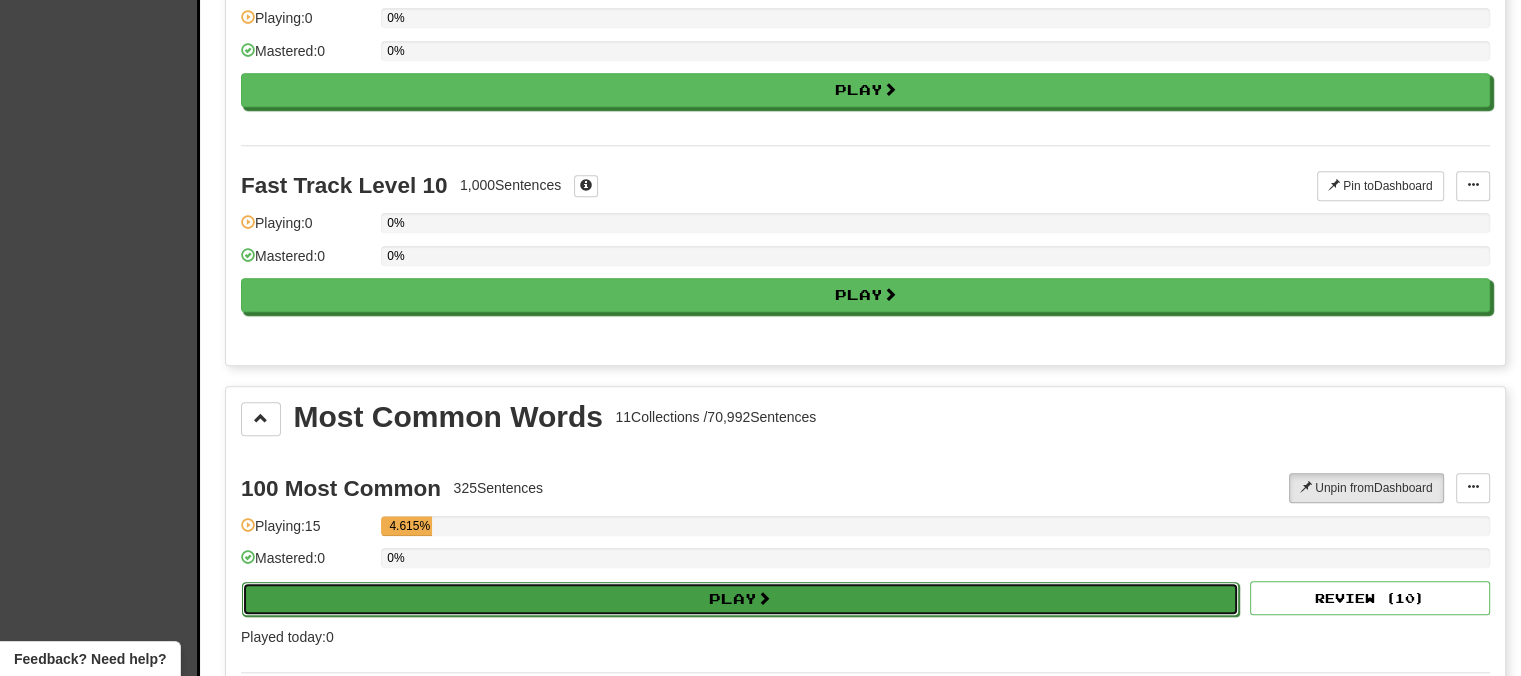 click on "Play" at bounding box center [740, 599] 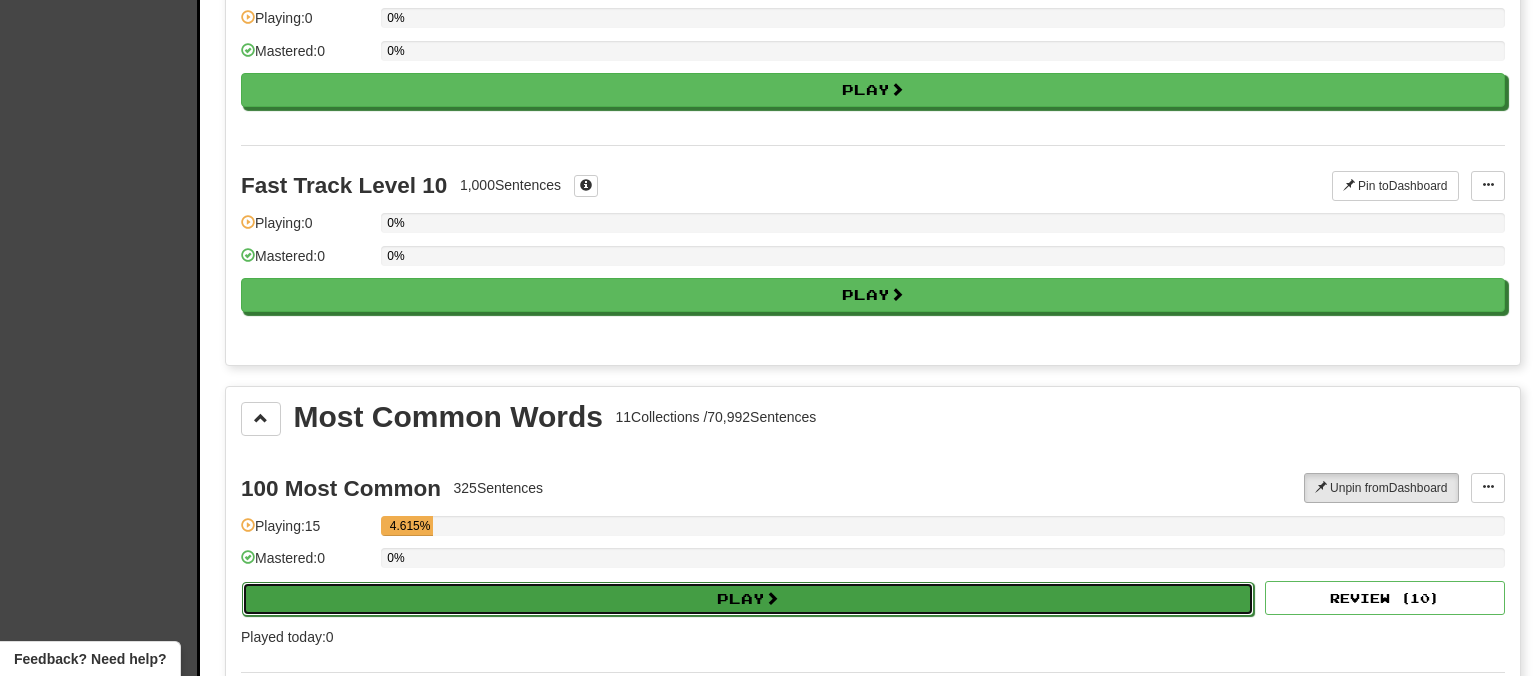 select on "**" 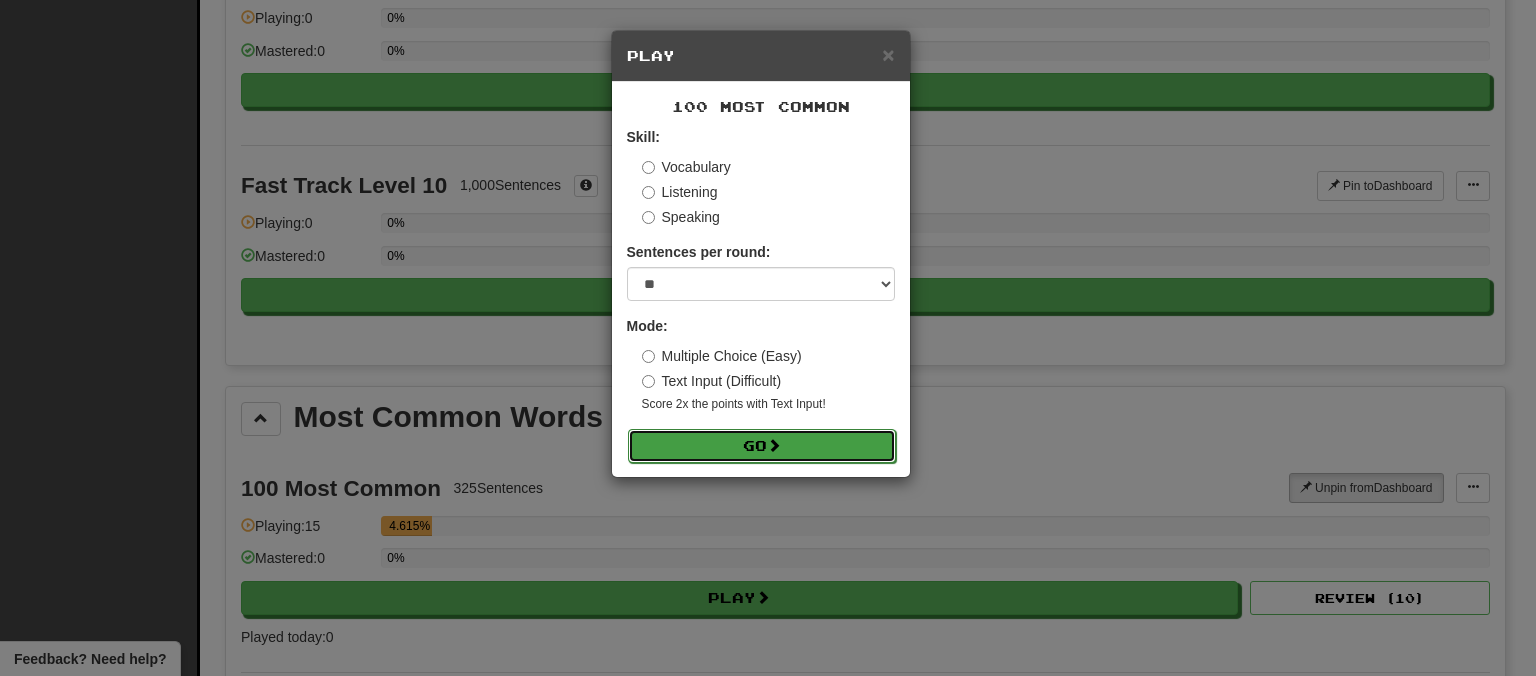 click on "Go" at bounding box center (762, 446) 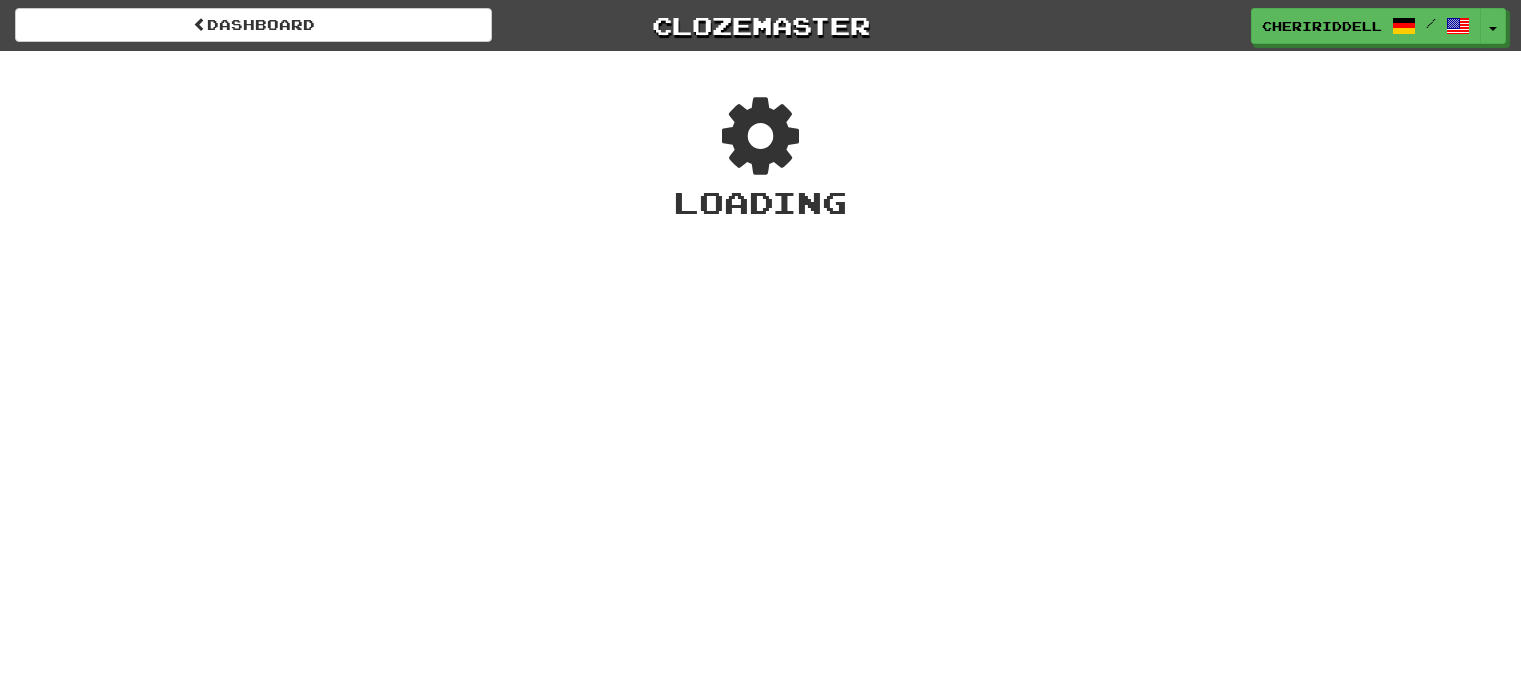 scroll, scrollTop: 0, scrollLeft: 0, axis: both 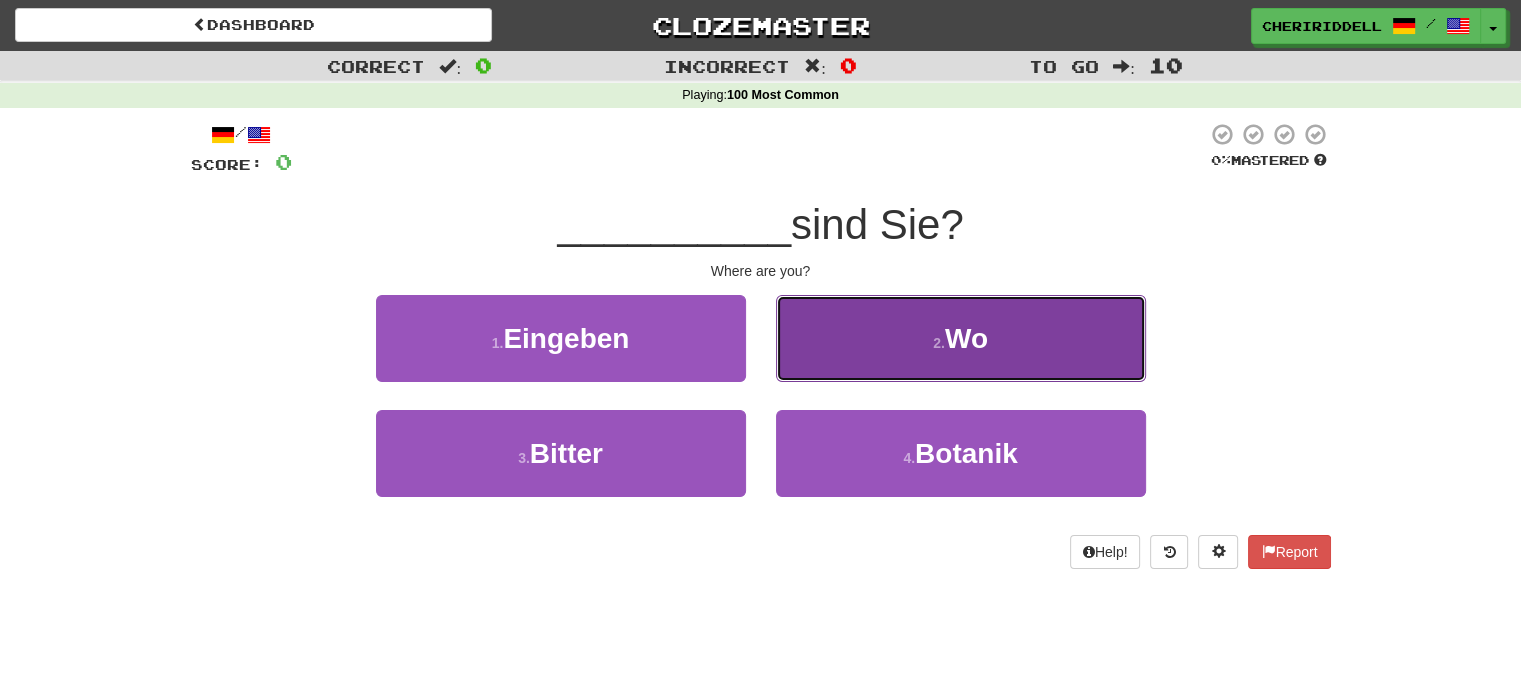 click on "2 .  Wo" at bounding box center (961, 338) 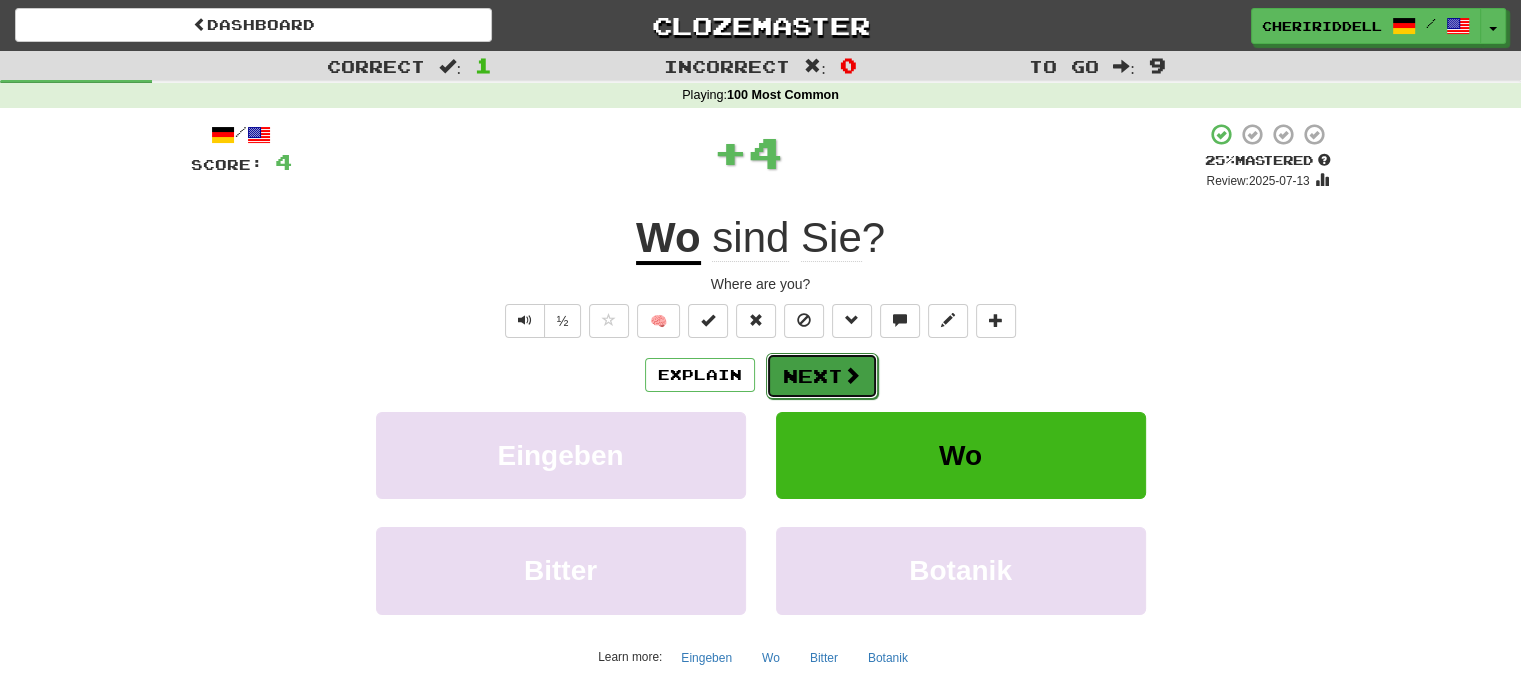 click on "Next" at bounding box center [822, 376] 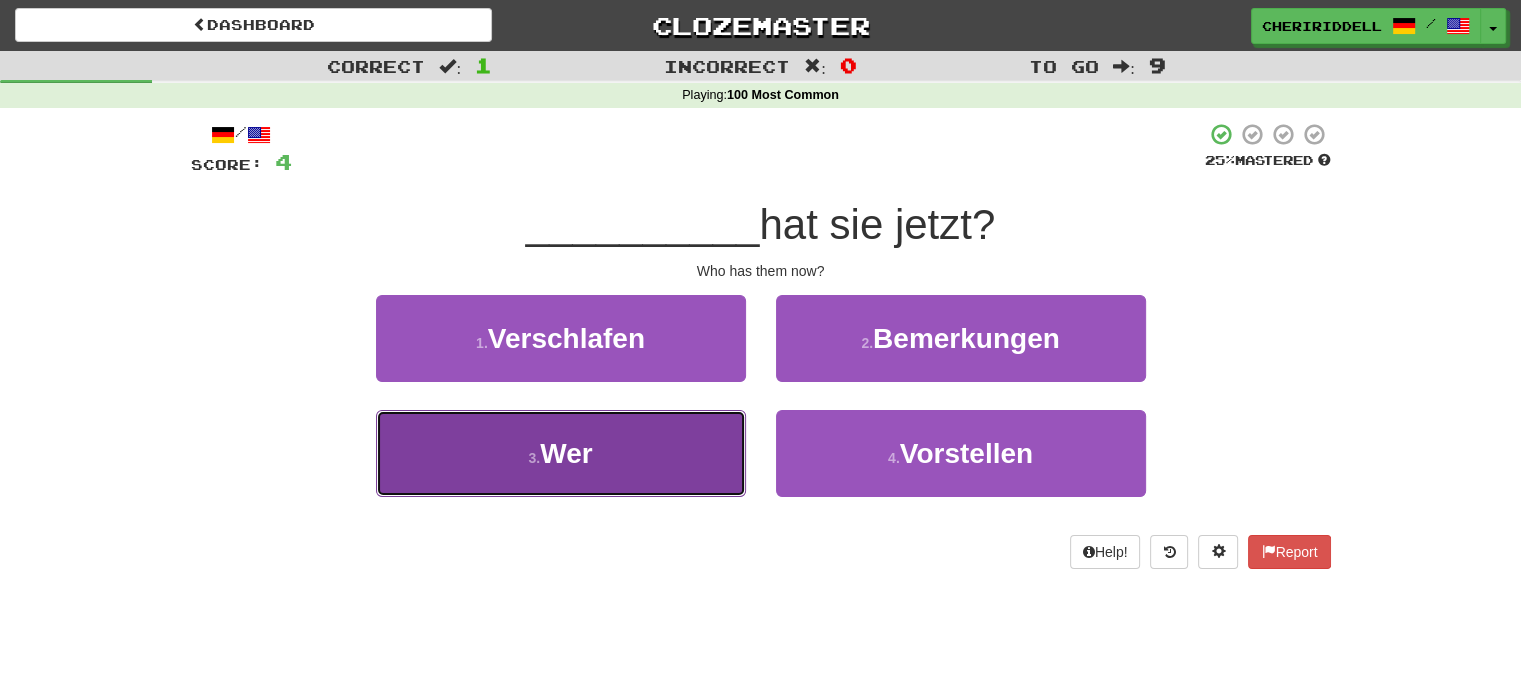 click on "3 .  Wer" at bounding box center (561, 453) 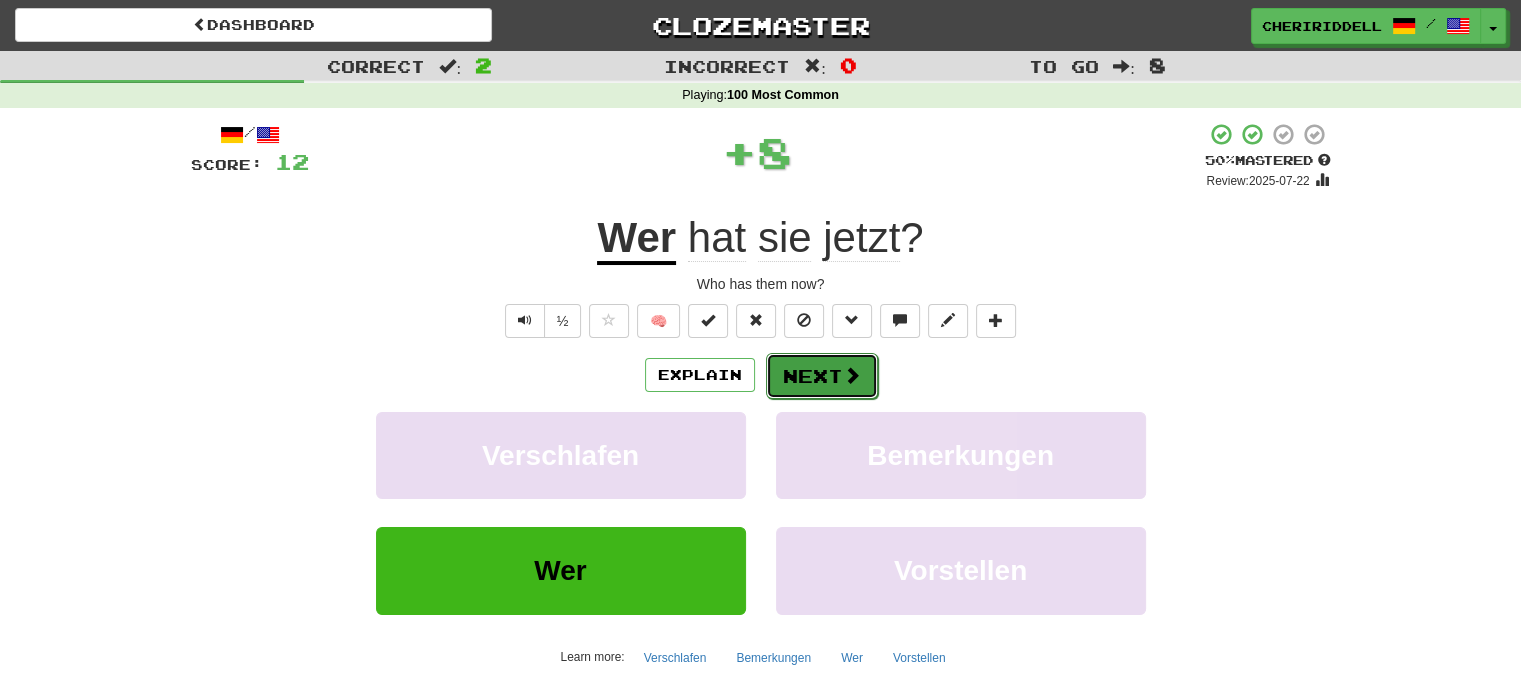 click on "Next" at bounding box center [822, 376] 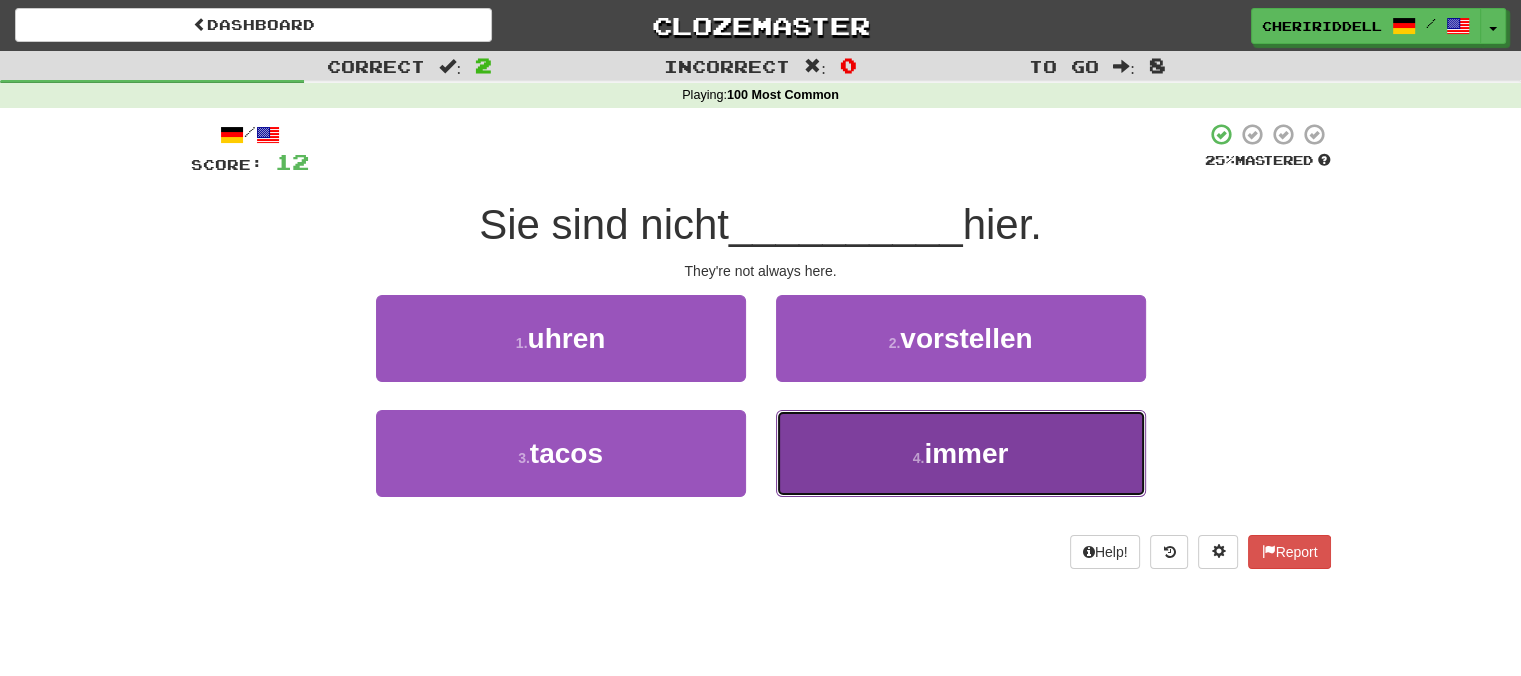 click on "4 .  immer" at bounding box center (961, 453) 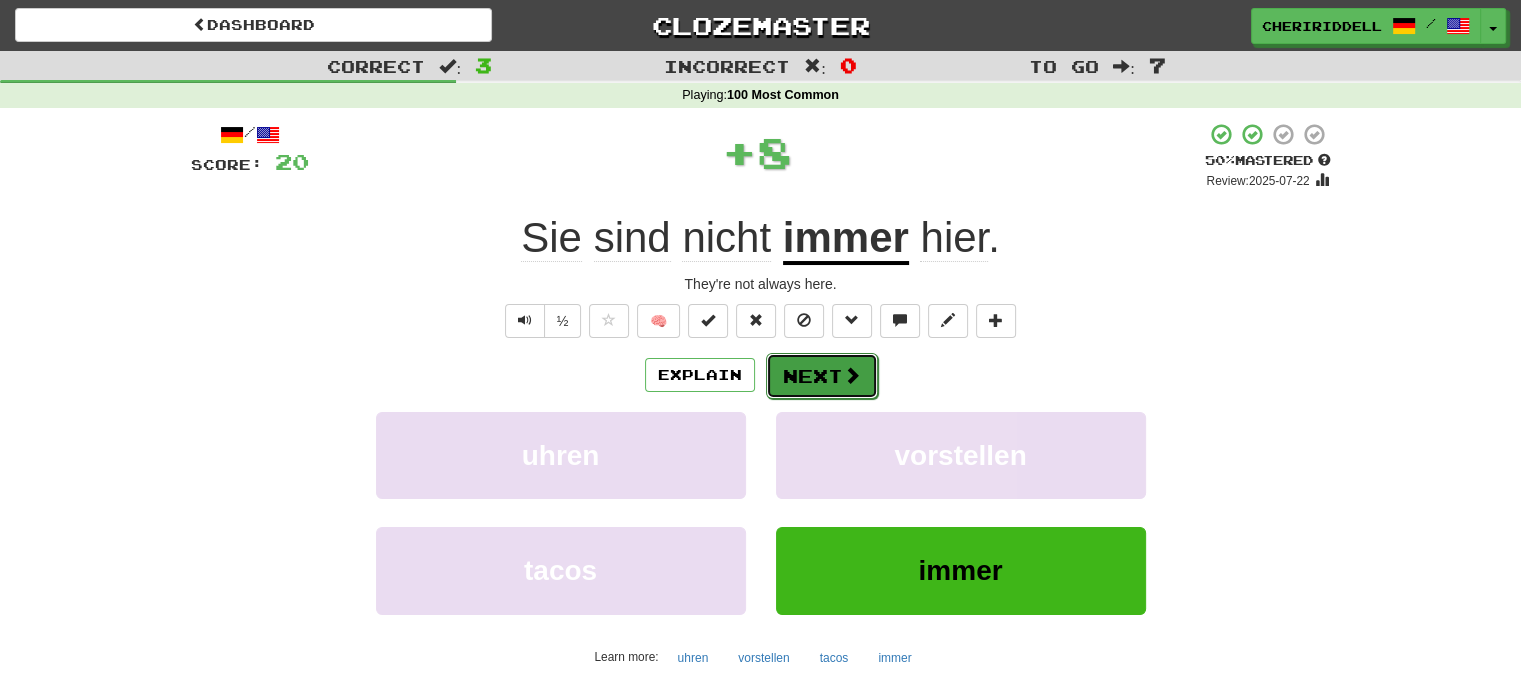 click on "Next" at bounding box center [822, 376] 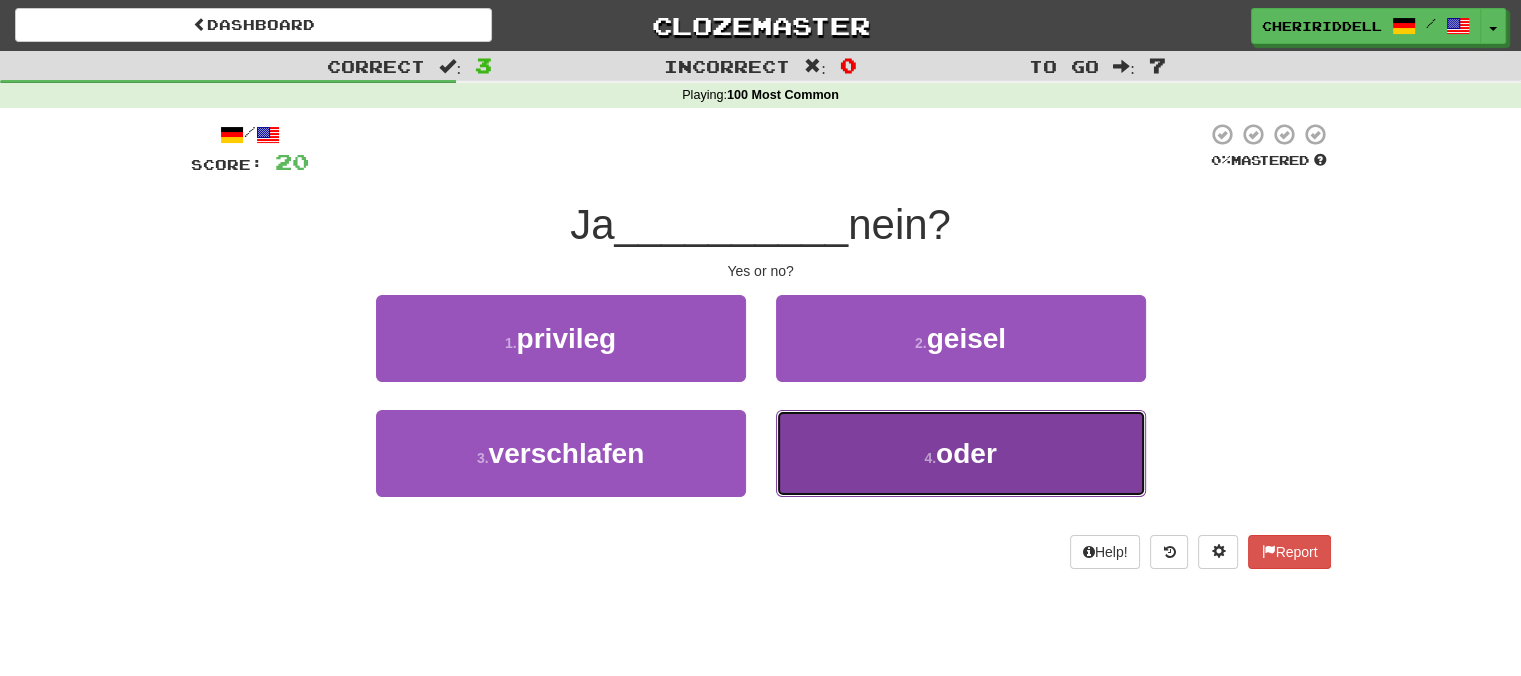 click on "4 .  oder" at bounding box center [961, 453] 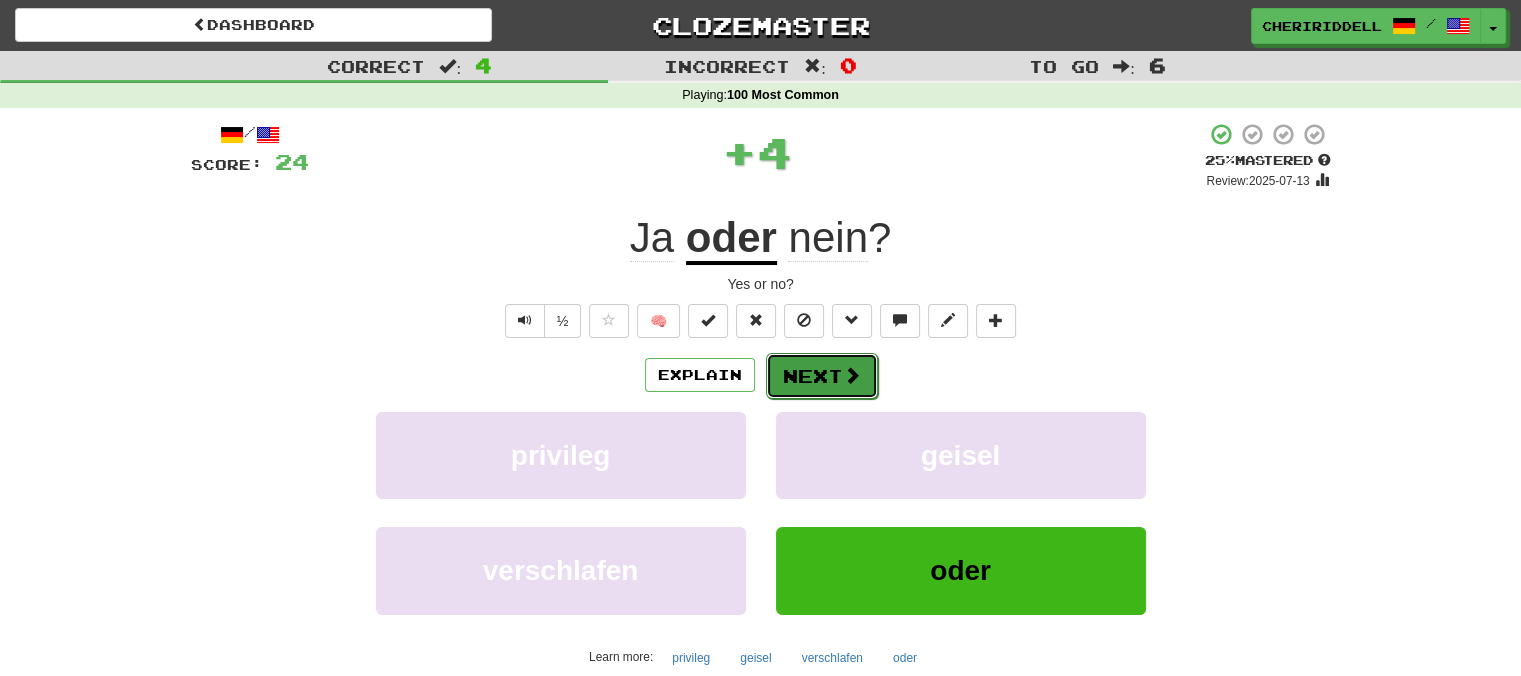 click on "Next" at bounding box center (822, 376) 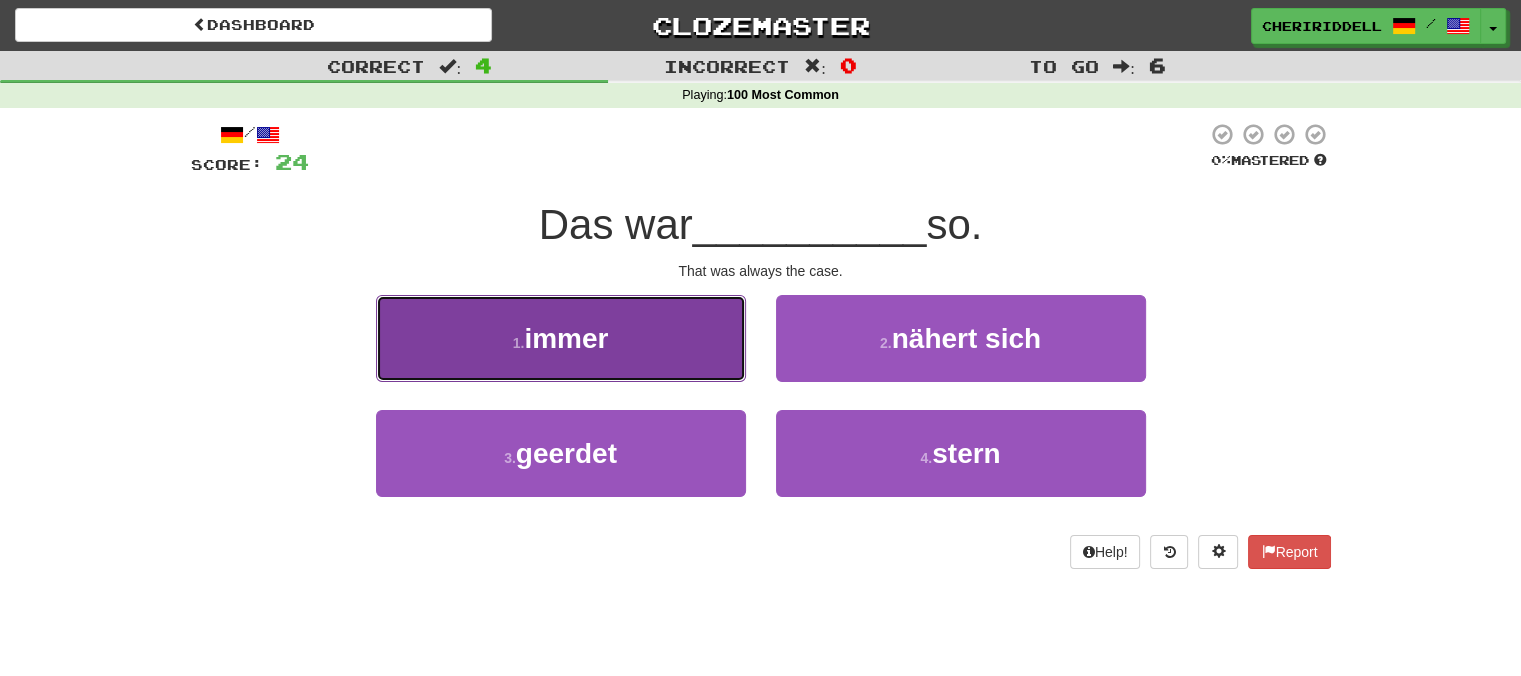 click on "1 .  immer" at bounding box center [561, 338] 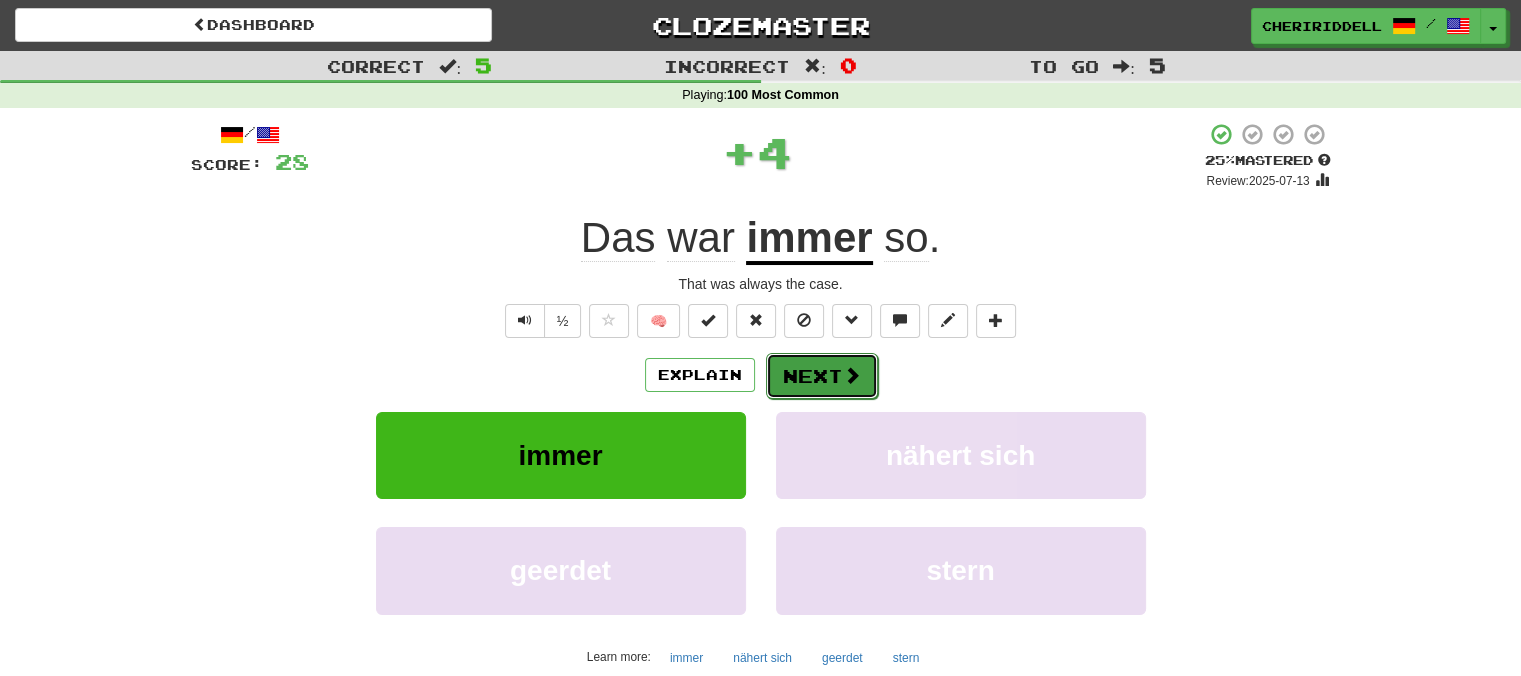 click on "Next" at bounding box center [822, 376] 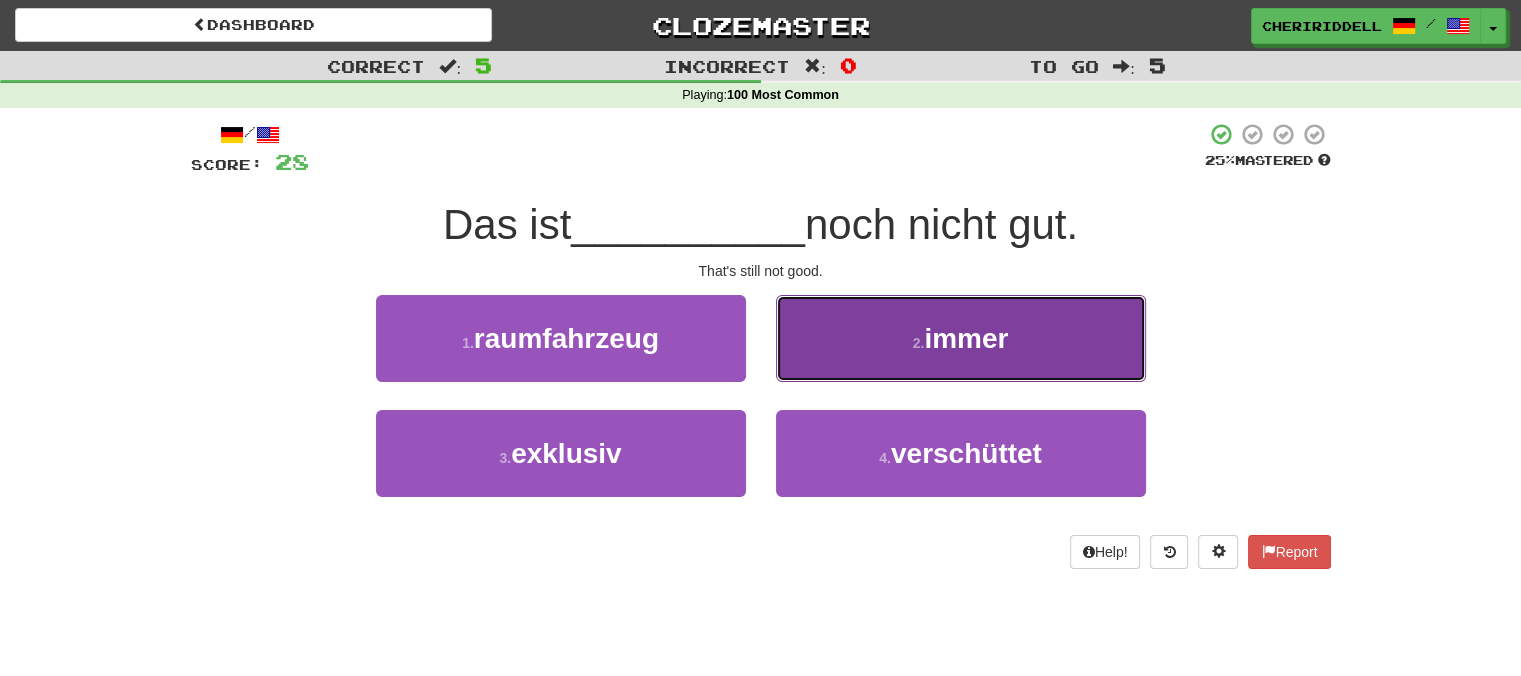 click on "2 .  immer" at bounding box center (961, 338) 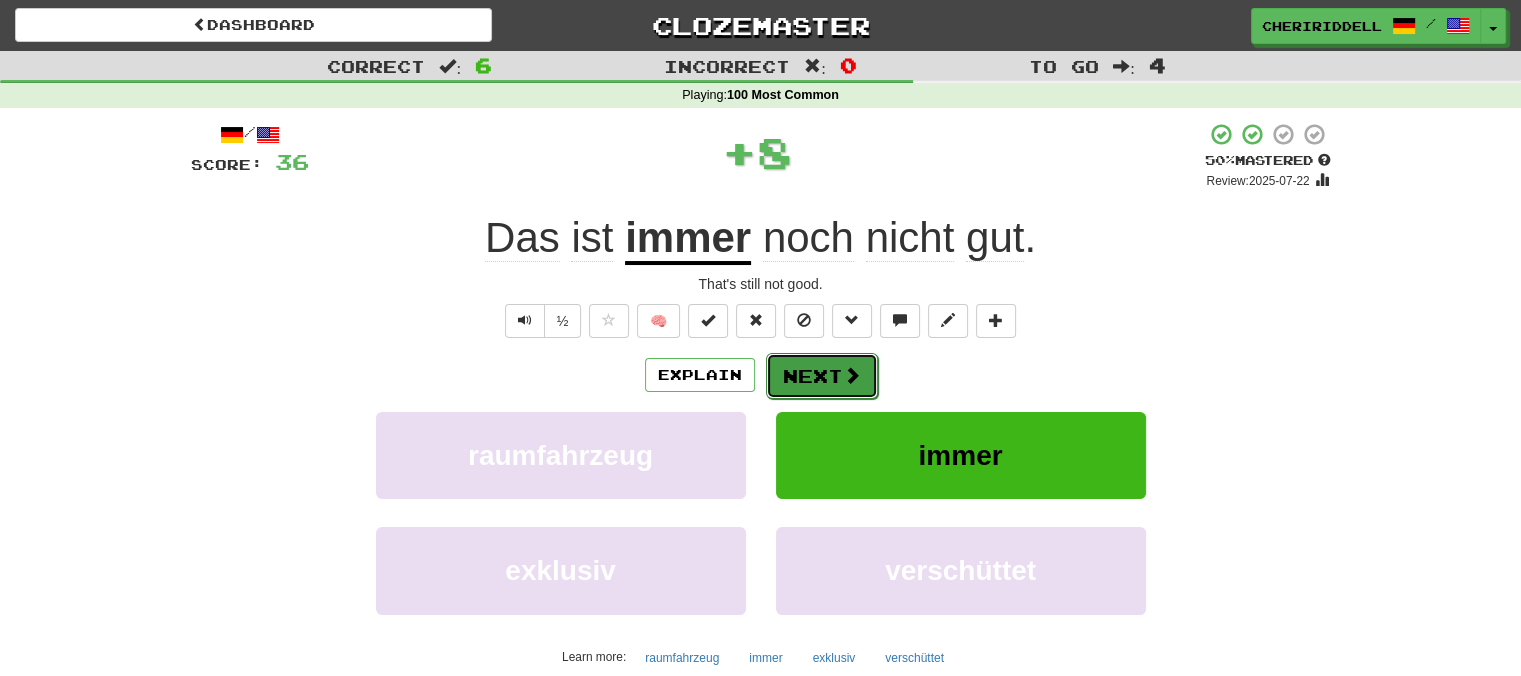 click at bounding box center (852, 375) 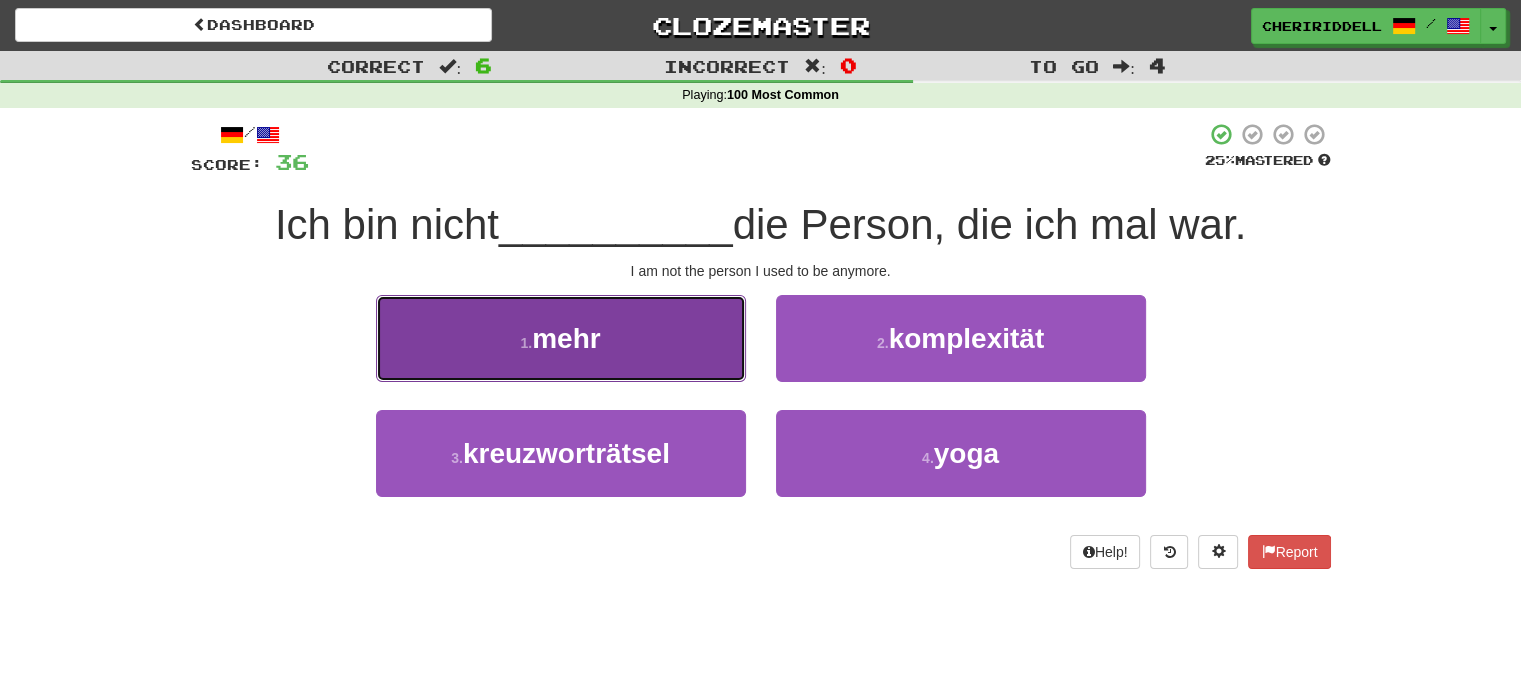 click on "1 .  mehr" at bounding box center (561, 338) 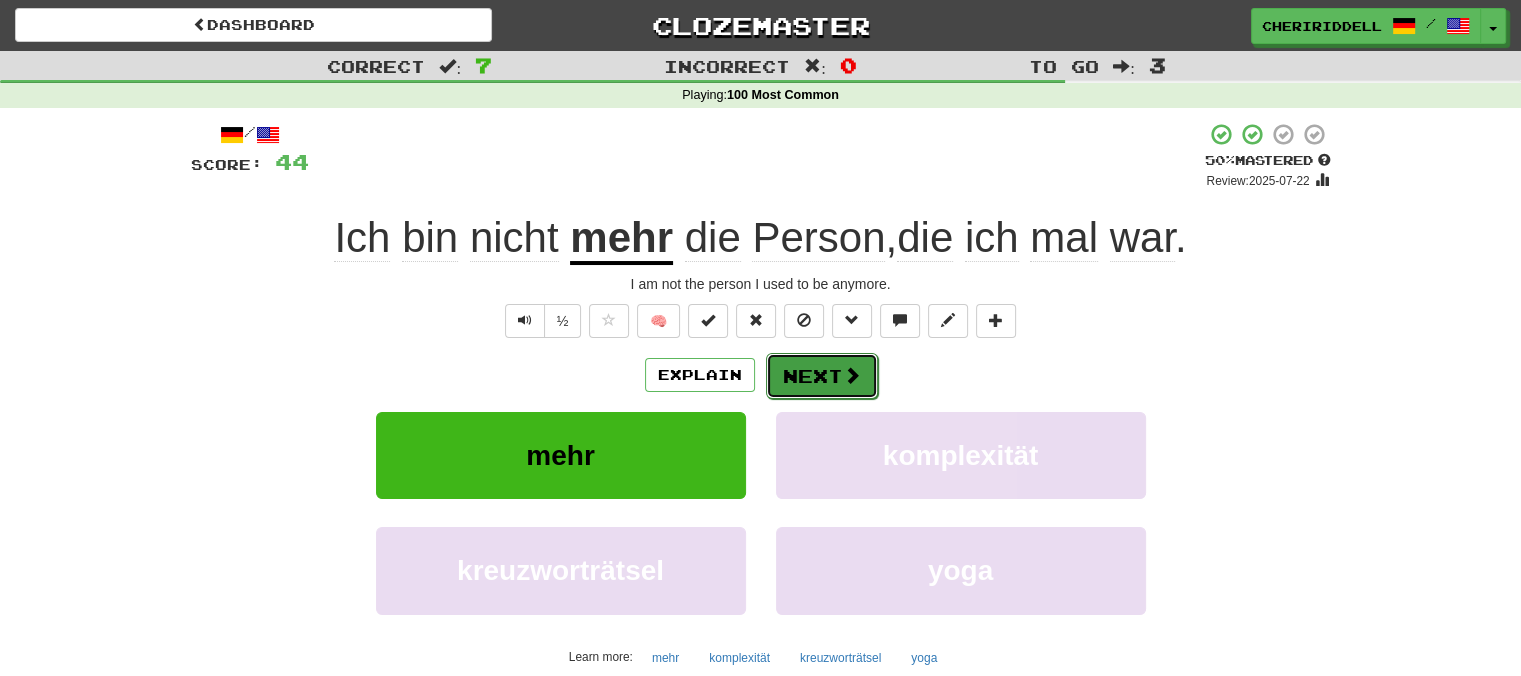 click on "Next" at bounding box center [822, 376] 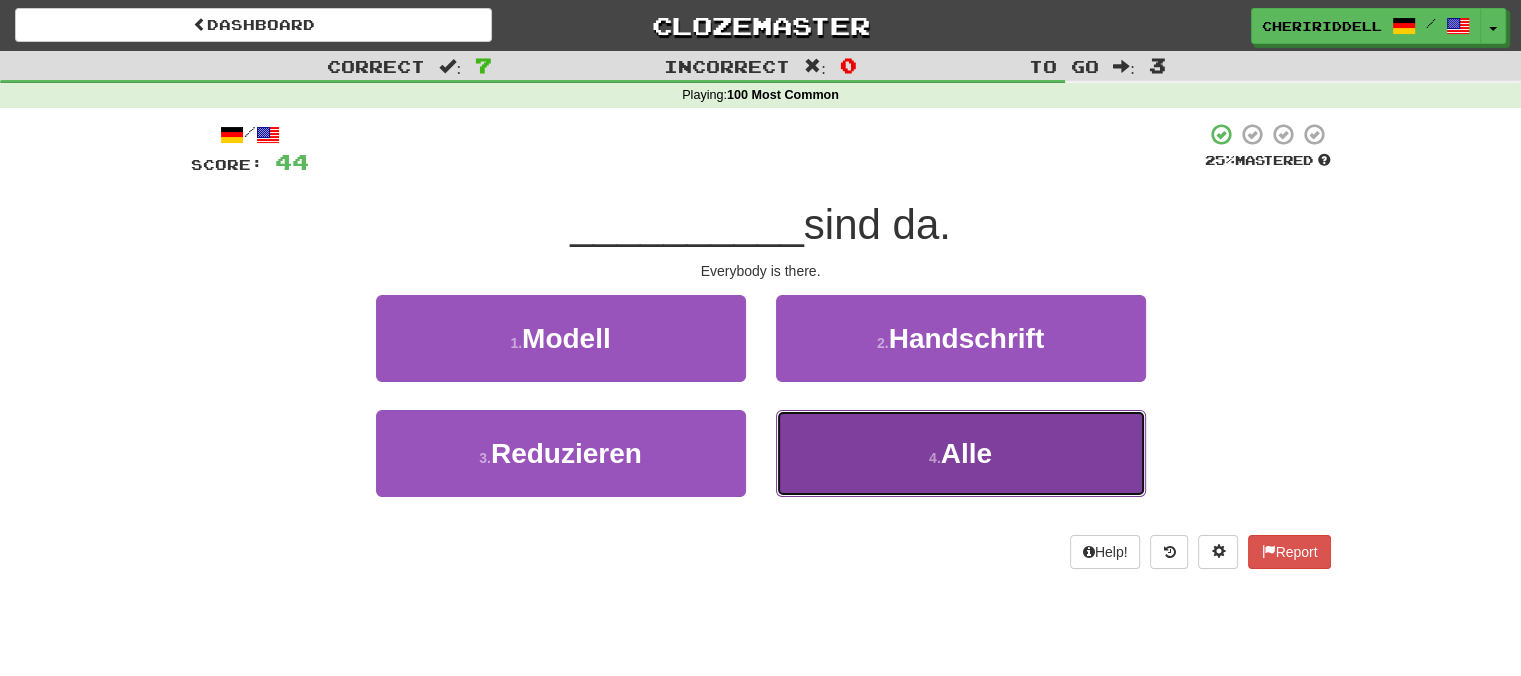click on "4 .  Alle" at bounding box center (961, 453) 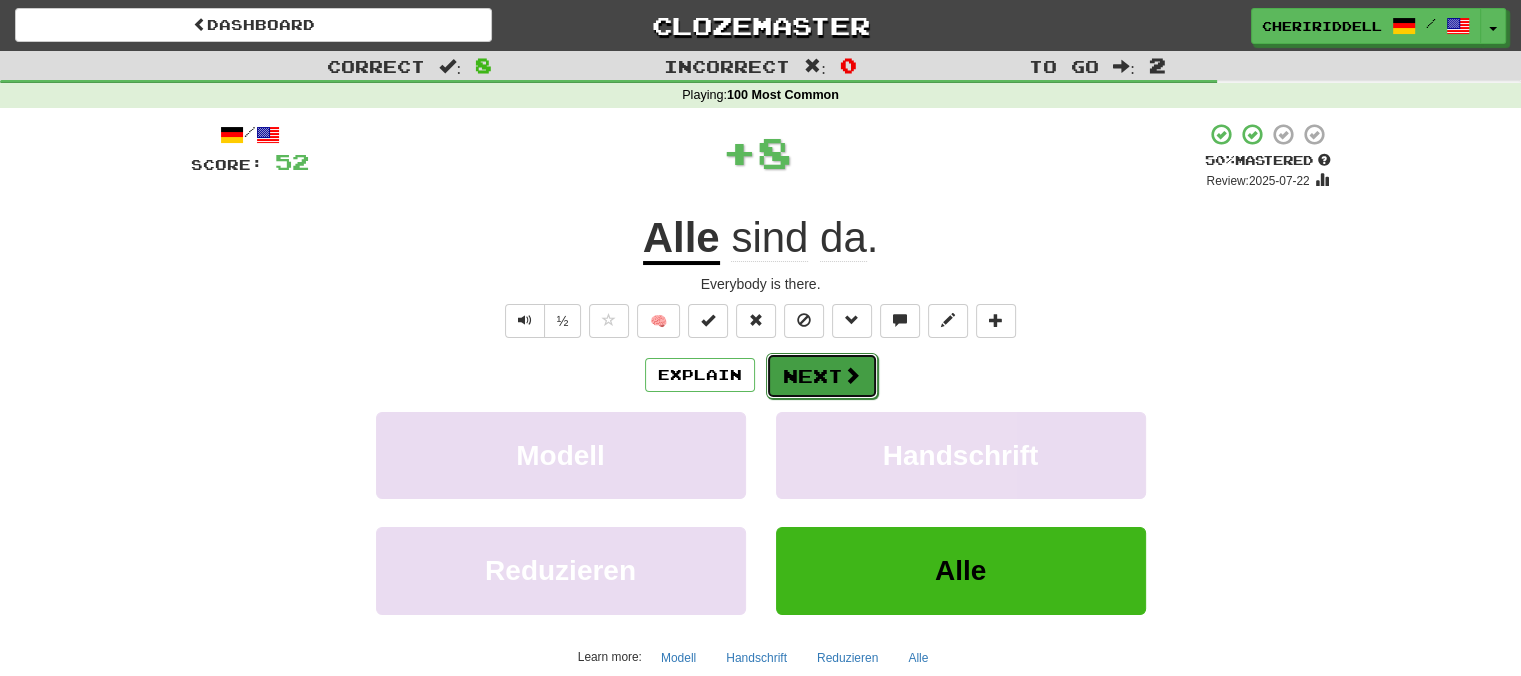 click at bounding box center (852, 375) 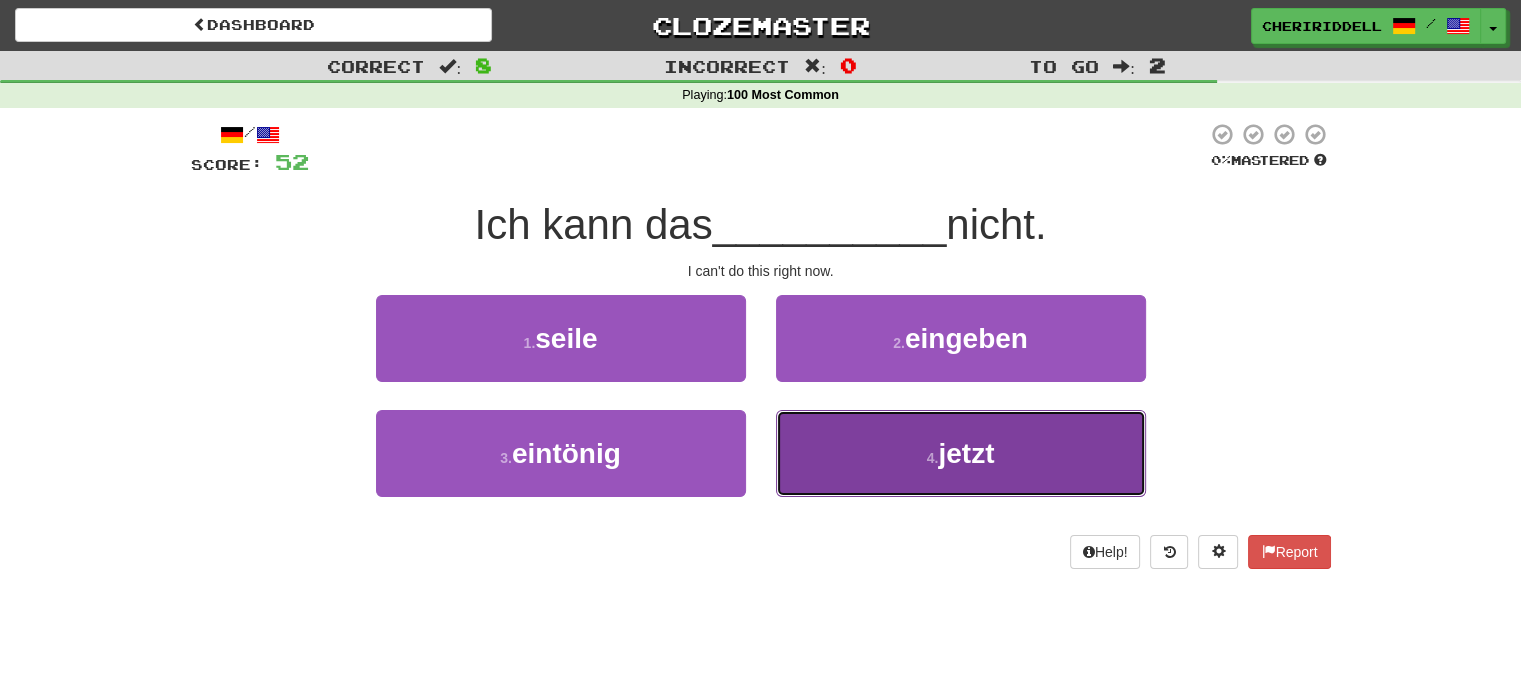 click on "4 .  jetzt" at bounding box center (961, 453) 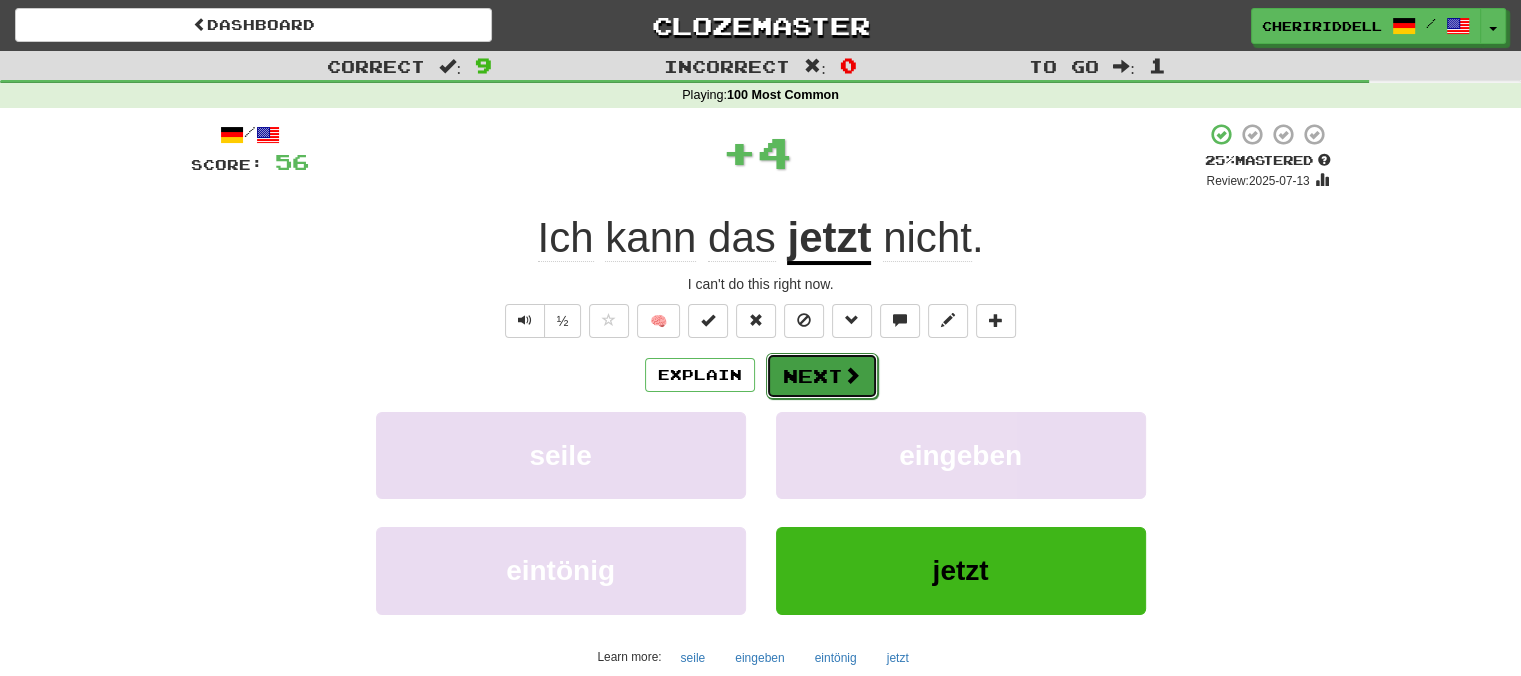 click at bounding box center (852, 375) 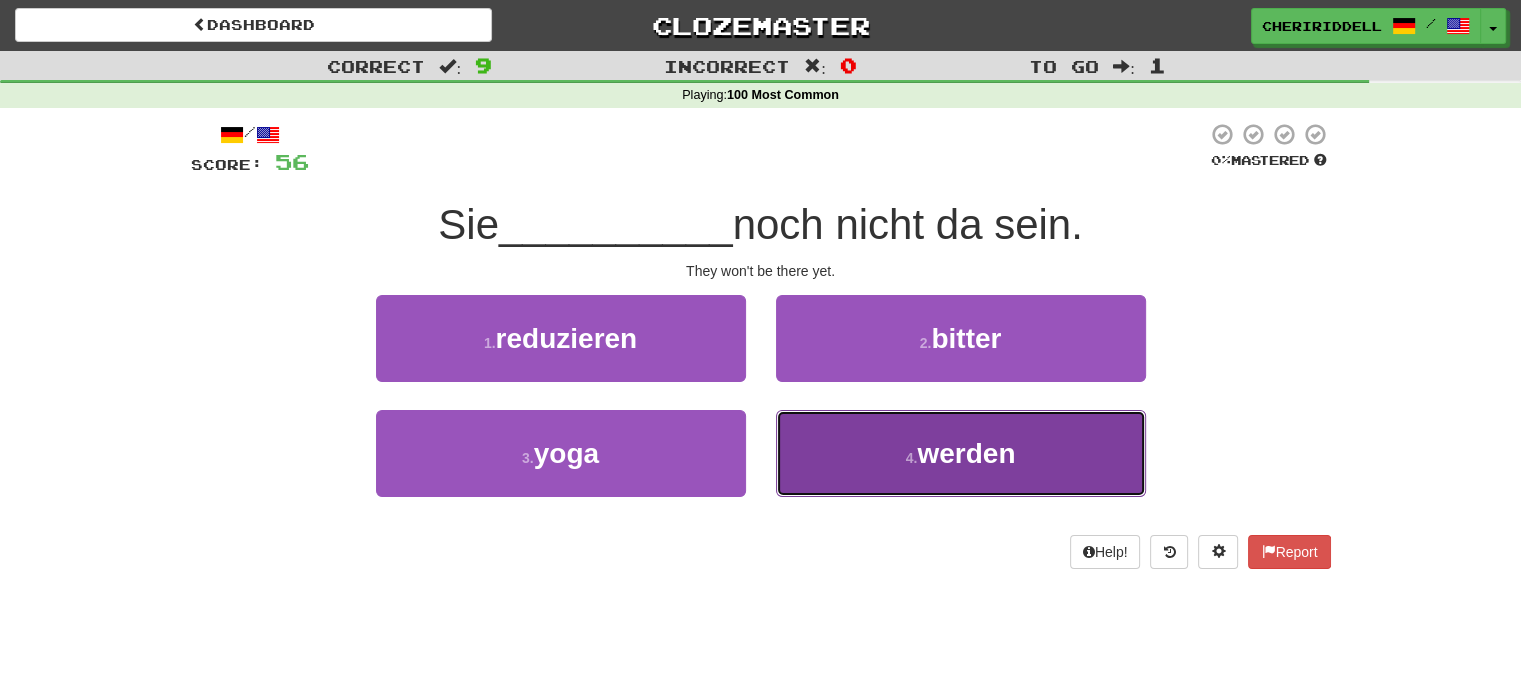 click on "4 .  werden" at bounding box center [961, 453] 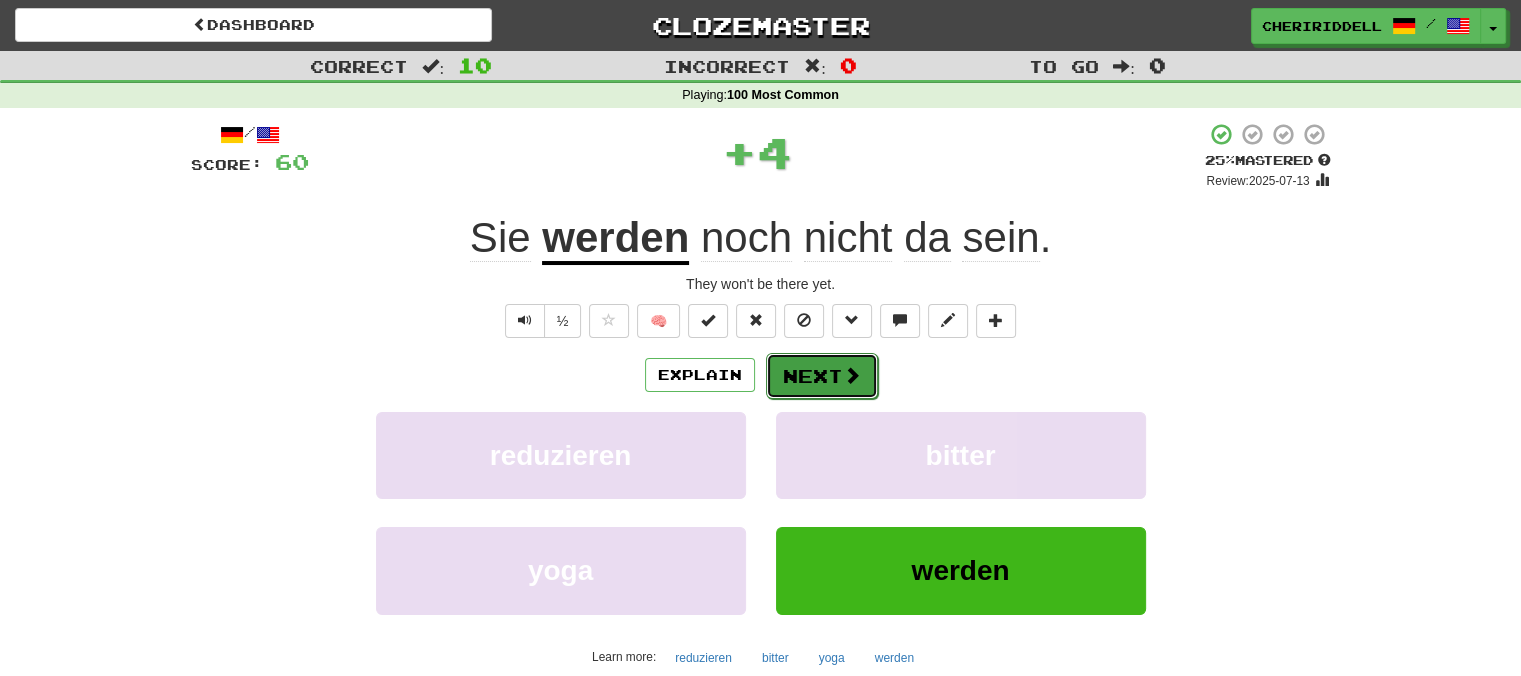 click on "Next" at bounding box center [822, 376] 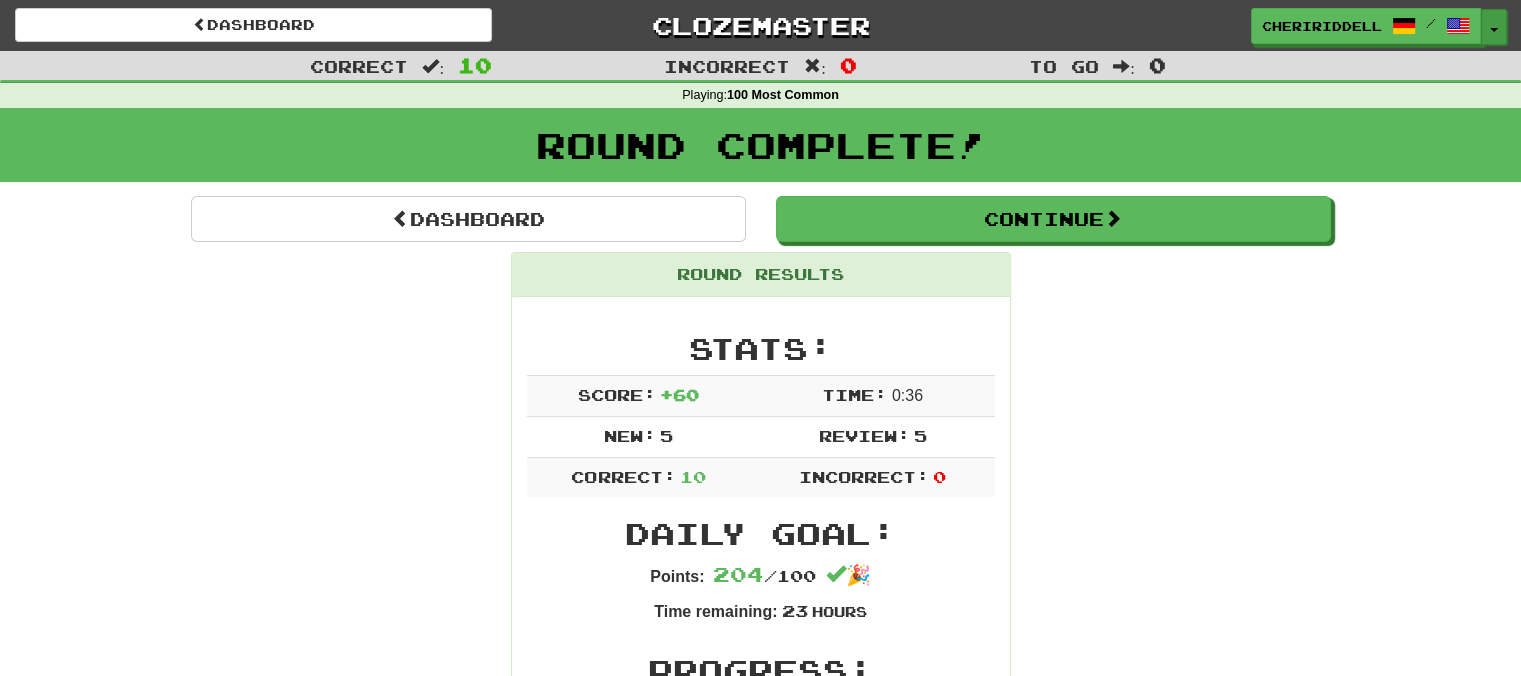 click on "Toggle Dropdown" at bounding box center (1494, 27) 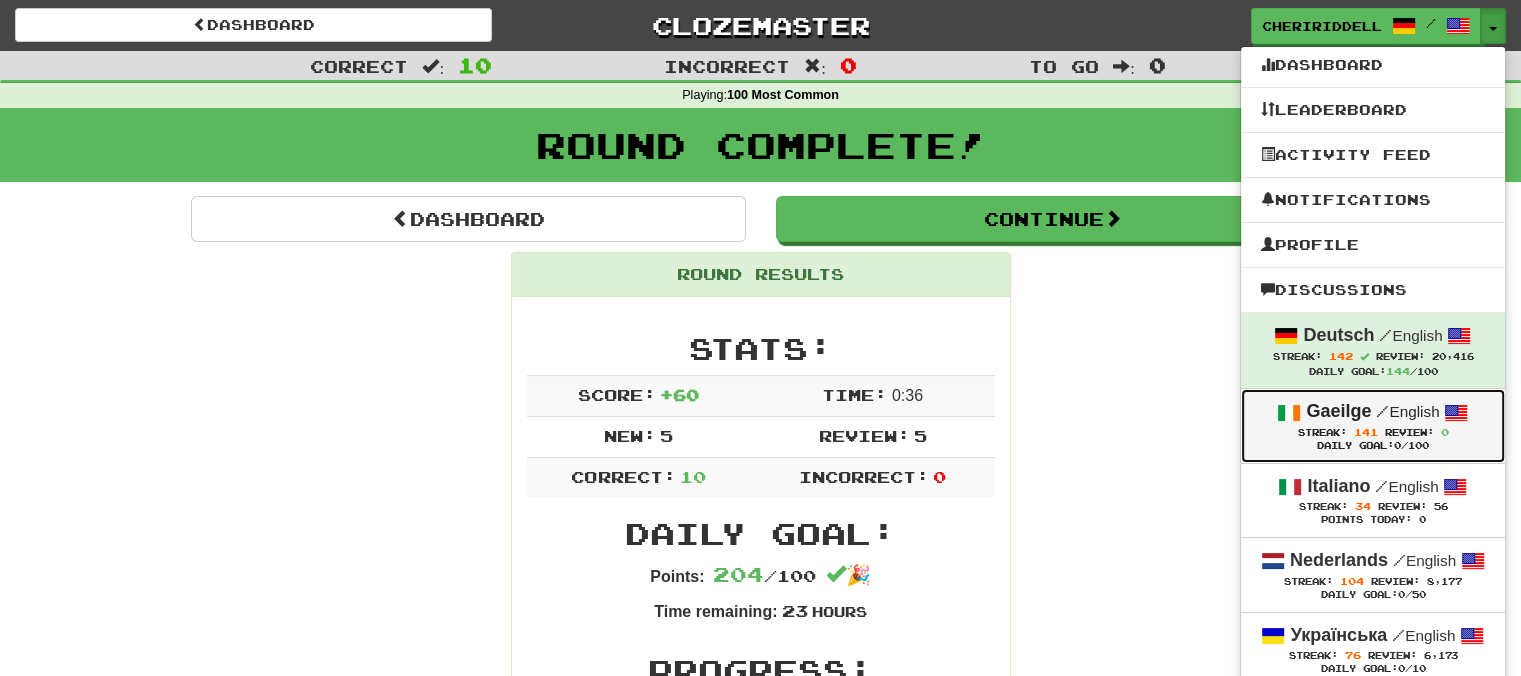 click on "Gaeilge
/
English" at bounding box center (1373, 412) 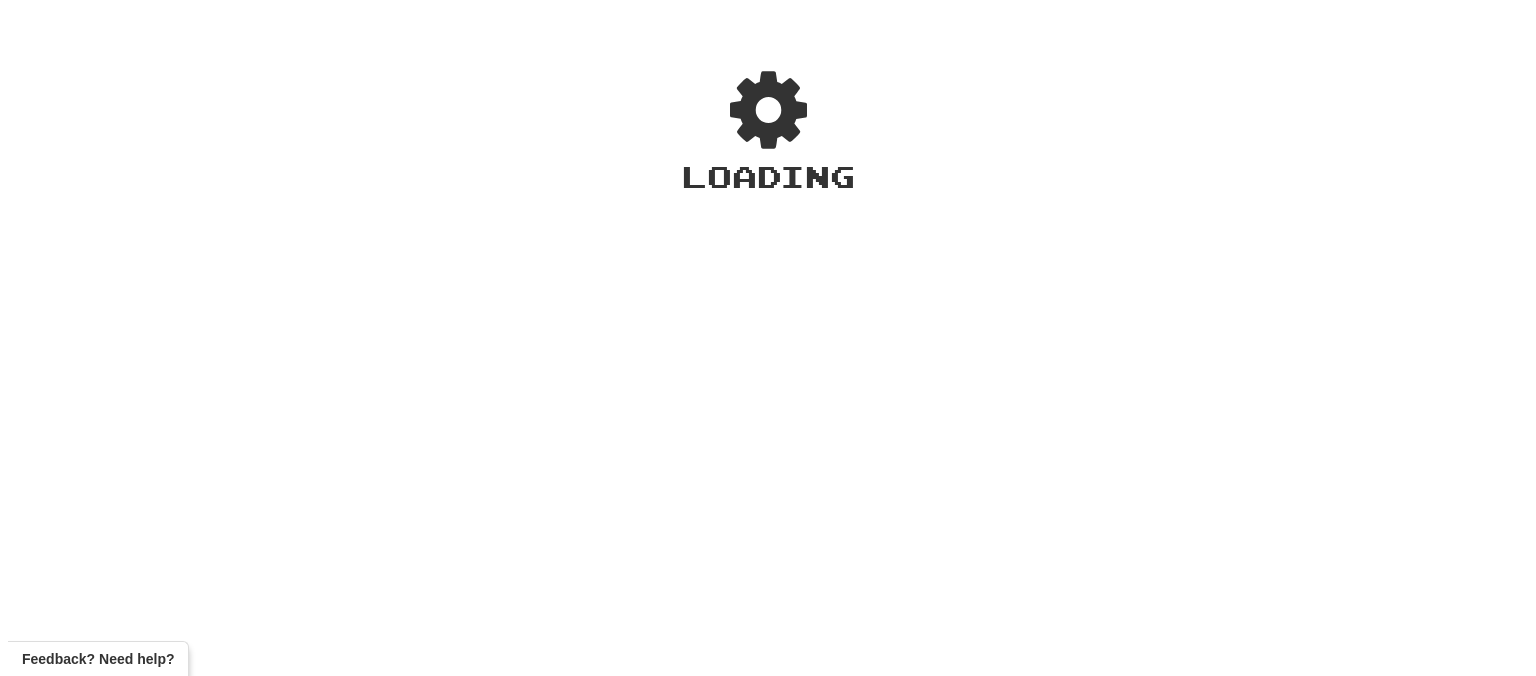 scroll, scrollTop: 0, scrollLeft: 0, axis: both 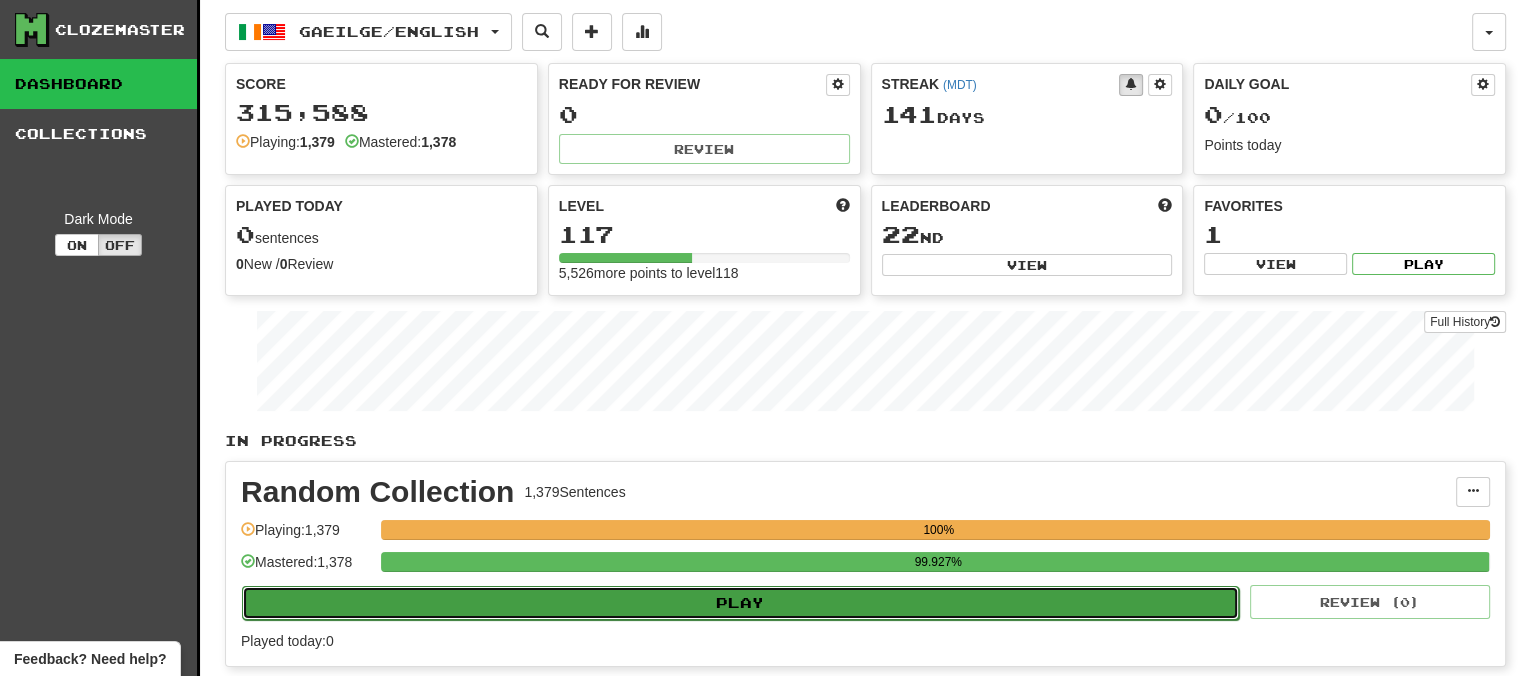 click on "Play" at bounding box center (740, 603) 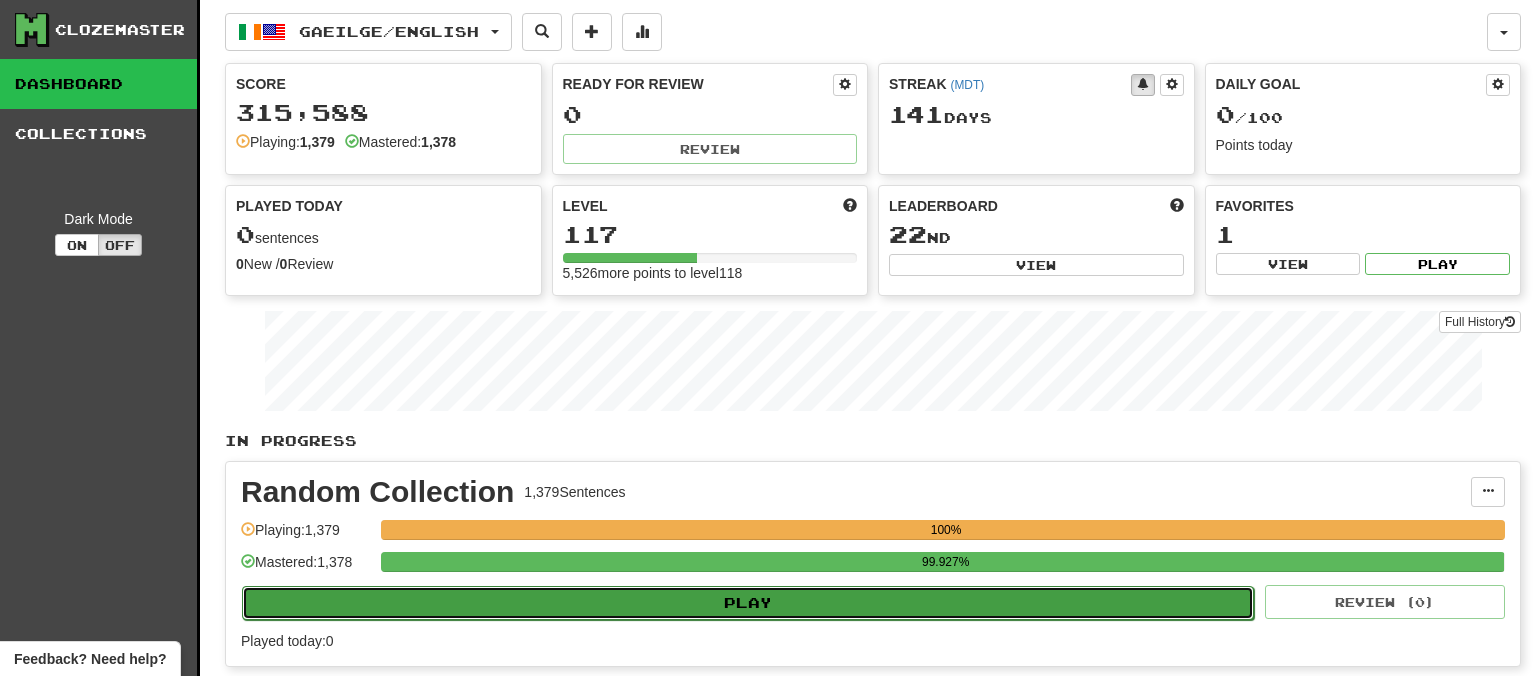 select on "**" 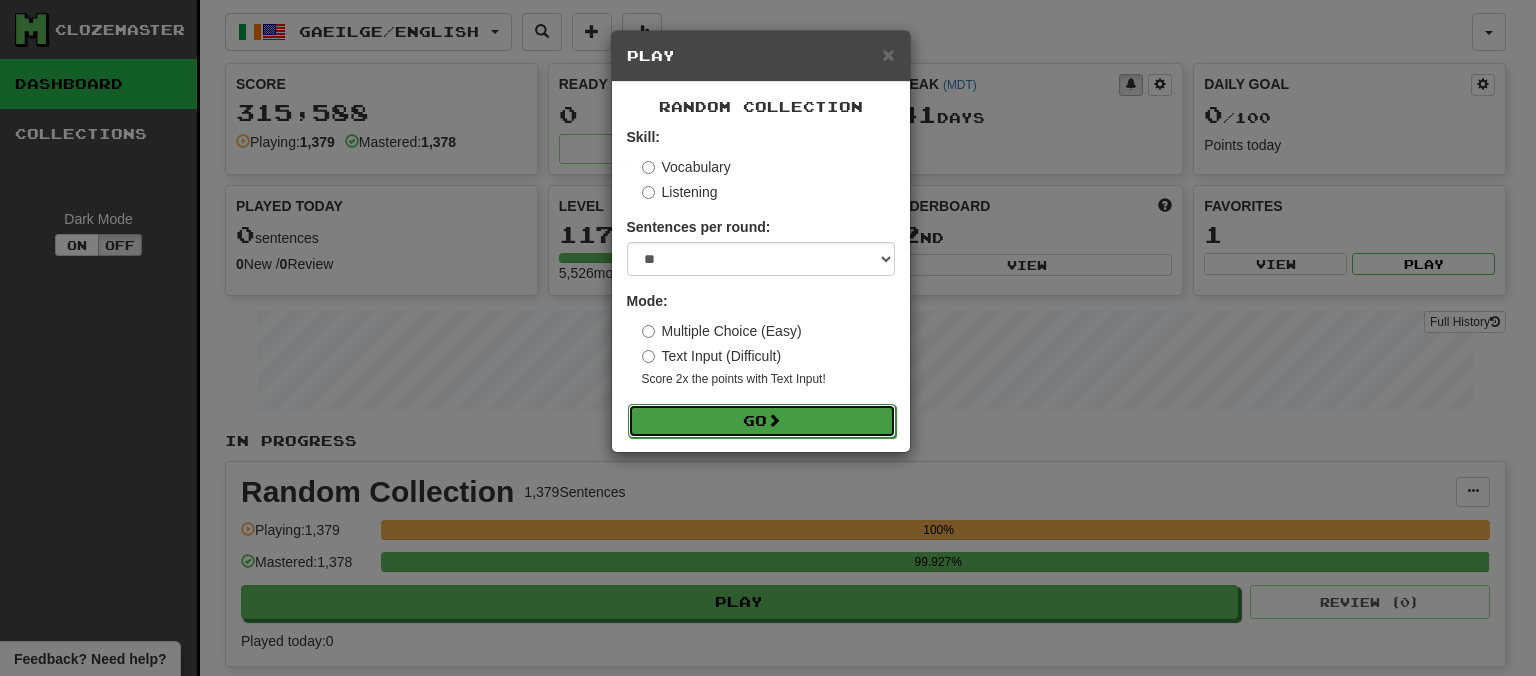click on "Go" at bounding box center [762, 421] 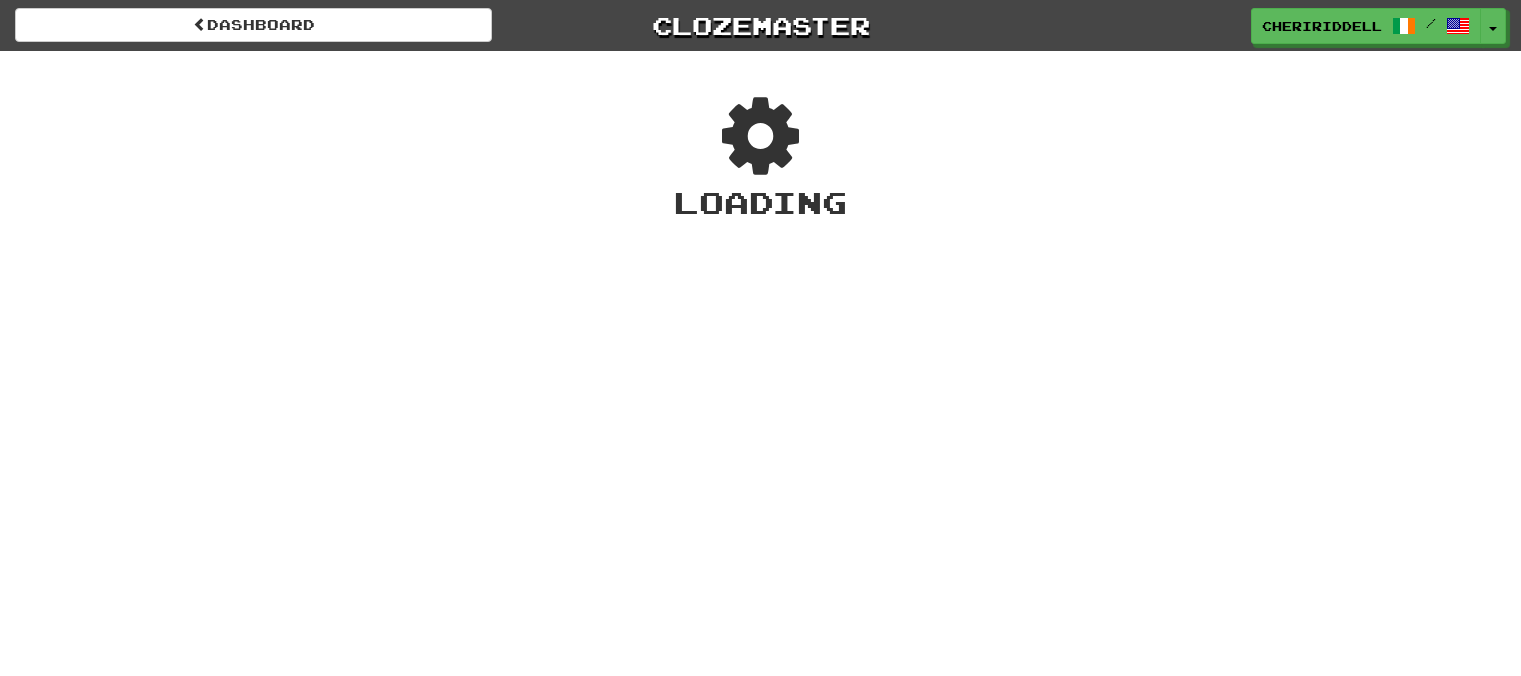 scroll, scrollTop: 0, scrollLeft: 0, axis: both 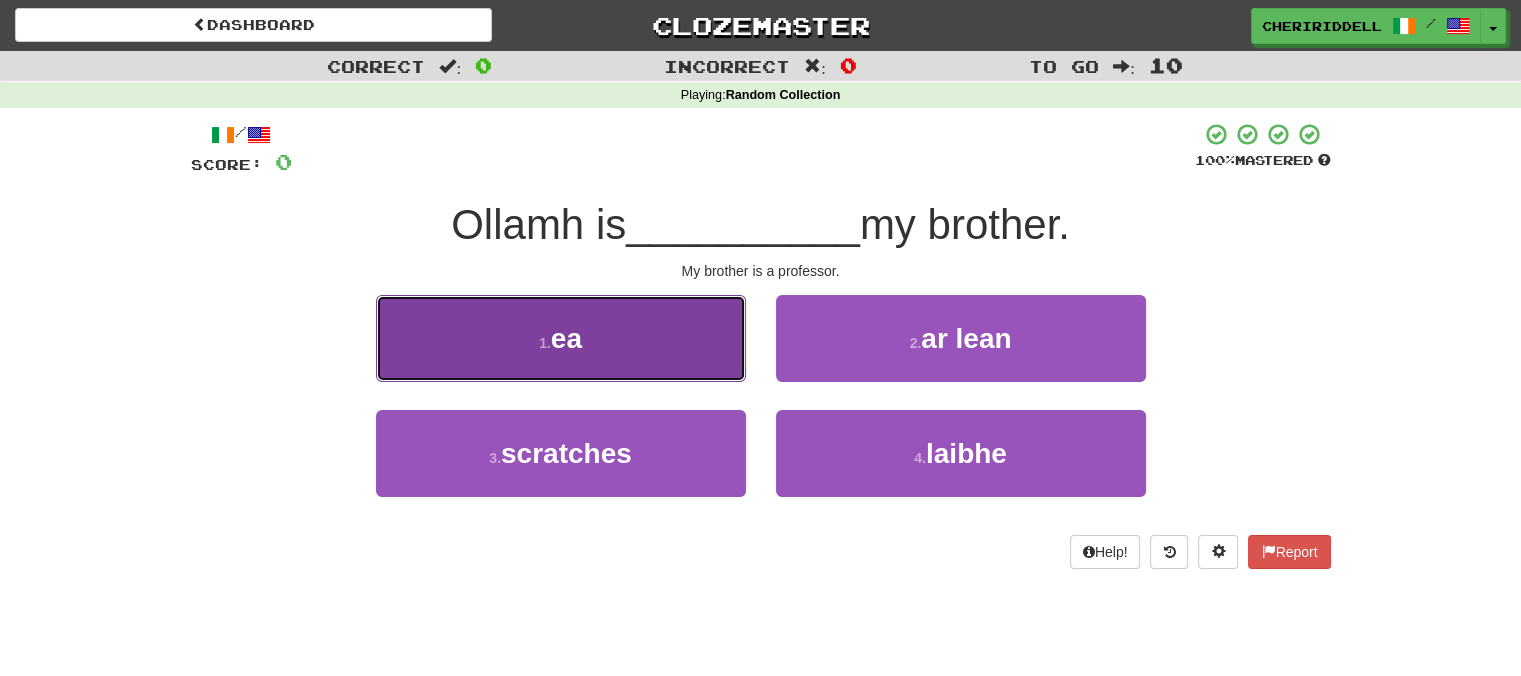 click on "1 .  ea" at bounding box center [561, 338] 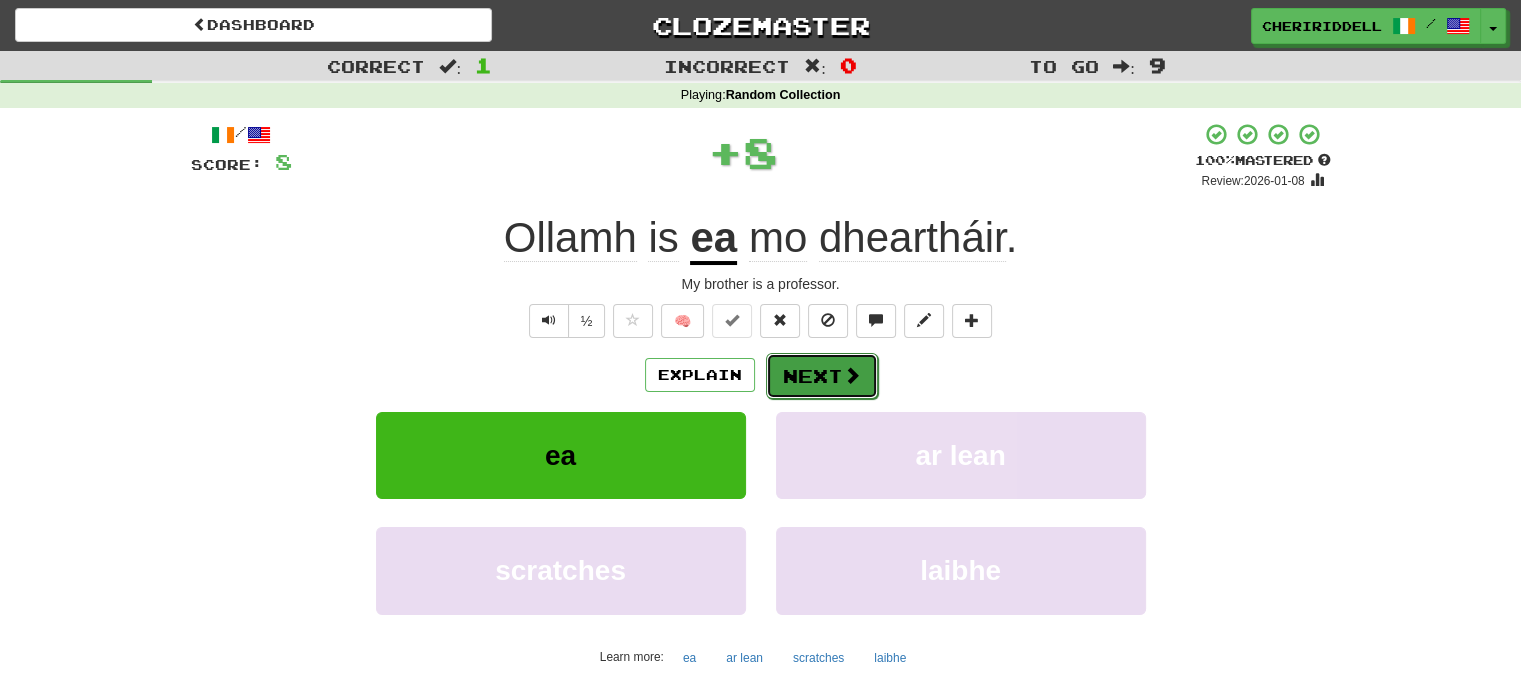 click on "Next" at bounding box center (822, 376) 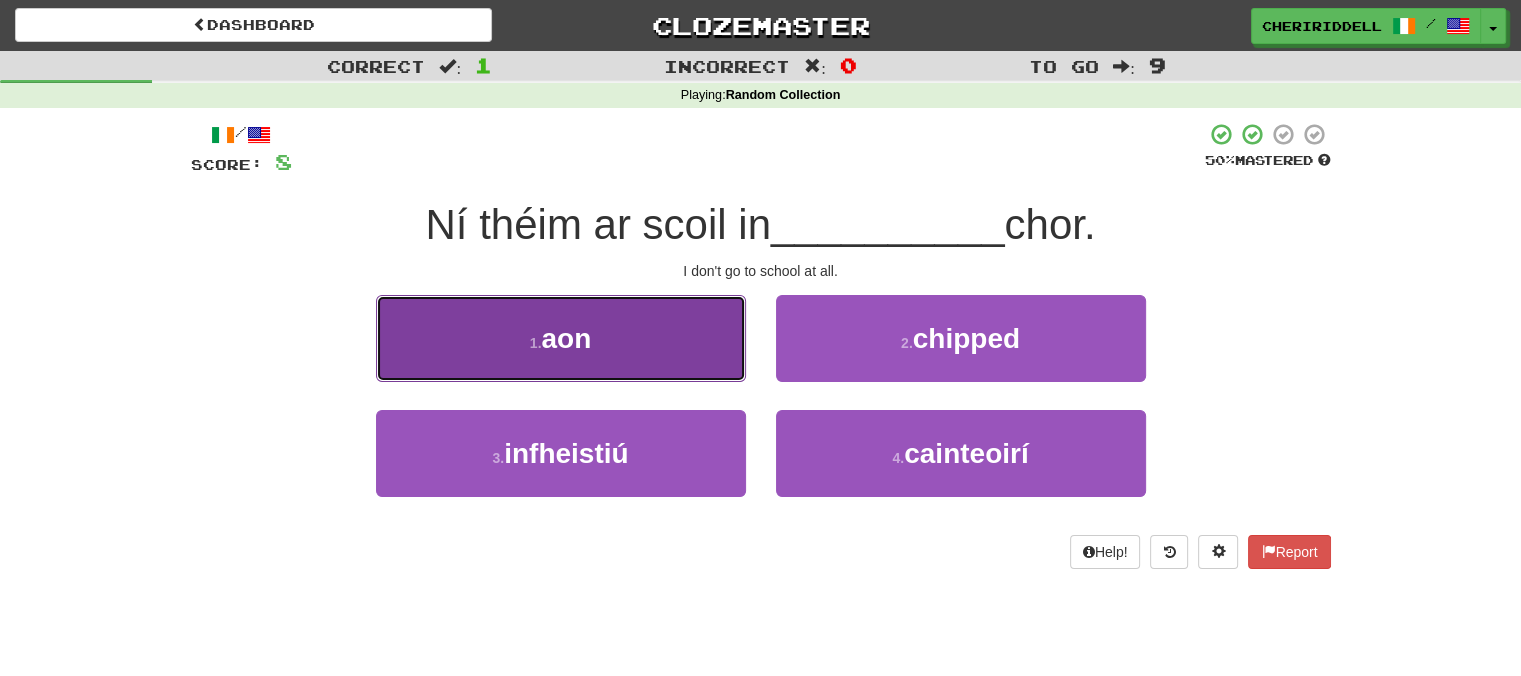click on "1 .  aon" at bounding box center [561, 338] 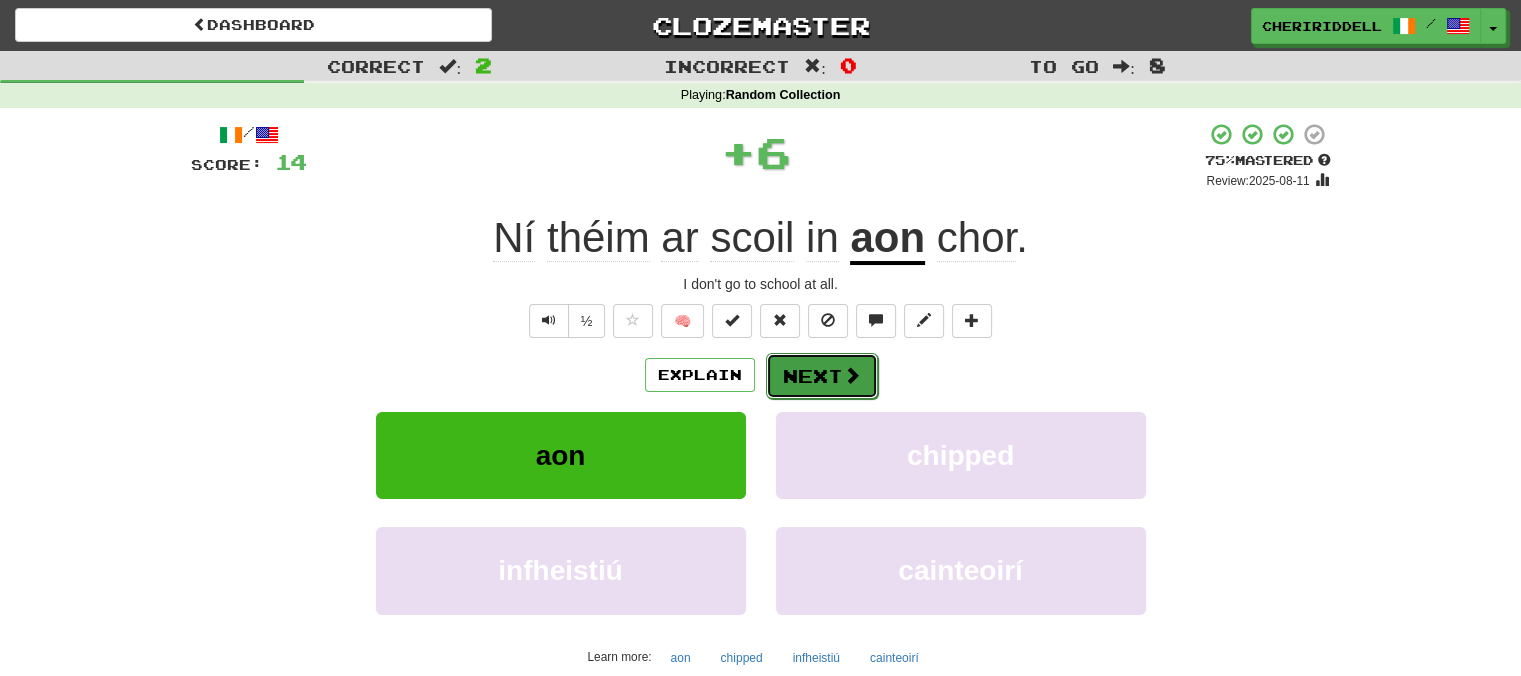 click on "Next" at bounding box center [822, 376] 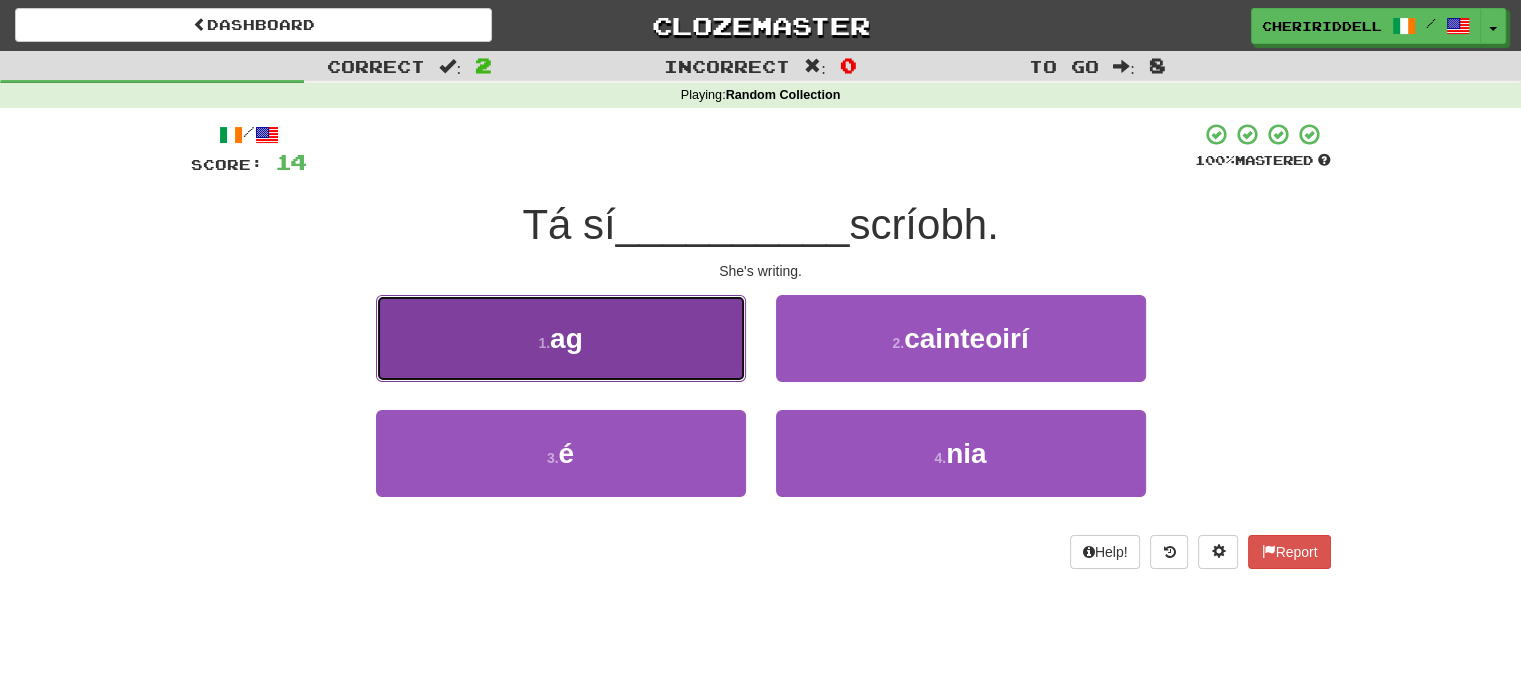 click on "1 .  ag" at bounding box center (561, 338) 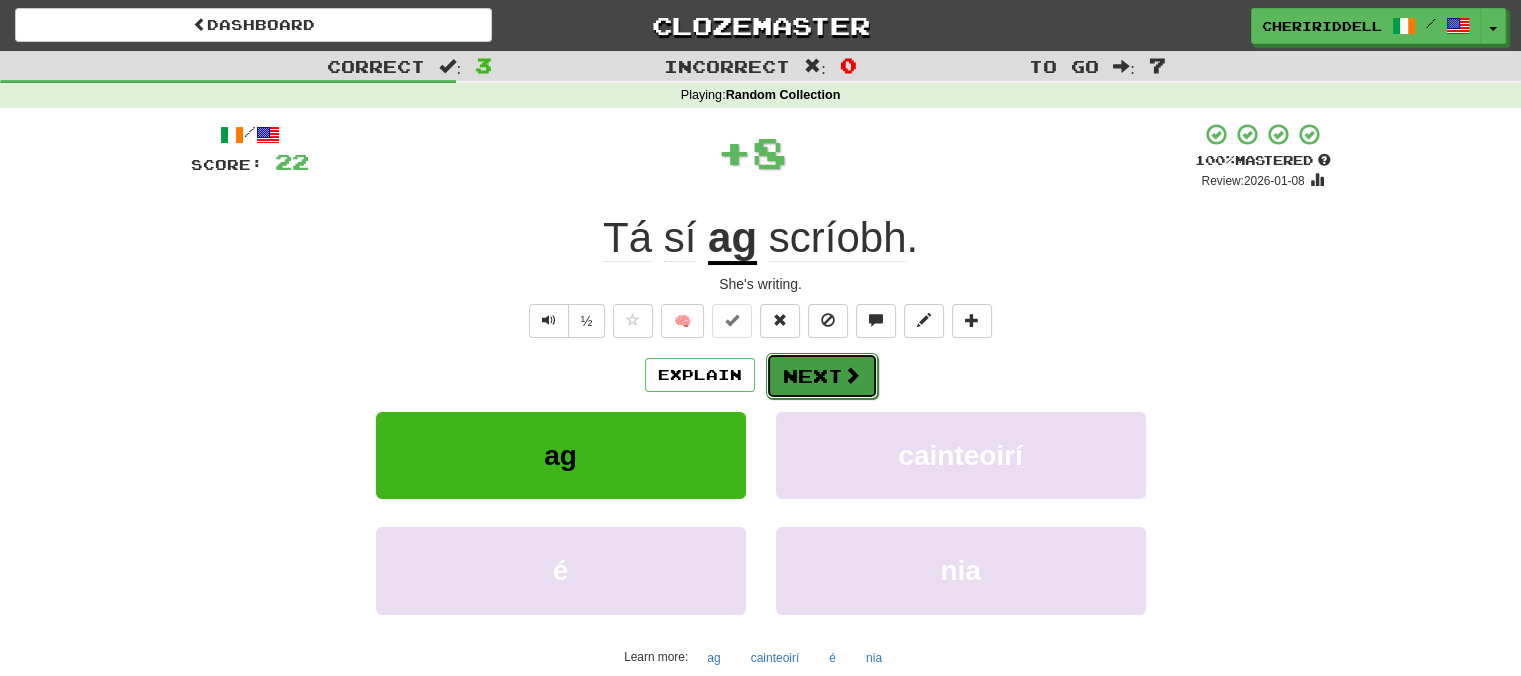 click on "Next" at bounding box center (822, 376) 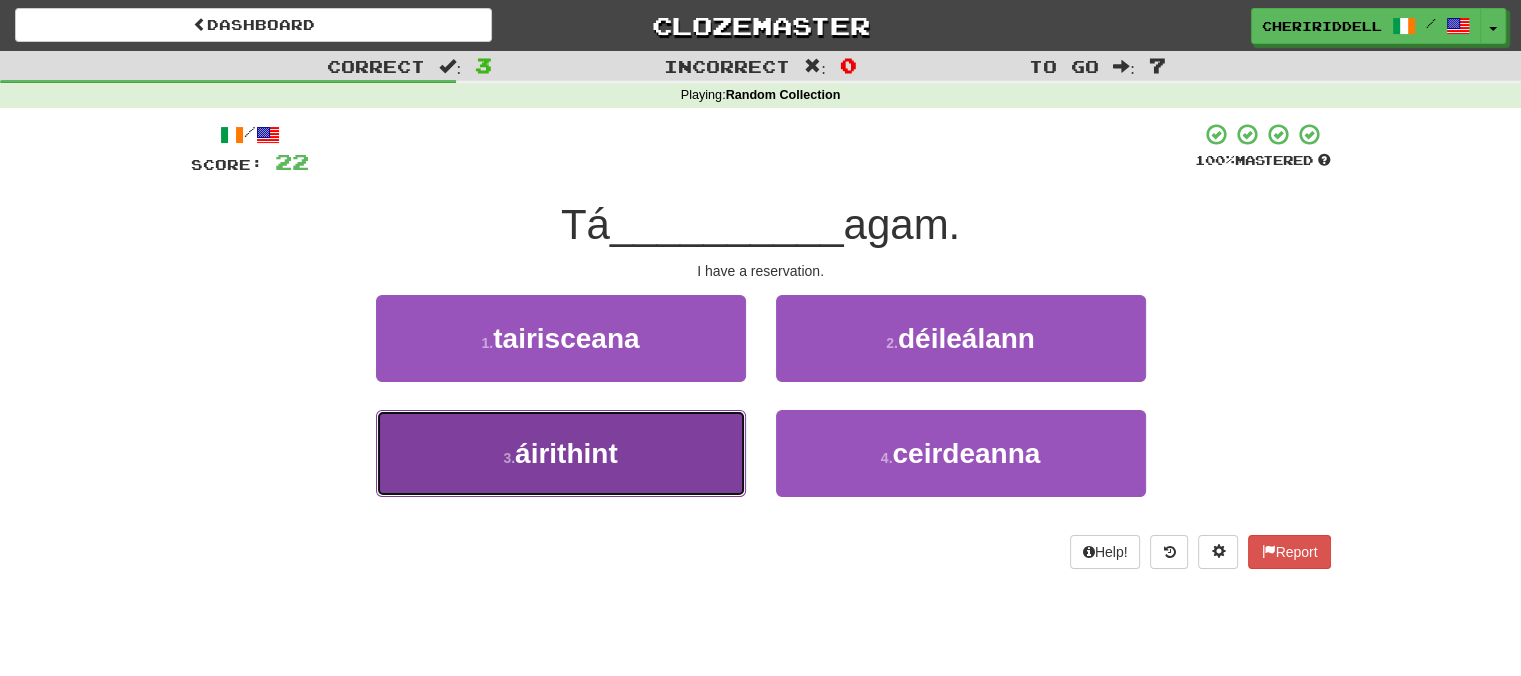 click on "3 .  áirithint" at bounding box center [561, 453] 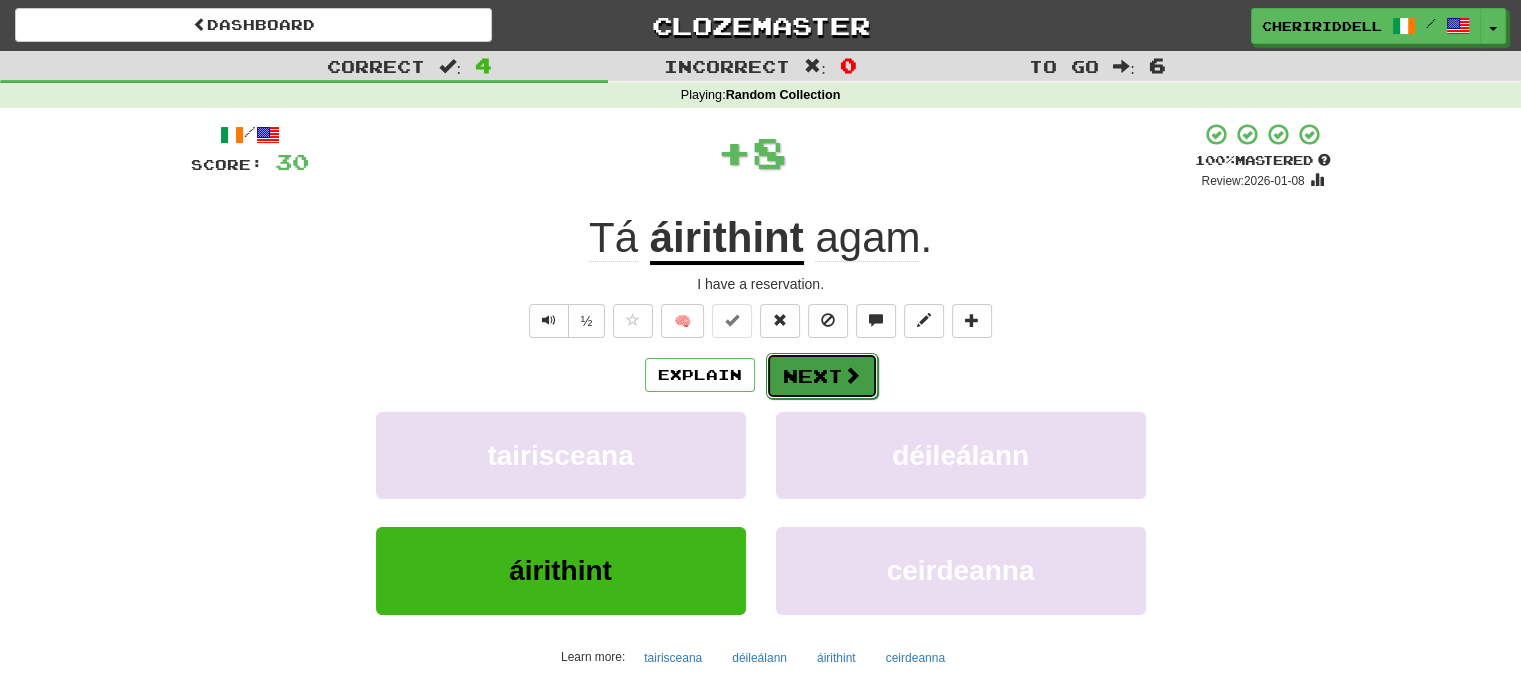 click on "Next" at bounding box center [822, 376] 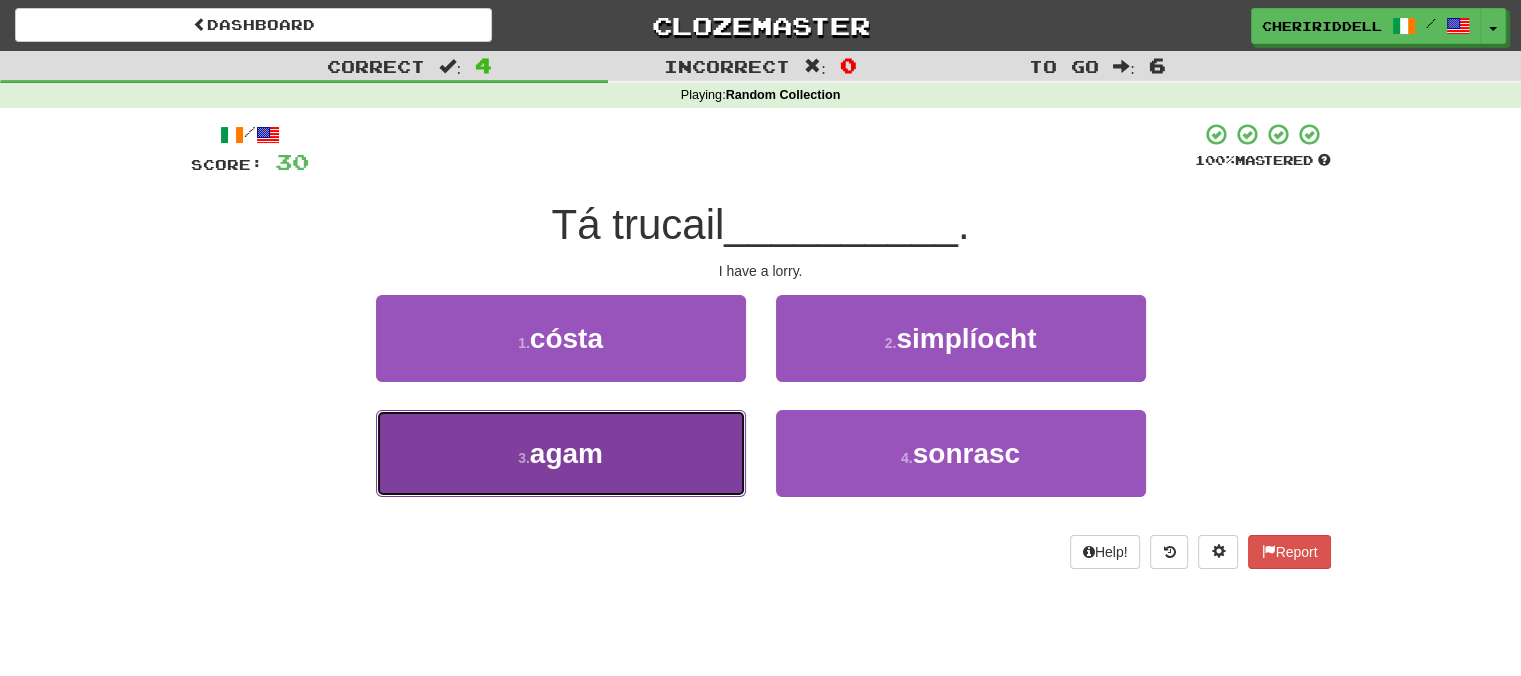 click on "3 .  agam" at bounding box center (561, 453) 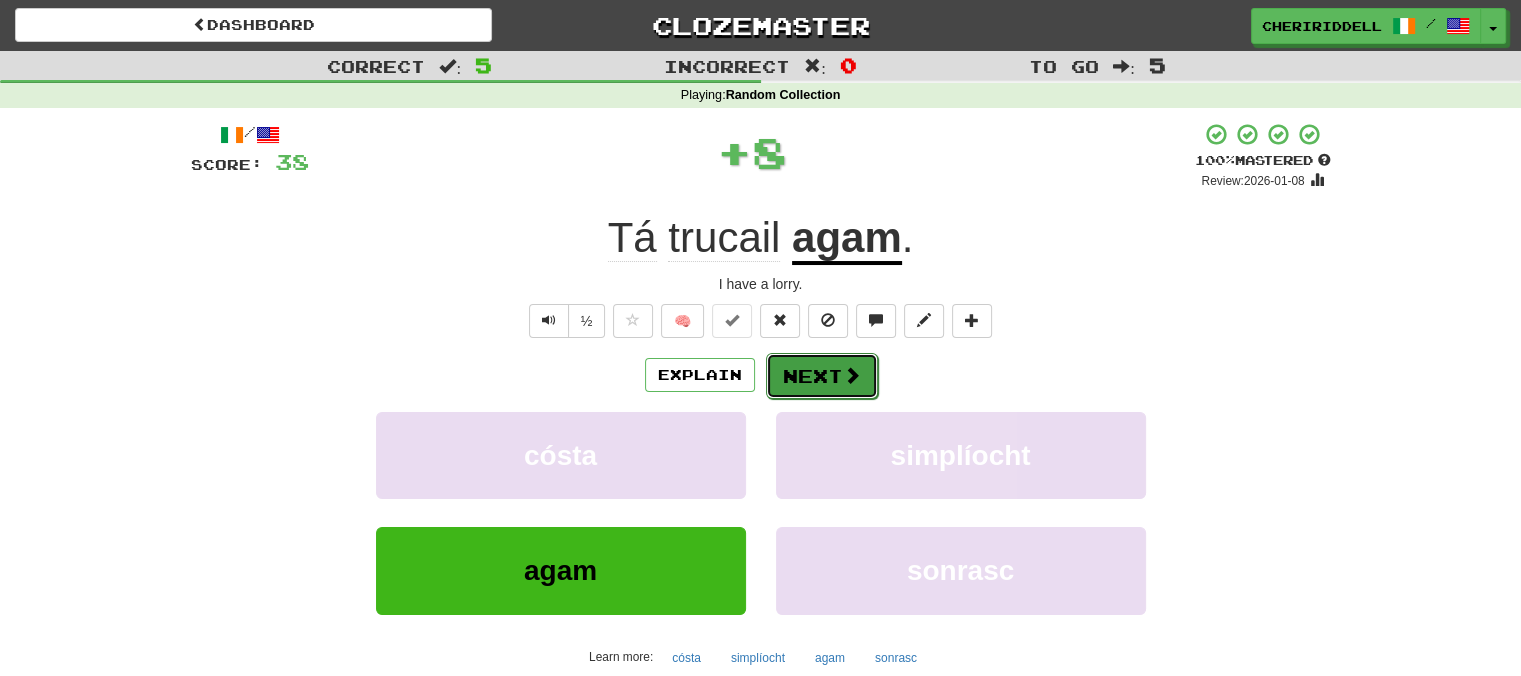 click on "Next" at bounding box center (822, 376) 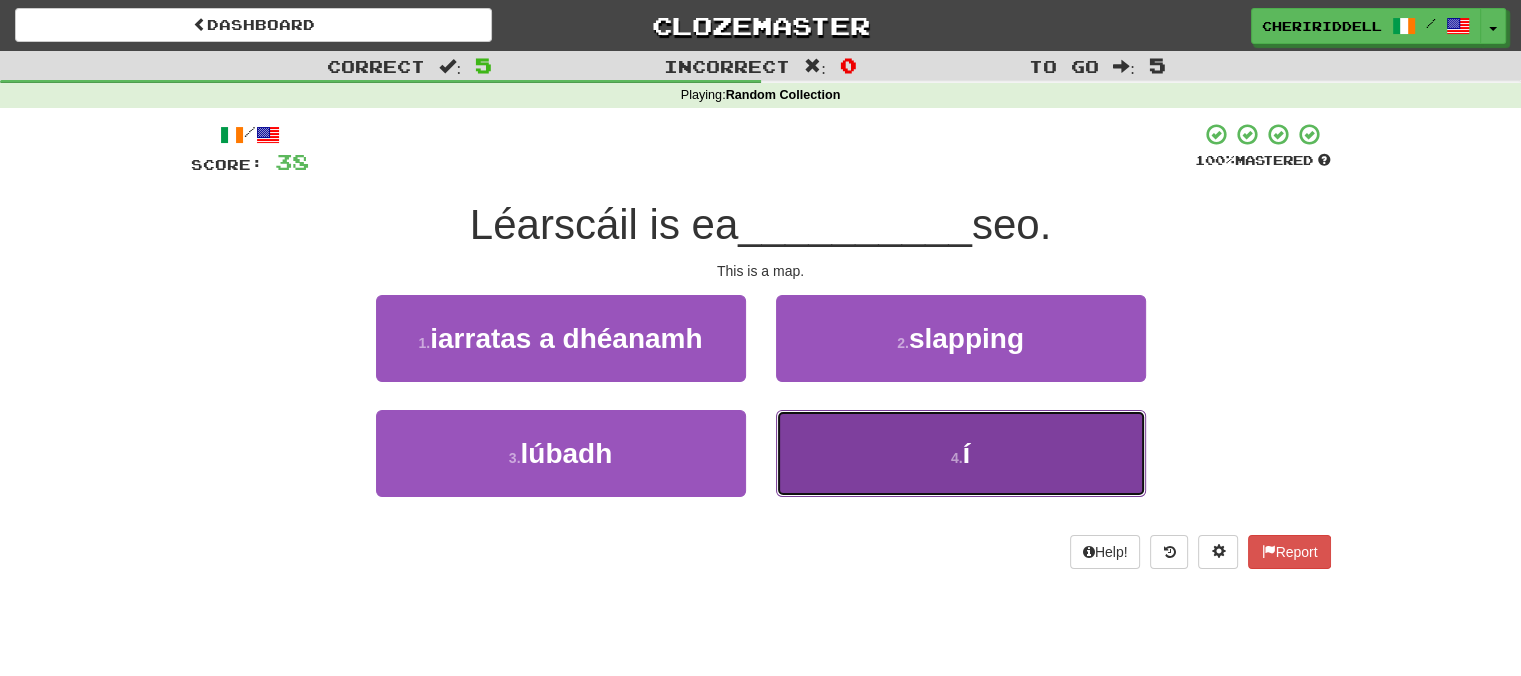 click on "4 .  í" at bounding box center (961, 453) 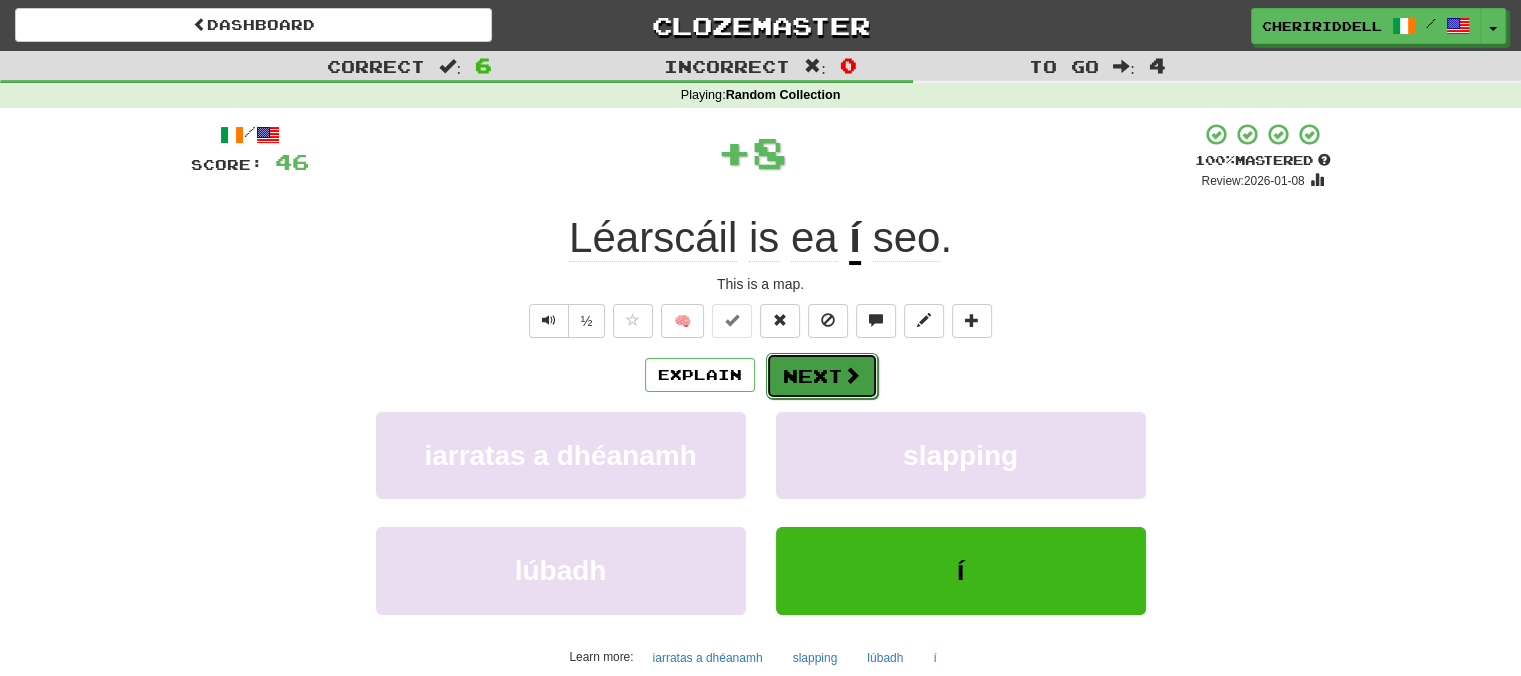 click on "Next" at bounding box center [822, 376] 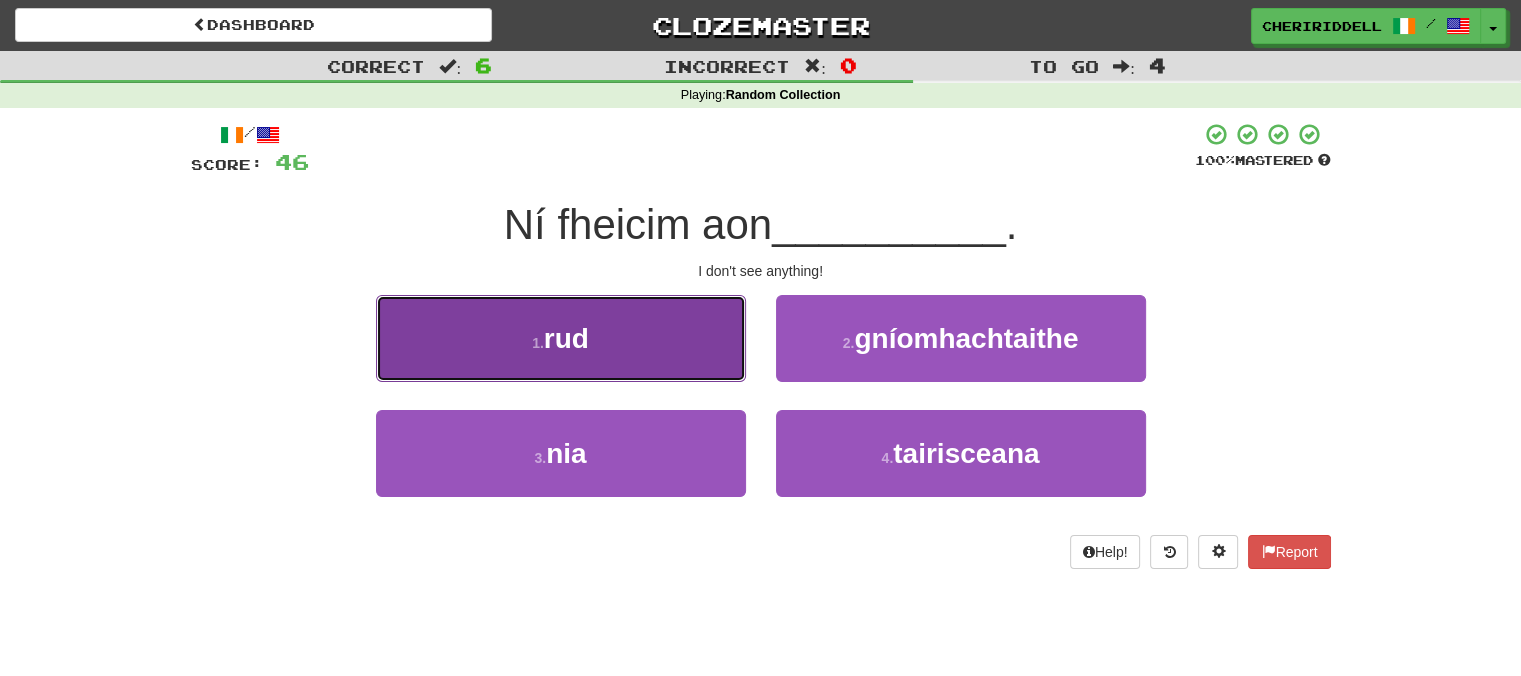 click on "1 .  rud" at bounding box center [561, 338] 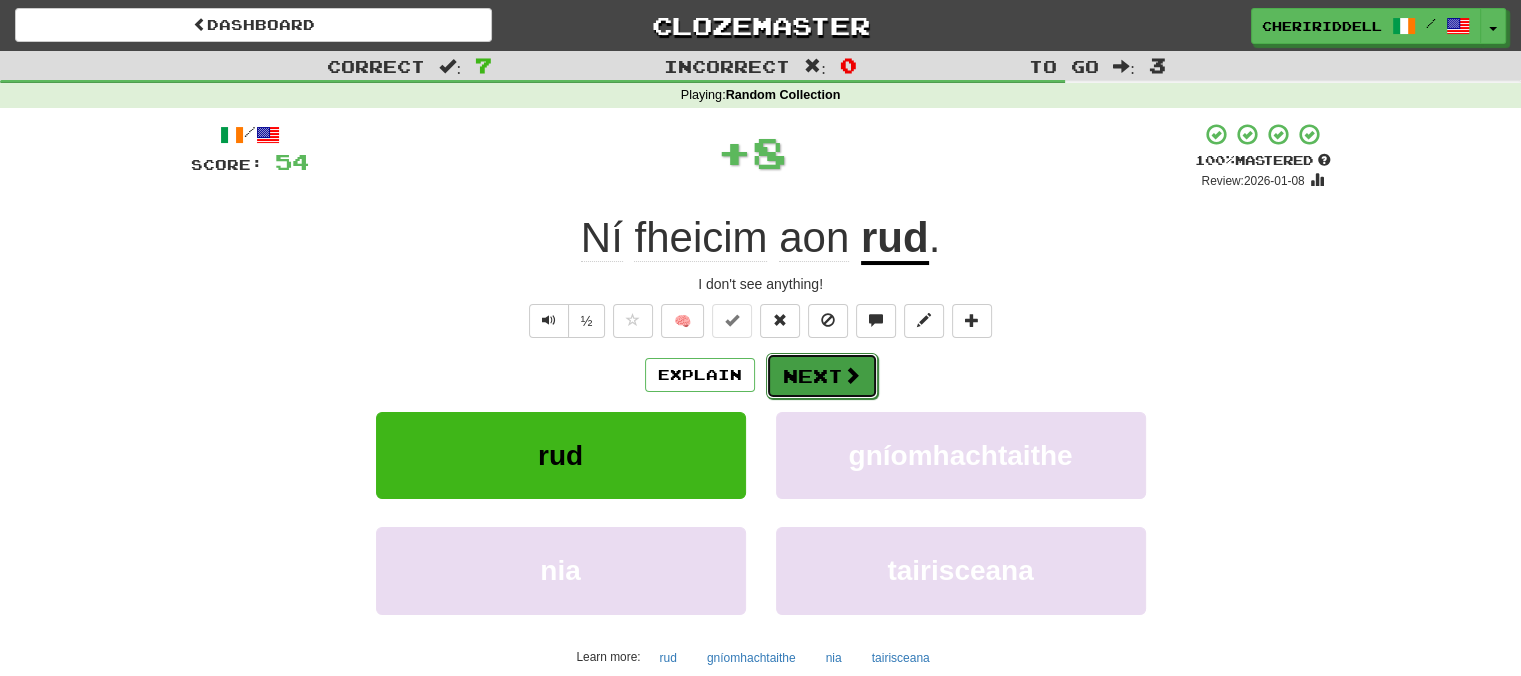 click on "Next" at bounding box center (822, 376) 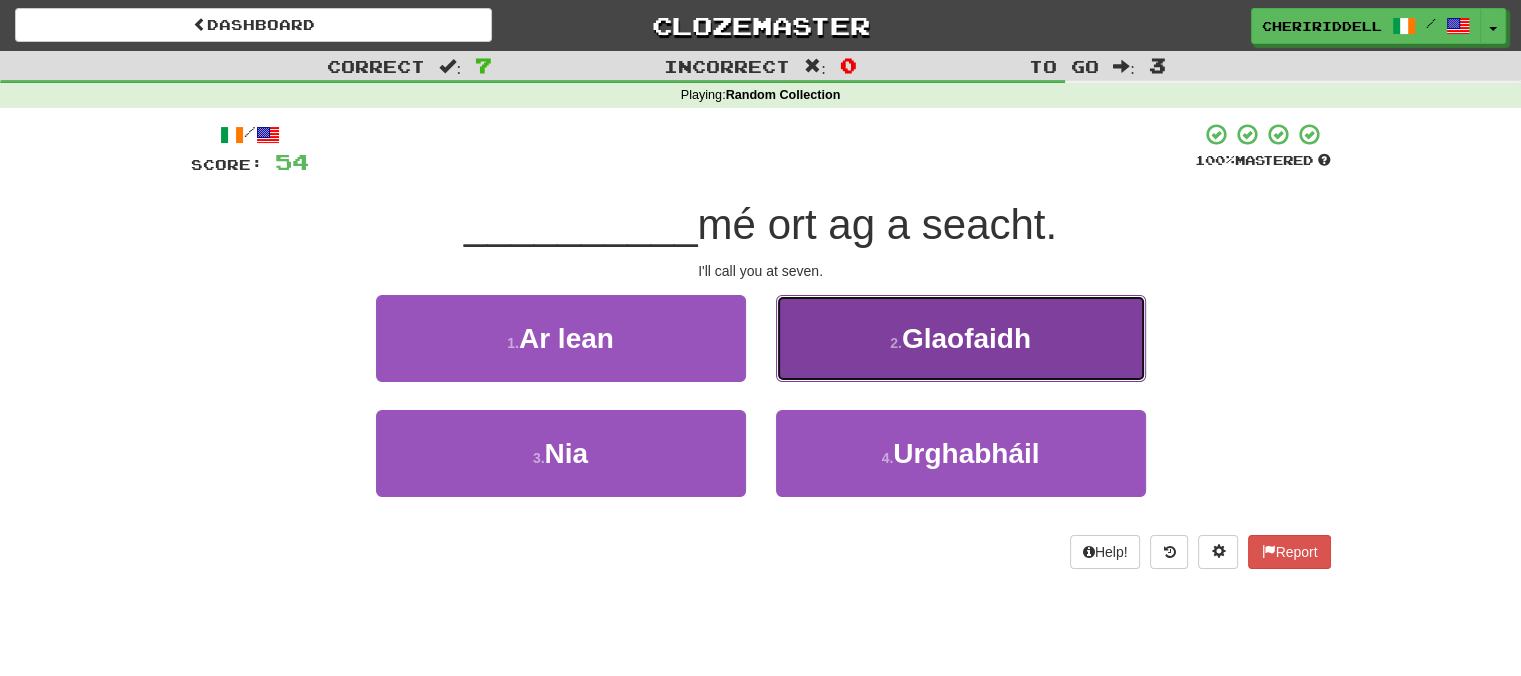 click on "2 .  Glaofaidh" at bounding box center [961, 338] 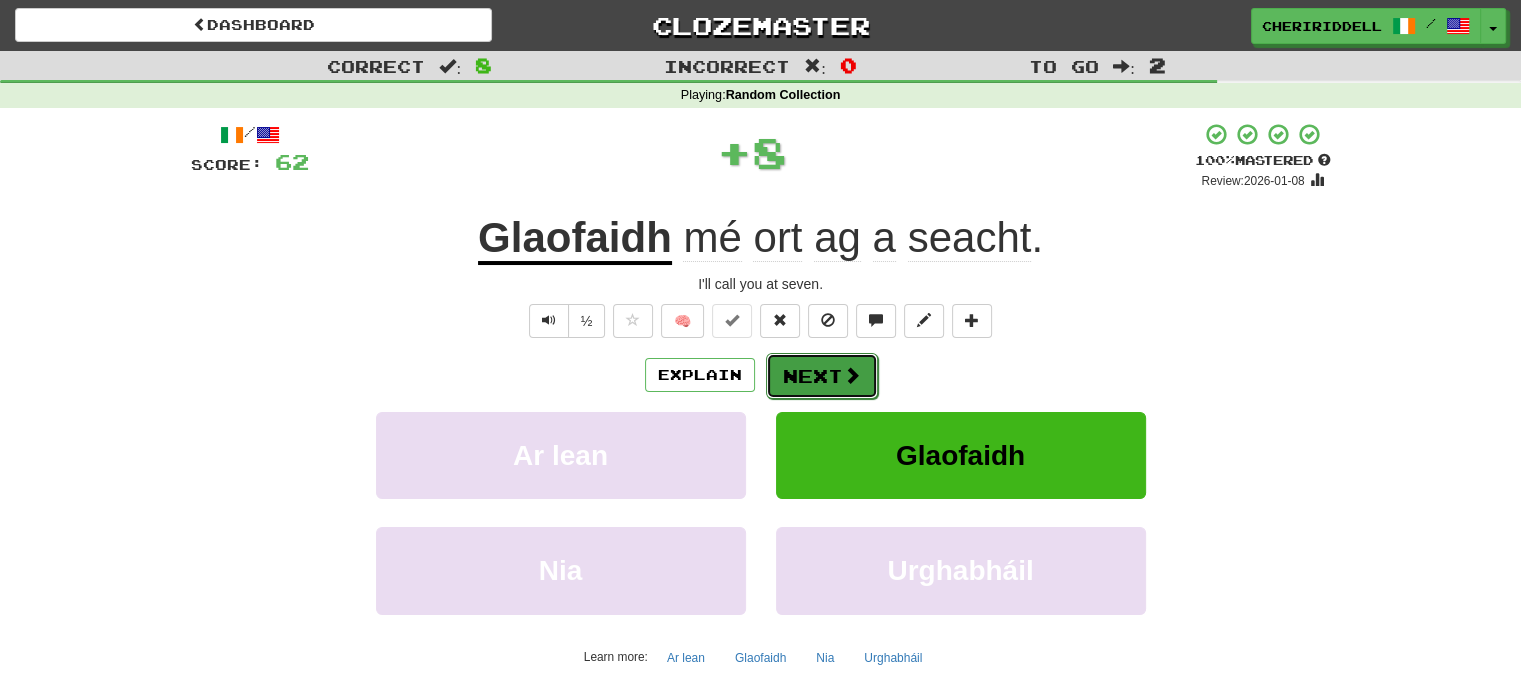click on "Next" at bounding box center (822, 376) 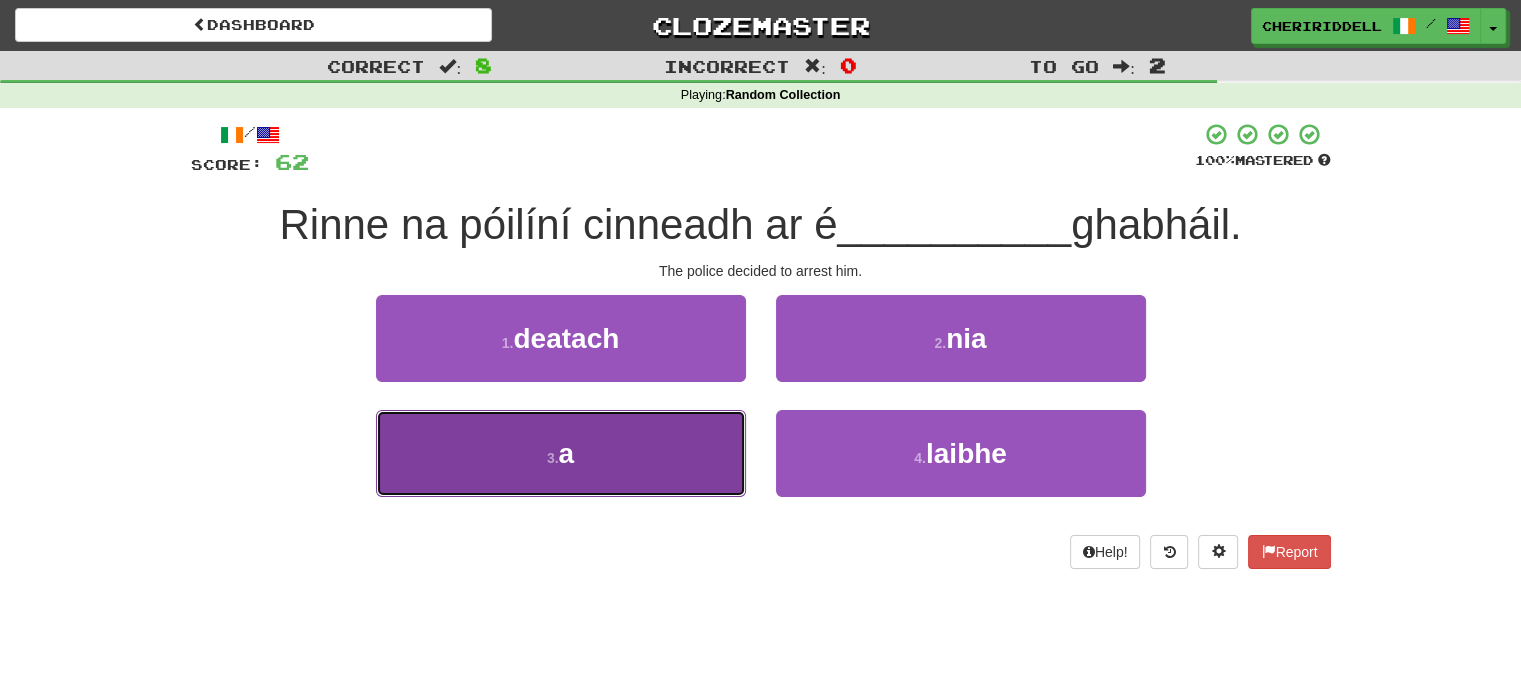 click on "3 .  a" at bounding box center [561, 453] 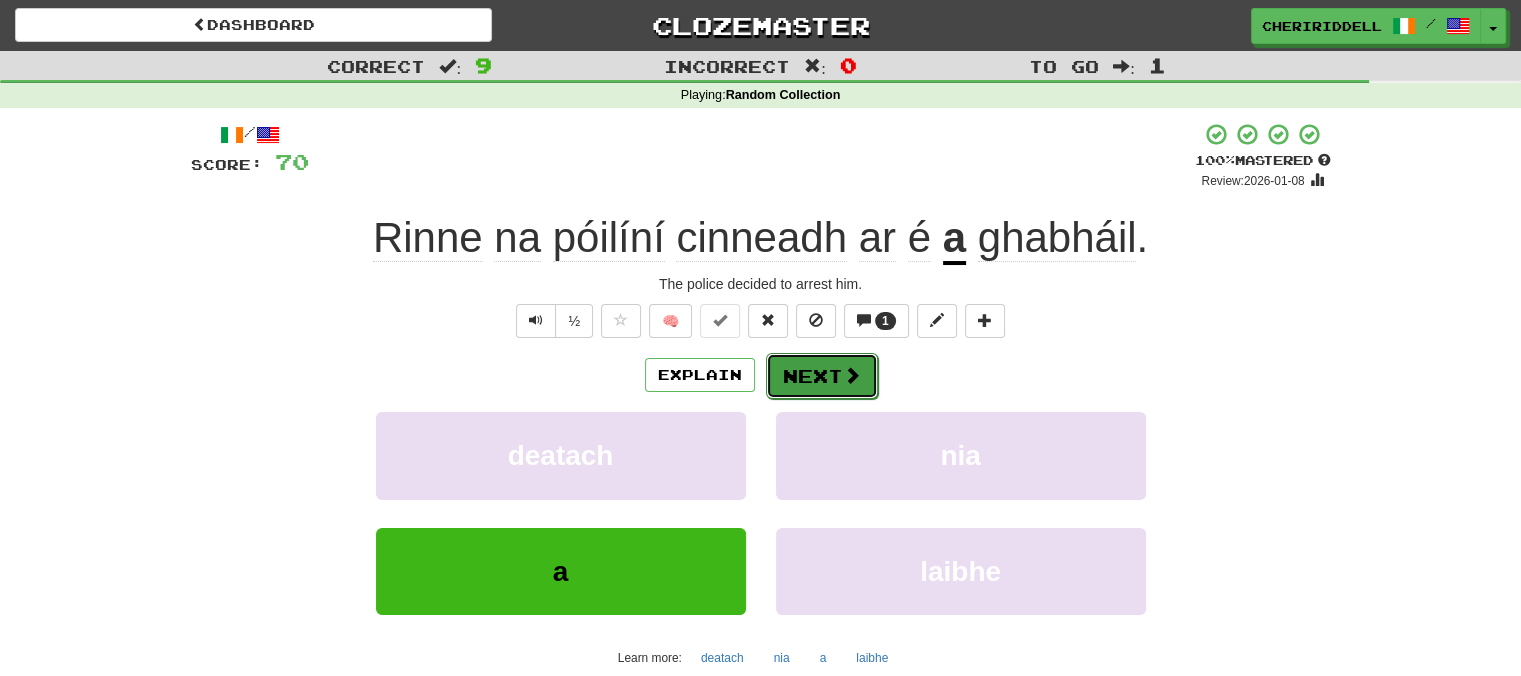 click on "Next" at bounding box center (822, 376) 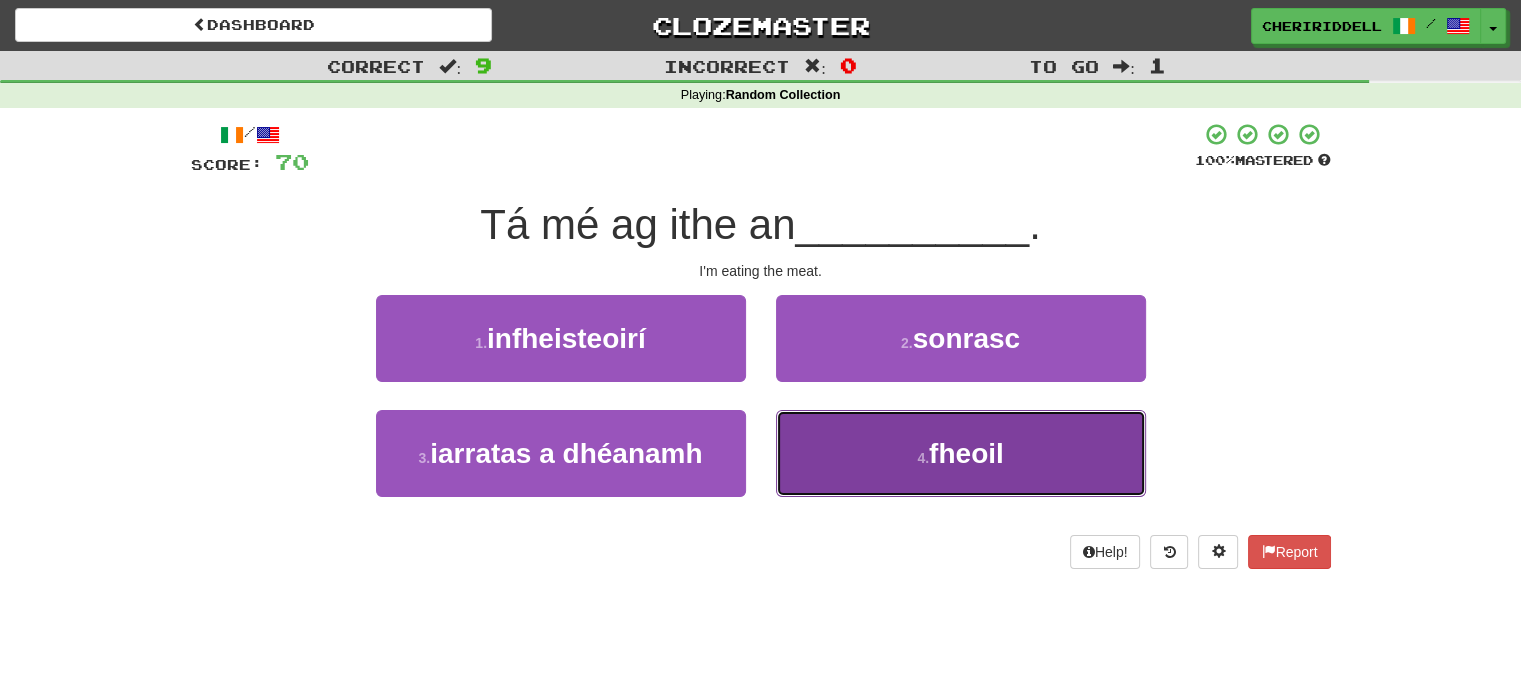 click on "4 .  fheoil" at bounding box center [961, 453] 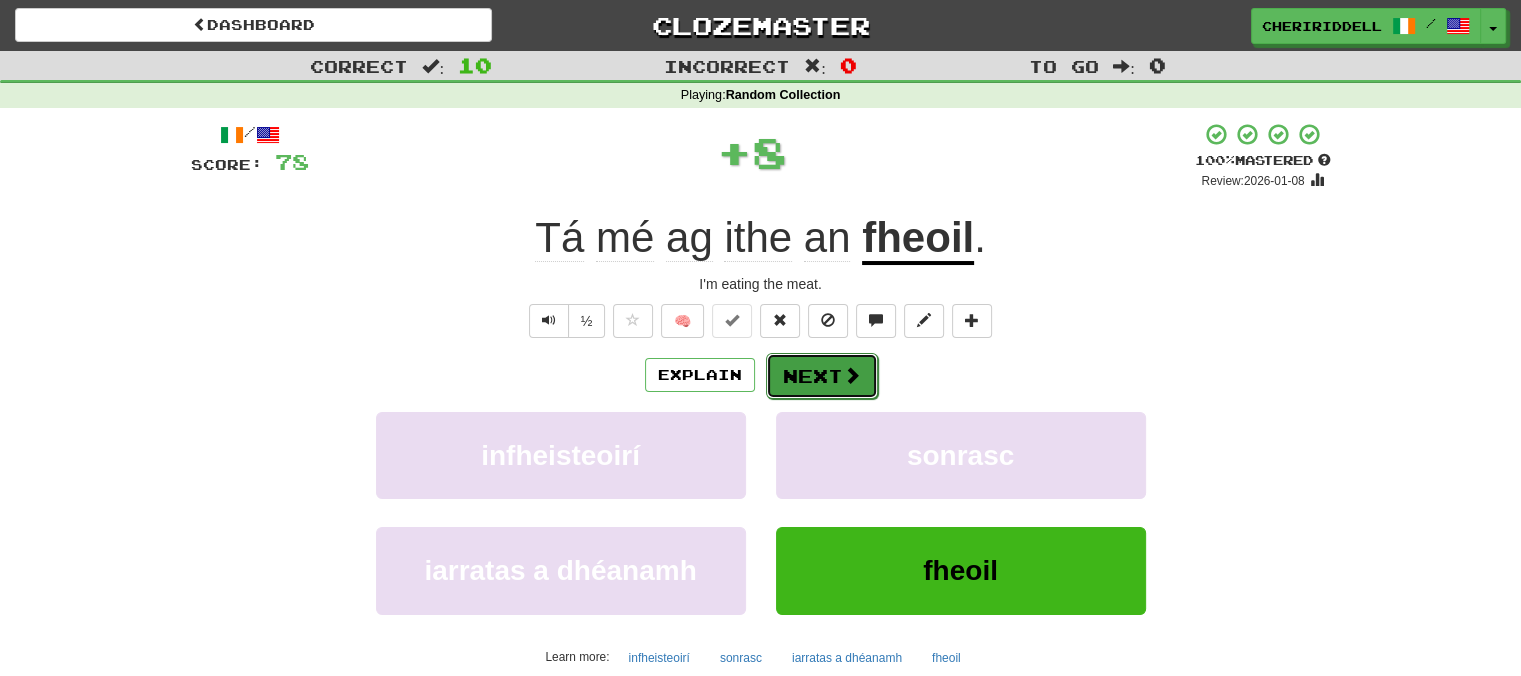 click on "Next" at bounding box center [822, 376] 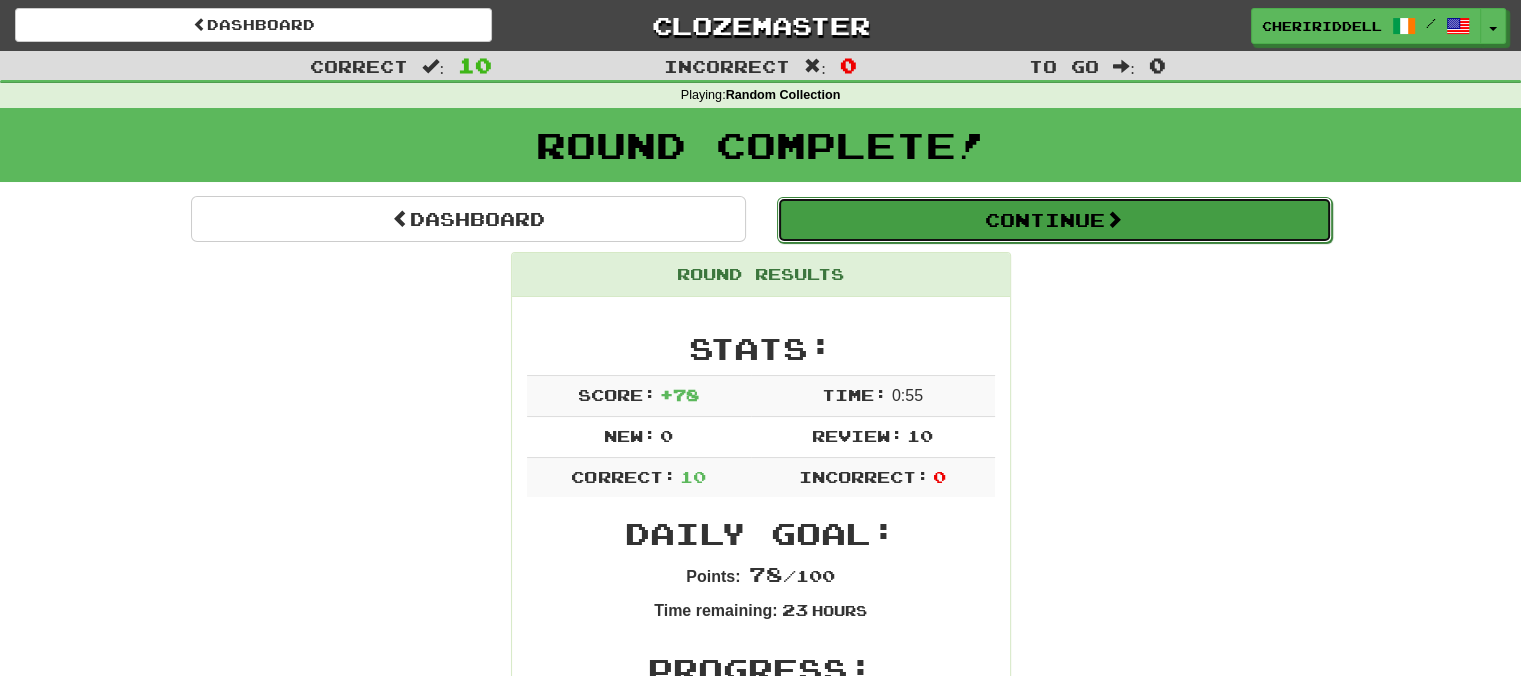 click on "Continue" at bounding box center [1054, 220] 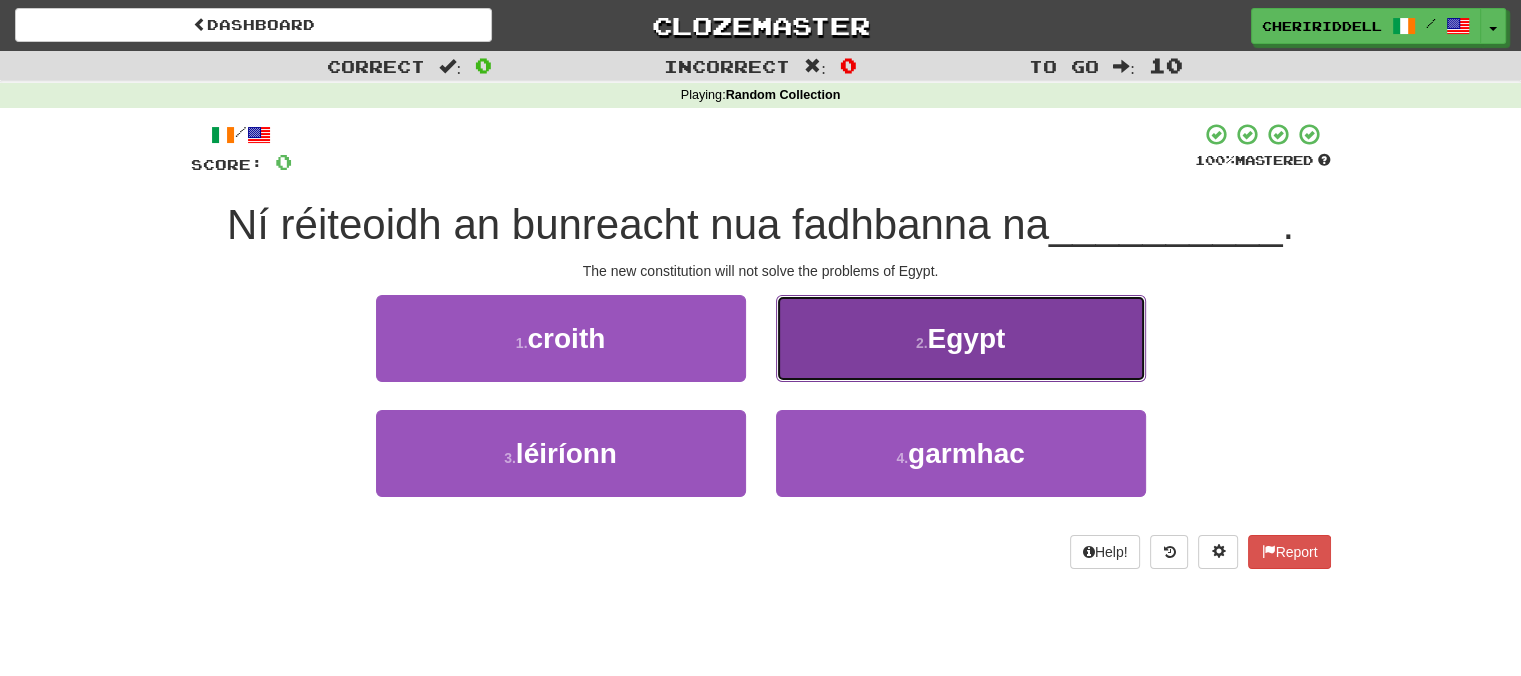 click on "2 .  hÉigipte" at bounding box center (961, 338) 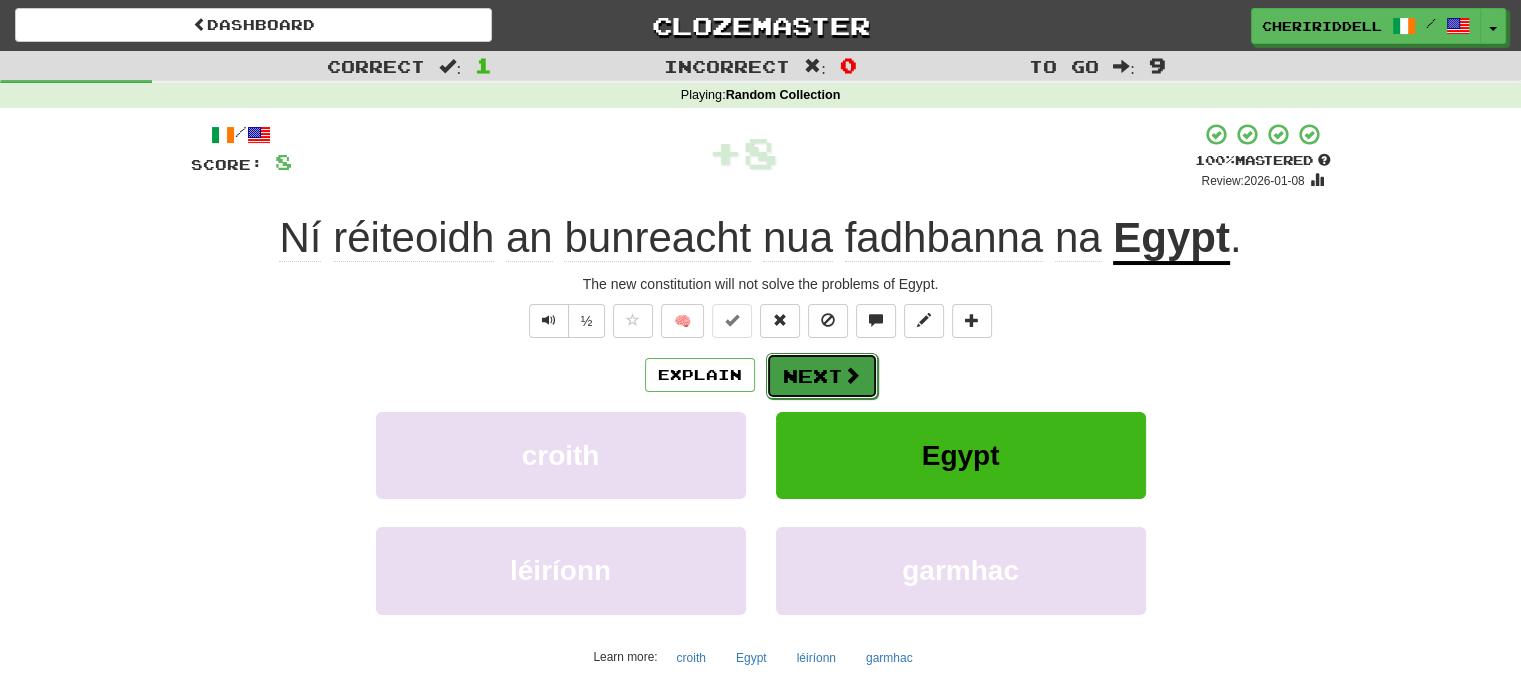 click on "Next" at bounding box center (822, 376) 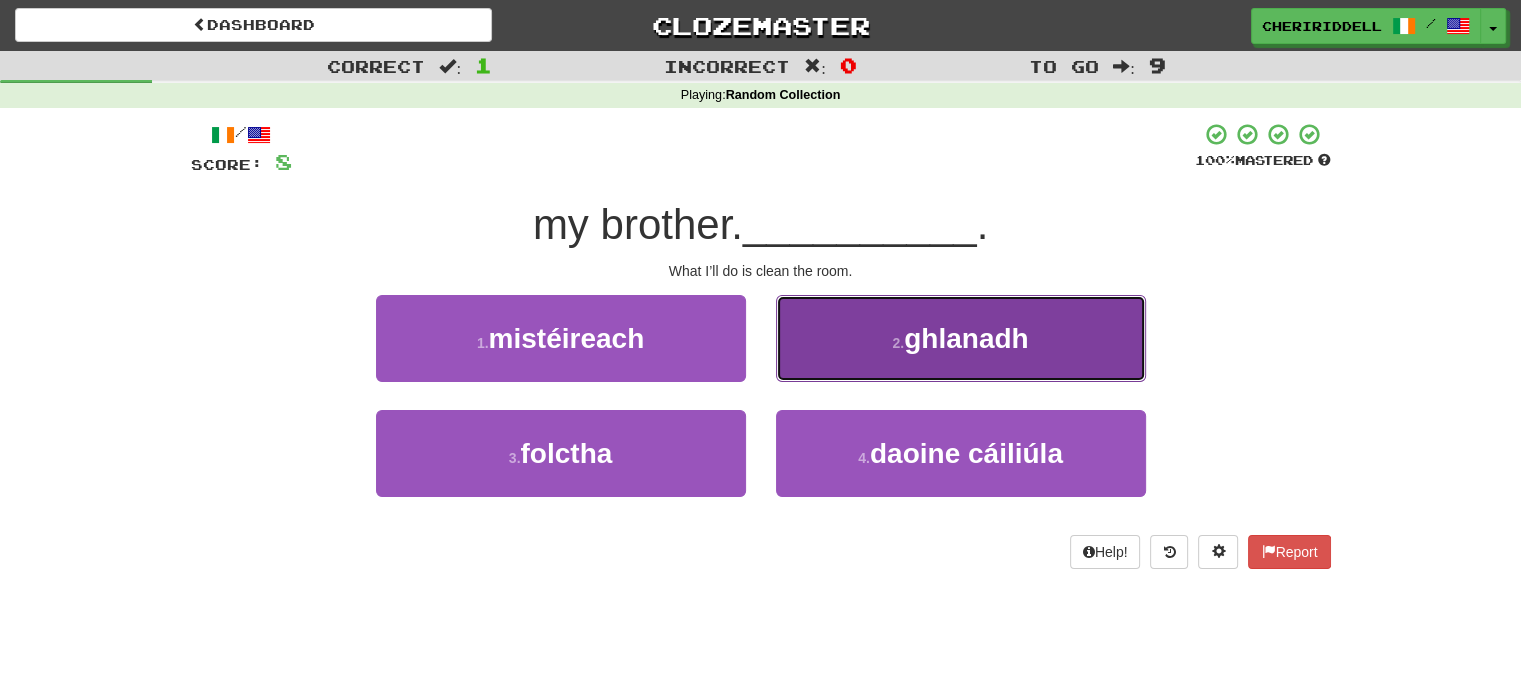 click on "2 .  ghlanadh" at bounding box center (961, 338) 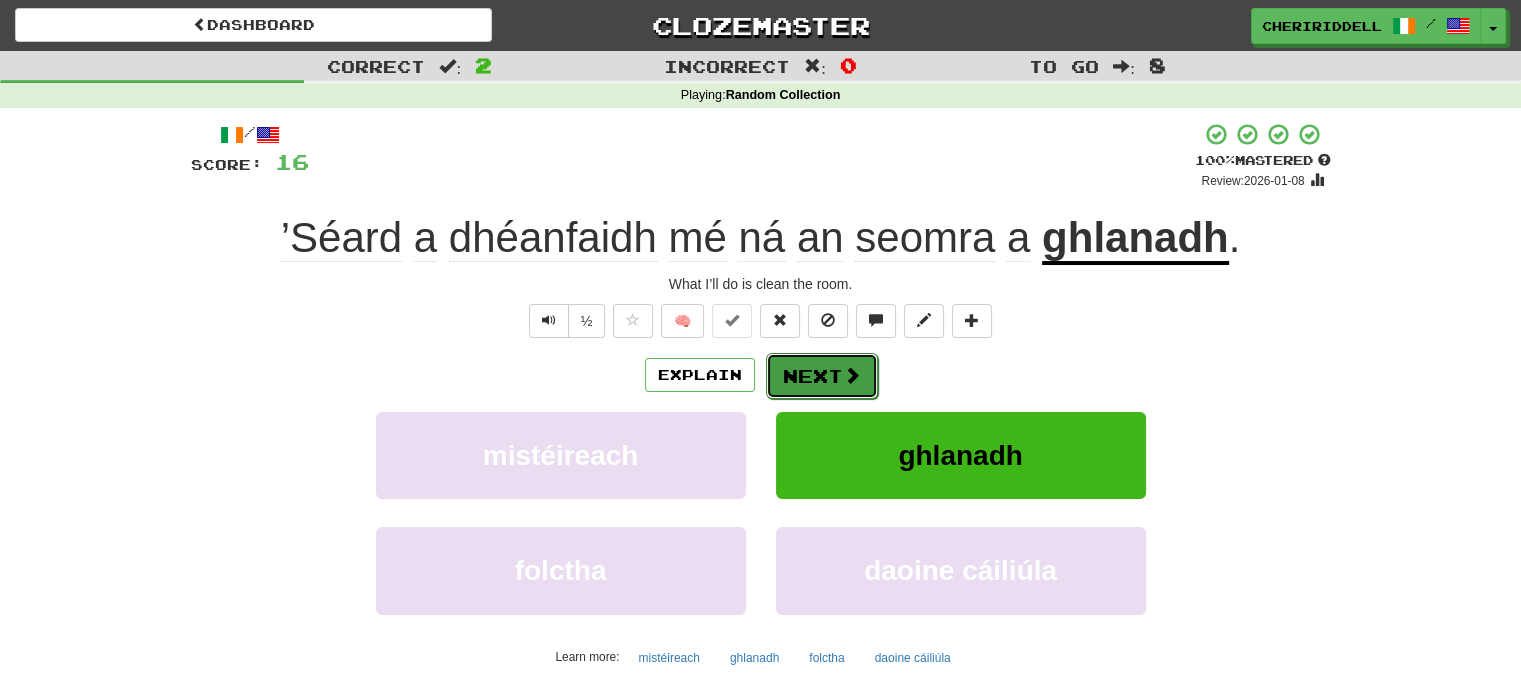 click at bounding box center [852, 375] 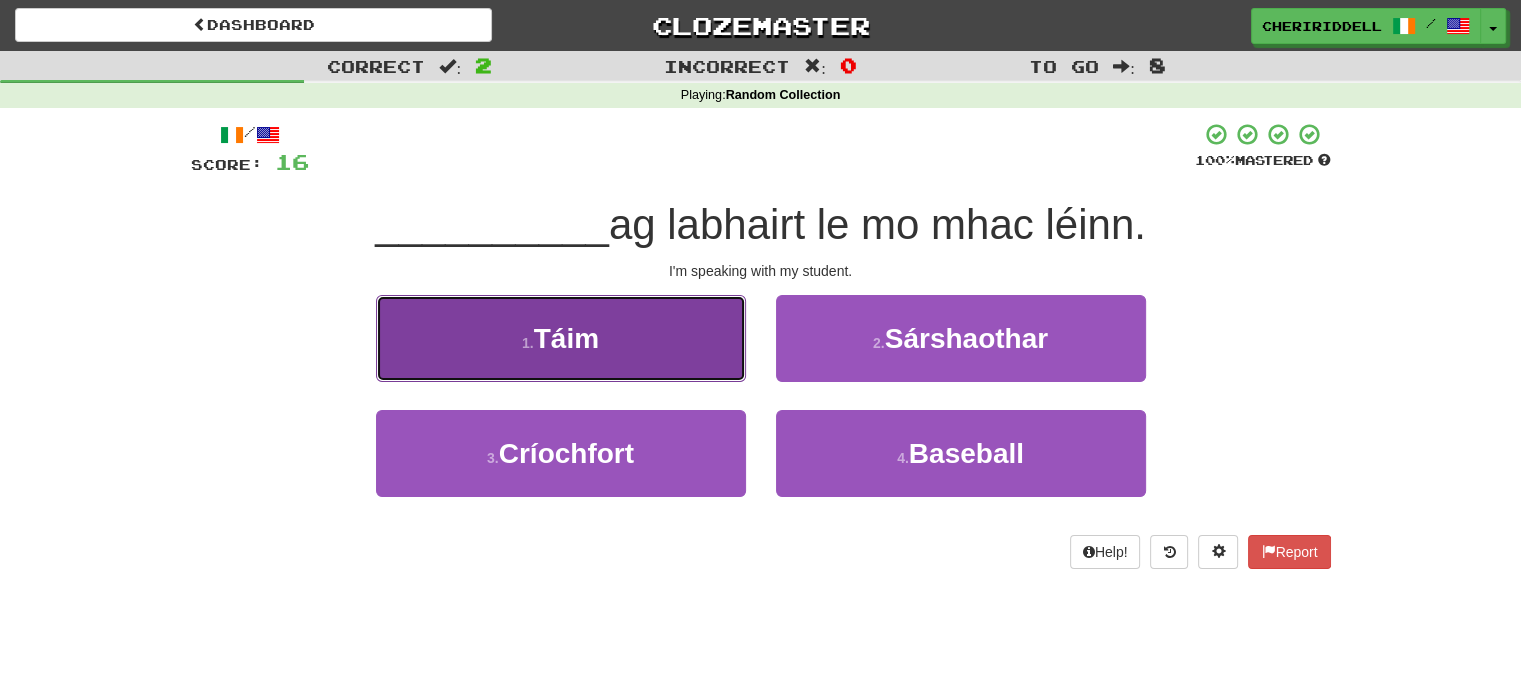 click on "1 .  Táim" at bounding box center [561, 338] 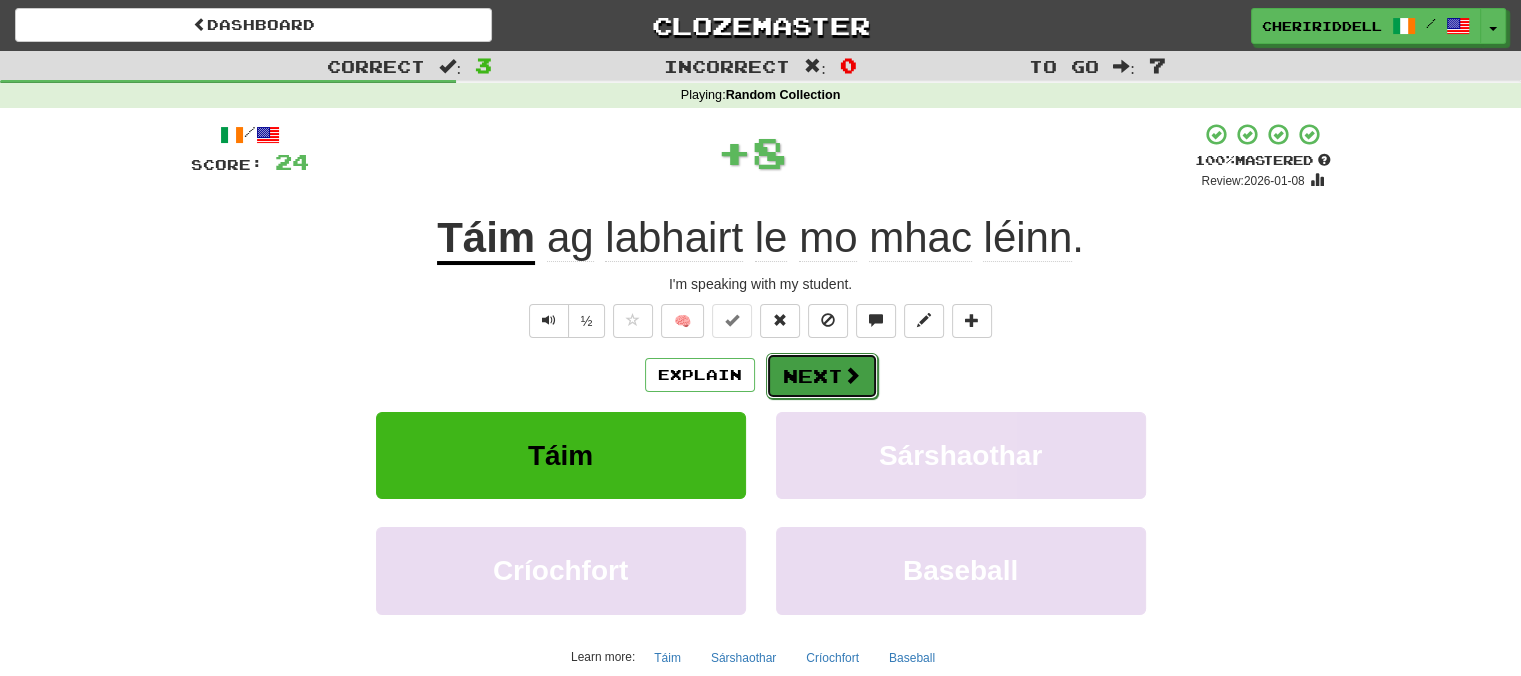 click on "Next" at bounding box center [822, 376] 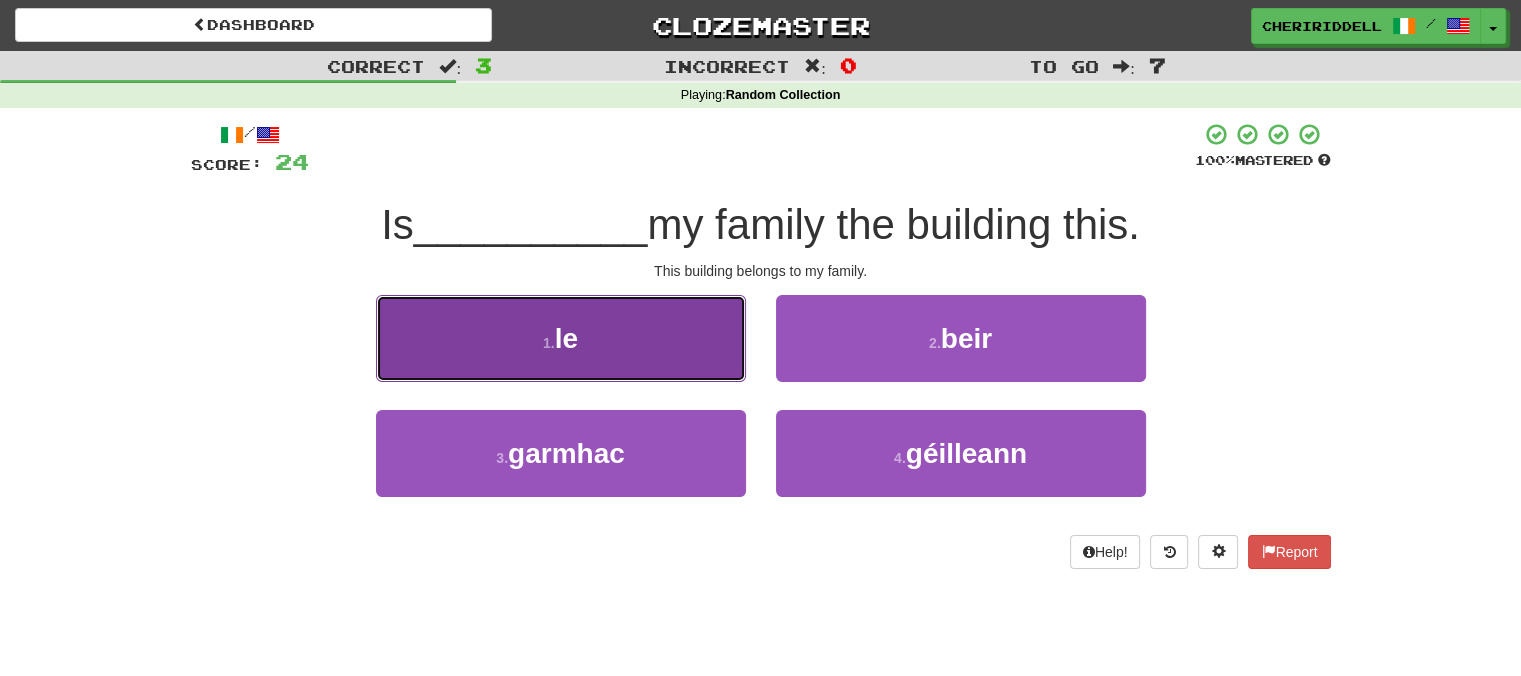 click on "1 .  le" at bounding box center [561, 338] 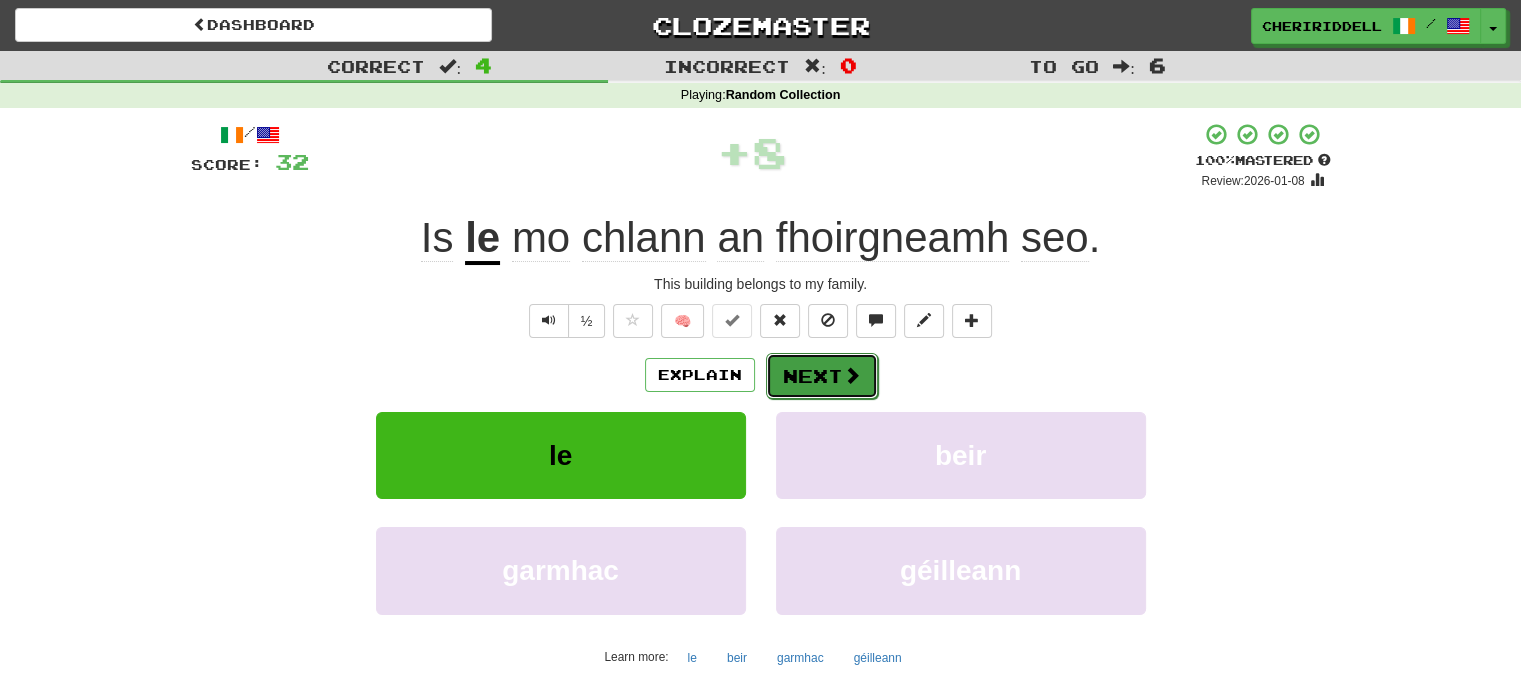 click on "Next" at bounding box center (822, 376) 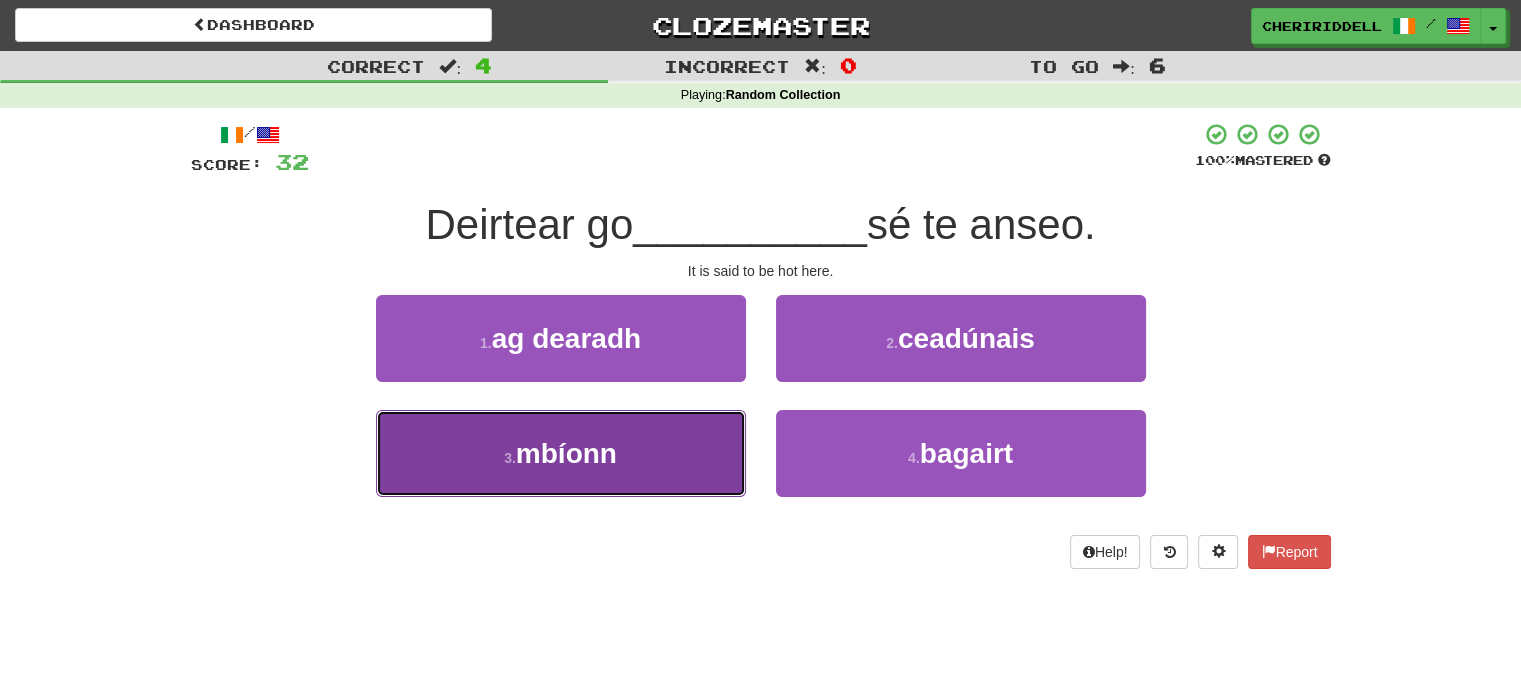 click on "3 .  mbíonn" at bounding box center [561, 453] 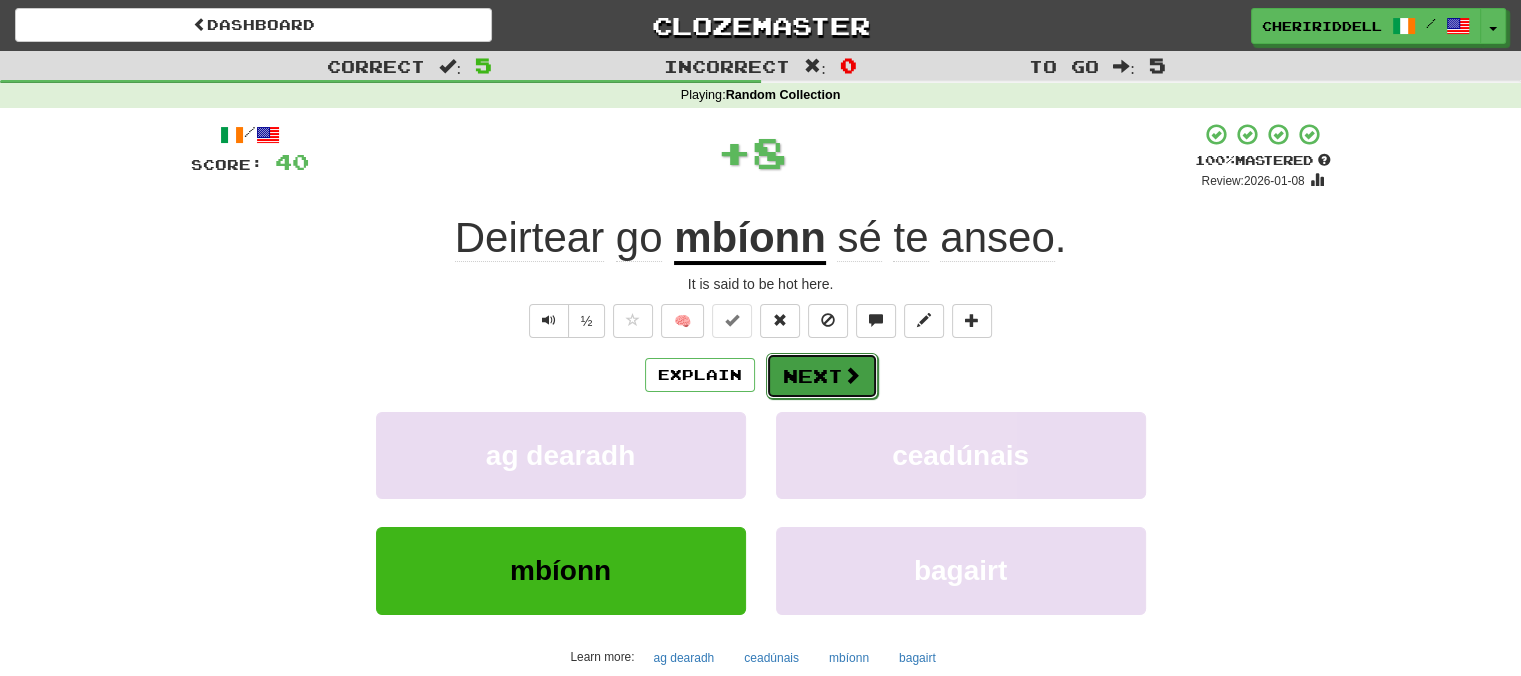 click on "Next" at bounding box center (822, 376) 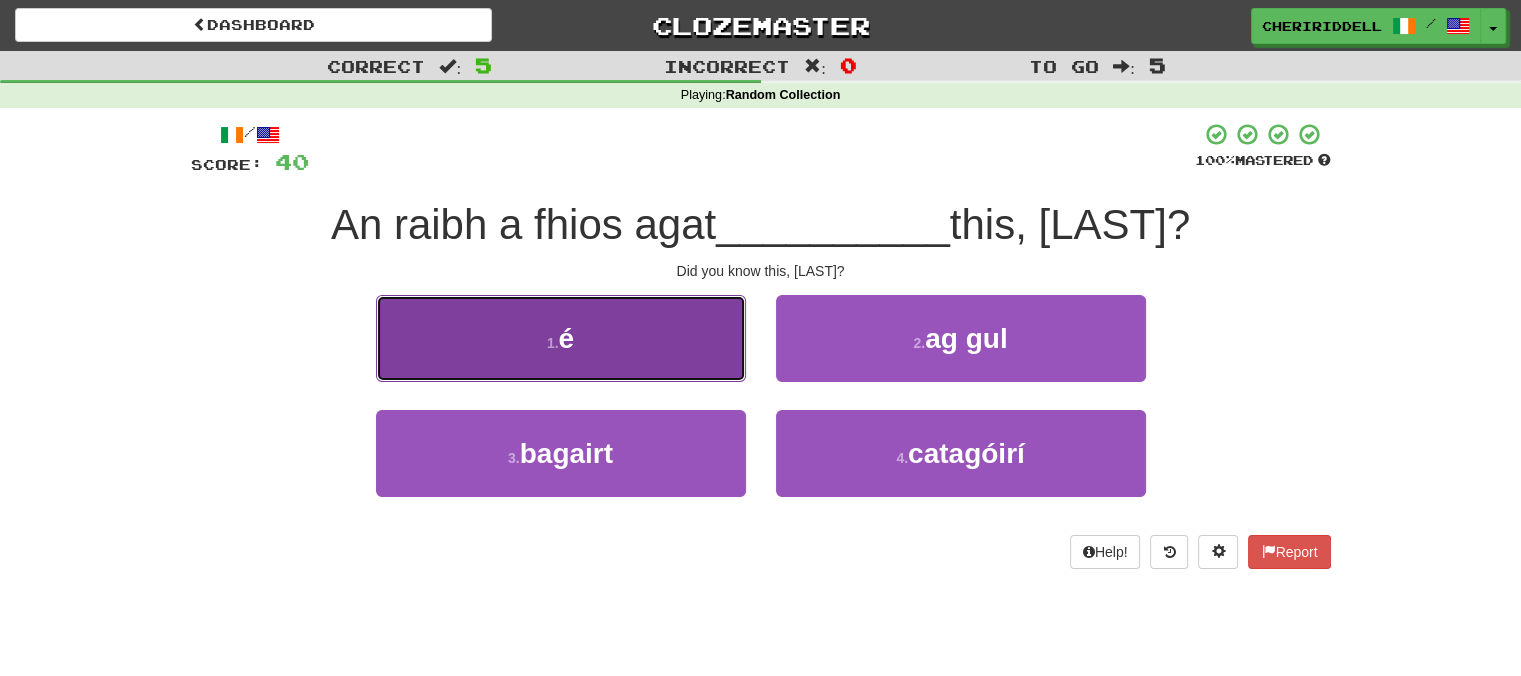 click on "1 .  é" at bounding box center [561, 338] 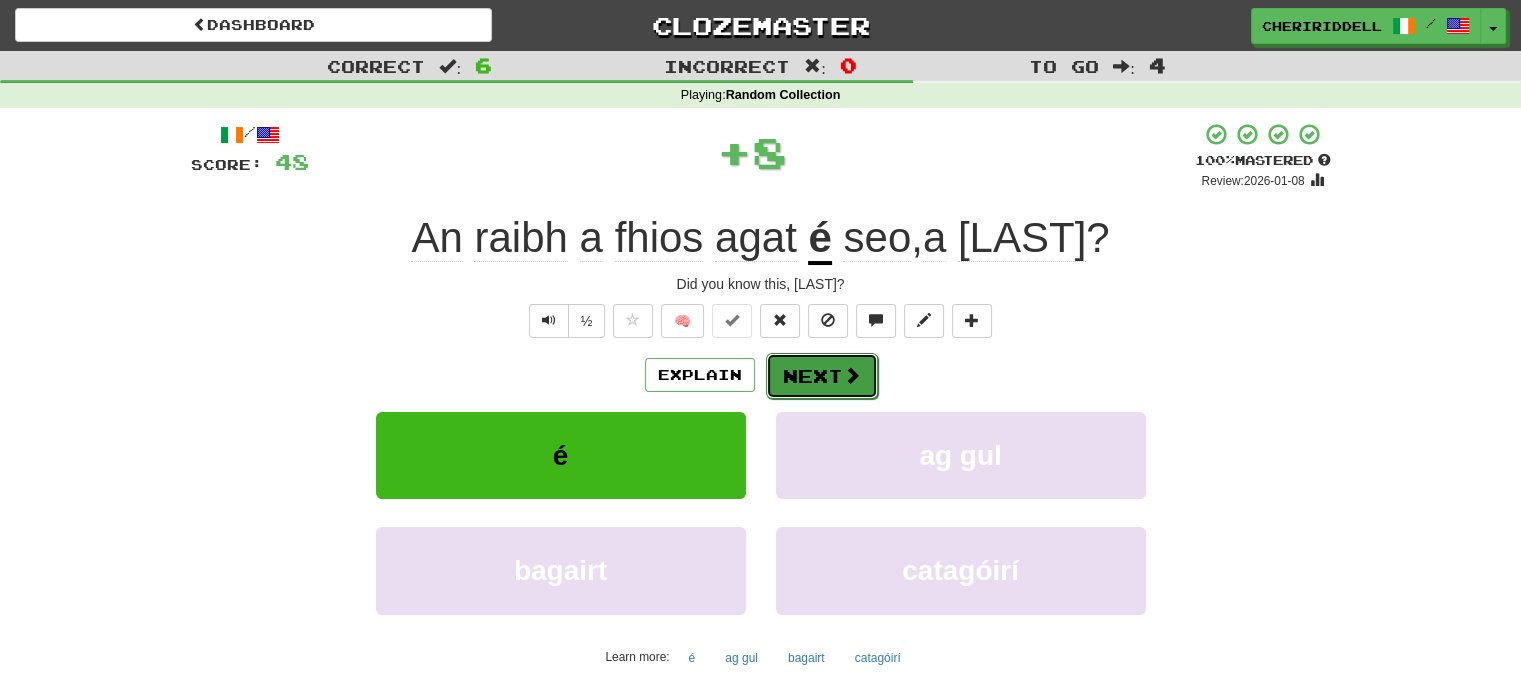 click on "Next" at bounding box center [822, 376] 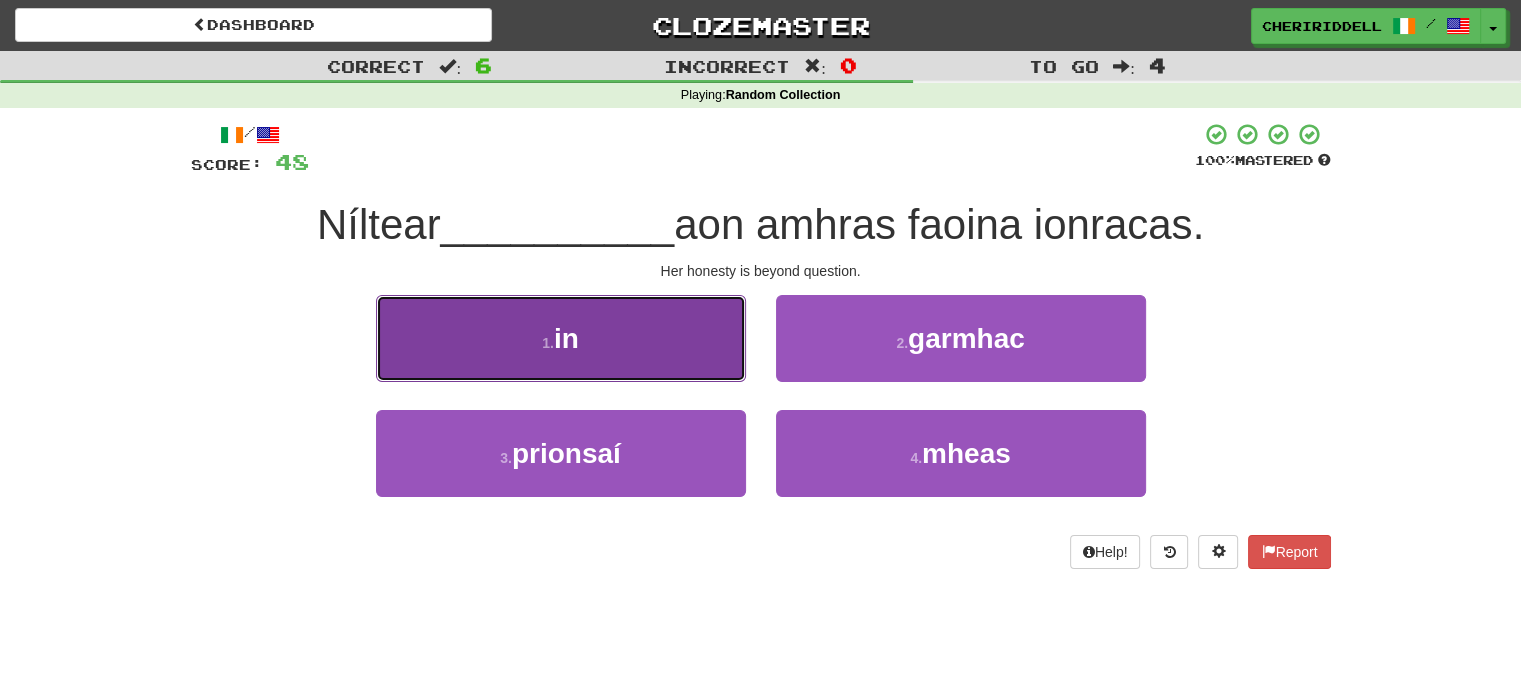 click on "1 .  in" at bounding box center (561, 338) 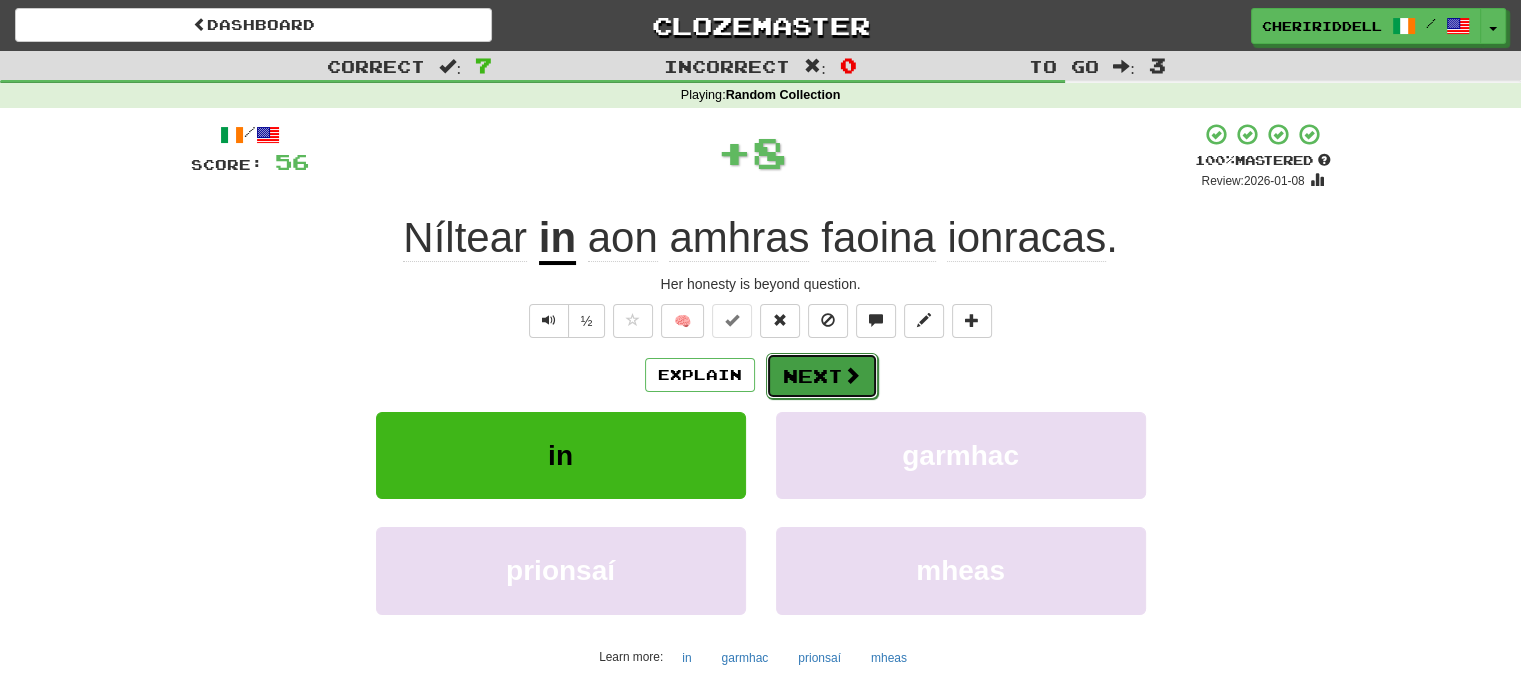 click on "Next" at bounding box center (822, 376) 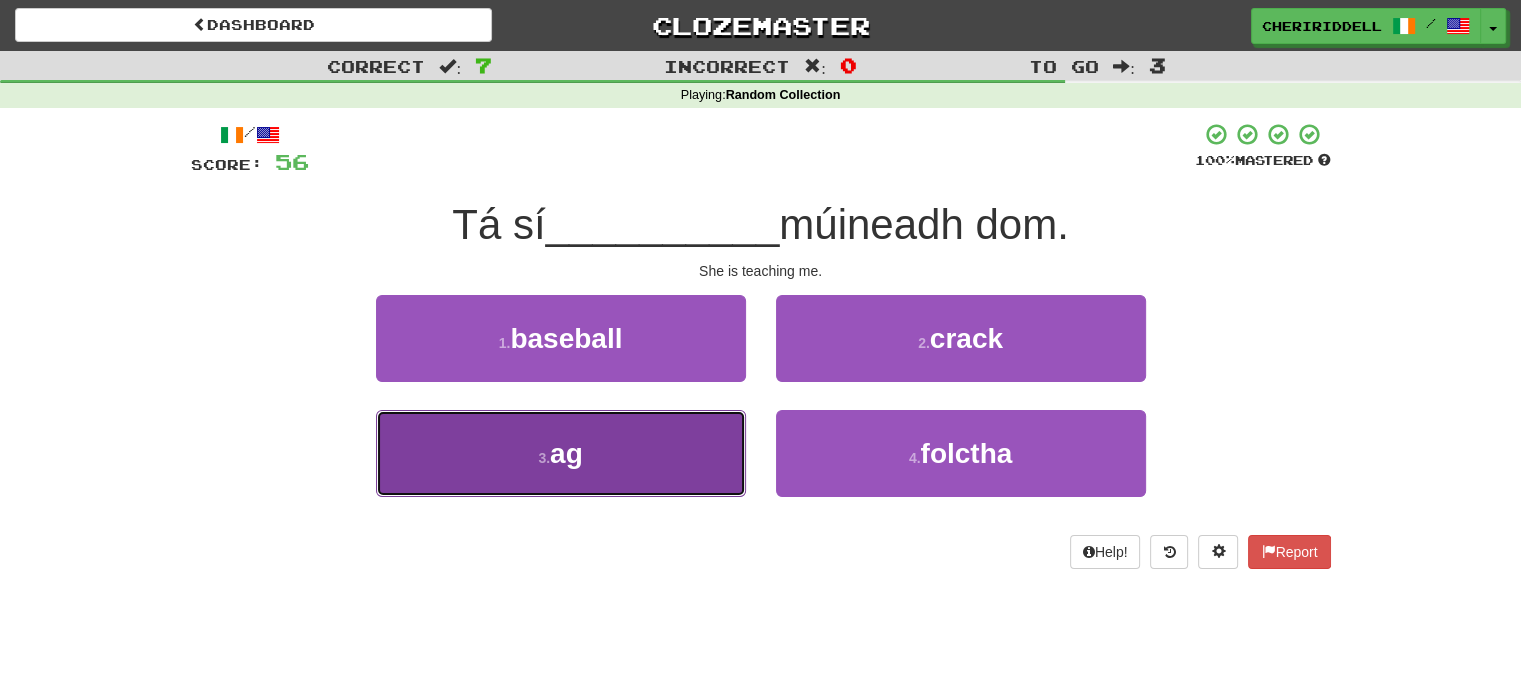click on "3 .  ag" at bounding box center [561, 453] 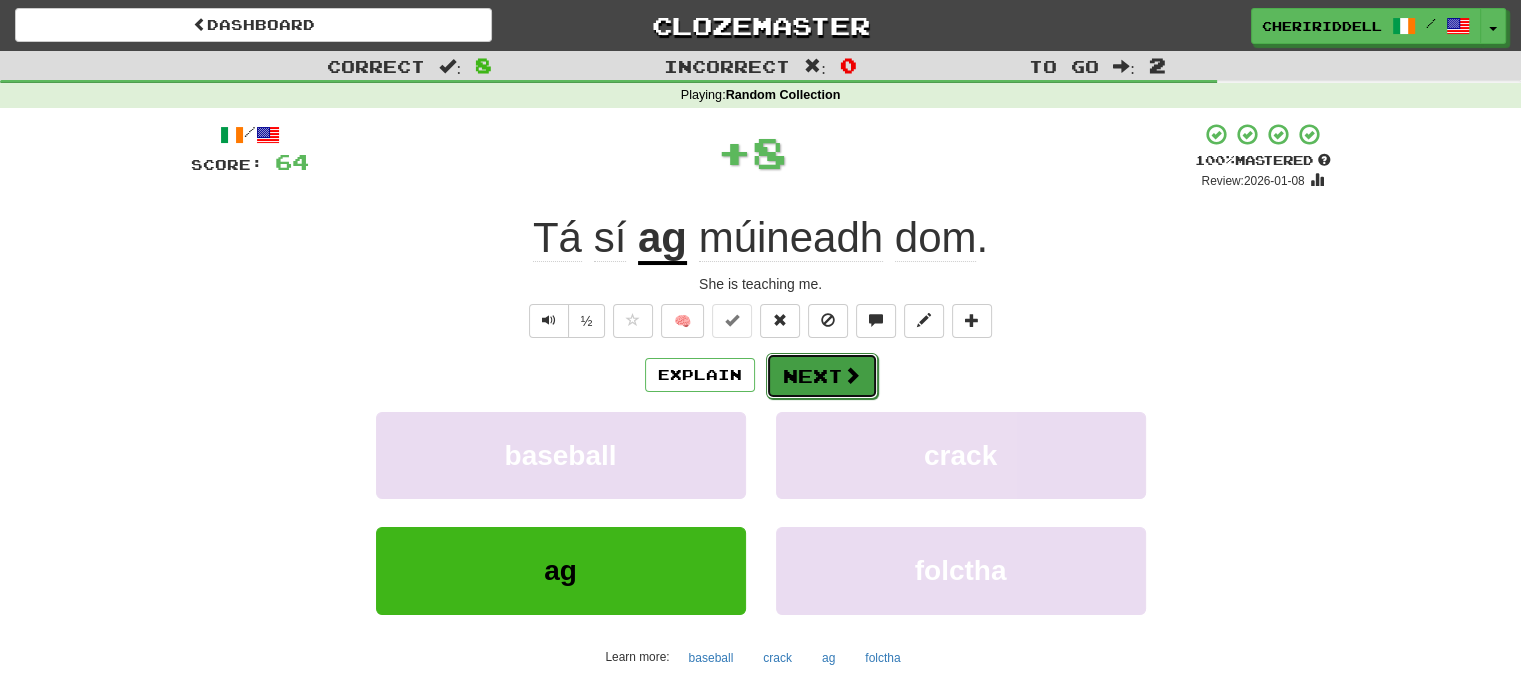 click on "Next" at bounding box center (822, 376) 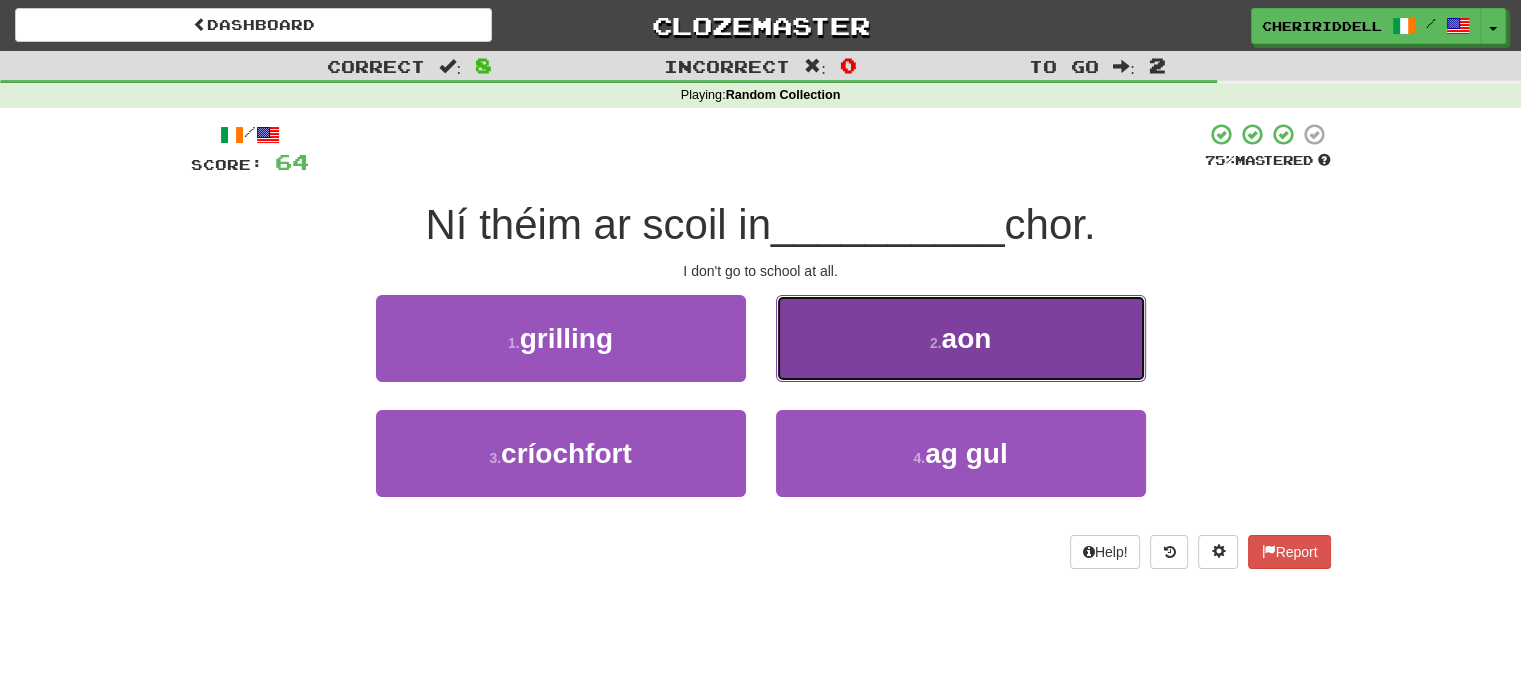 click on "2 .  aon" at bounding box center (961, 338) 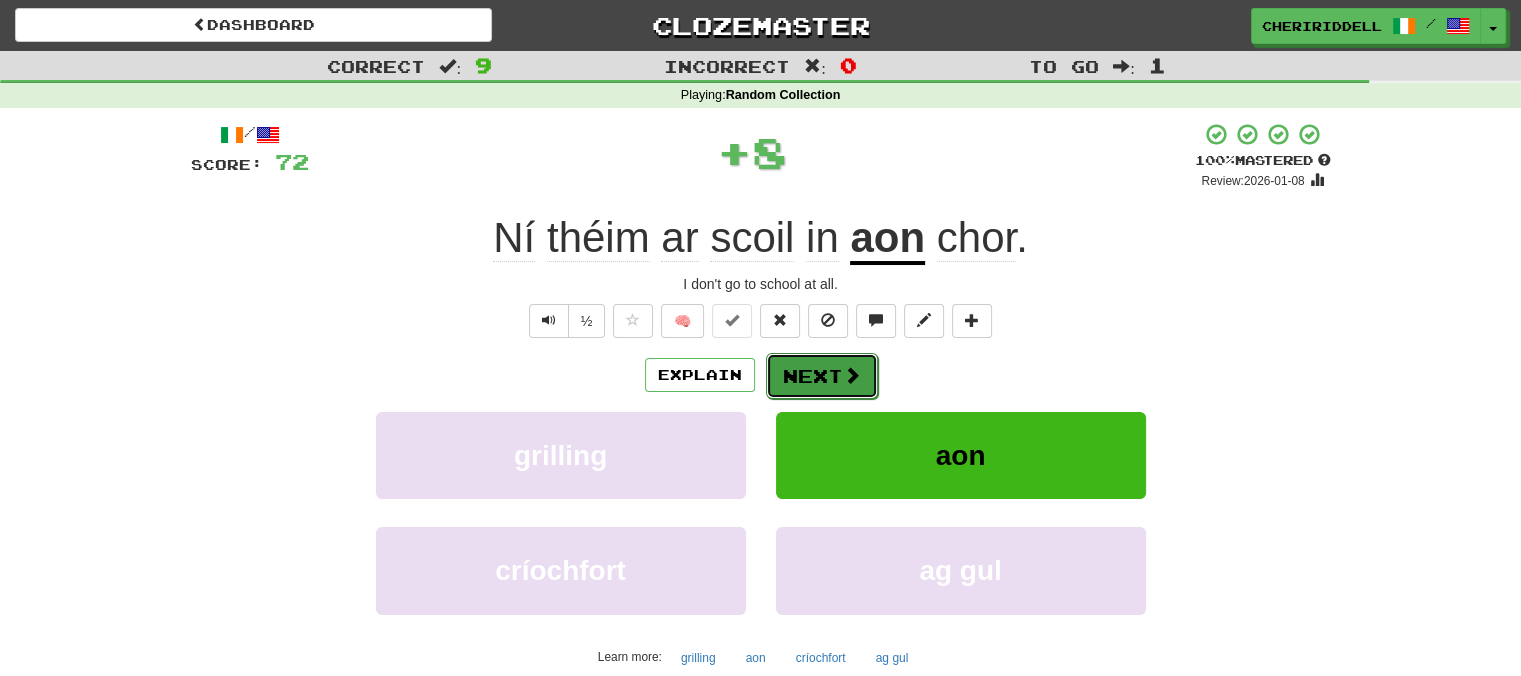 click on "Next" at bounding box center [822, 376] 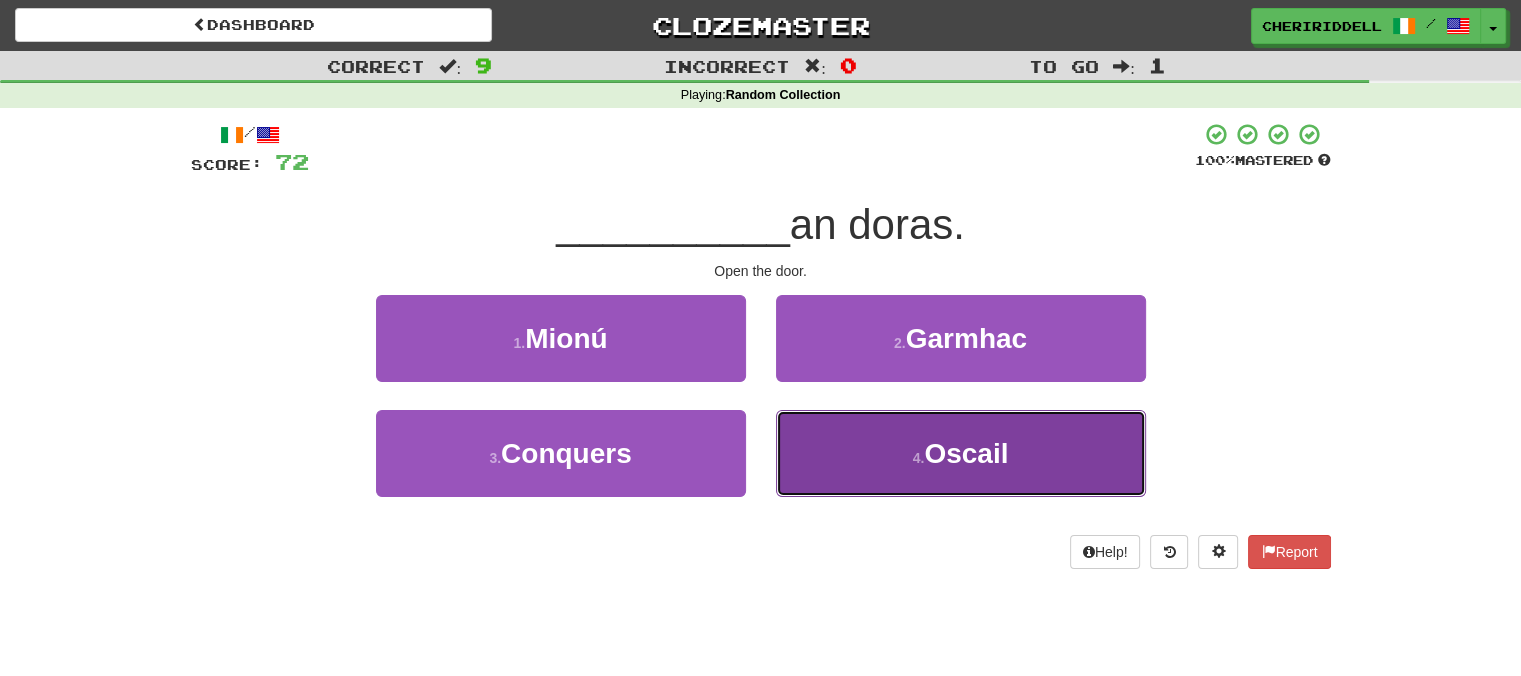 click on "4 .  Oscail" at bounding box center (961, 453) 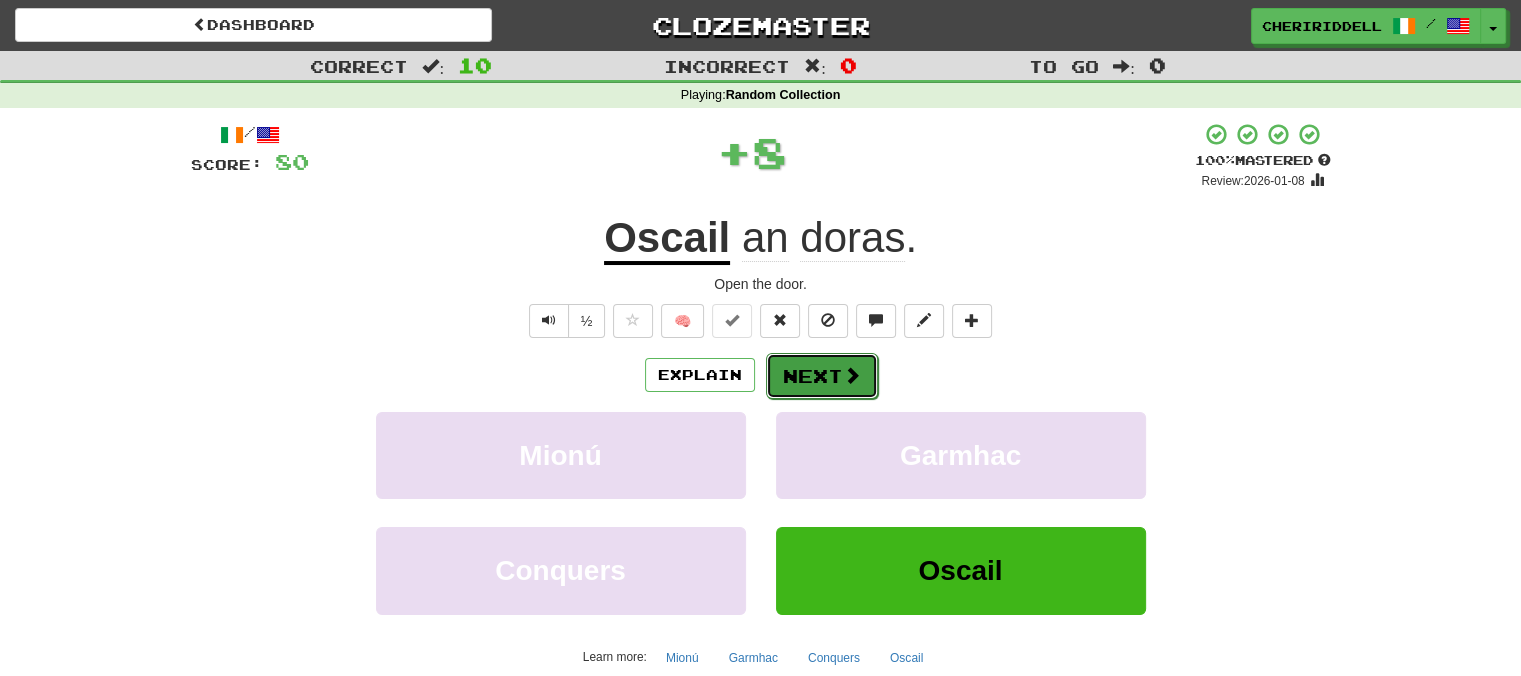 click on "Next" at bounding box center (822, 376) 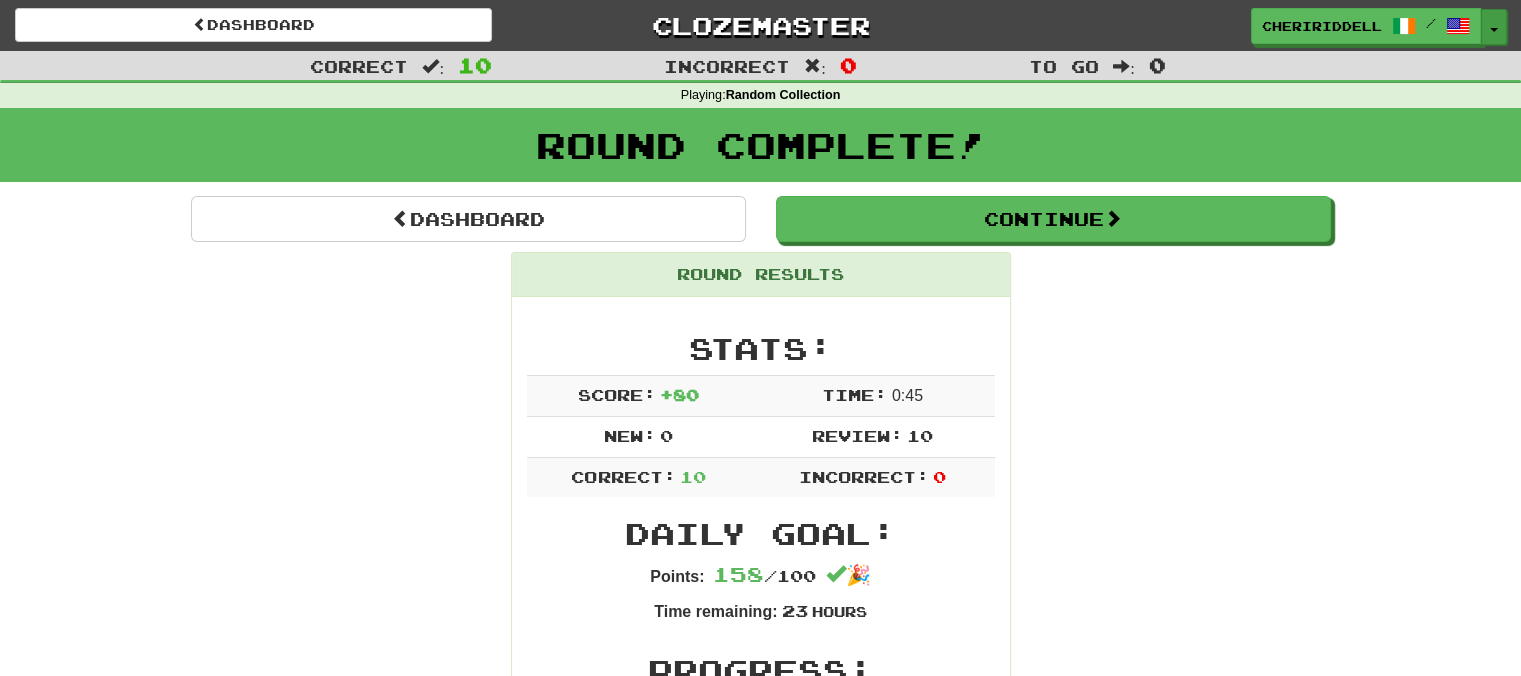 click on "Toggle Dropdown" at bounding box center (1494, 27) 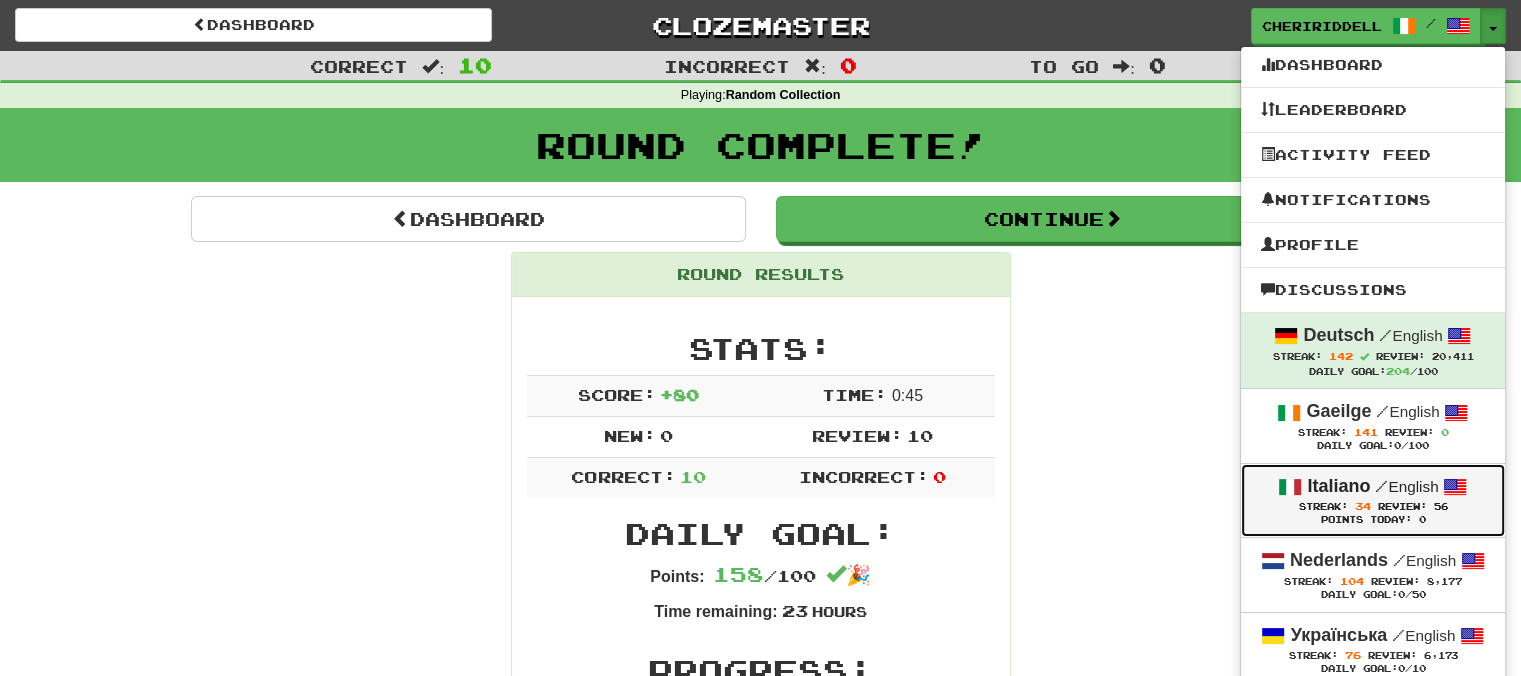 click on "Italiano" at bounding box center (1338, 486) 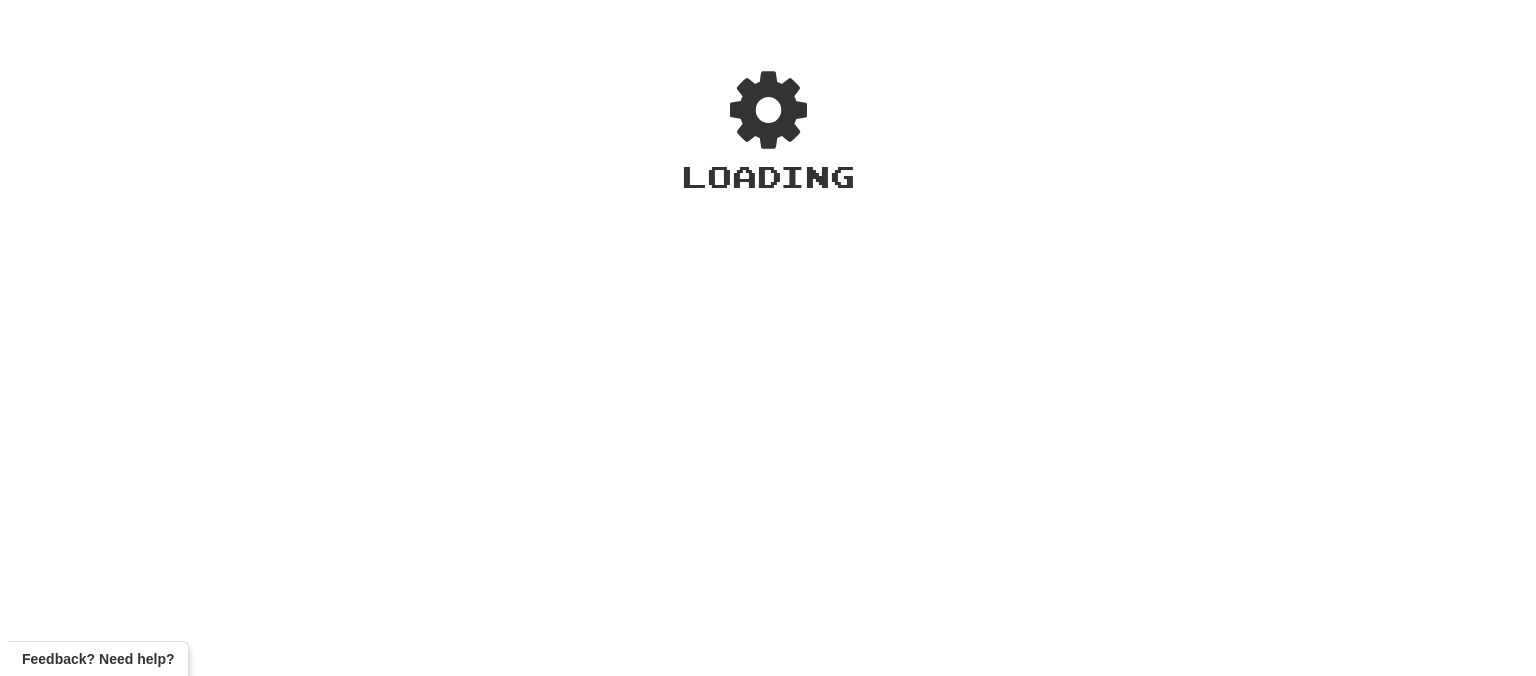 scroll, scrollTop: 0, scrollLeft: 0, axis: both 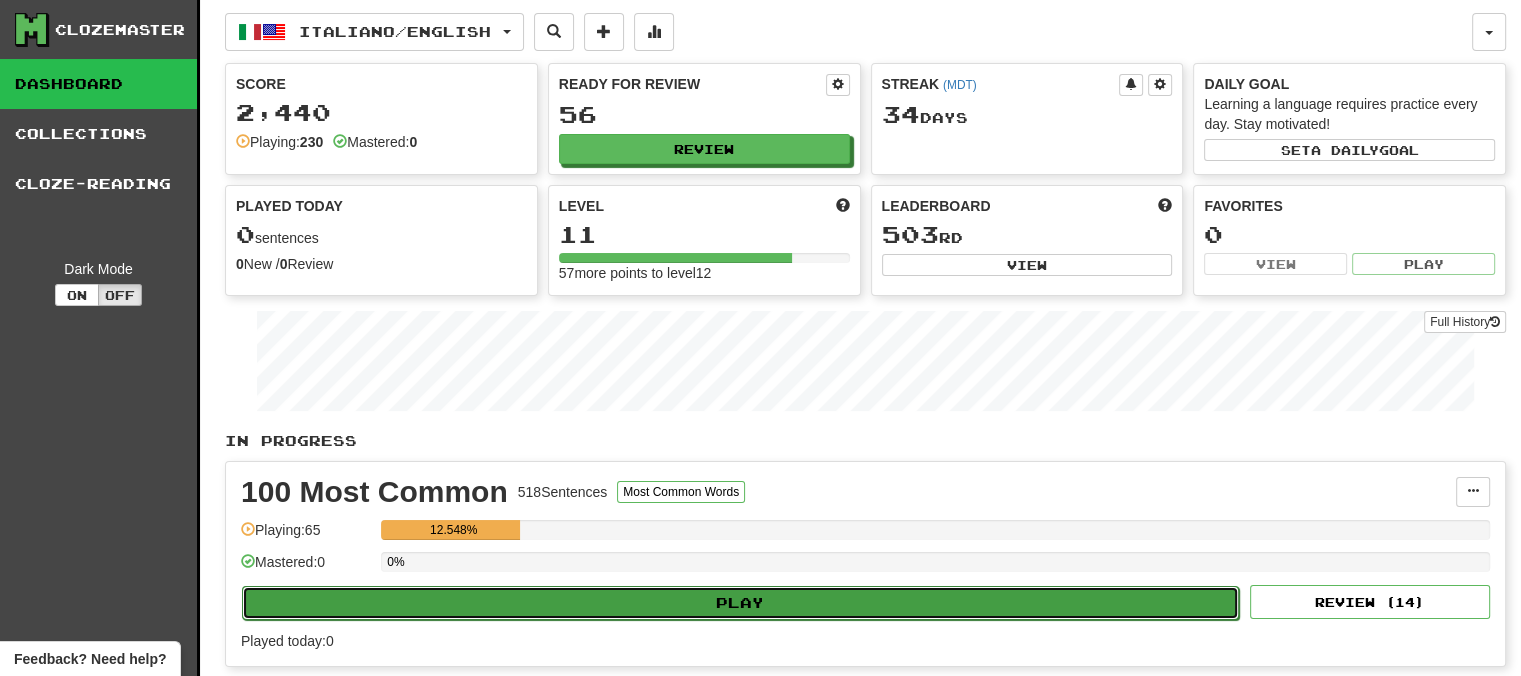 click on "Play" at bounding box center (740, 603) 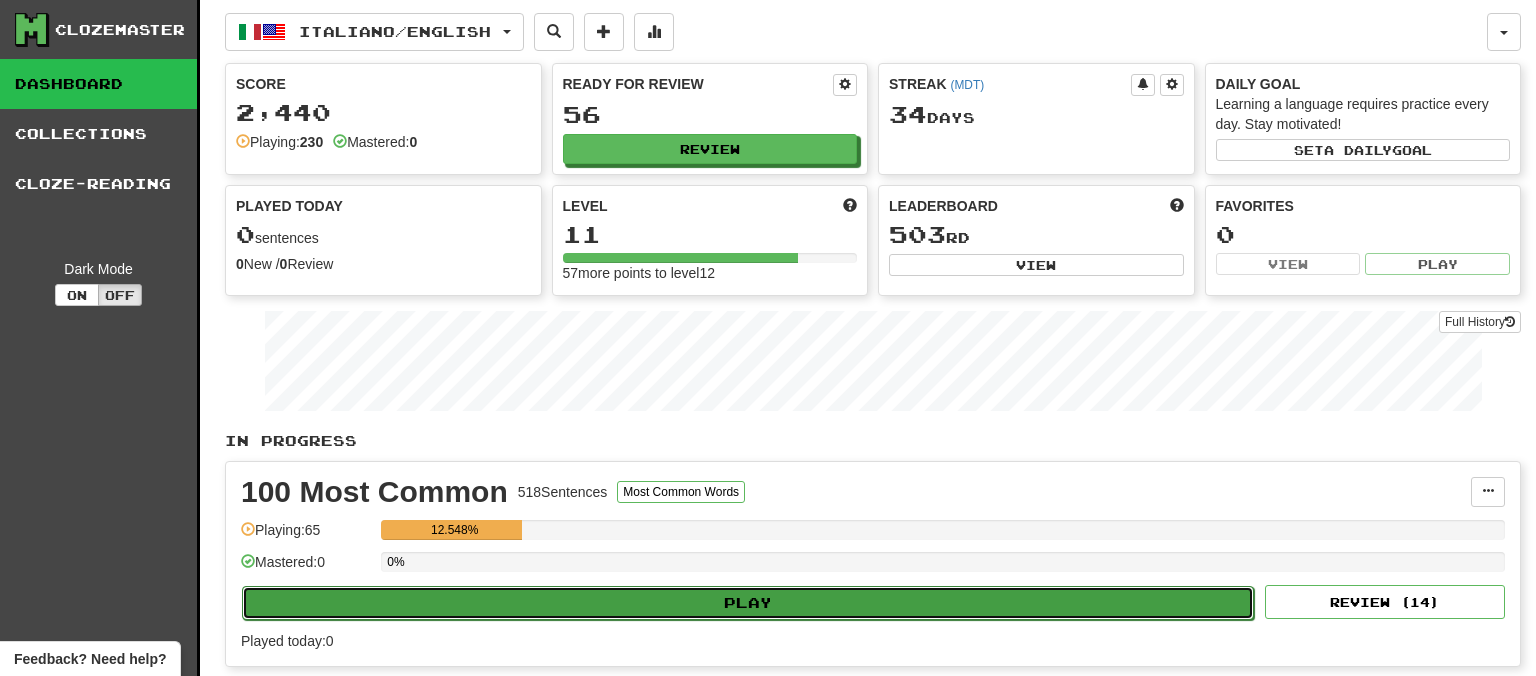 select on "**" 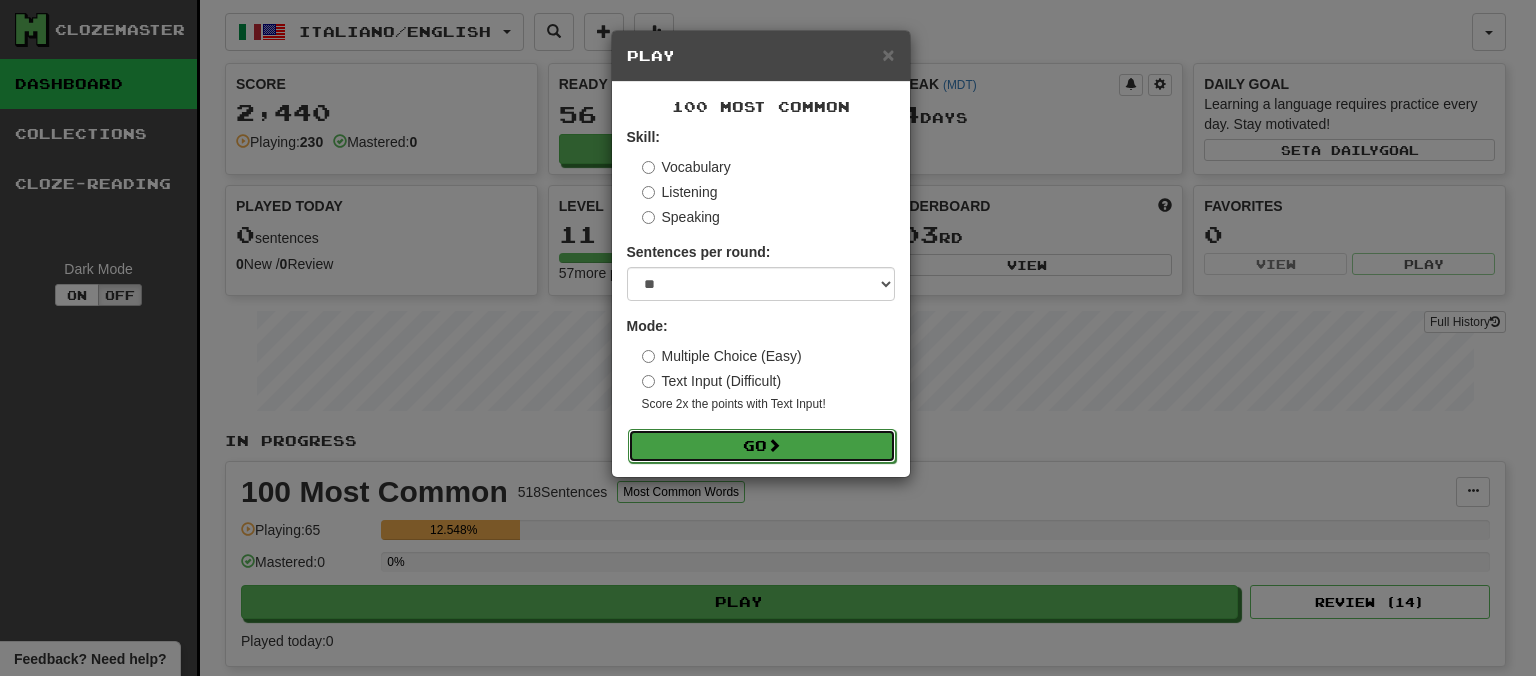 click on "Go" at bounding box center [762, 446] 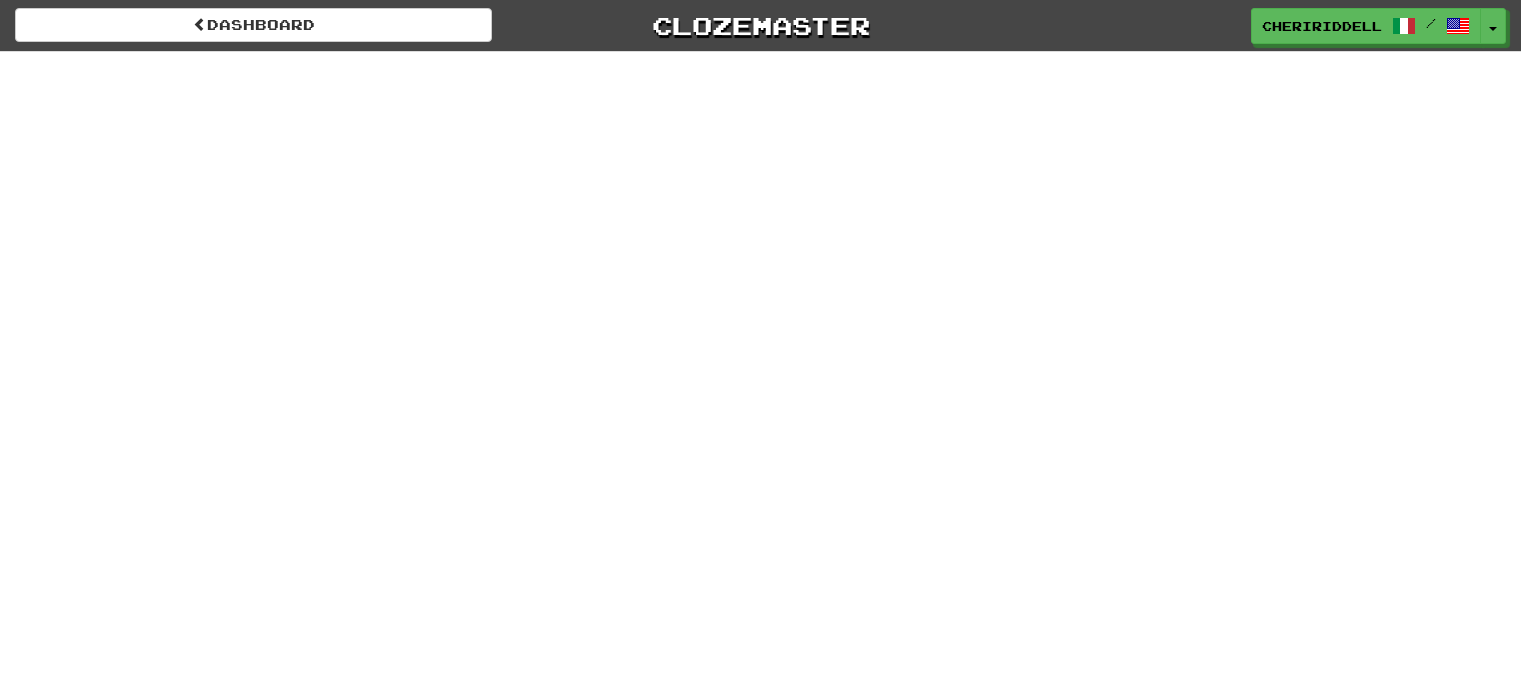 scroll, scrollTop: 0, scrollLeft: 0, axis: both 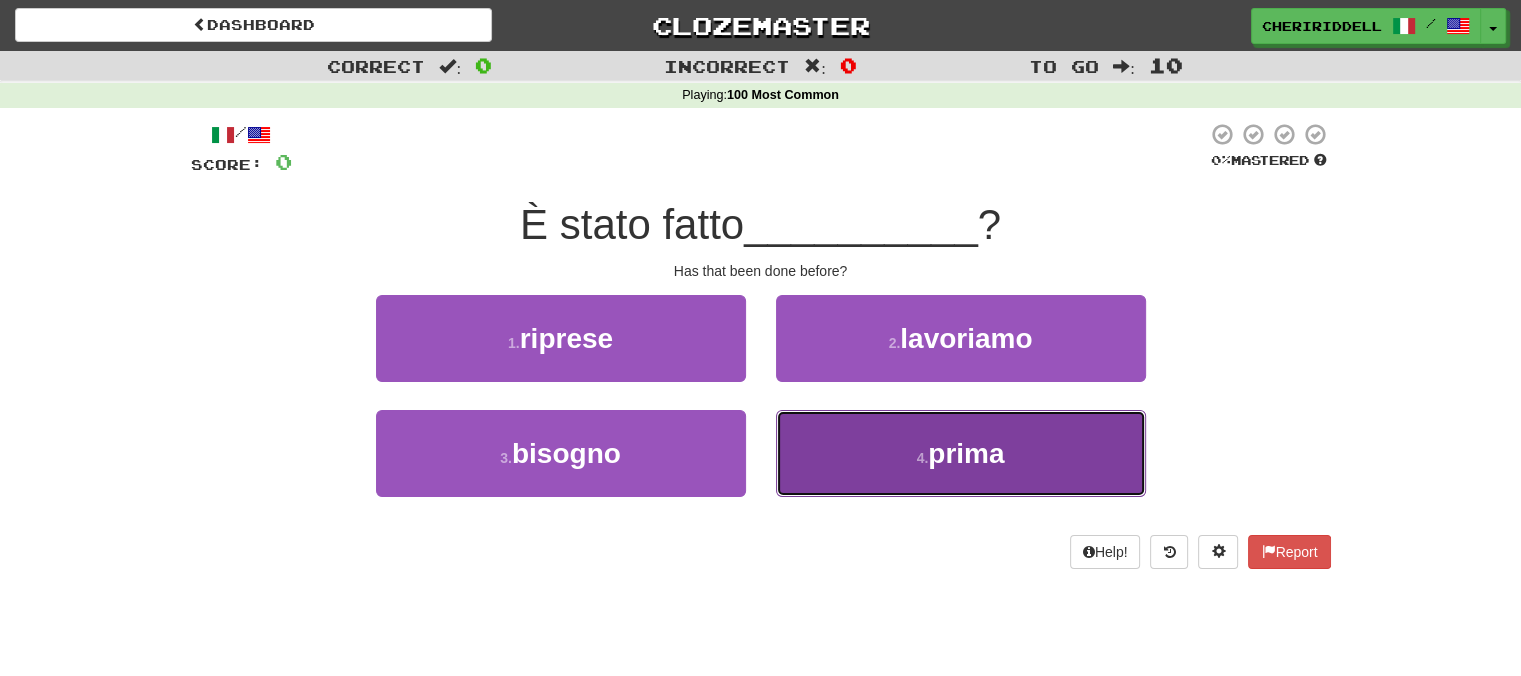 click on "4 .  prima" at bounding box center (961, 453) 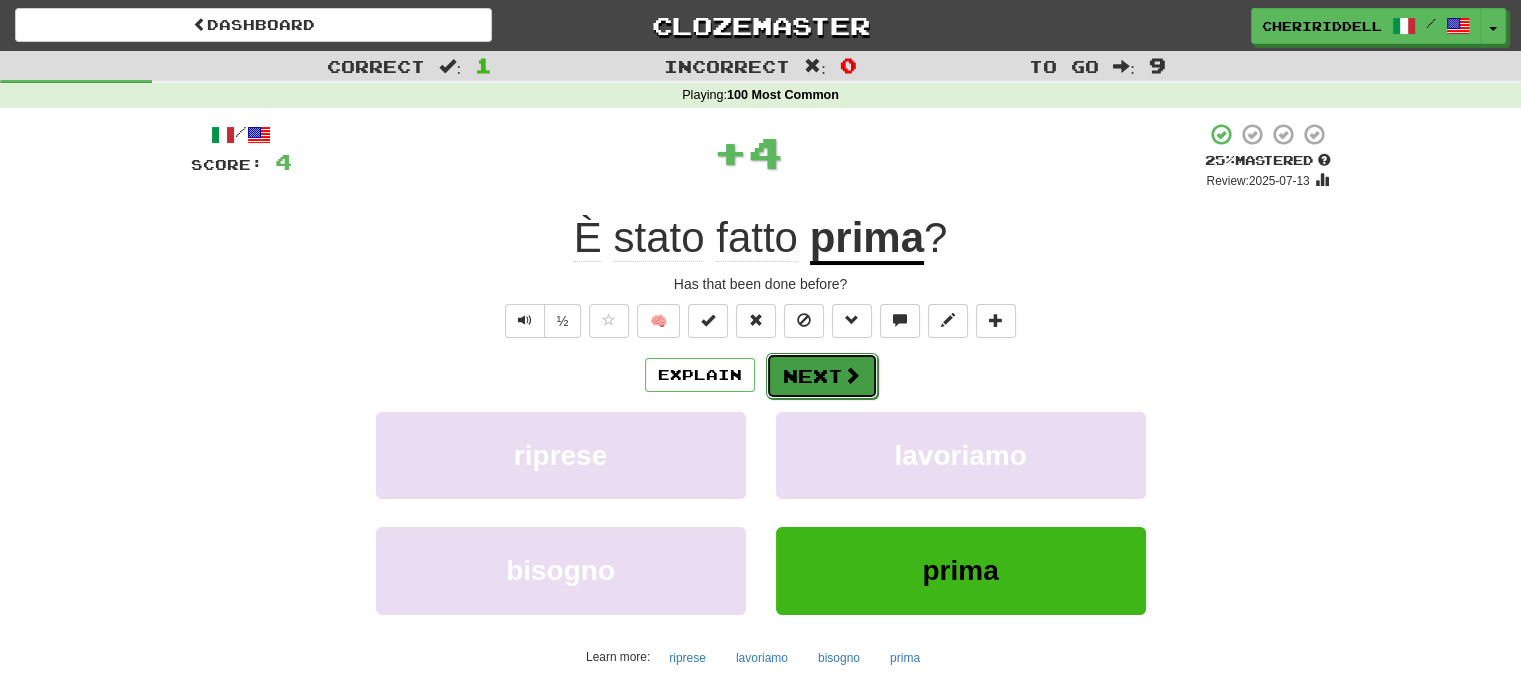 click on "Next" at bounding box center (822, 376) 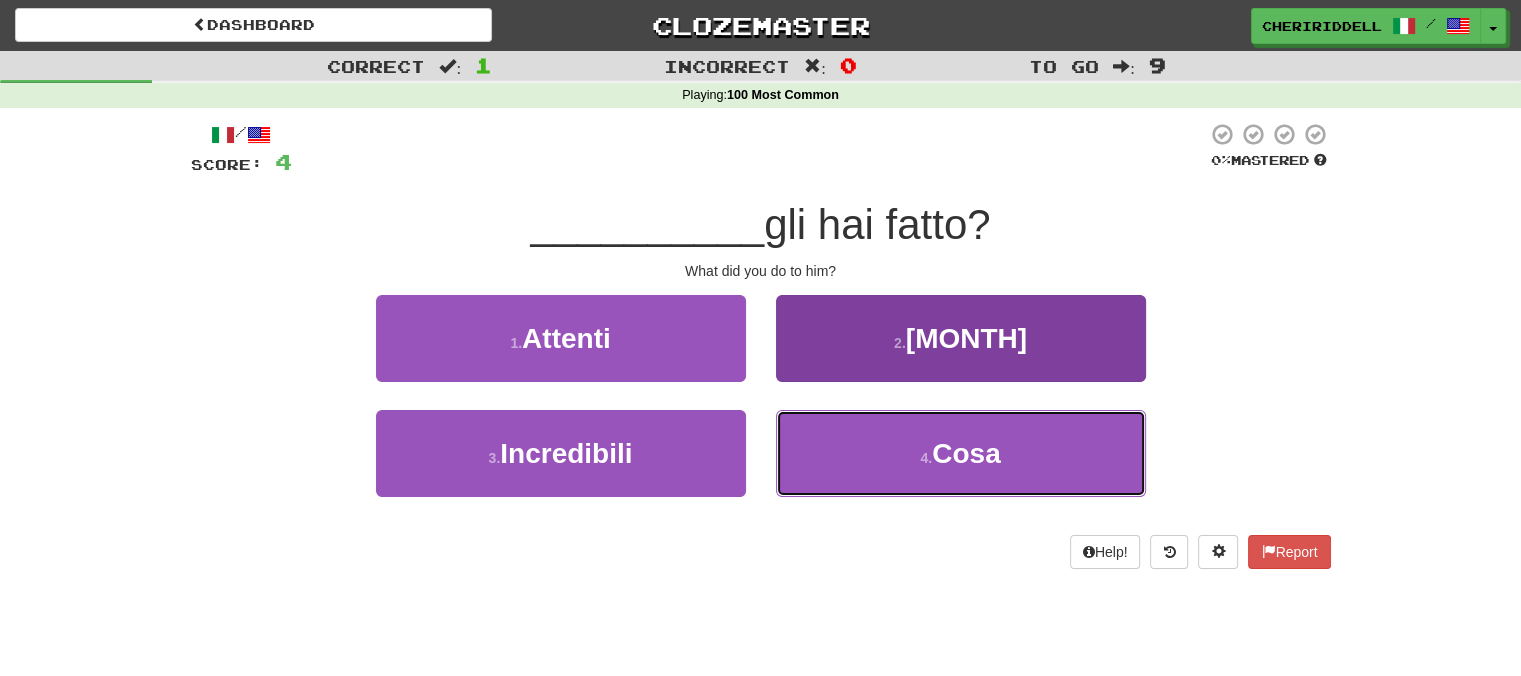 click on "4 .  Cosa" at bounding box center [961, 453] 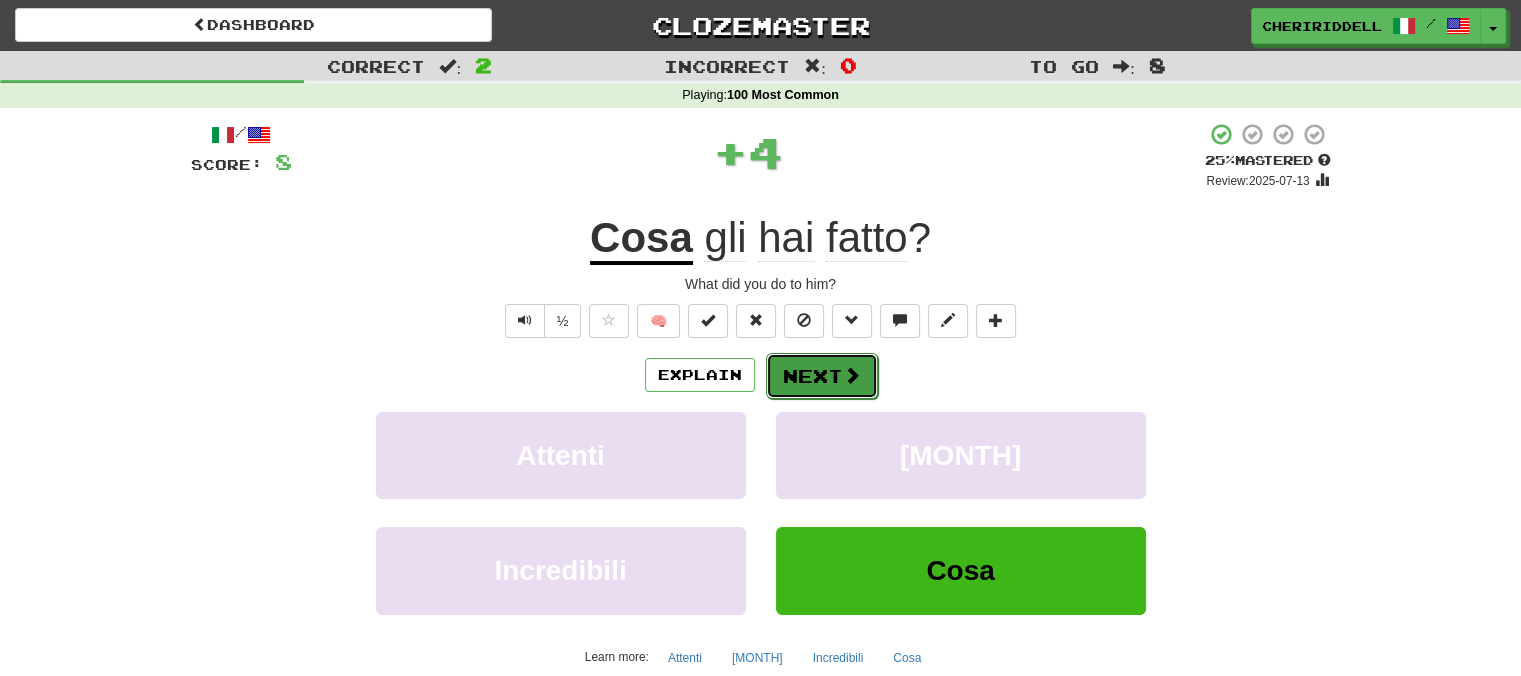 click on "Next" at bounding box center [822, 376] 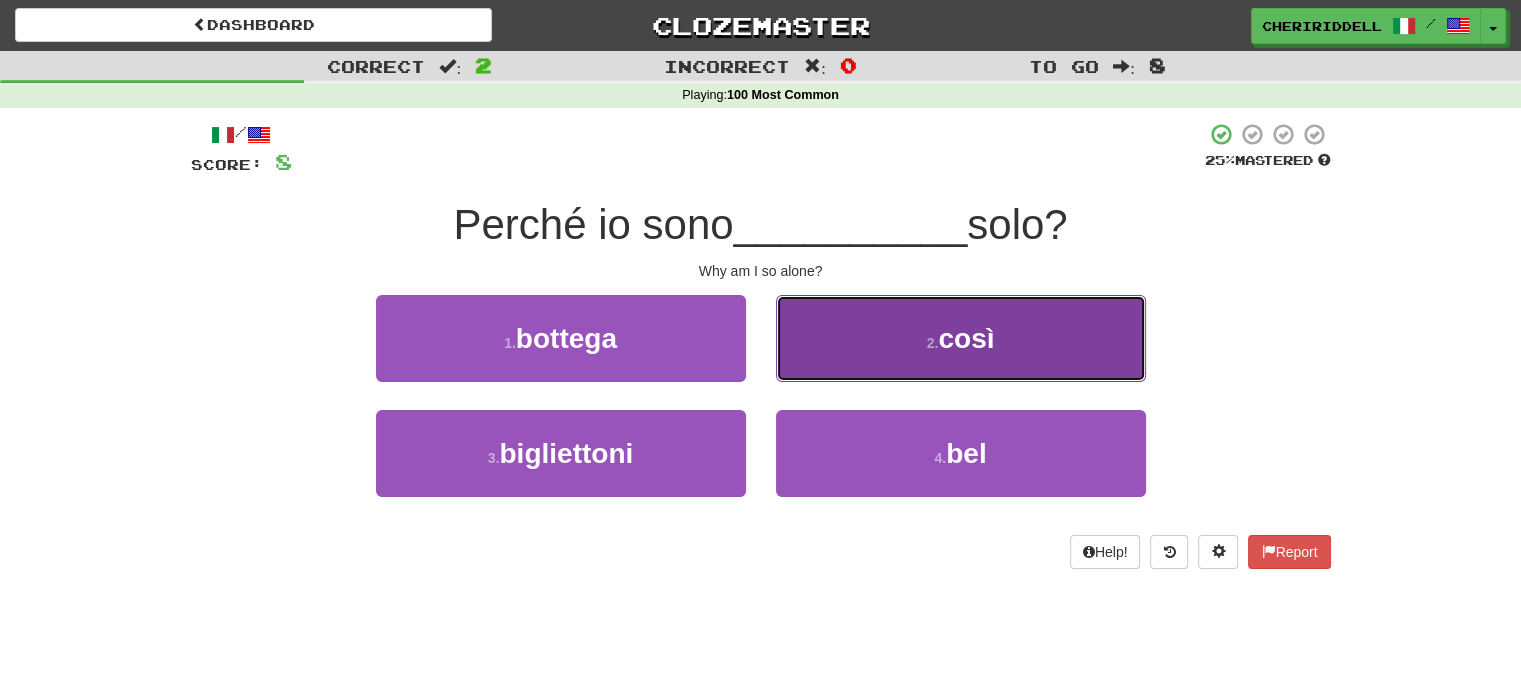 click on "2 .  così" at bounding box center (961, 338) 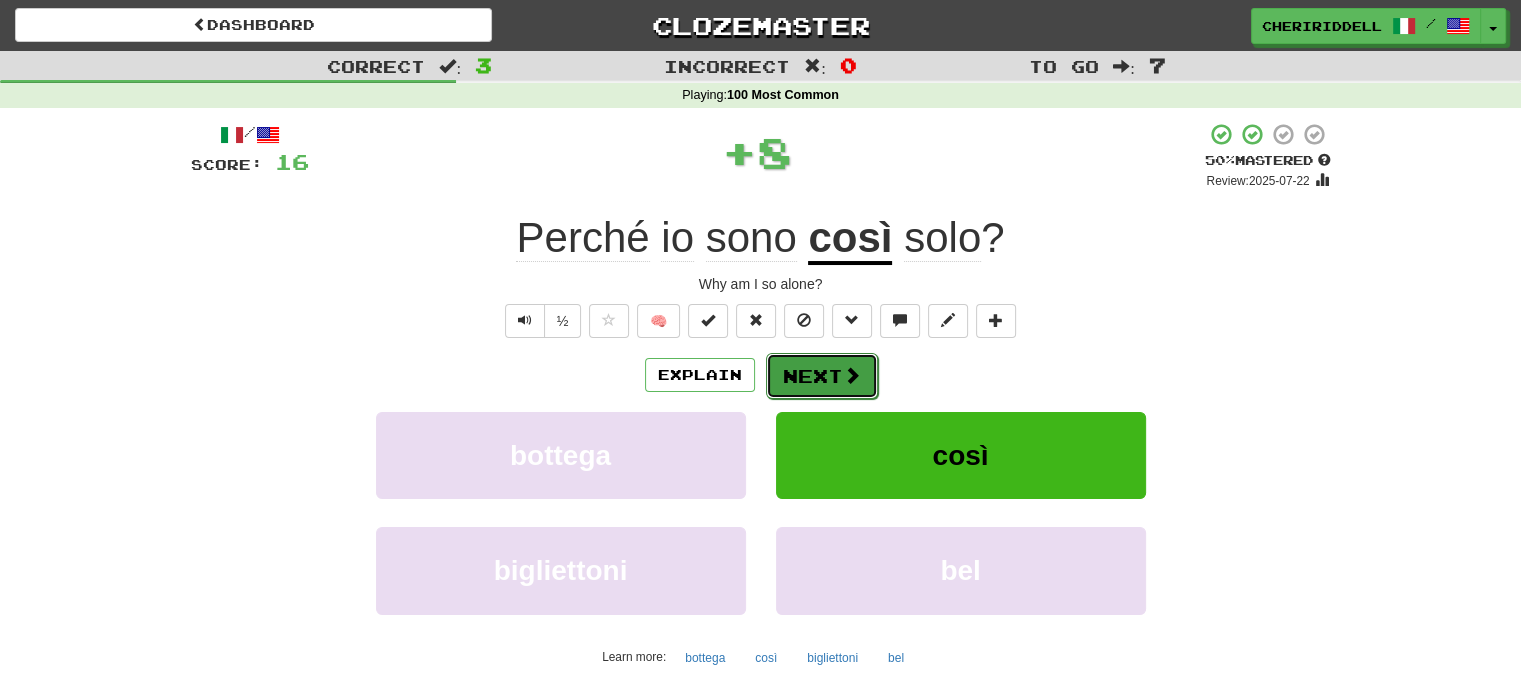 click on "Next" at bounding box center (822, 376) 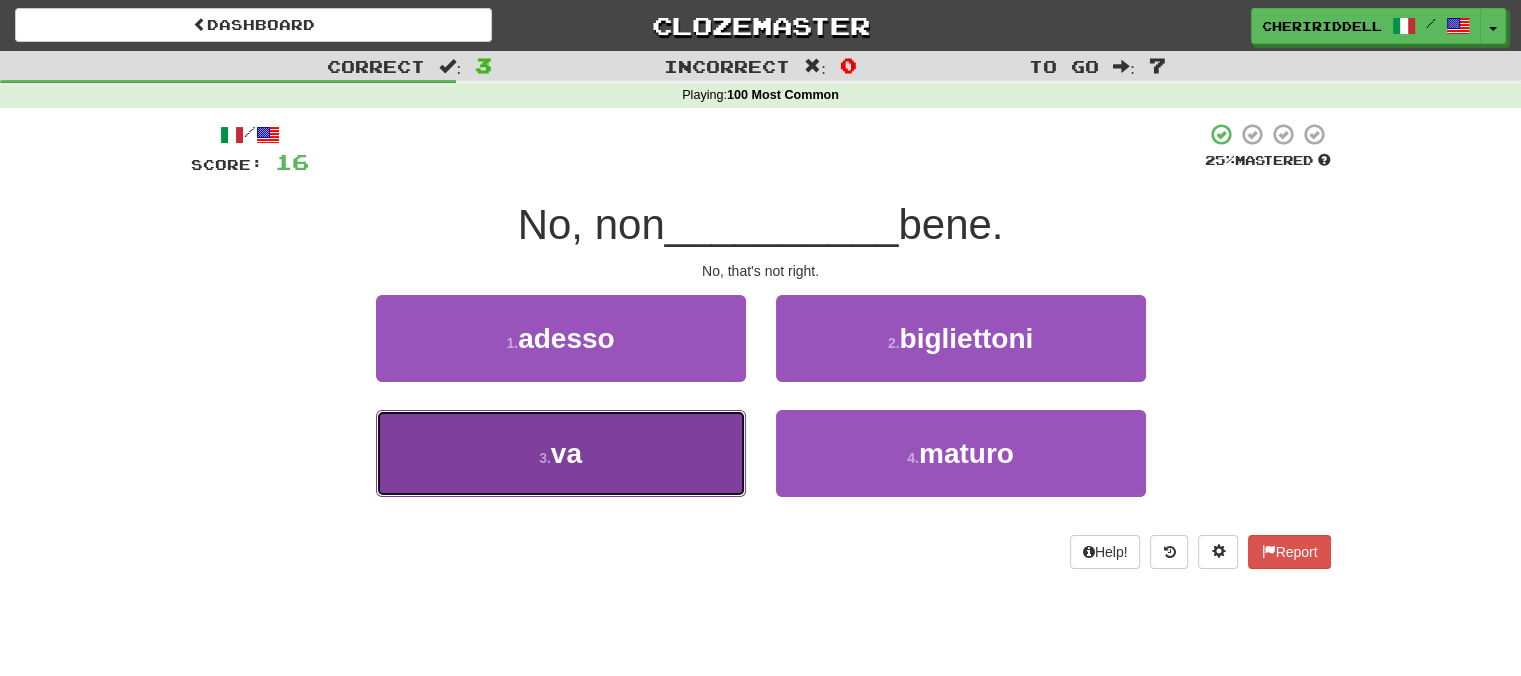 click on "3 .  va" at bounding box center (561, 453) 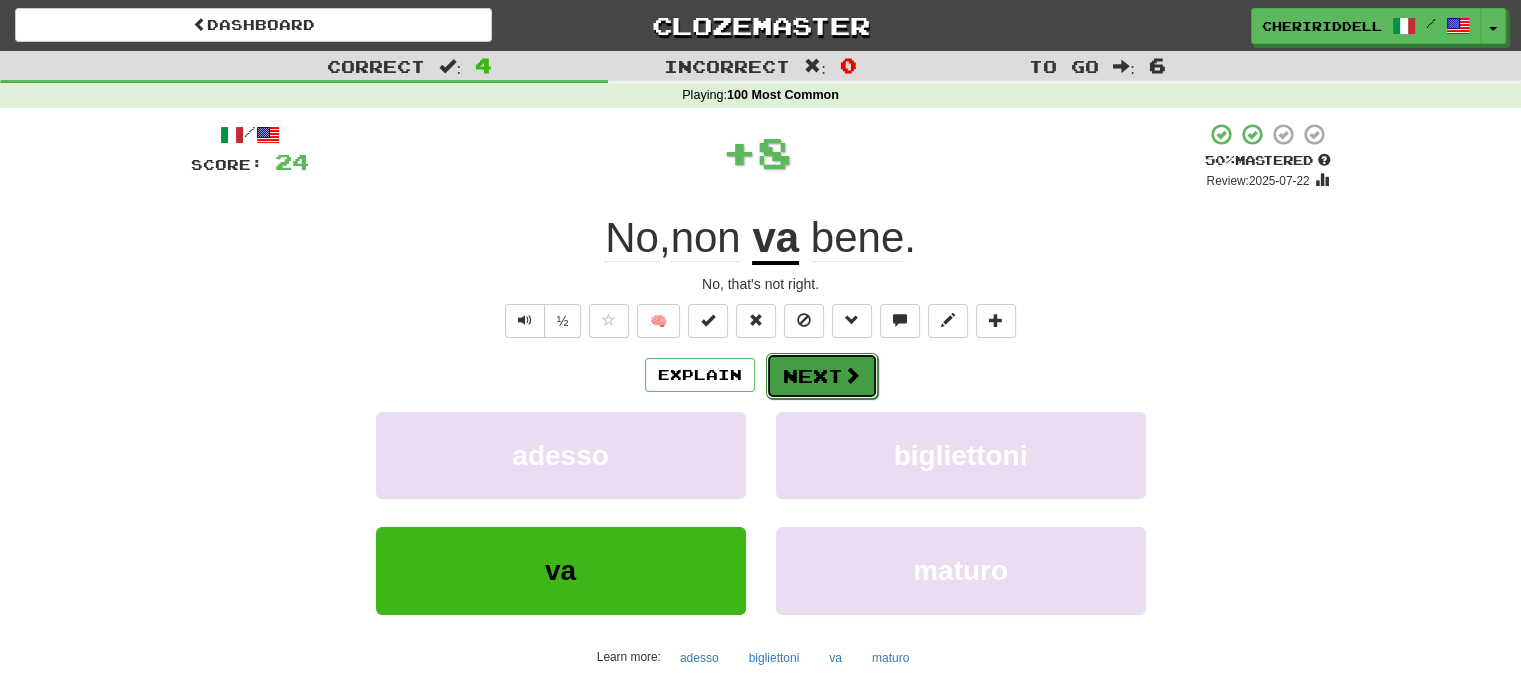 click on "Next" at bounding box center [822, 376] 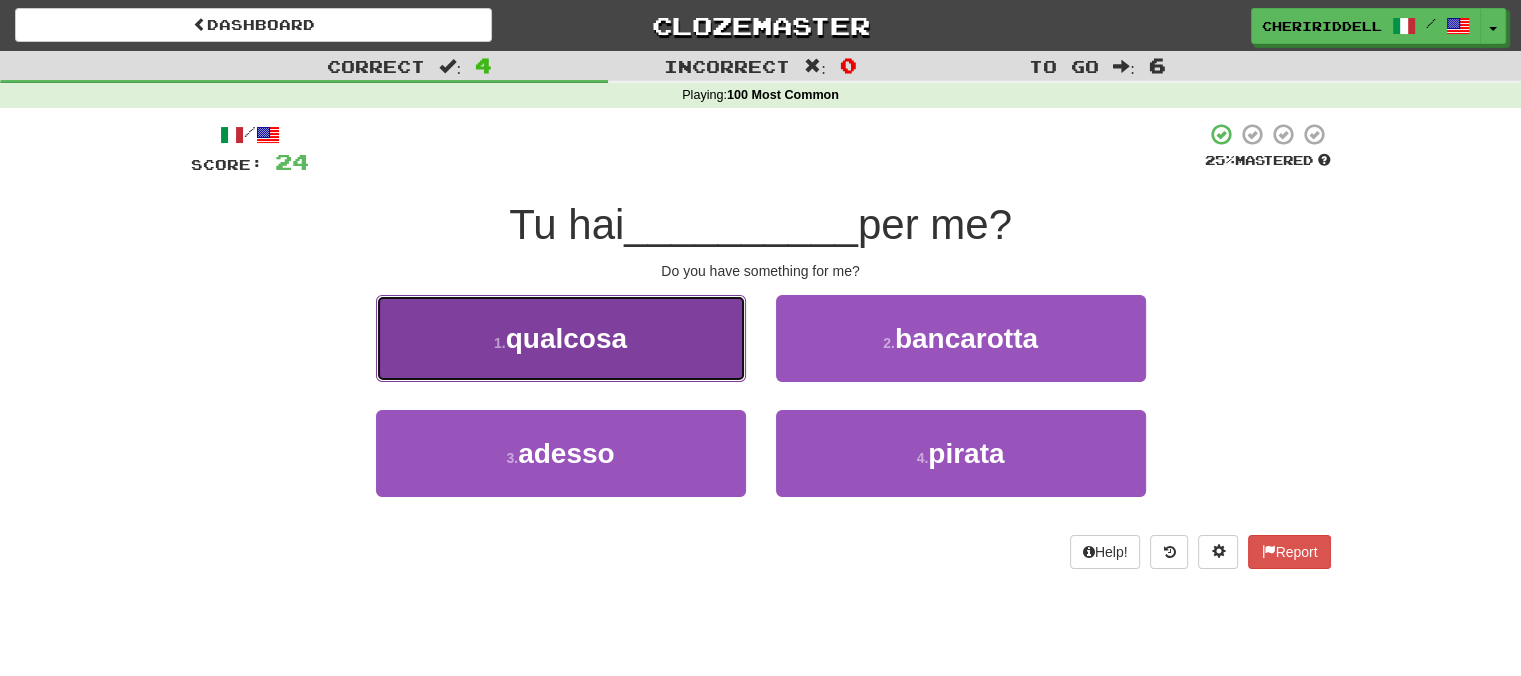 click on "1 .  qualcosa" at bounding box center (561, 338) 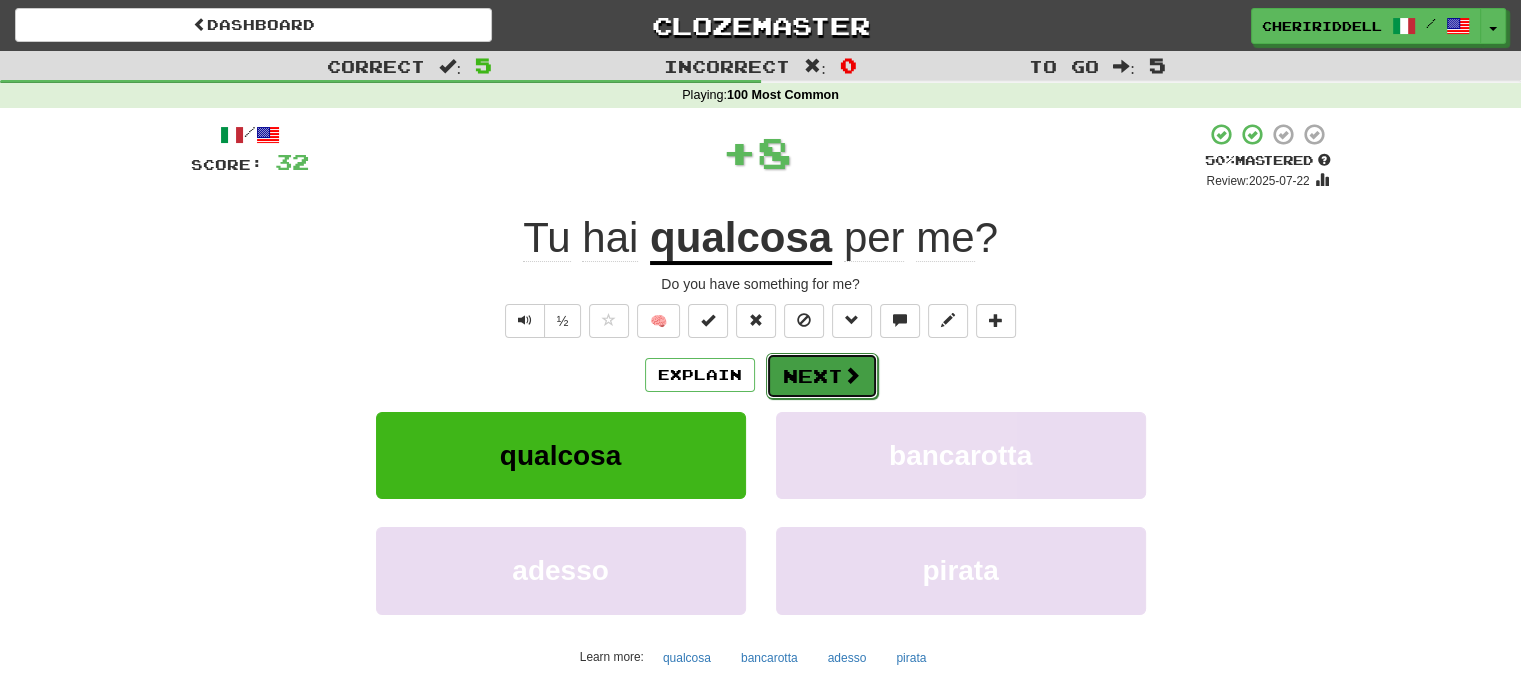 click on "Next" at bounding box center [822, 376] 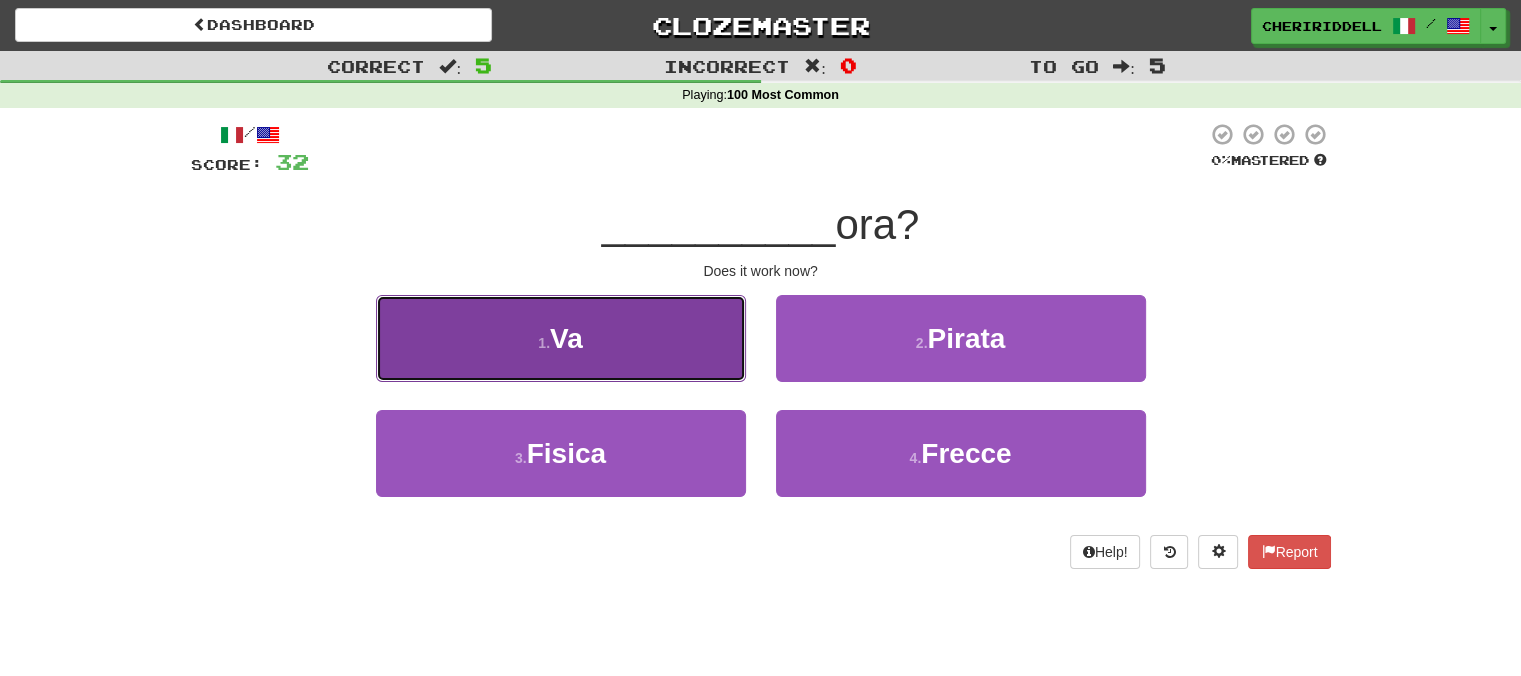 click on "1 .  Va" at bounding box center [561, 338] 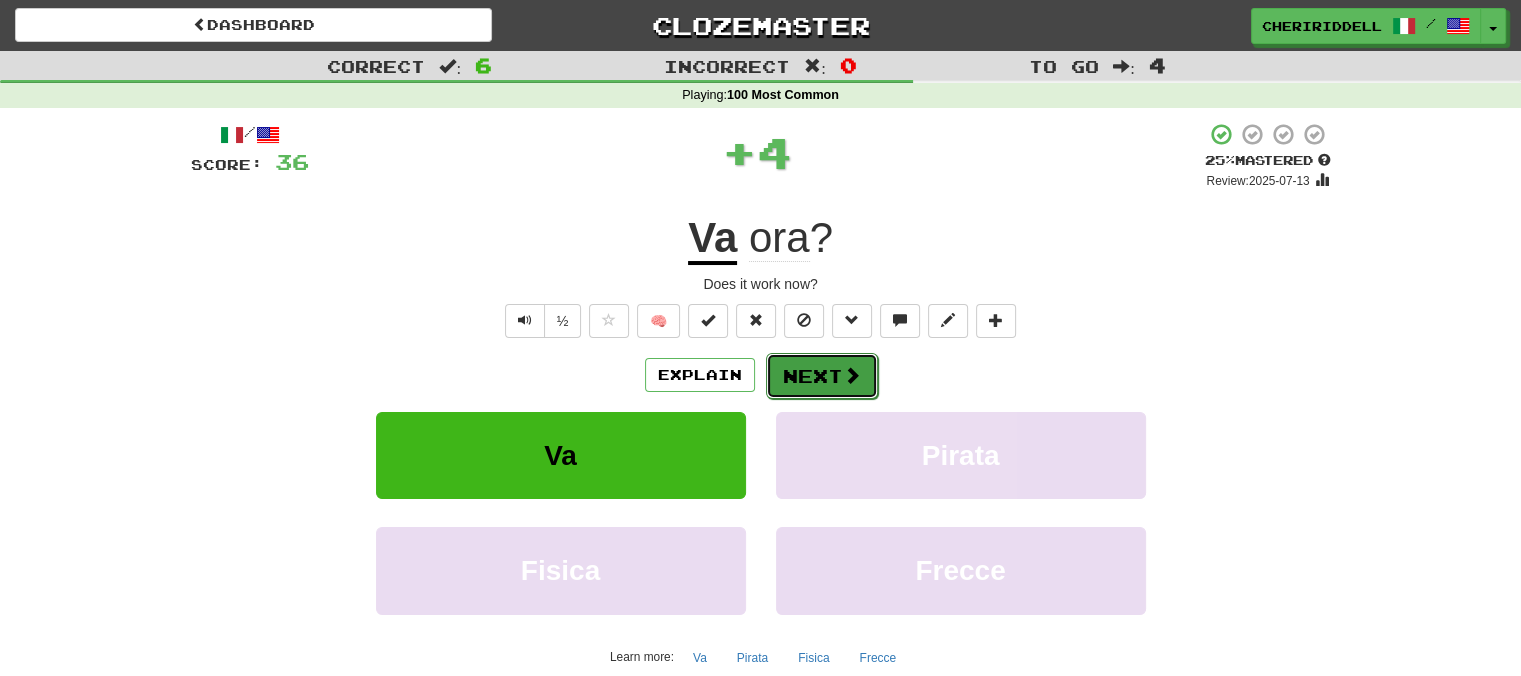 click on "Next" at bounding box center [822, 376] 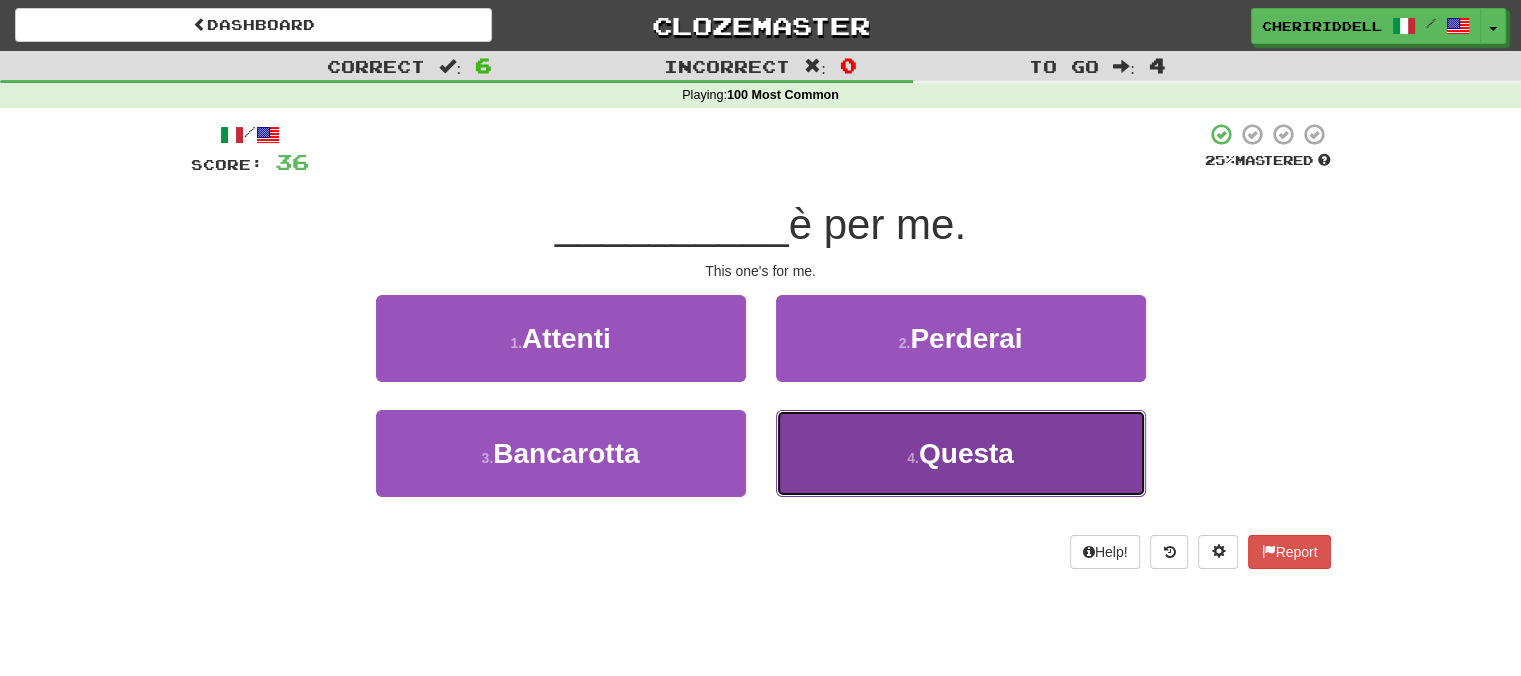 click on "4 .  Questa" at bounding box center (961, 453) 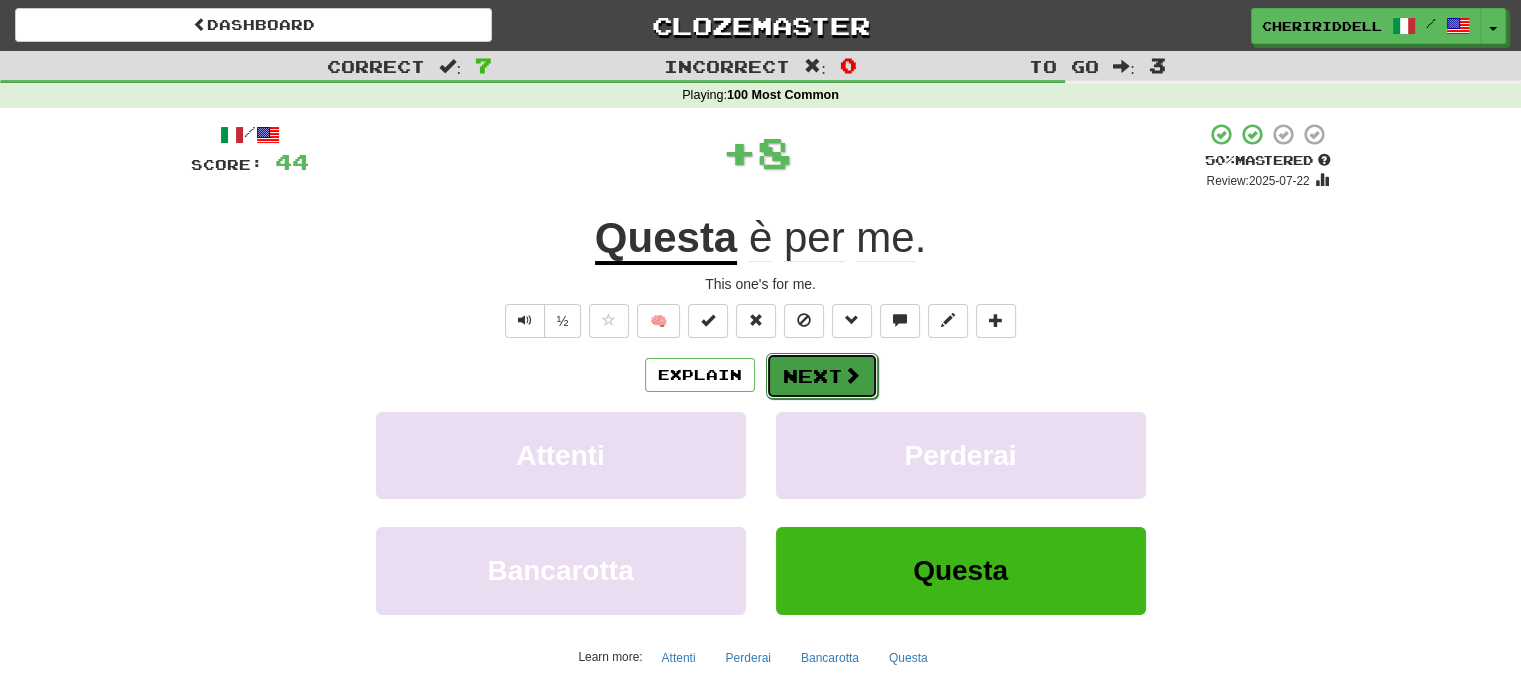 click on "Next" at bounding box center (822, 376) 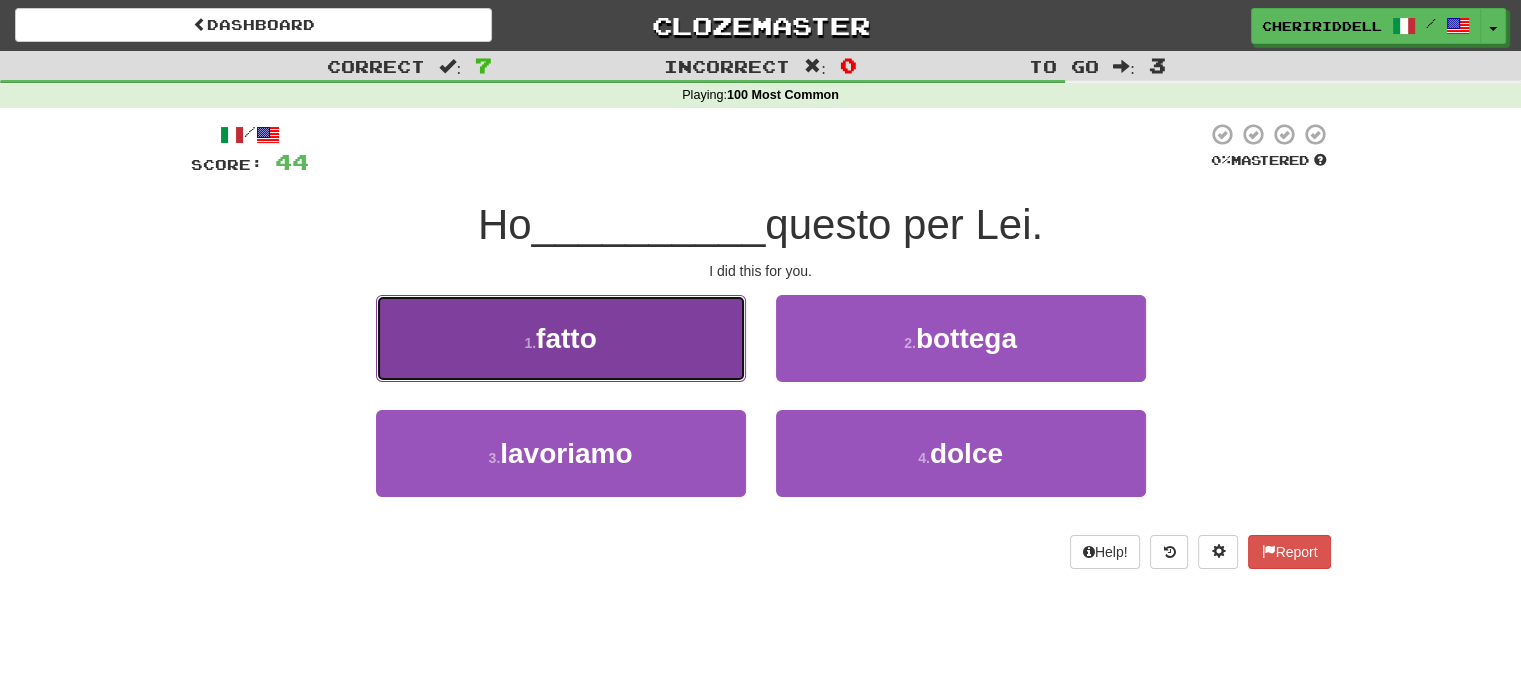 click on "1 .  fatto" at bounding box center [561, 338] 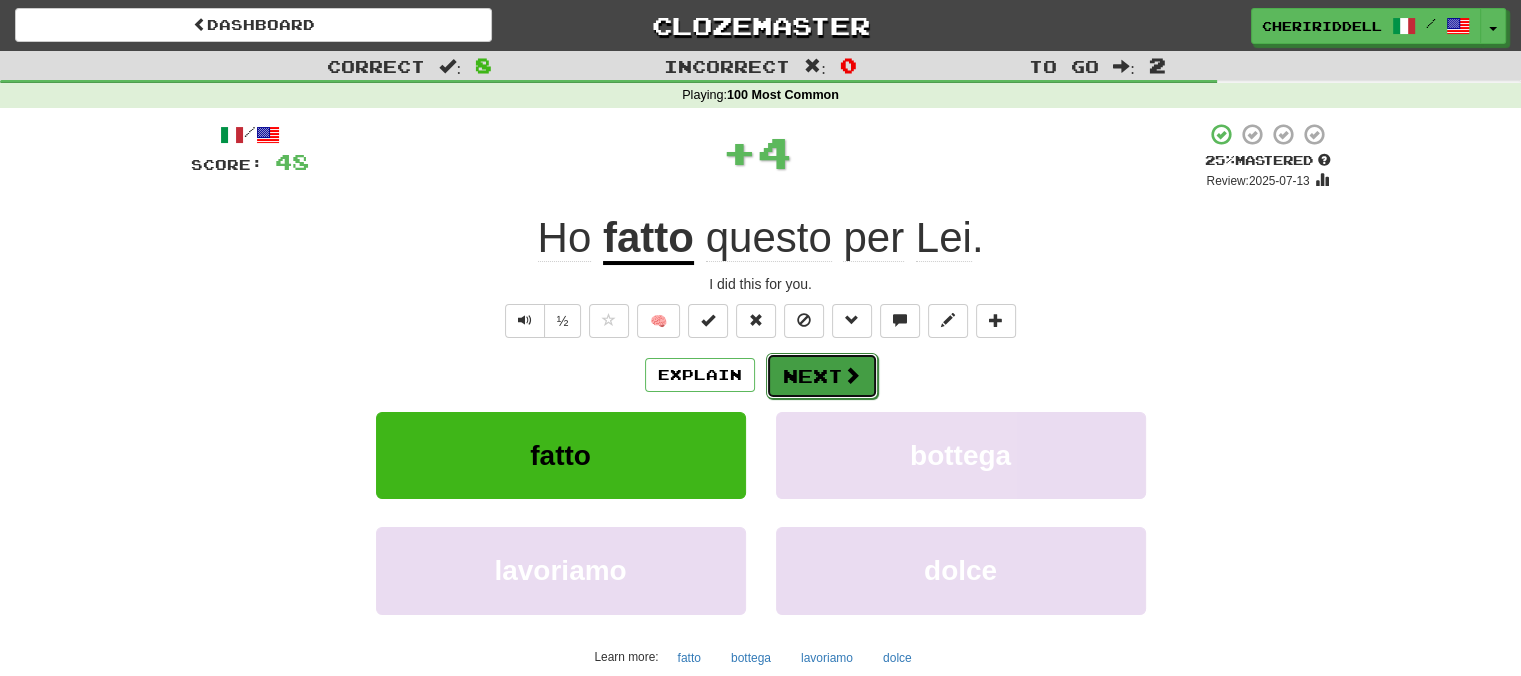 click on "Next" at bounding box center (822, 376) 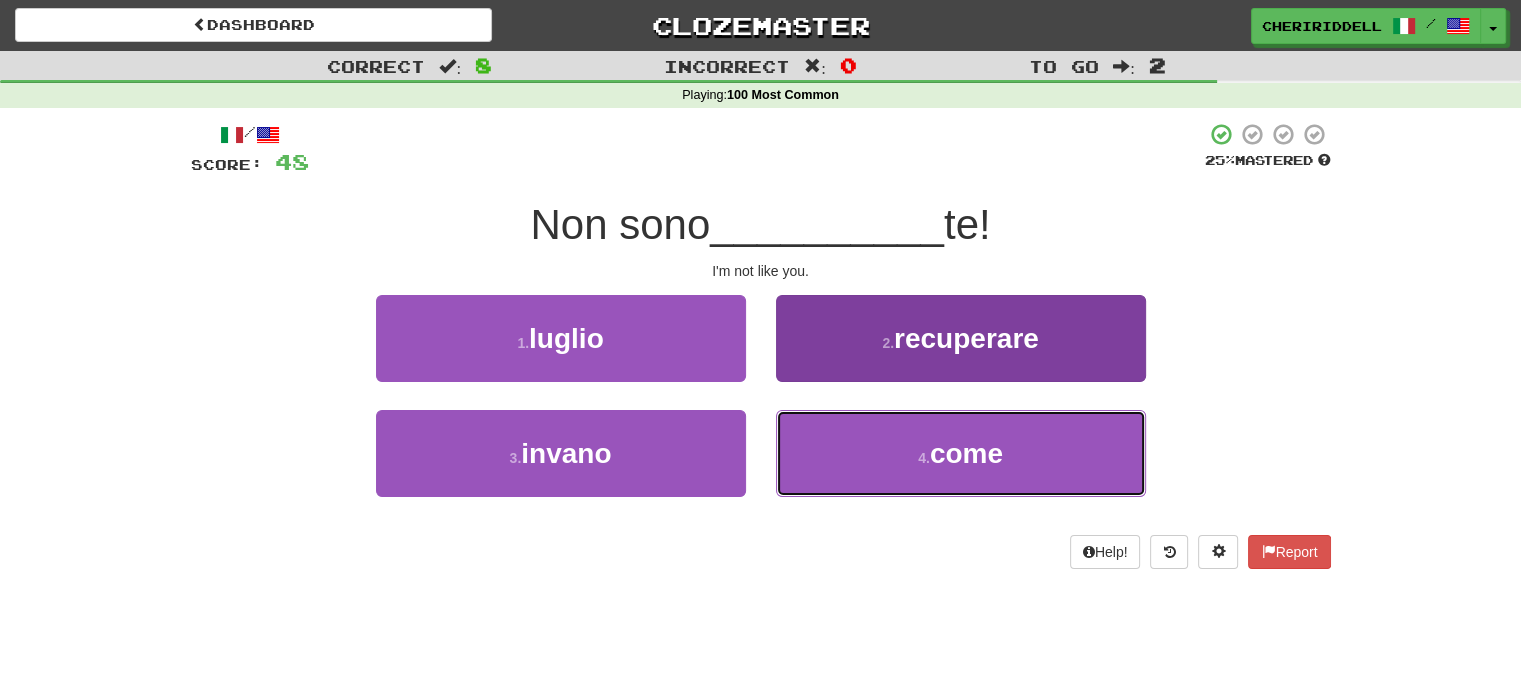 click on "4 .  come" at bounding box center (961, 453) 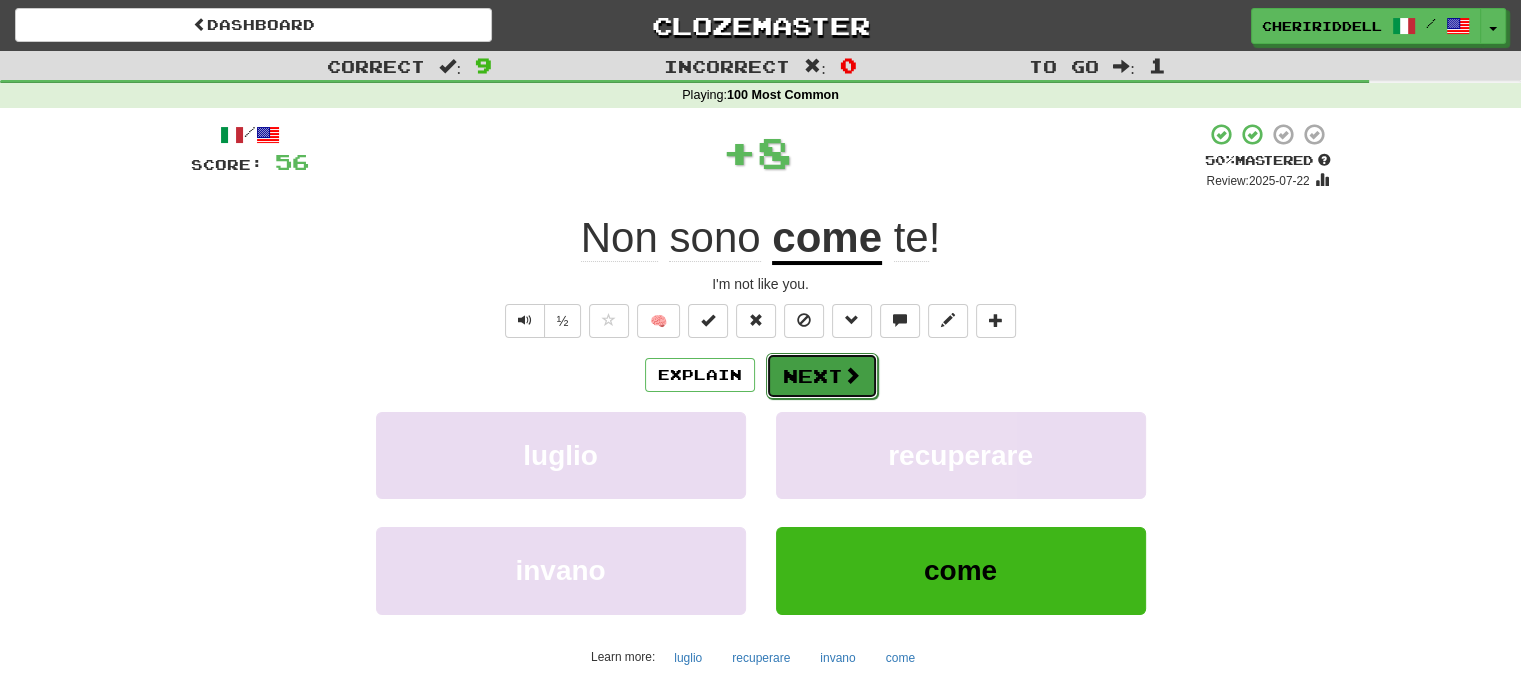 click on "Next" at bounding box center (822, 376) 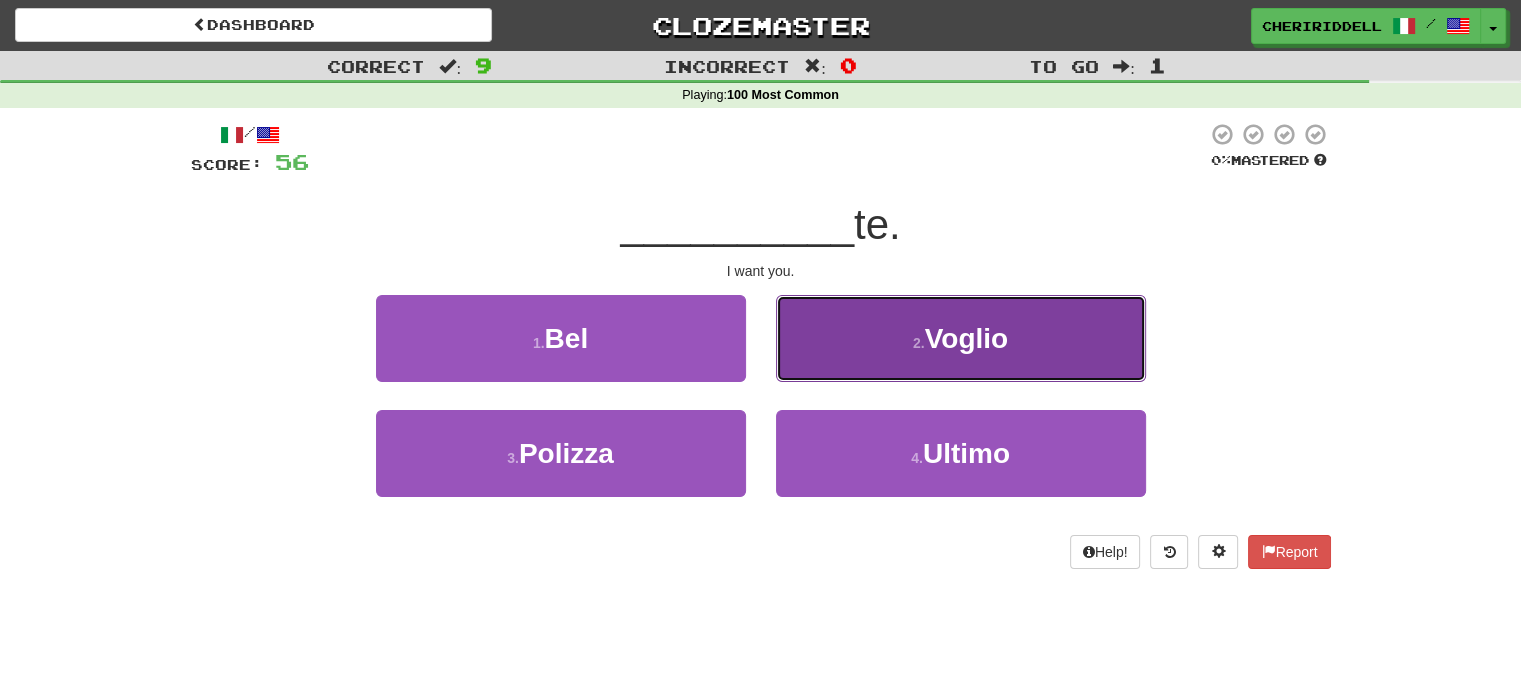 click on "2 .  Voglio" at bounding box center (961, 338) 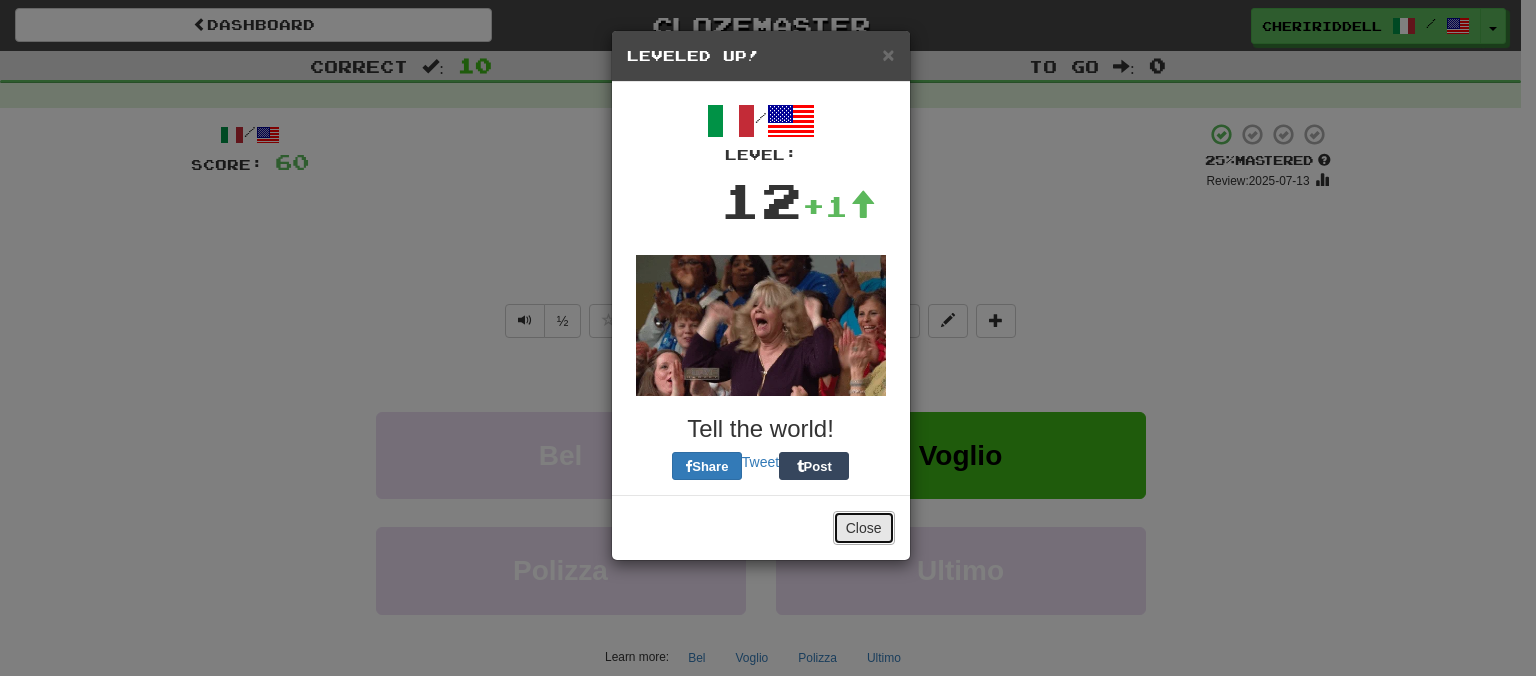 click on "Close" at bounding box center (864, 528) 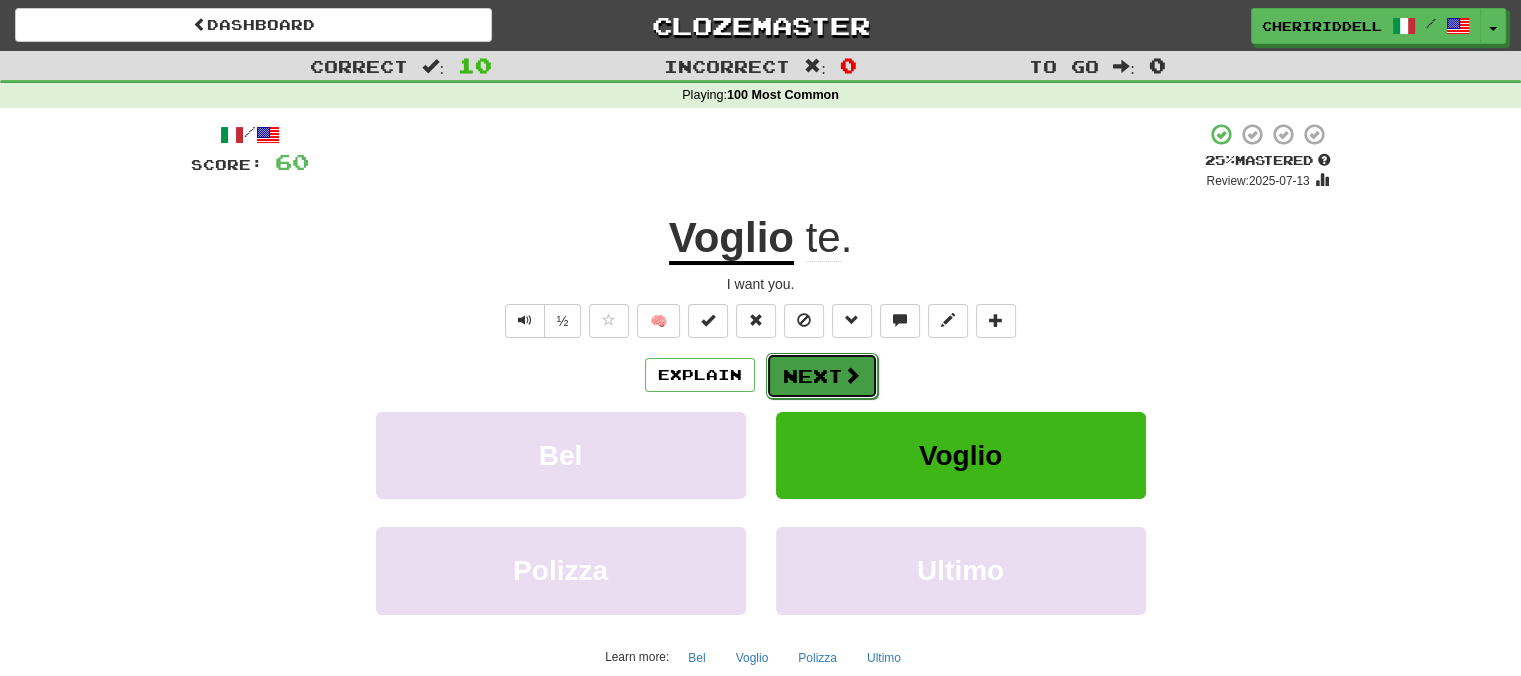 click at bounding box center (852, 375) 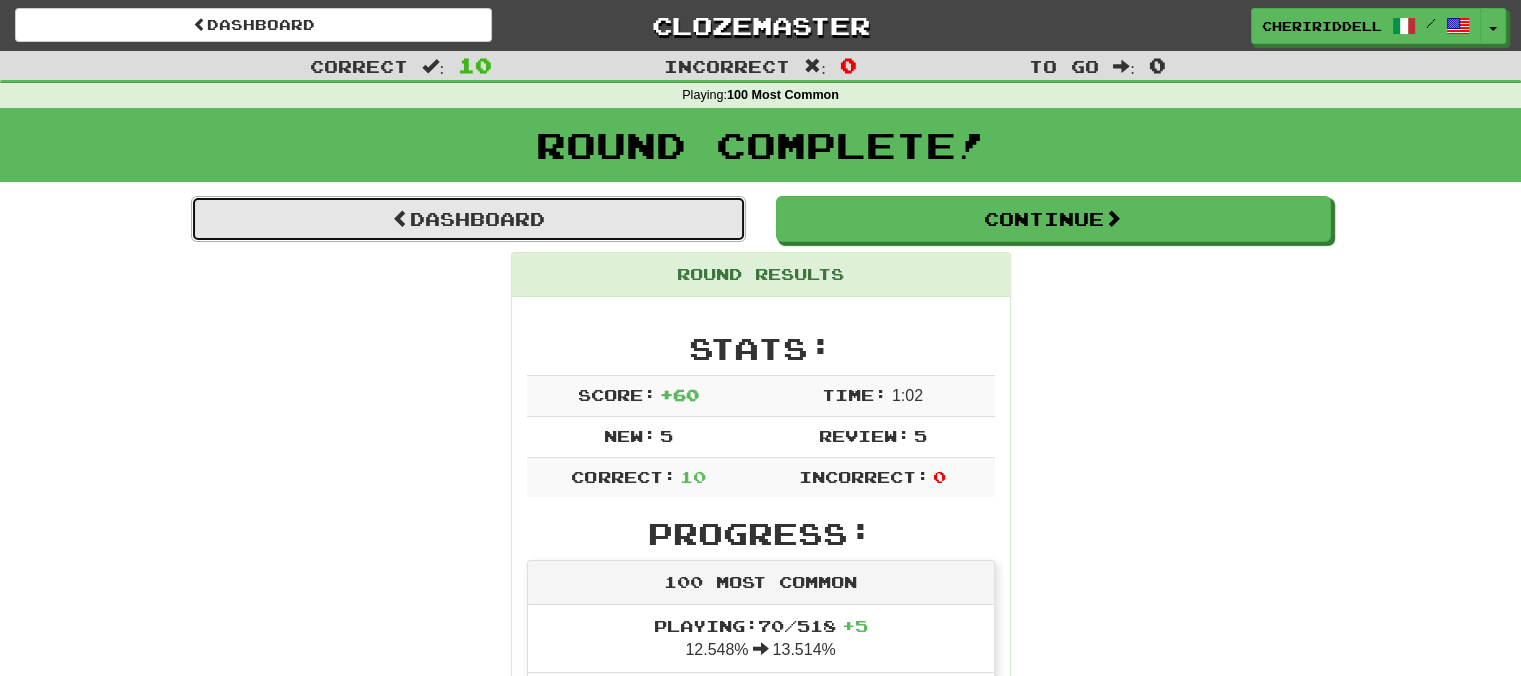 click on "Dashboard" at bounding box center [468, 219] 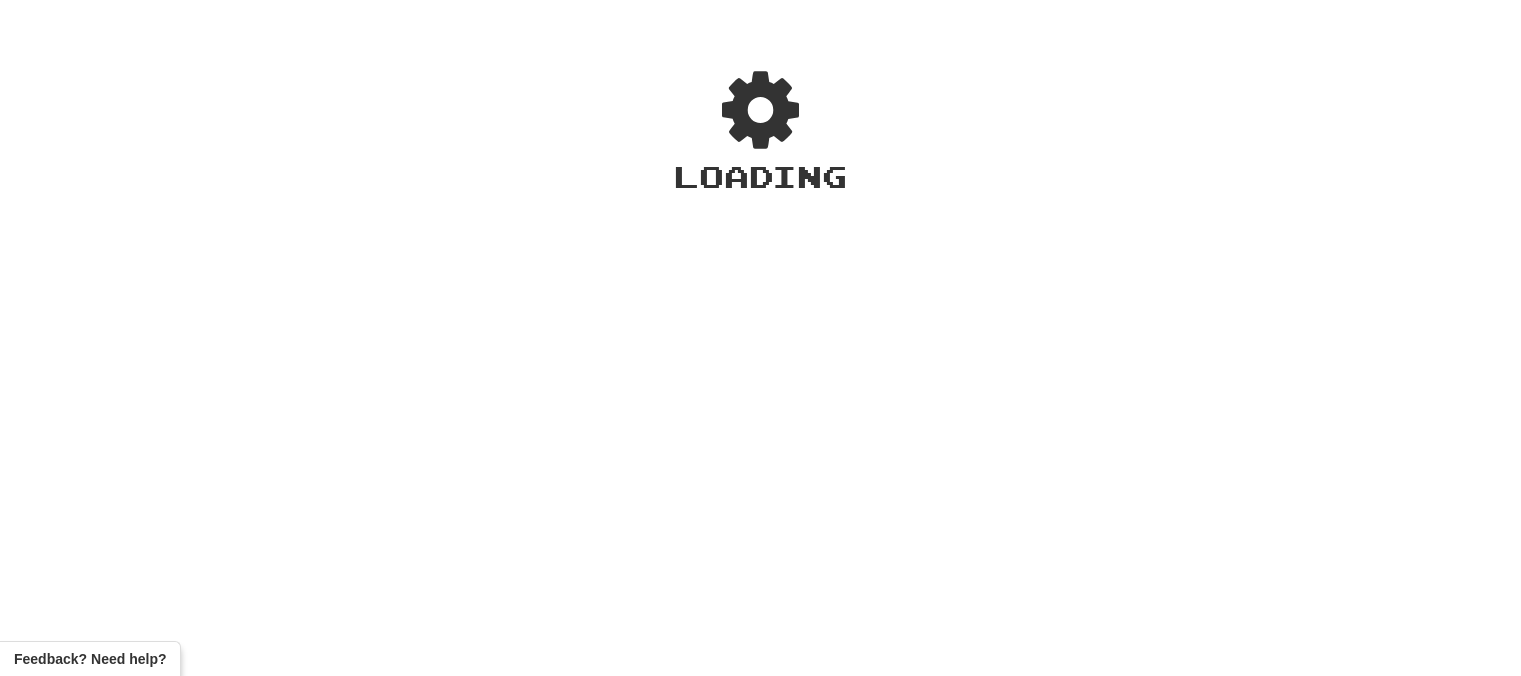scroll, scrollTop: 0, scrollLeft: 0, axis: both 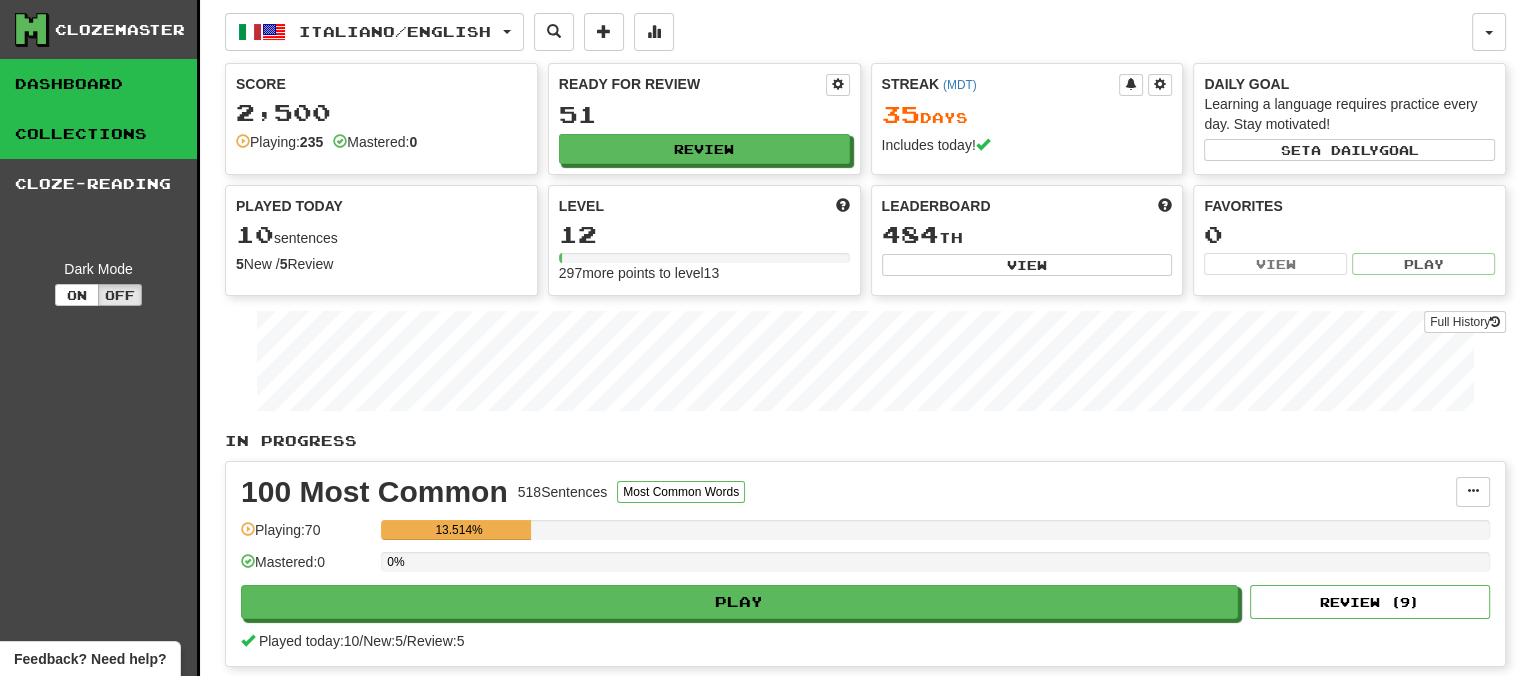 click on "Collections" at bounding box center [98, 134] 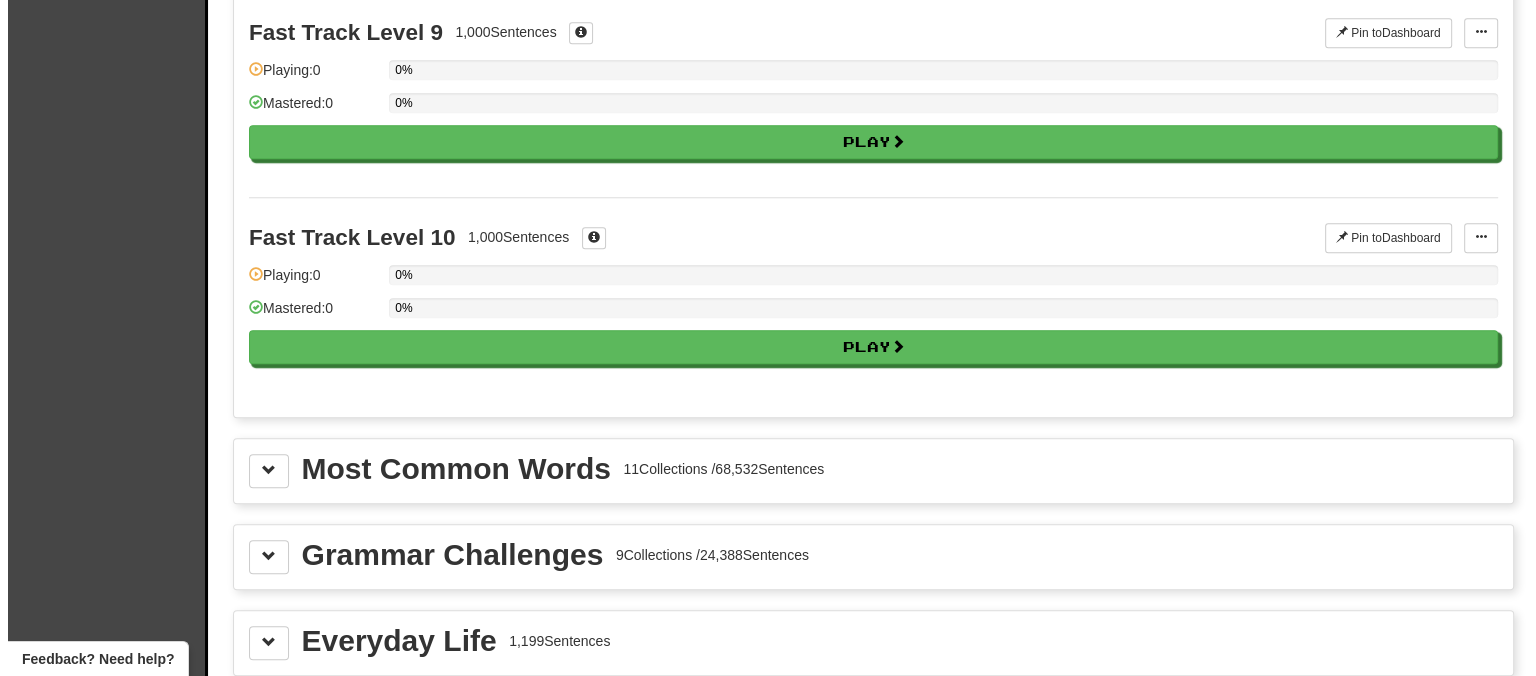 scroll, scrollTop: 1827, scrollLeft: 0, axis: vertical 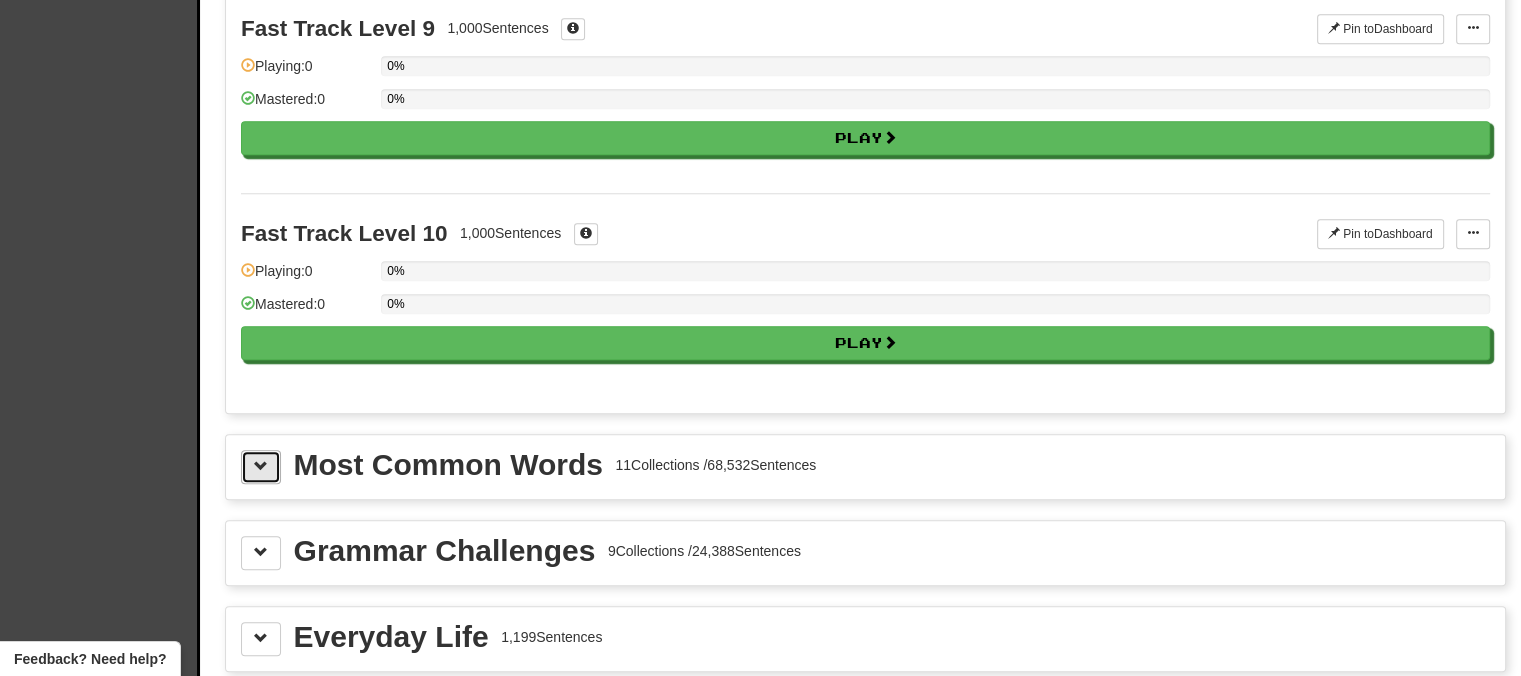 click at bounding box center [261, 467] 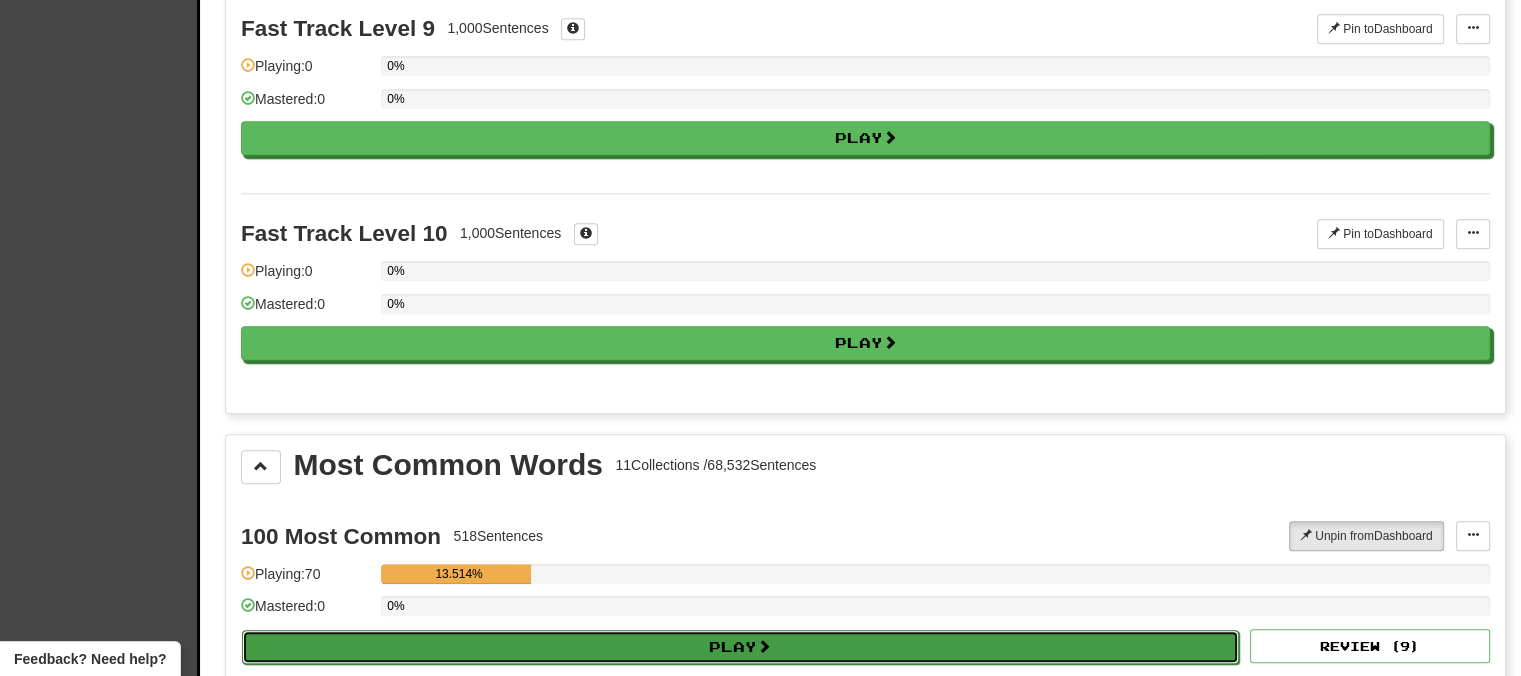click on "Play" at bounding box center [740, 647] 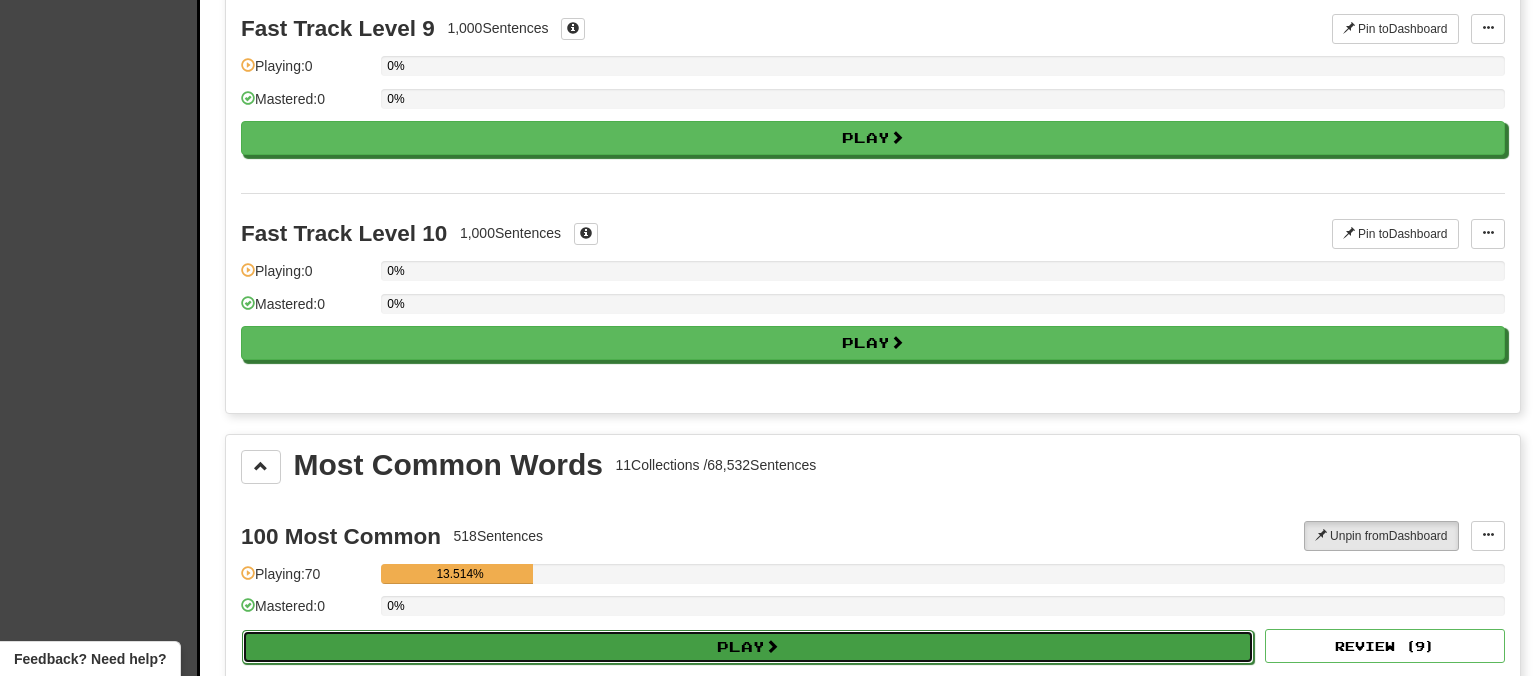 select on "**" 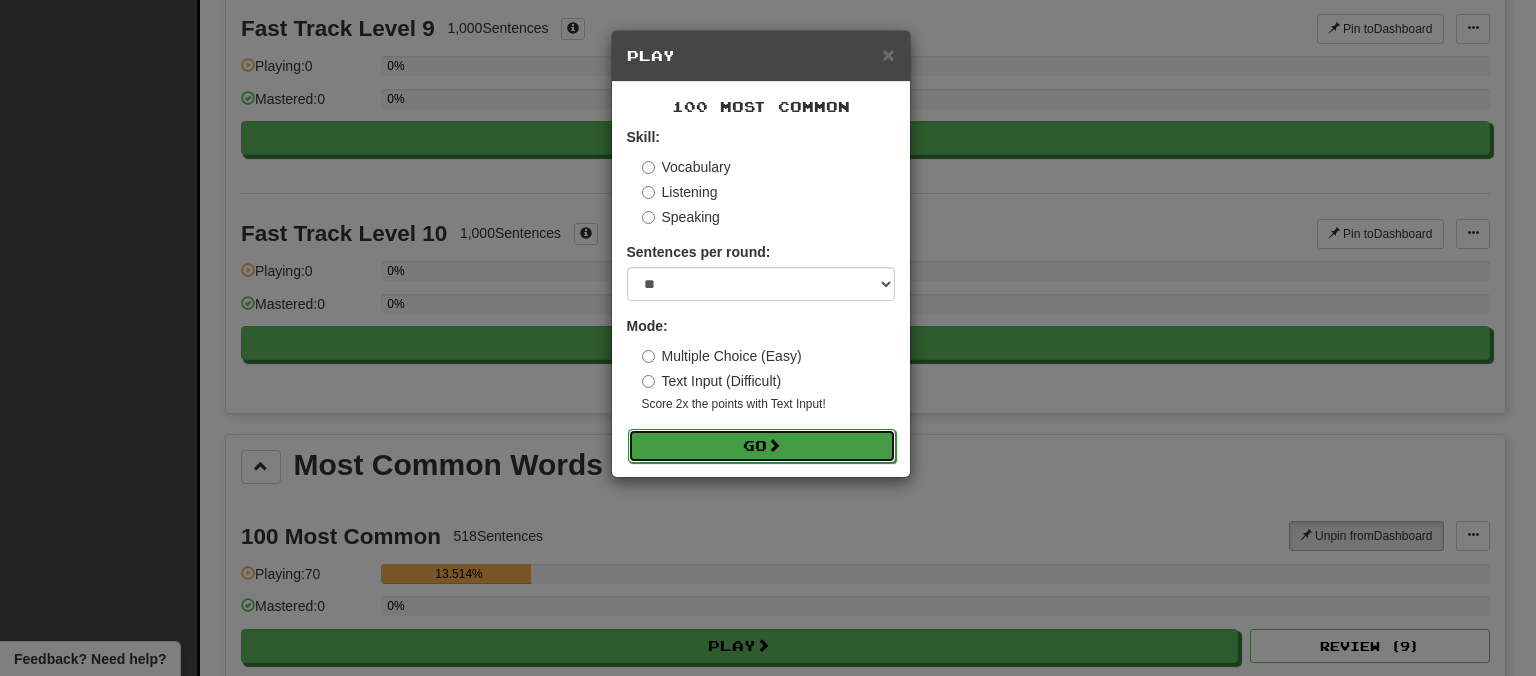 click on "Go" at bounding box center [762, 446] 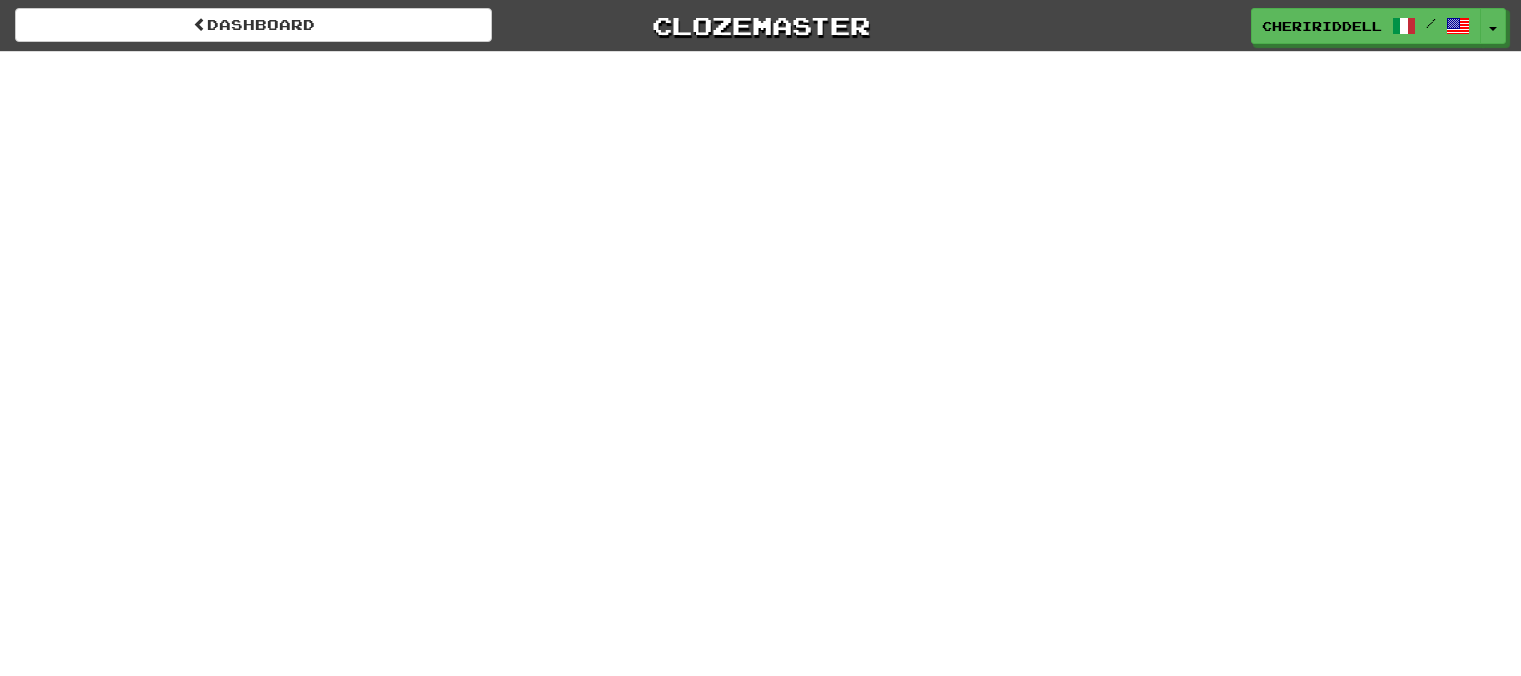 scroll, scrollTop: 0, scrollLeft: 0, axis: both 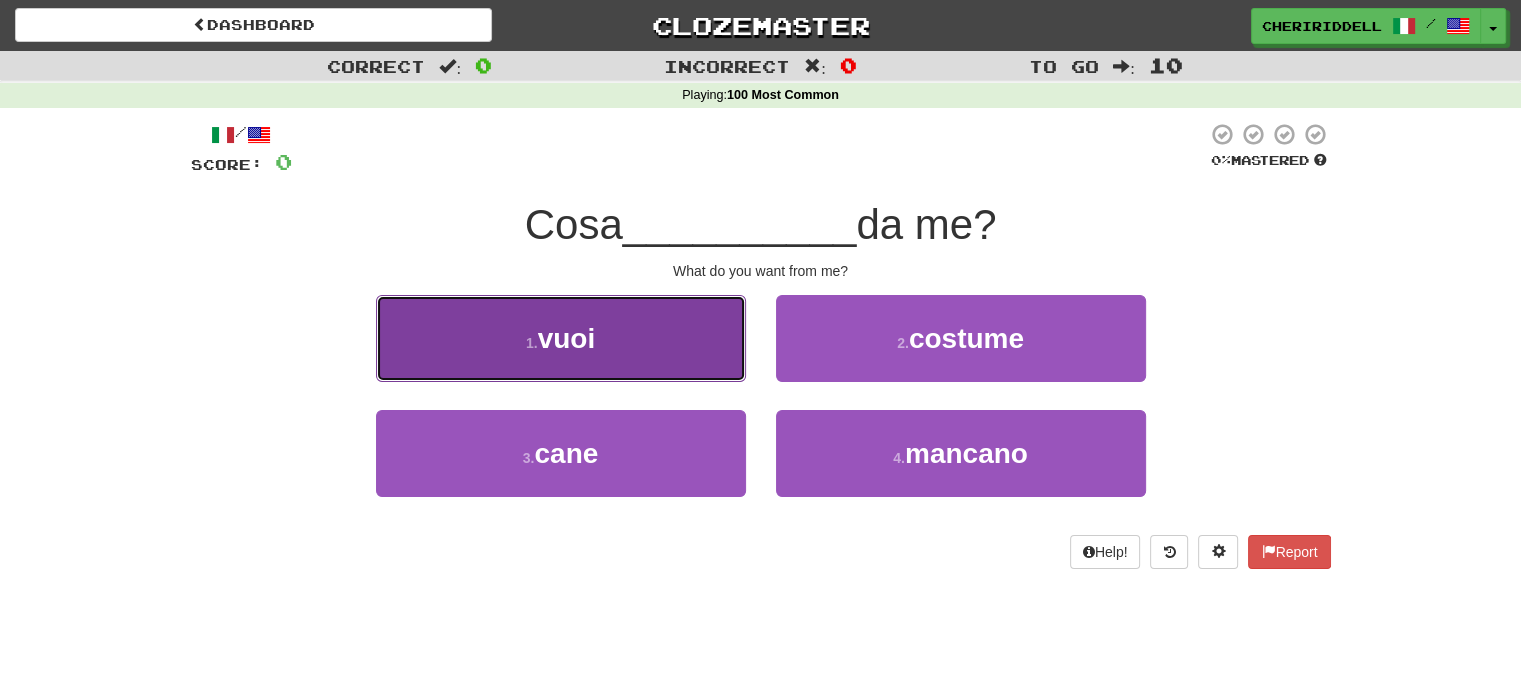 click on "1 .  vuoi" at bounding box center (561, 338) 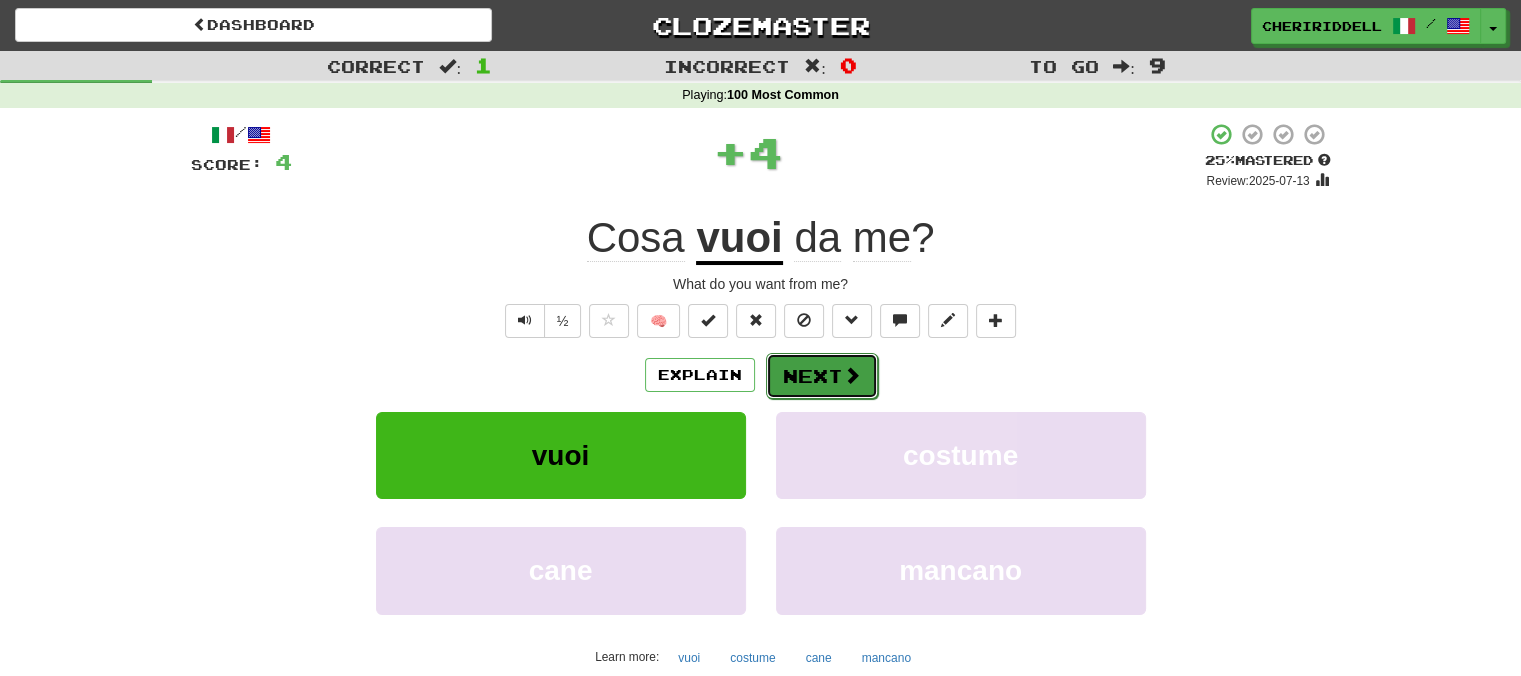 click on "Next" at bounding box center (822, 376) 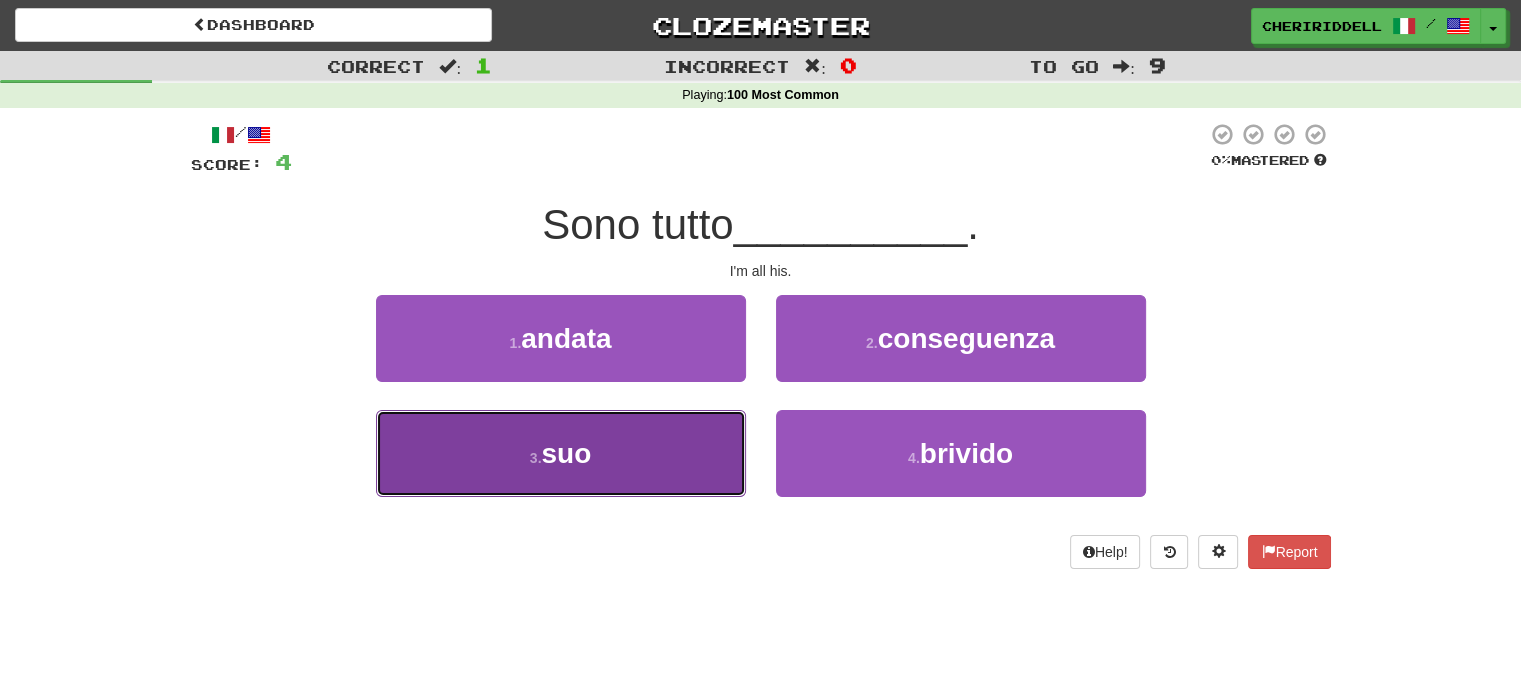 click on "3 .  suo" at bounding box center [561, 453] 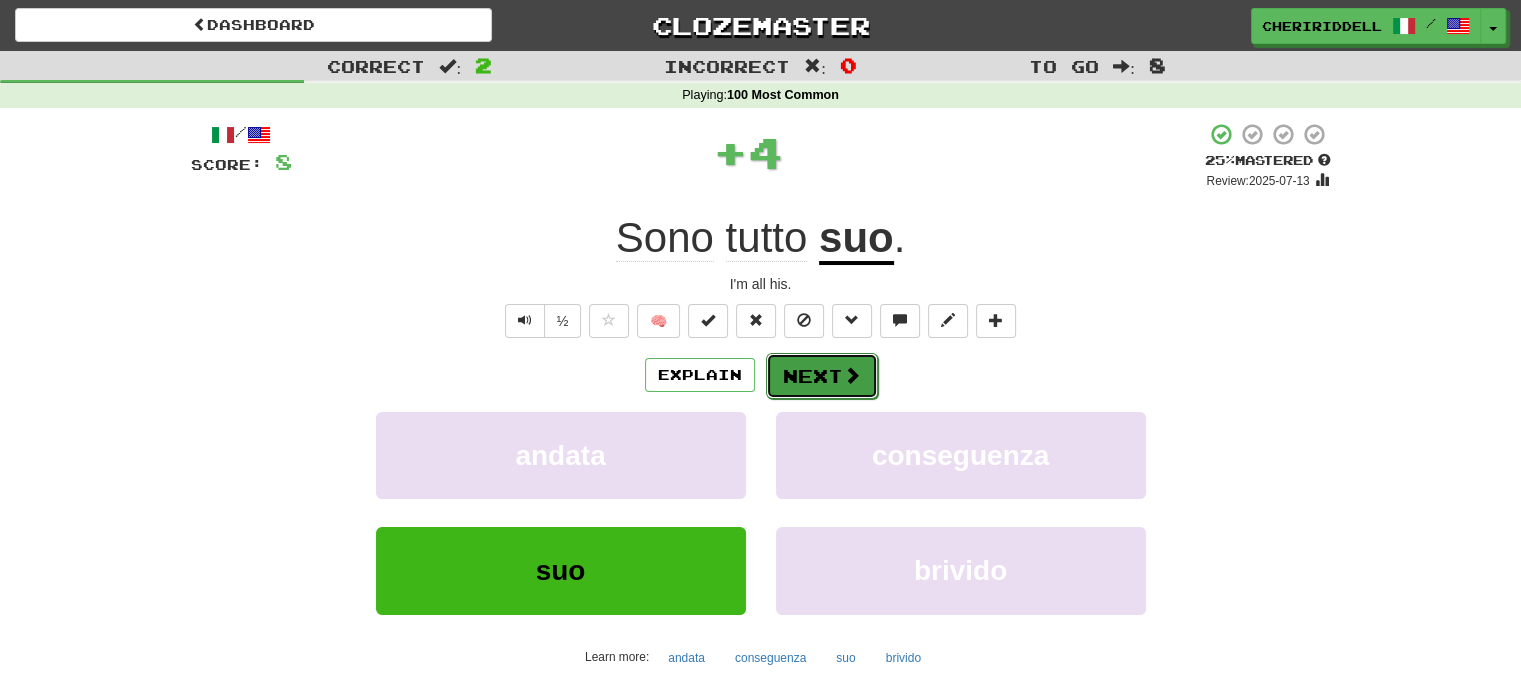 click on "Next" at bounding box center [822, 376] 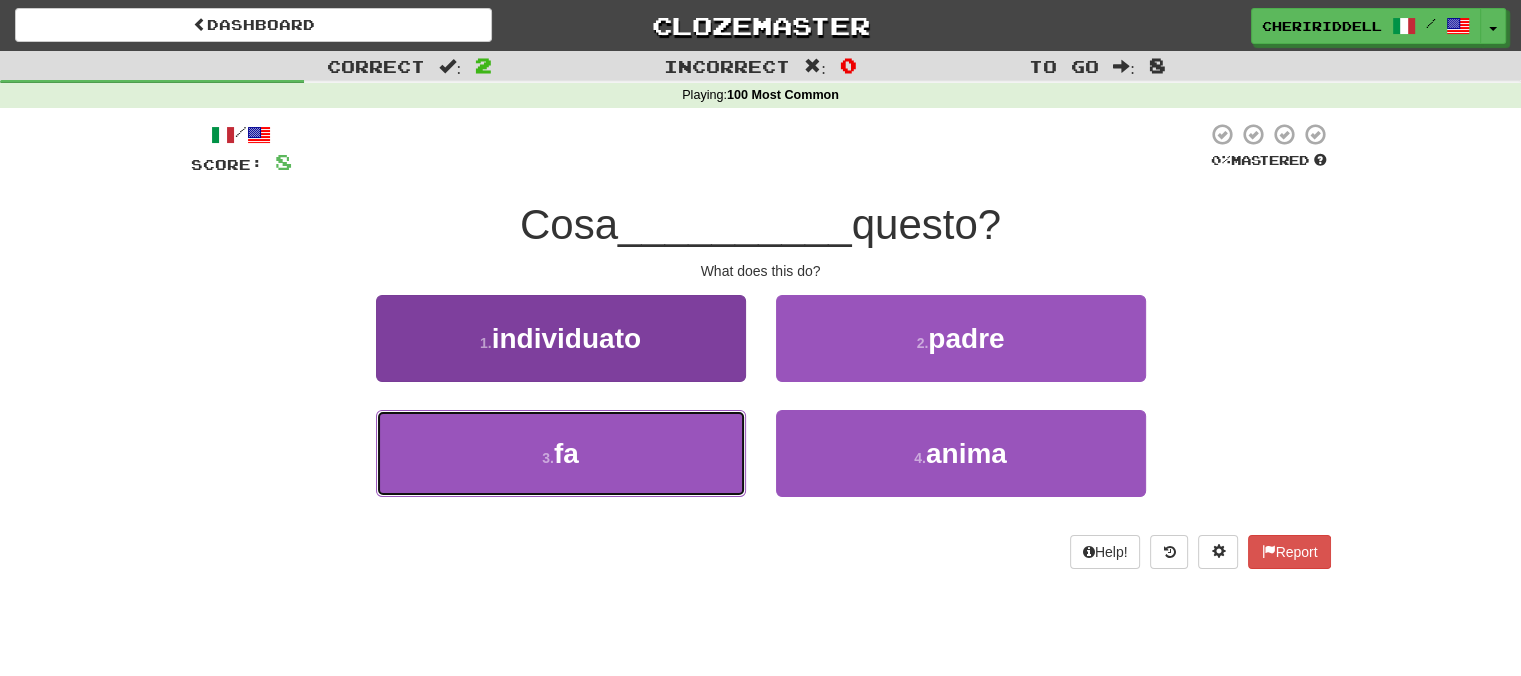 click on "3 .  fa" at bounding box center (561, 453) 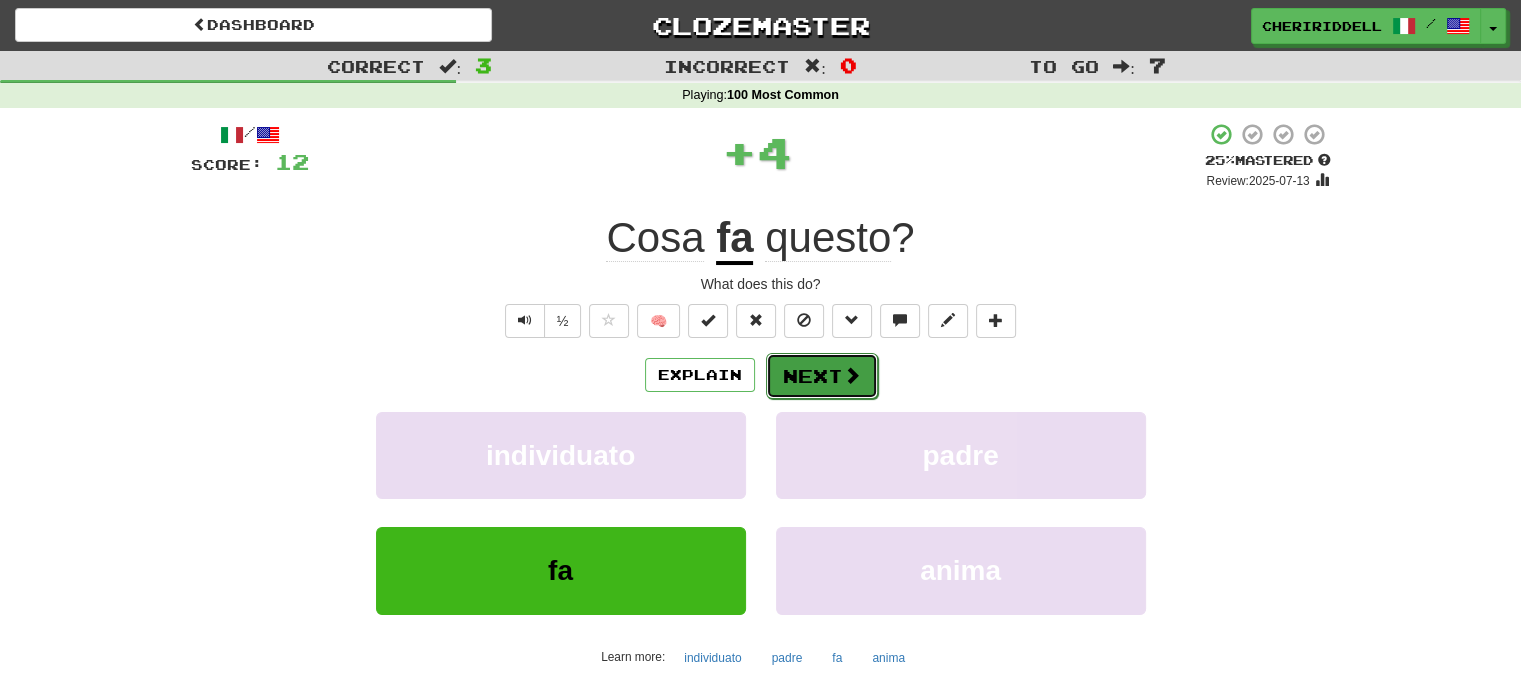 click on "Next" at bounding box center (822, 376) 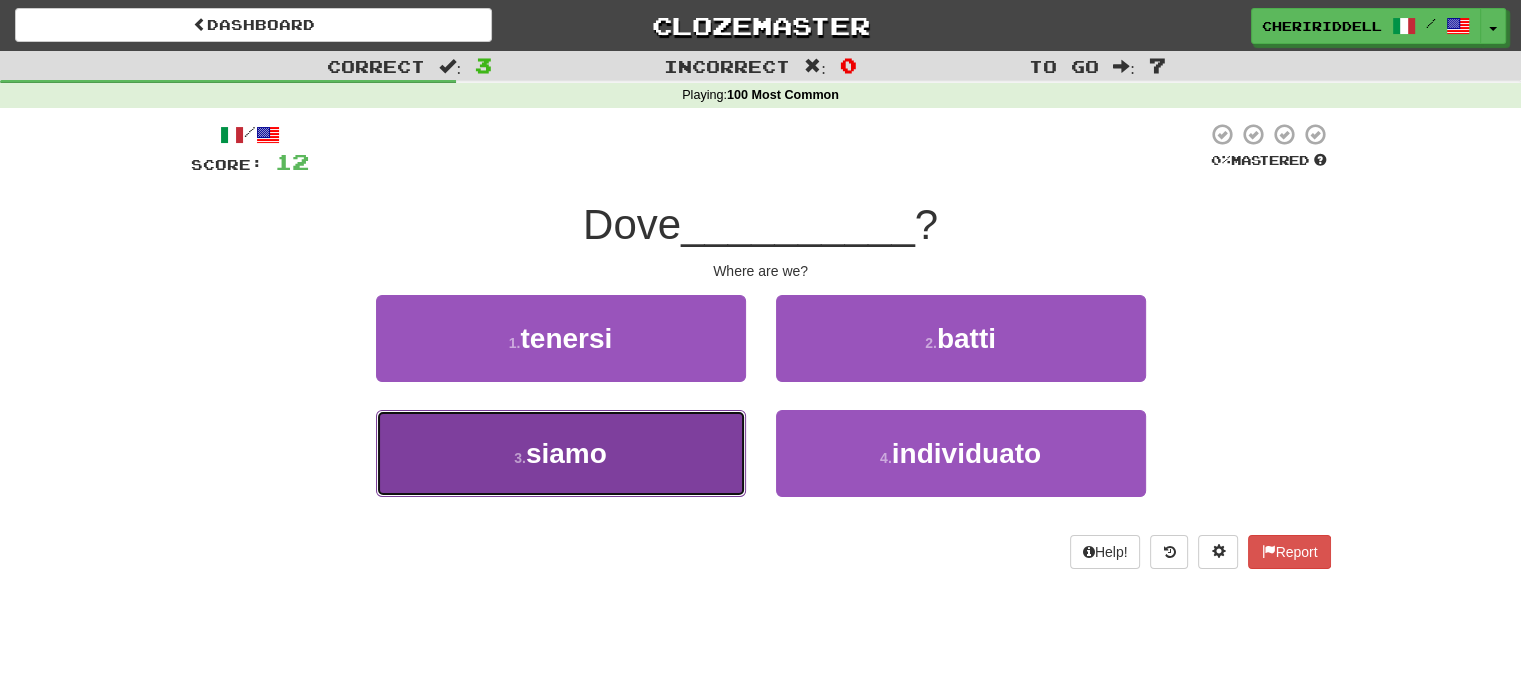 click on "3 .  siamo" at bounding box center [561, 453] 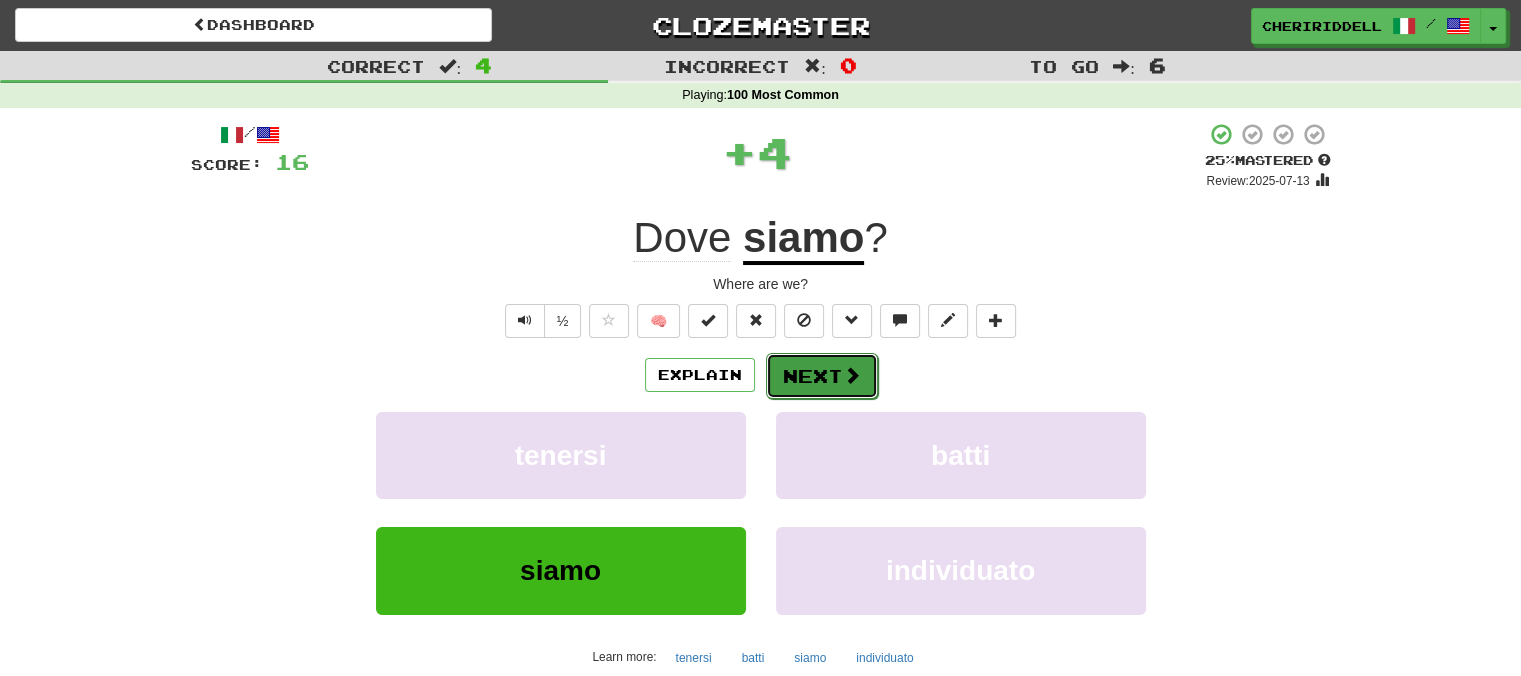 click on "Next" at bounding box center [822, 376] 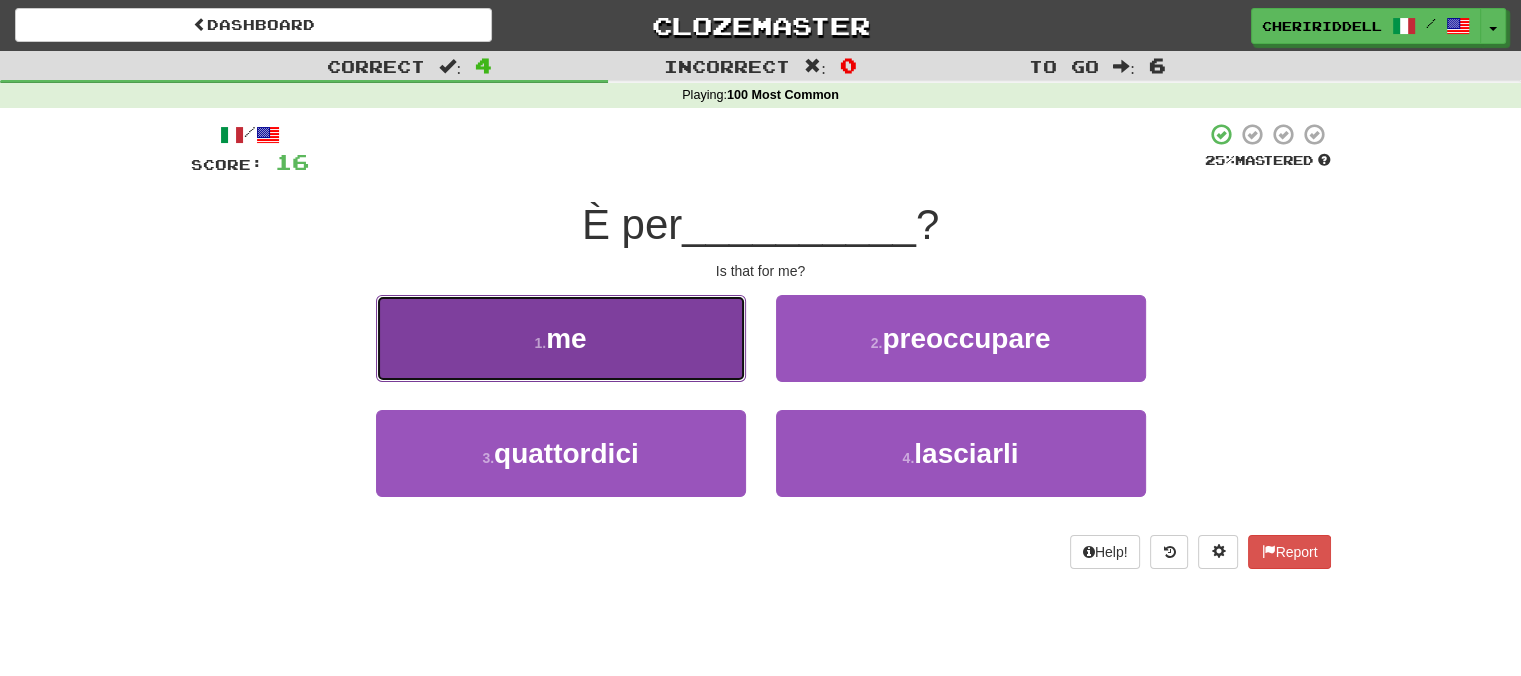 click on "1 .  me" at bounding box center (561, 338) 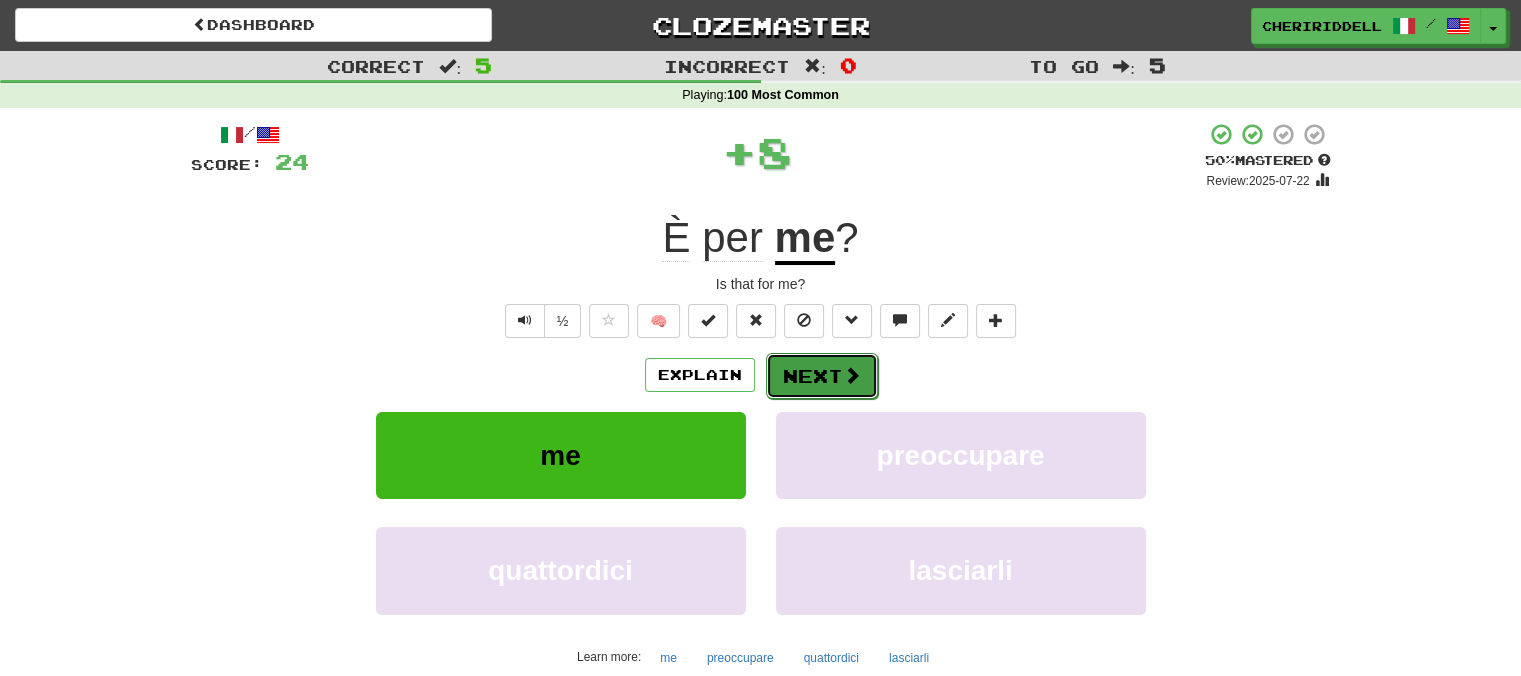 click on "Next" at bounding box center [822, 376] 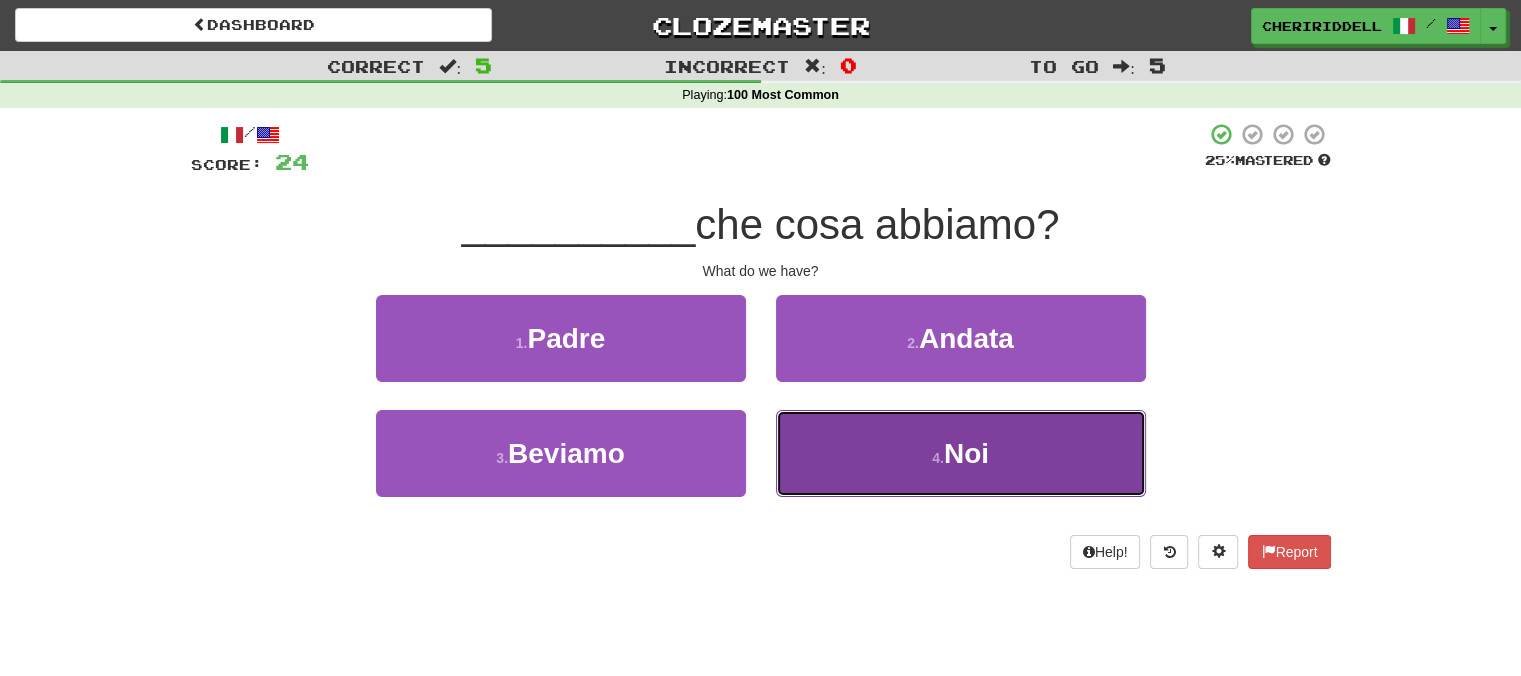 click on "4 .  Noi" at bounding box center (961, 453) 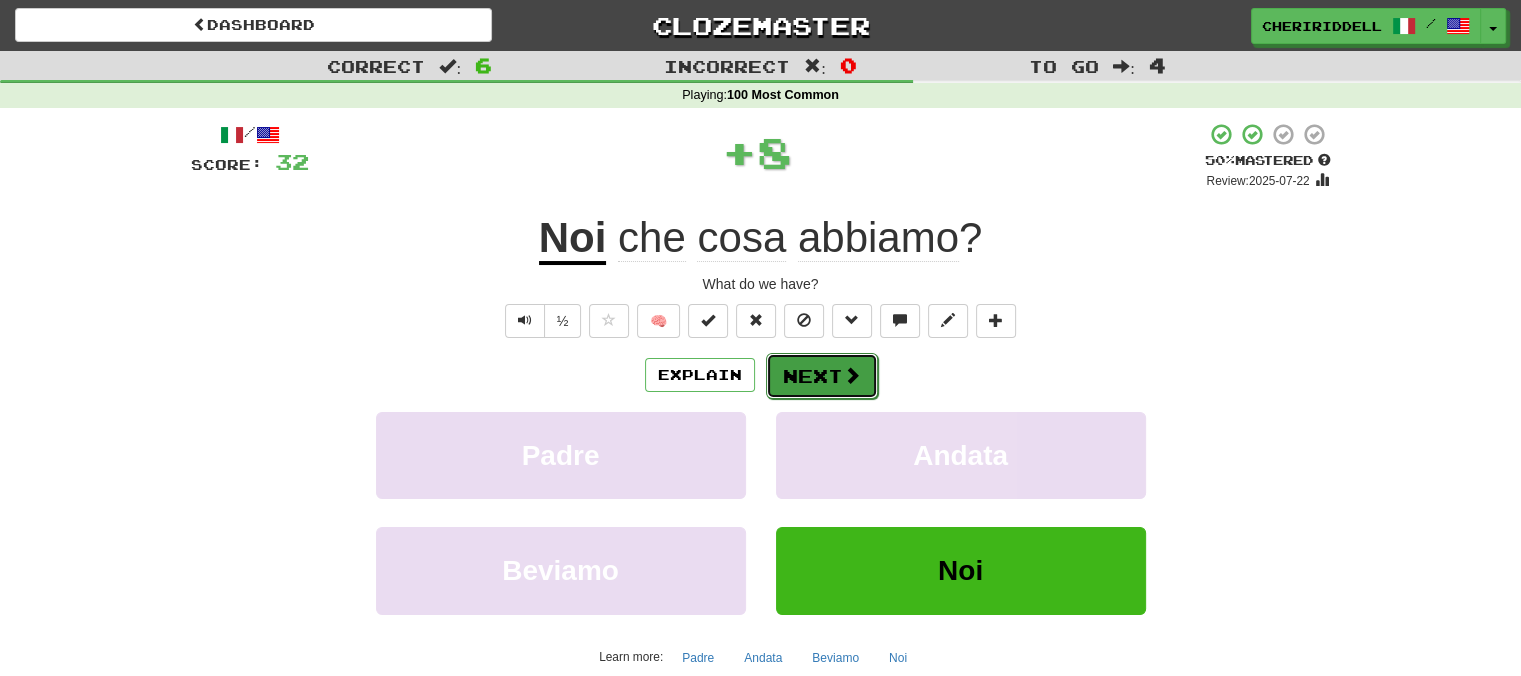 click on "Next" at bounding box center [822, 376] 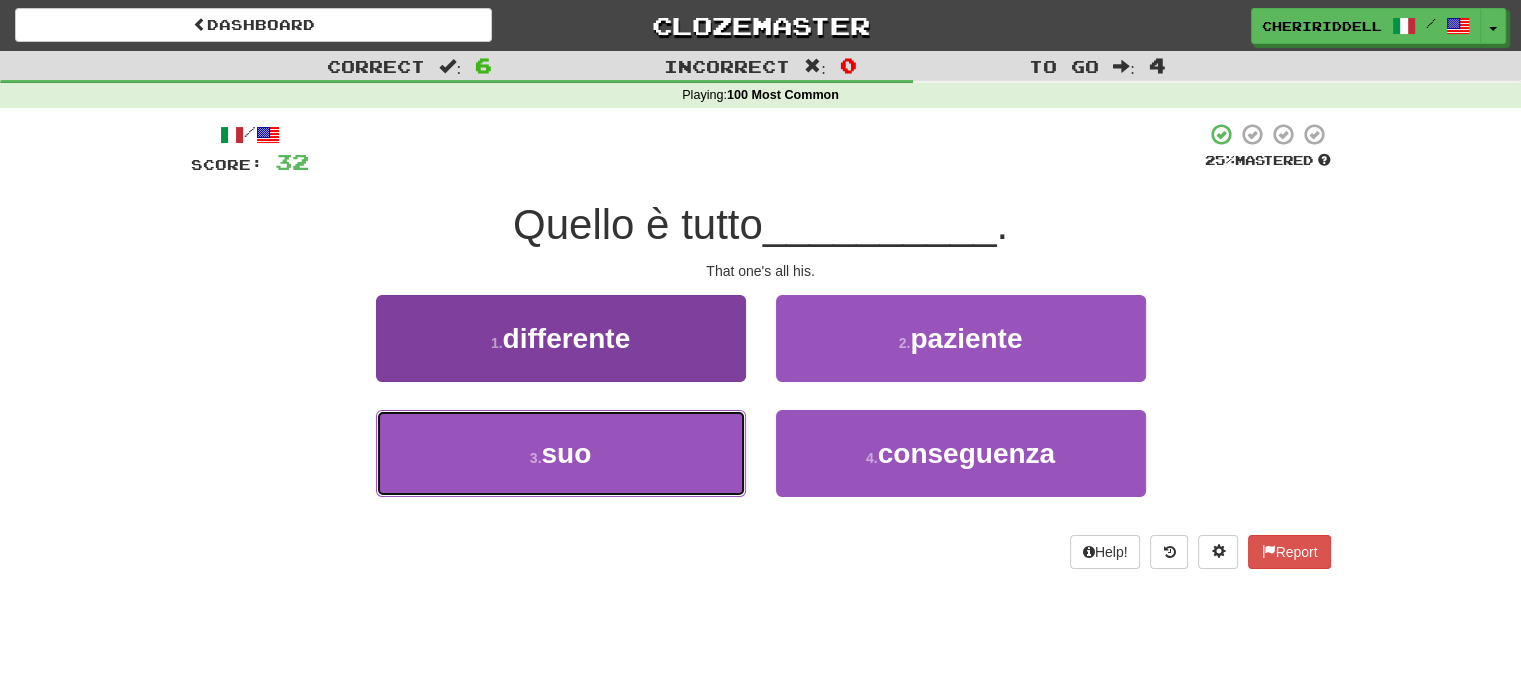 click on "3 .  suo" at bounding box center [561, 453] 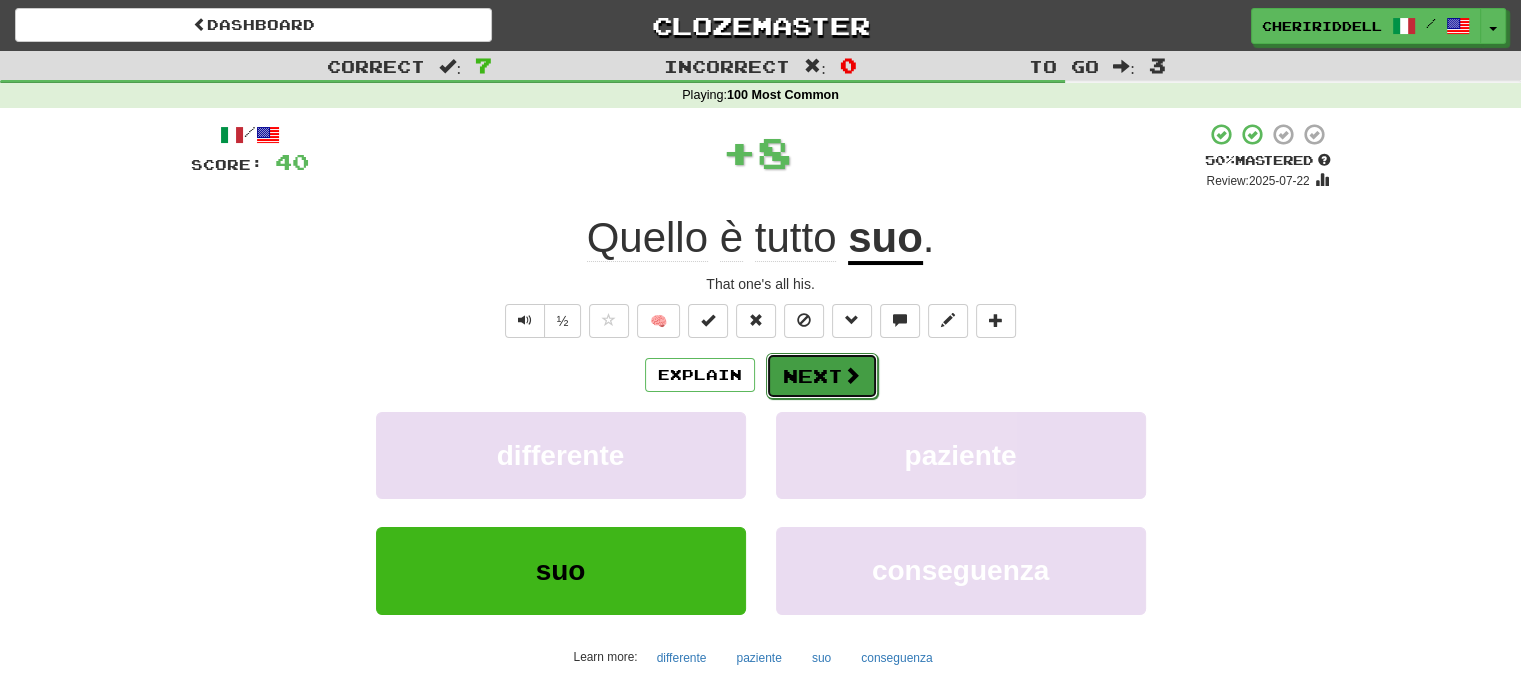 click on "Next" at bounding box center (822, 376) 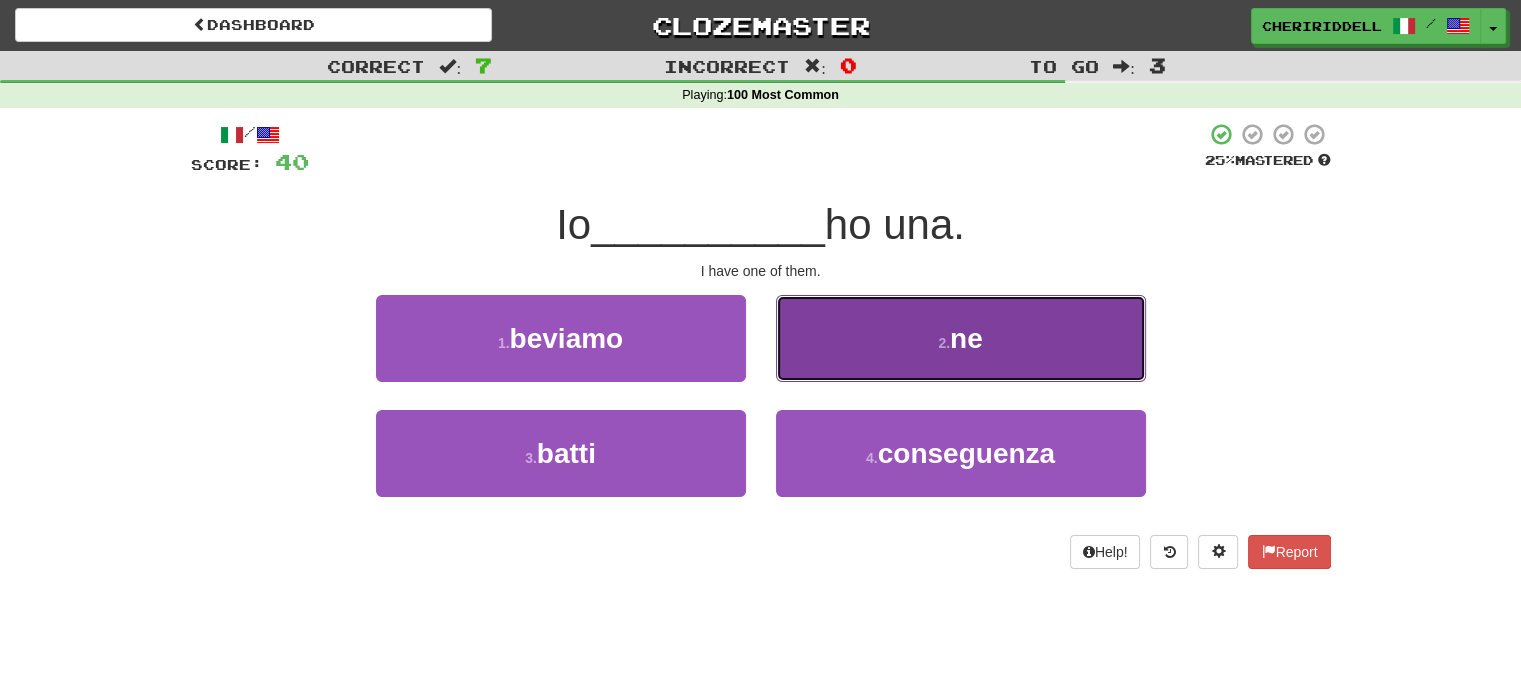 click on "2 .  ne" at bounding box center [961, 338] 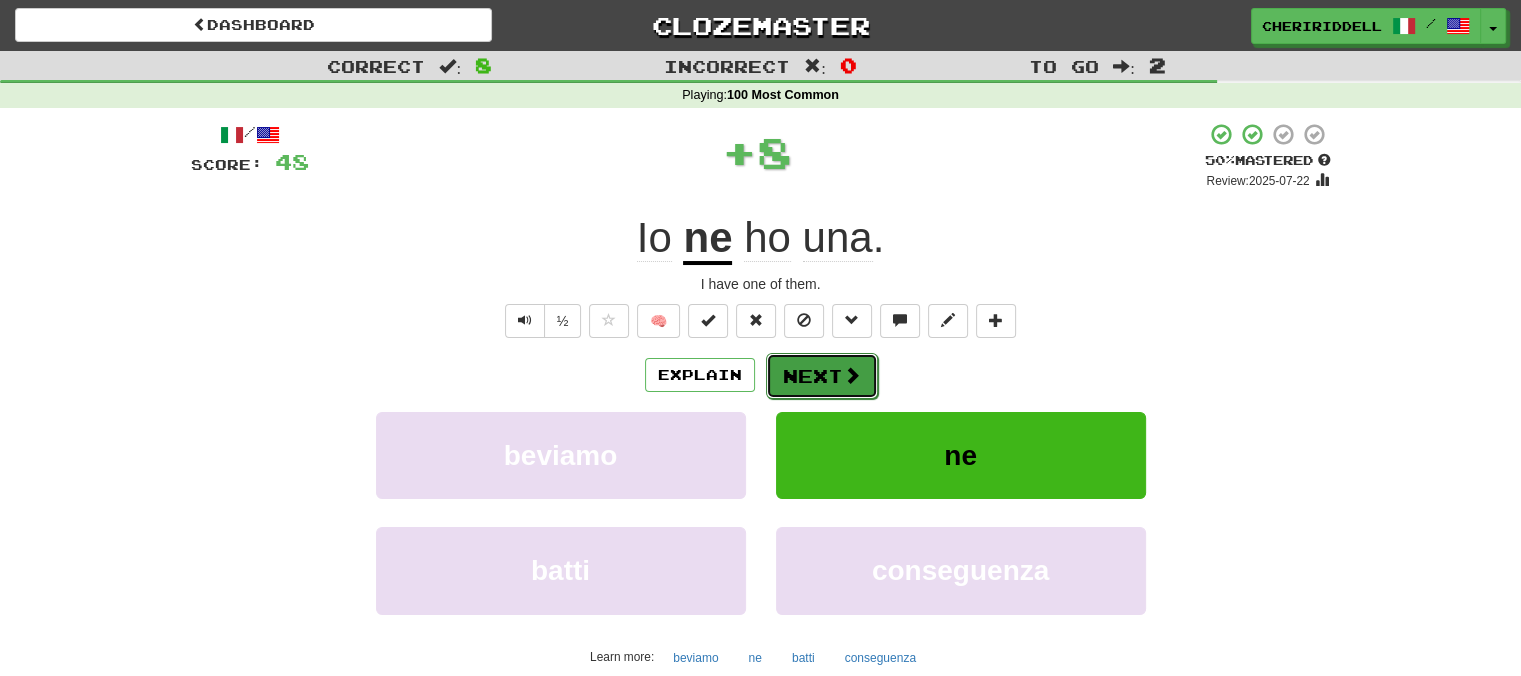 click on "Next" at bounding box center (822, 376) 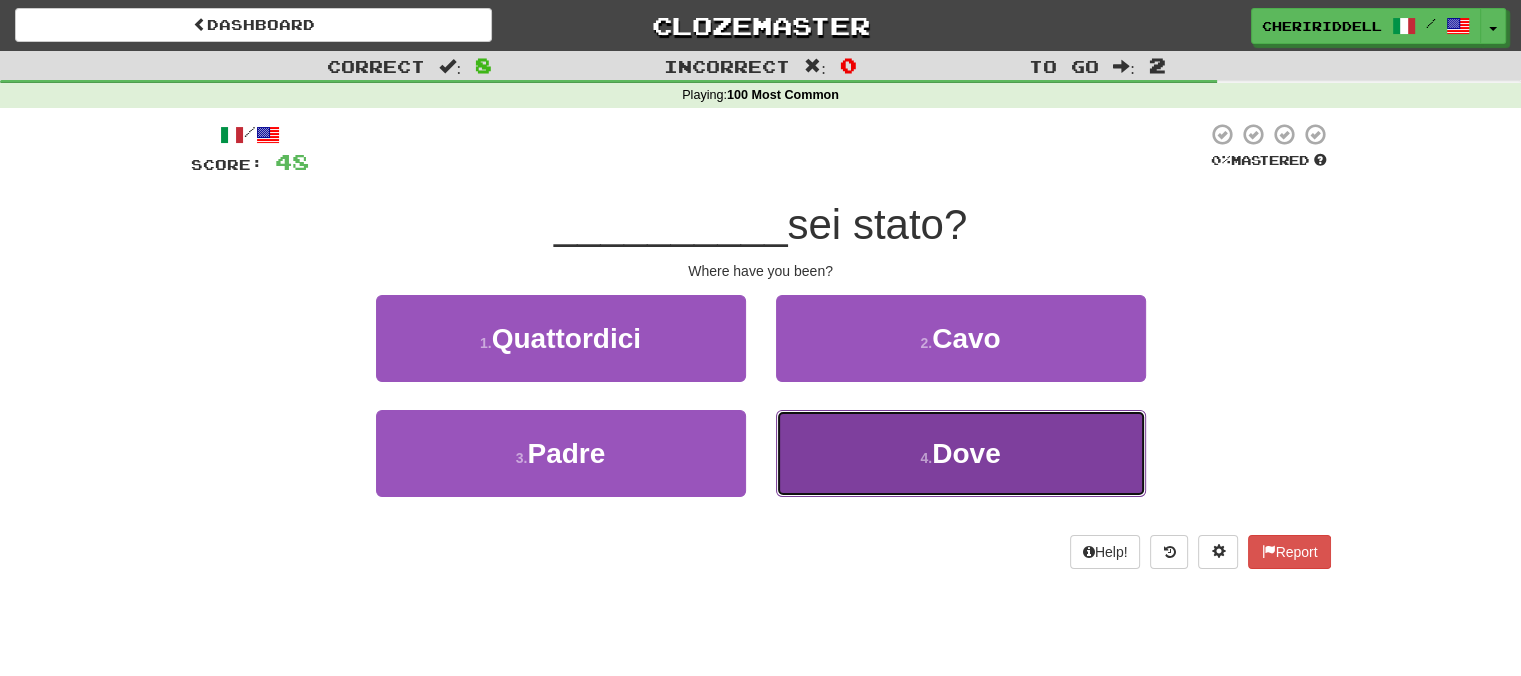 click on "4 .  Dove" at bounding box center [961, 453] 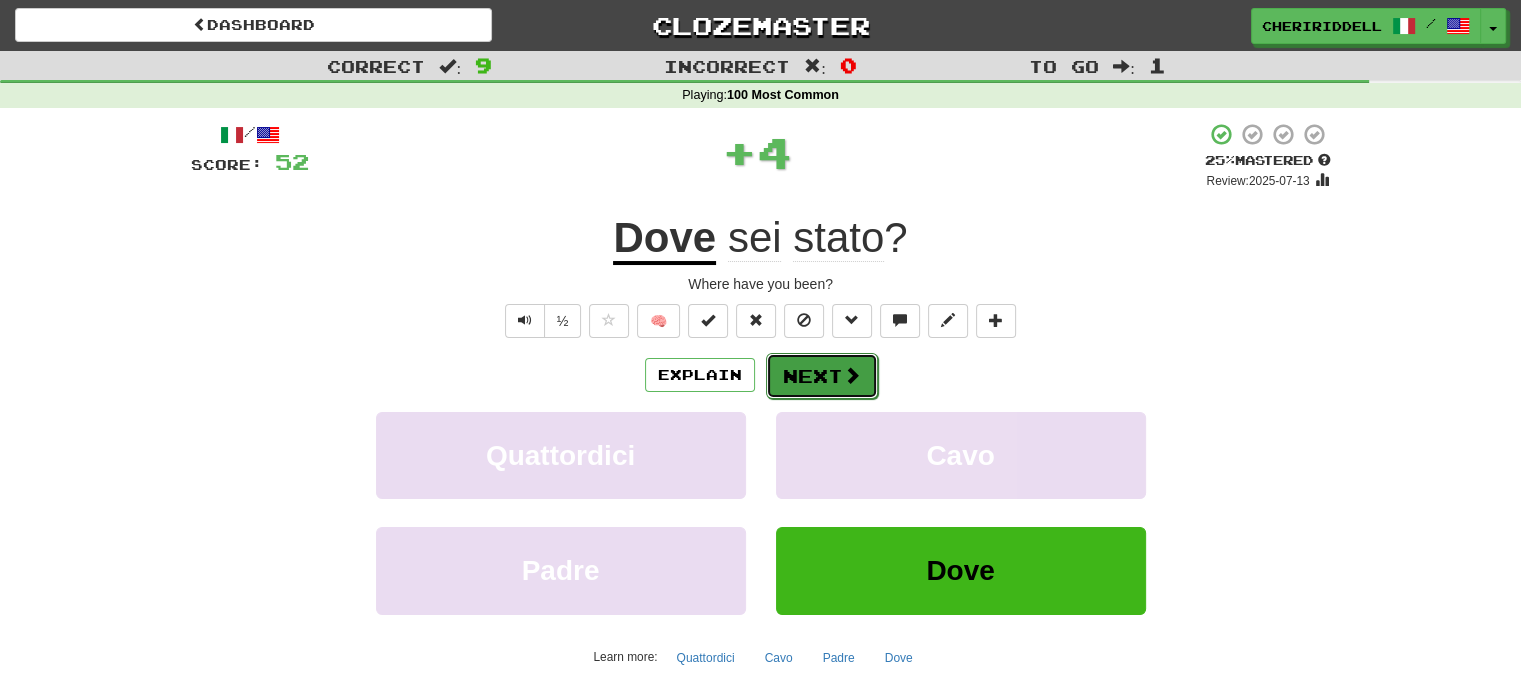 click on "Next" at bounding box center [822, 376] 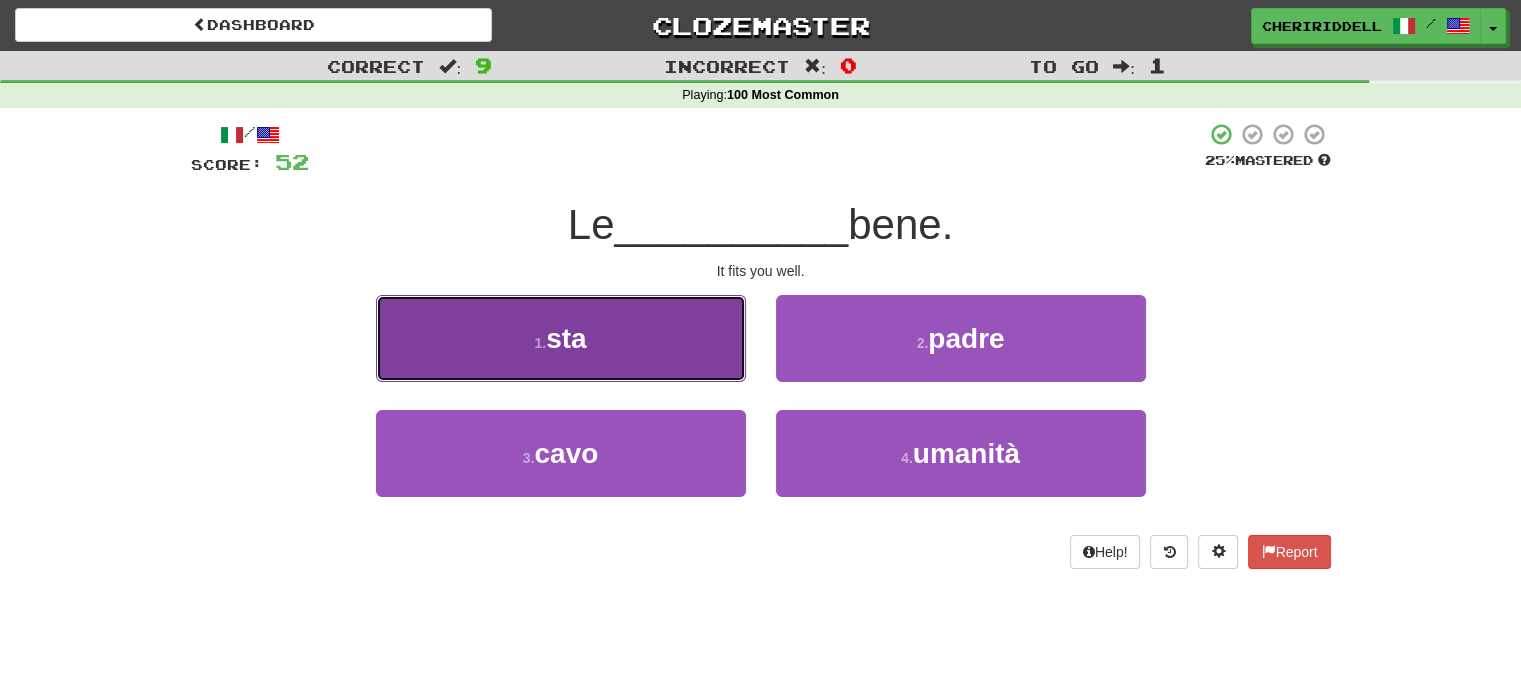 click on "1 .  sta" at bounding box center [561, 338] 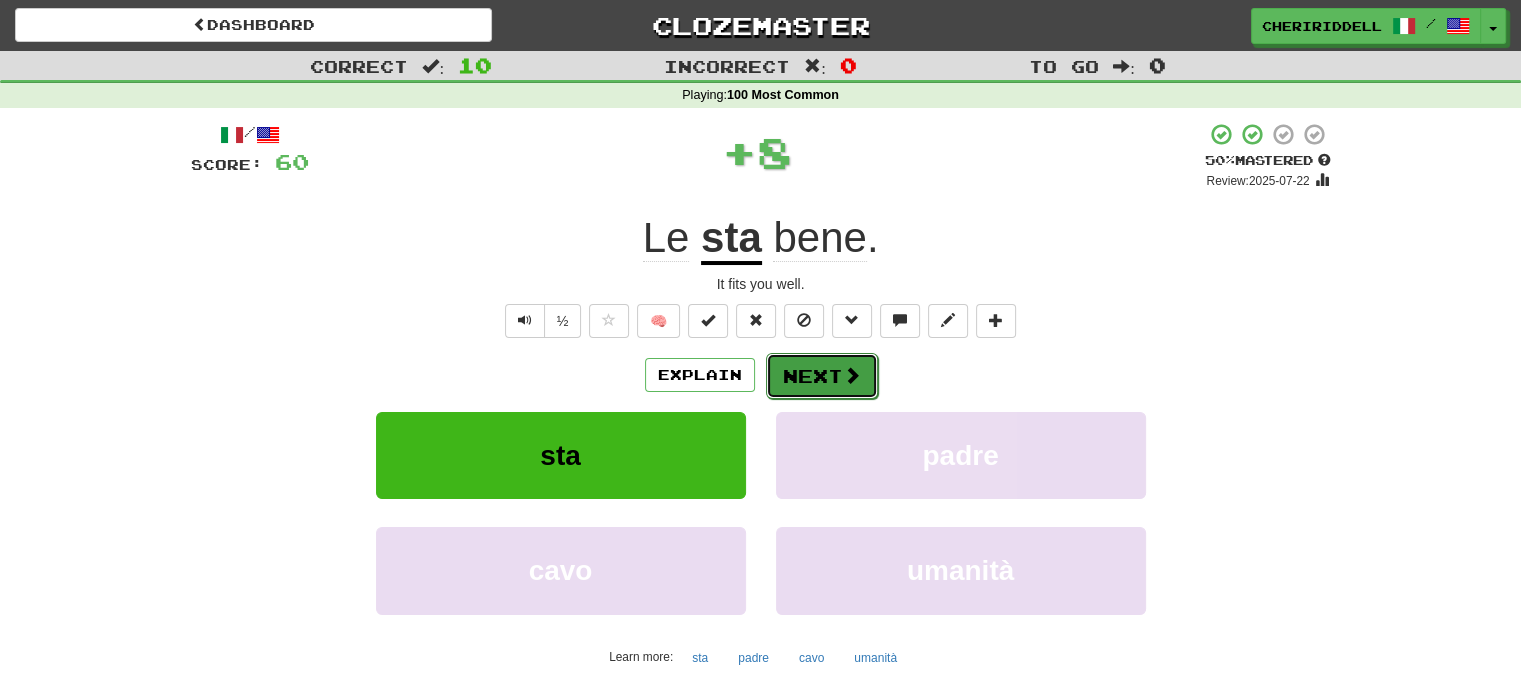click on "Next" at bounding box center [822, 376] 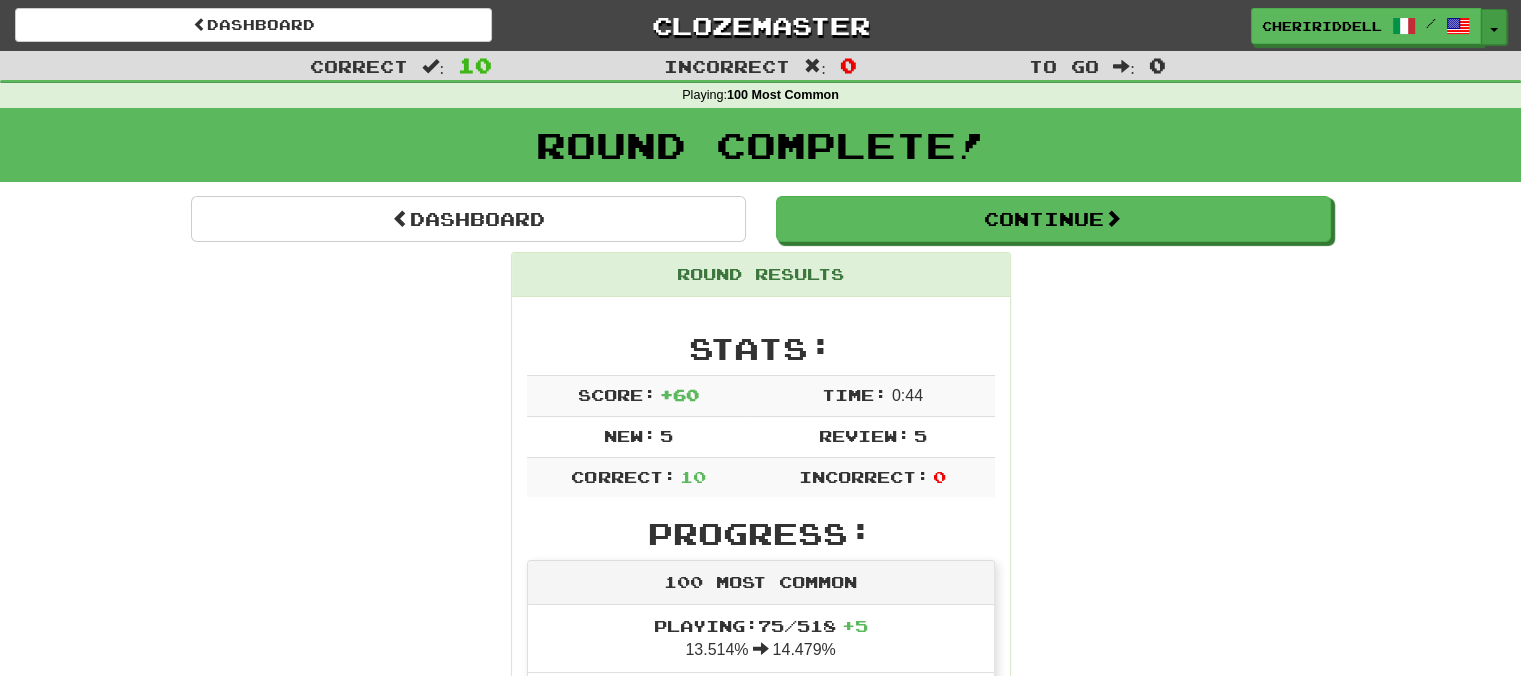 click on "Toggle Dropdown" at bounding box center (1494, 27) 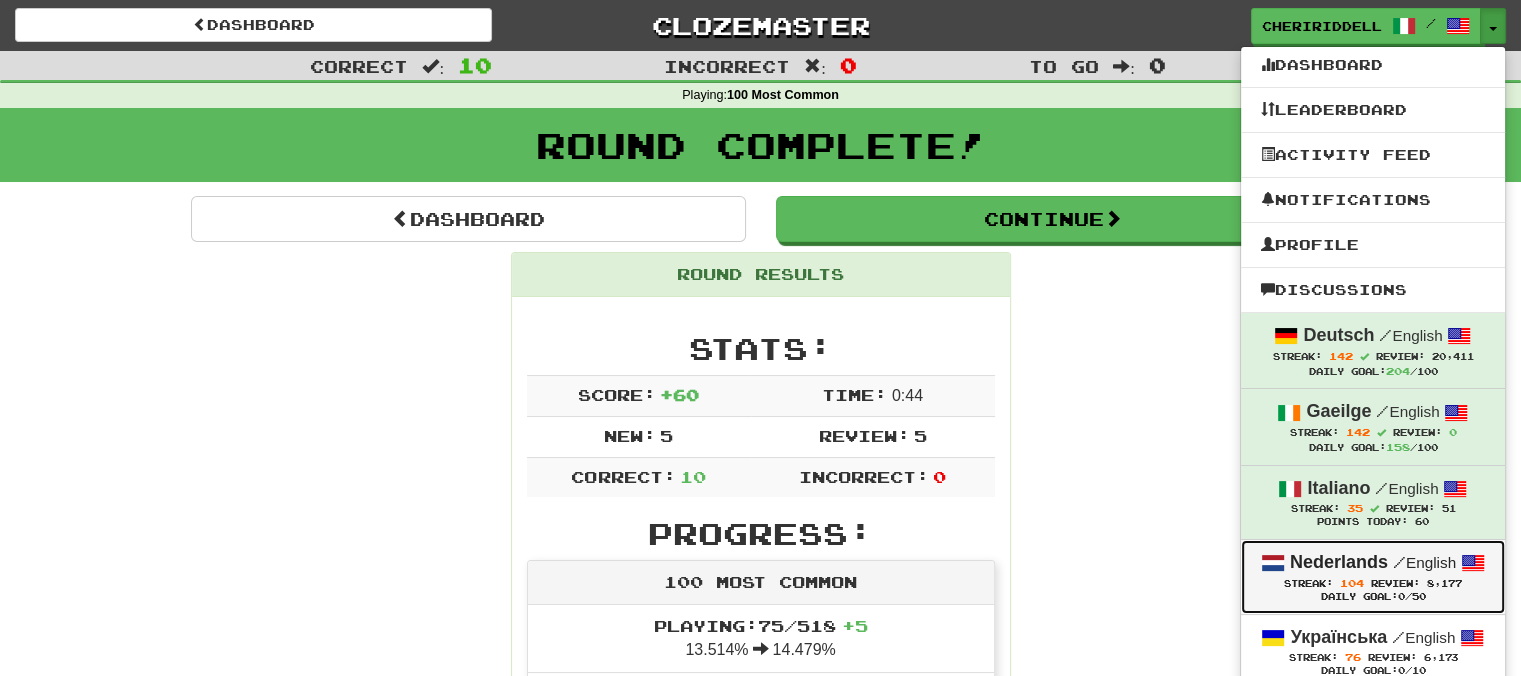 click on "Nederlands" at bounding box center [1339, 562] 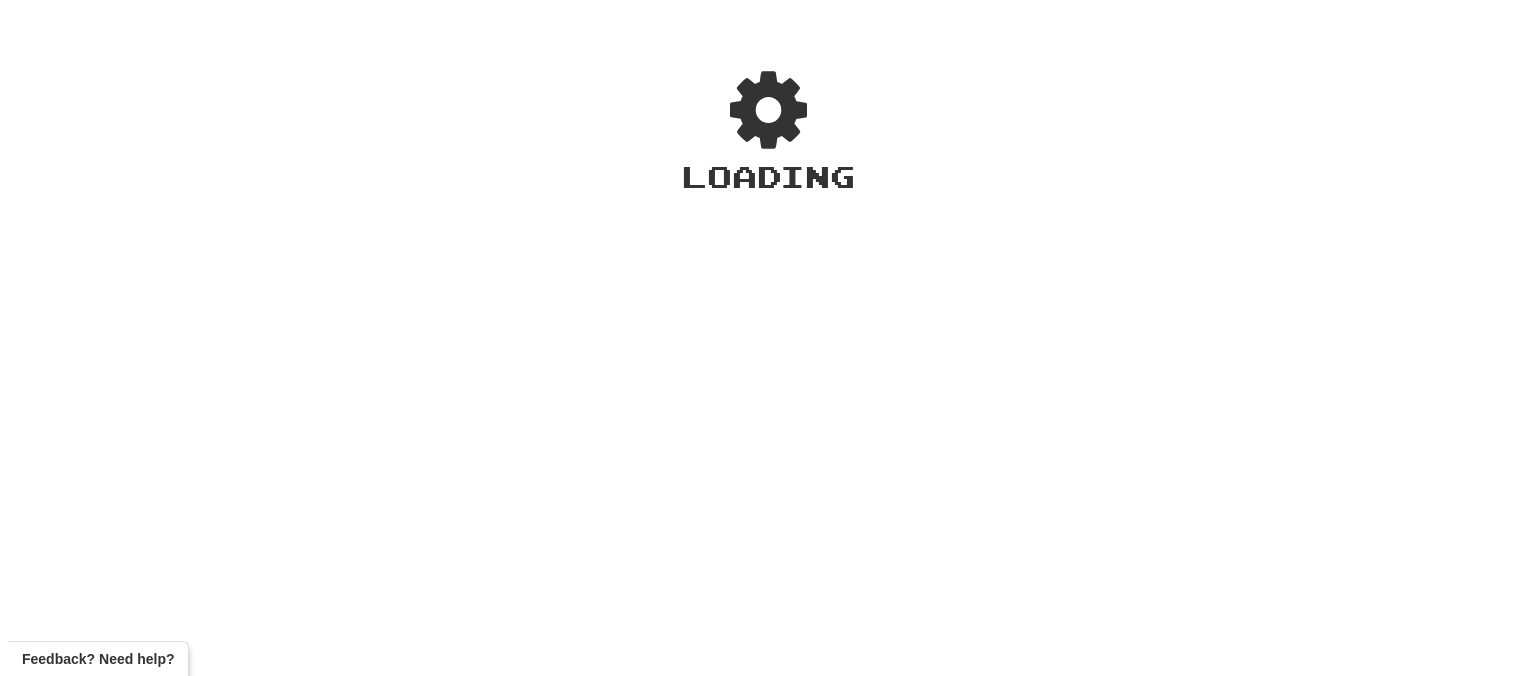 scroll, scrollTop: 0, scrollLeft: 0, axis: both 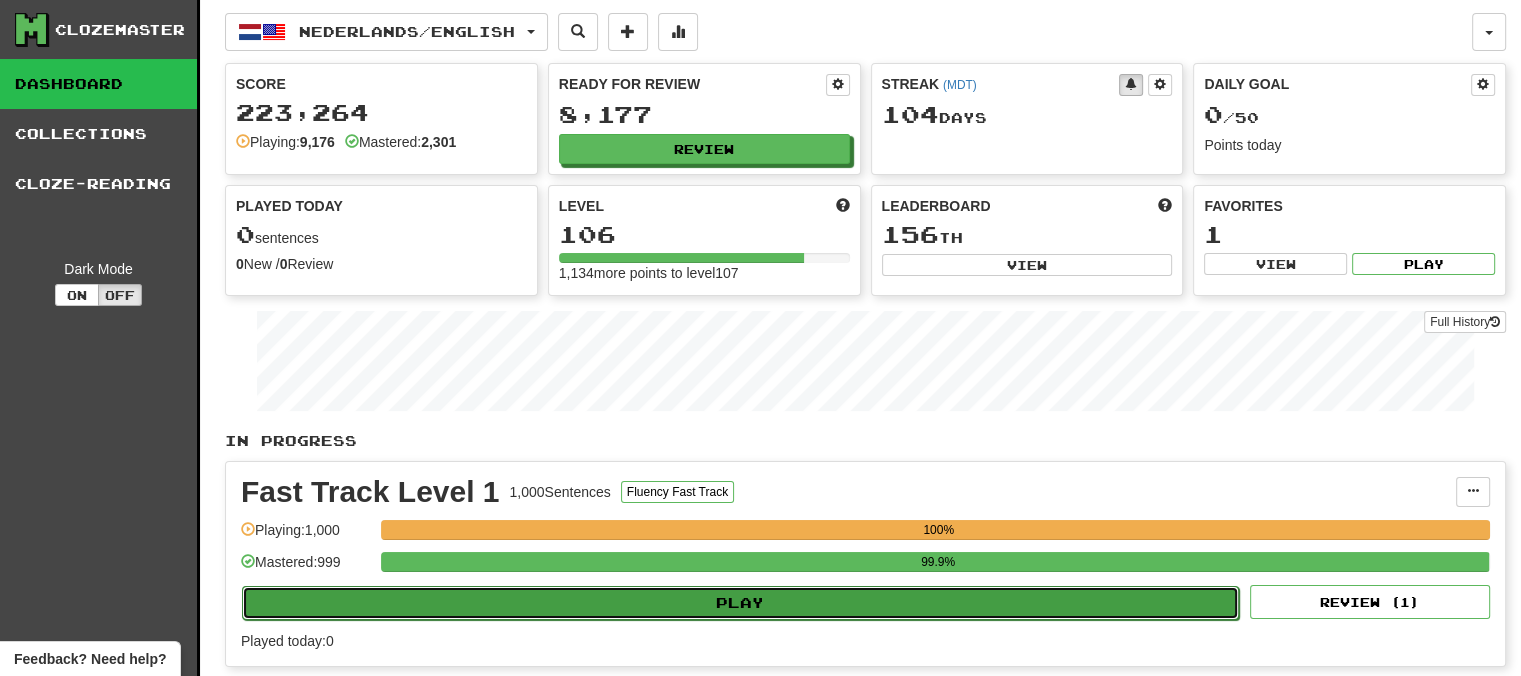 click on "Play" at bounding box center (740, 603) 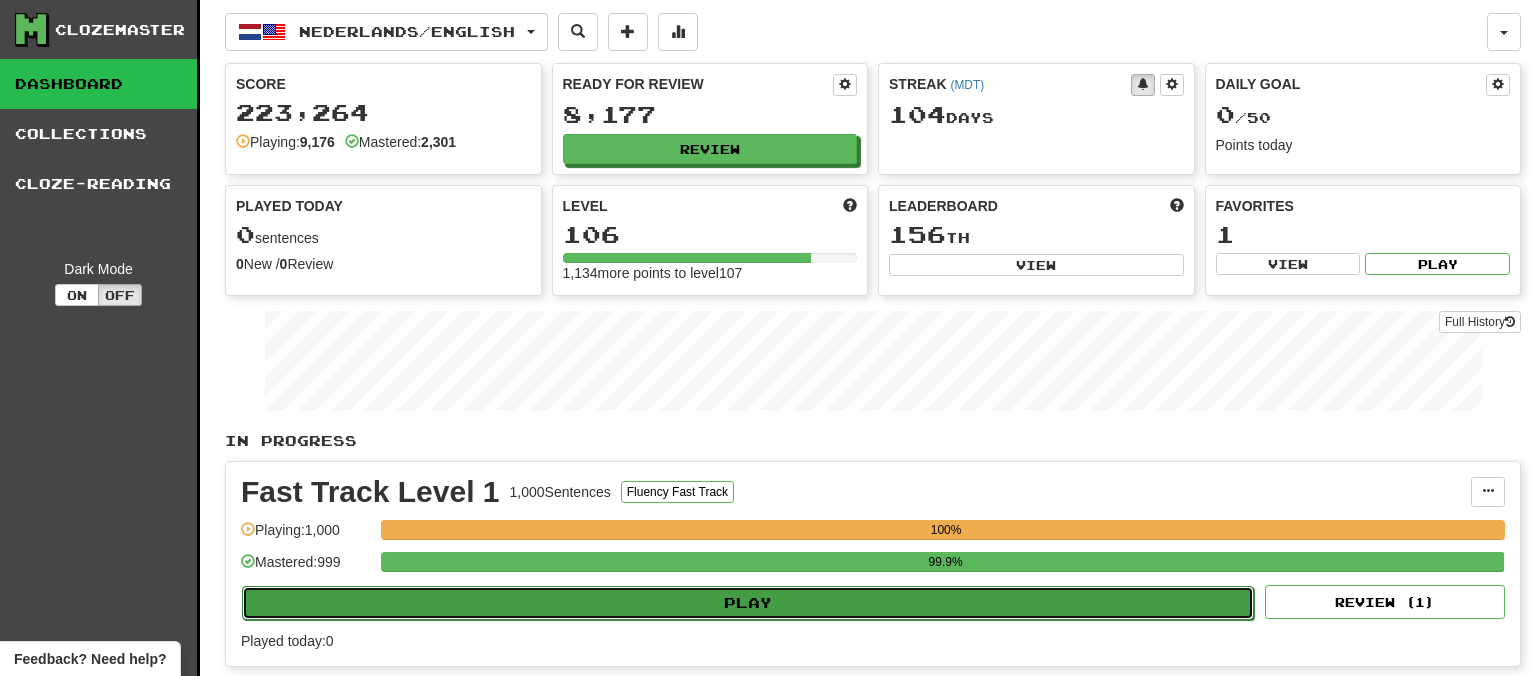 select on "**" 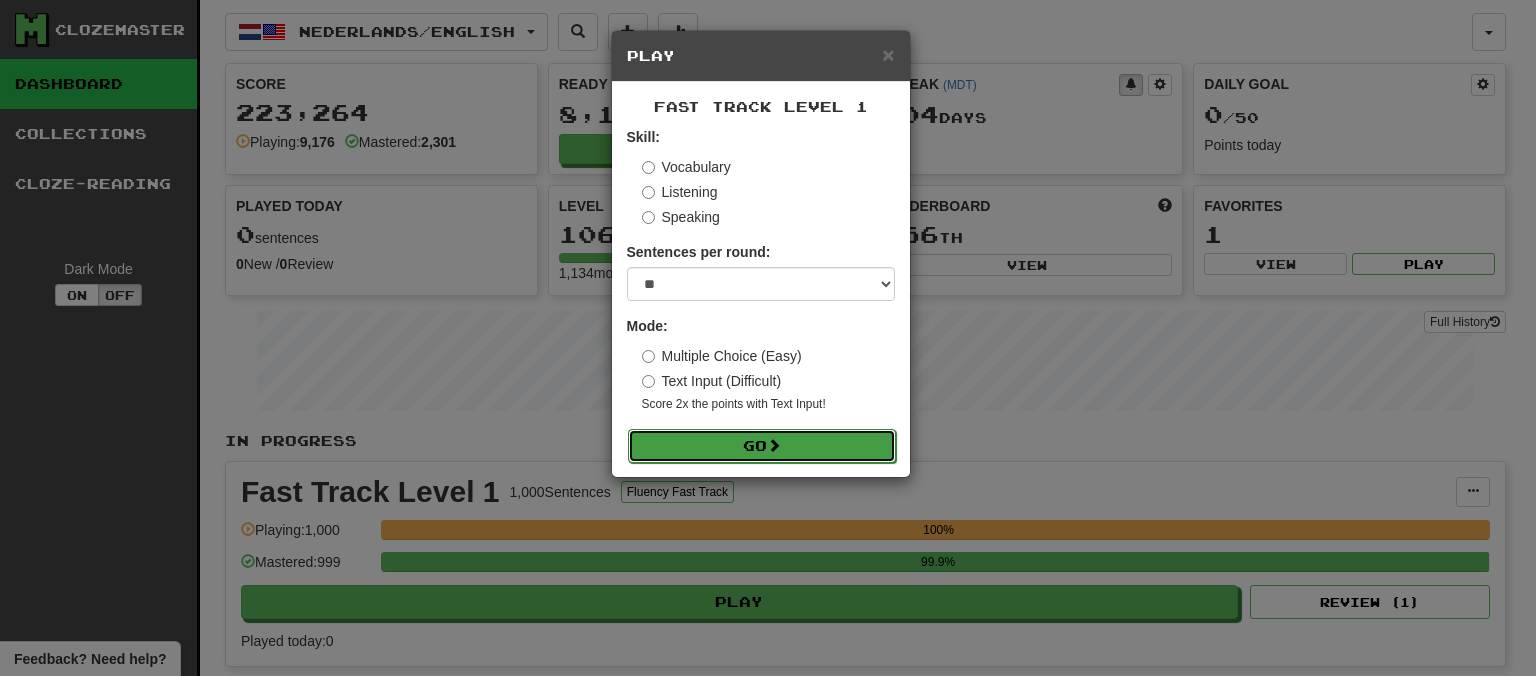 click on "Go" at bounding box center [762, 446] 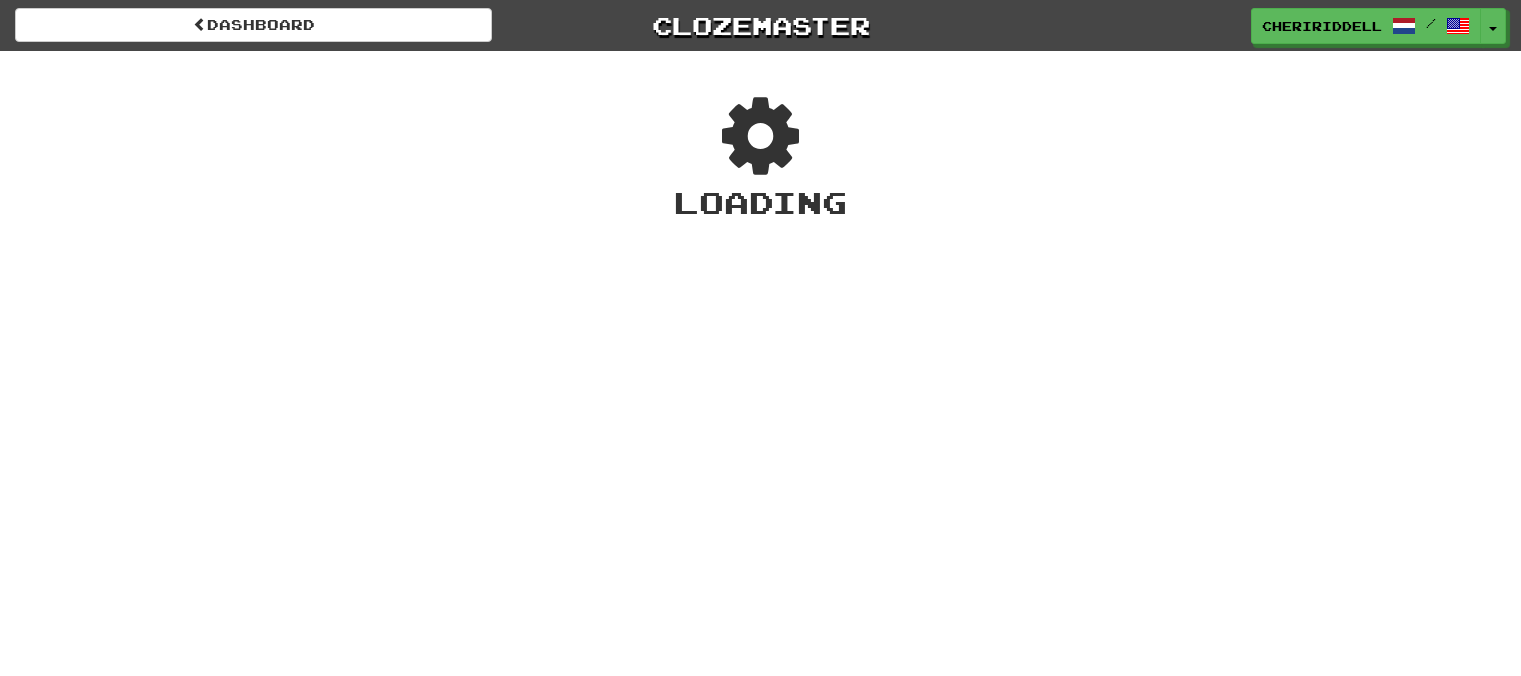 scroll, scrollTop: 0, scrollLeft: 0, axis: both 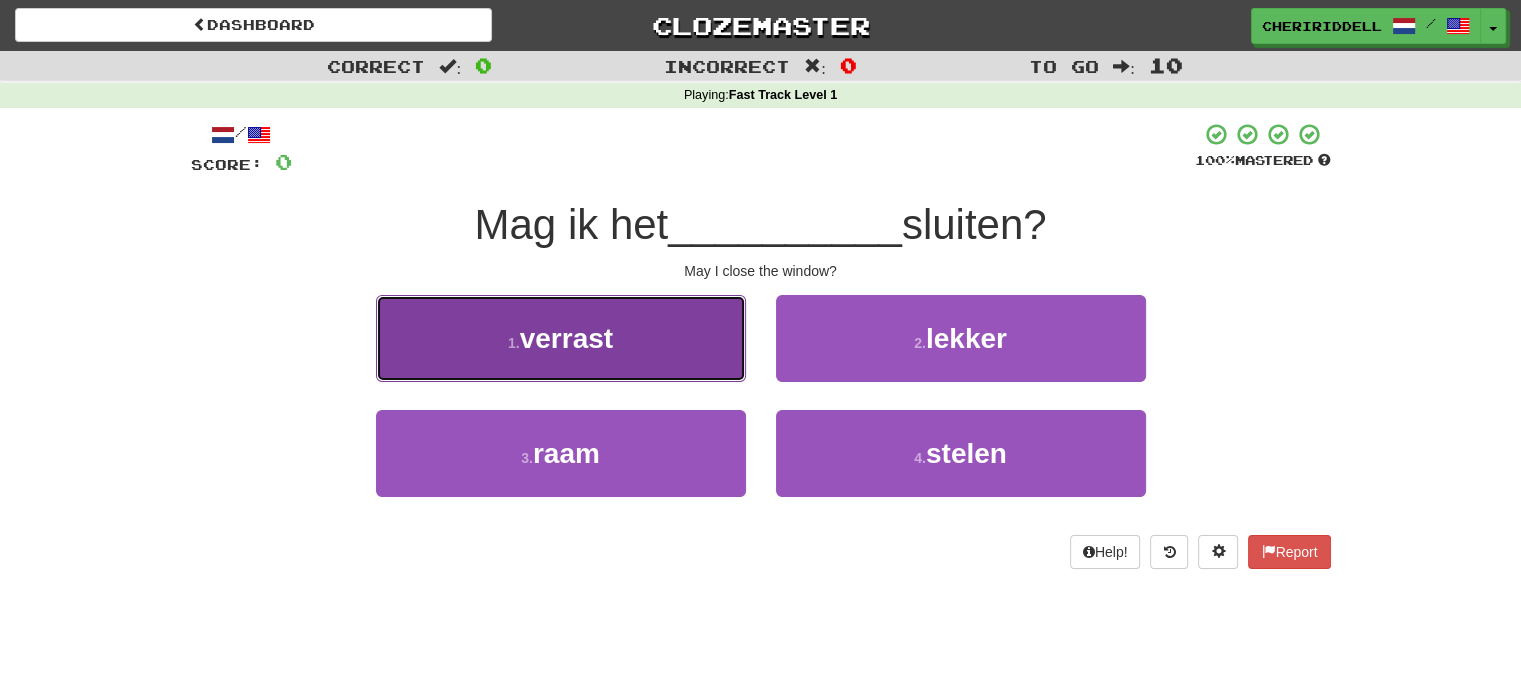 click on "1 .  verrast" at bounding box center (561, 338) 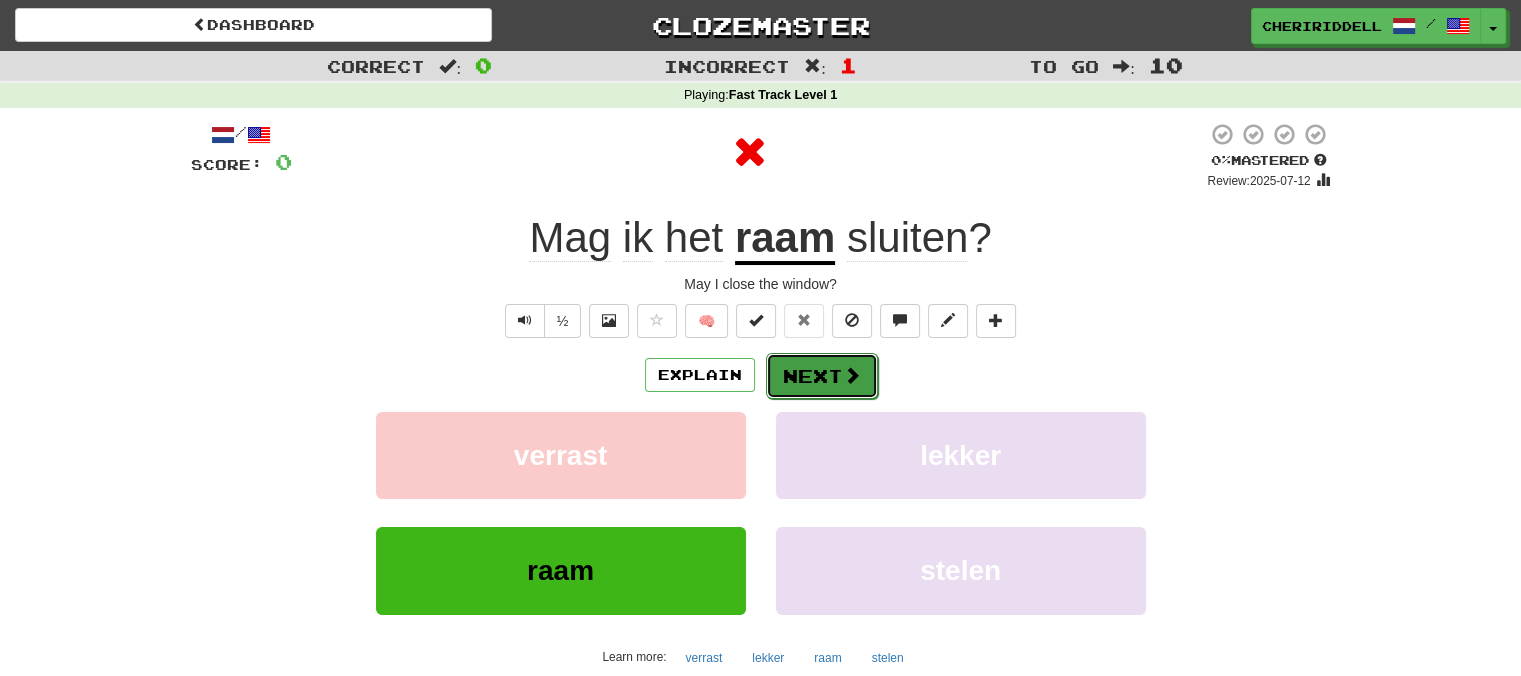 click on "Next" at bounding box center [822, 376] 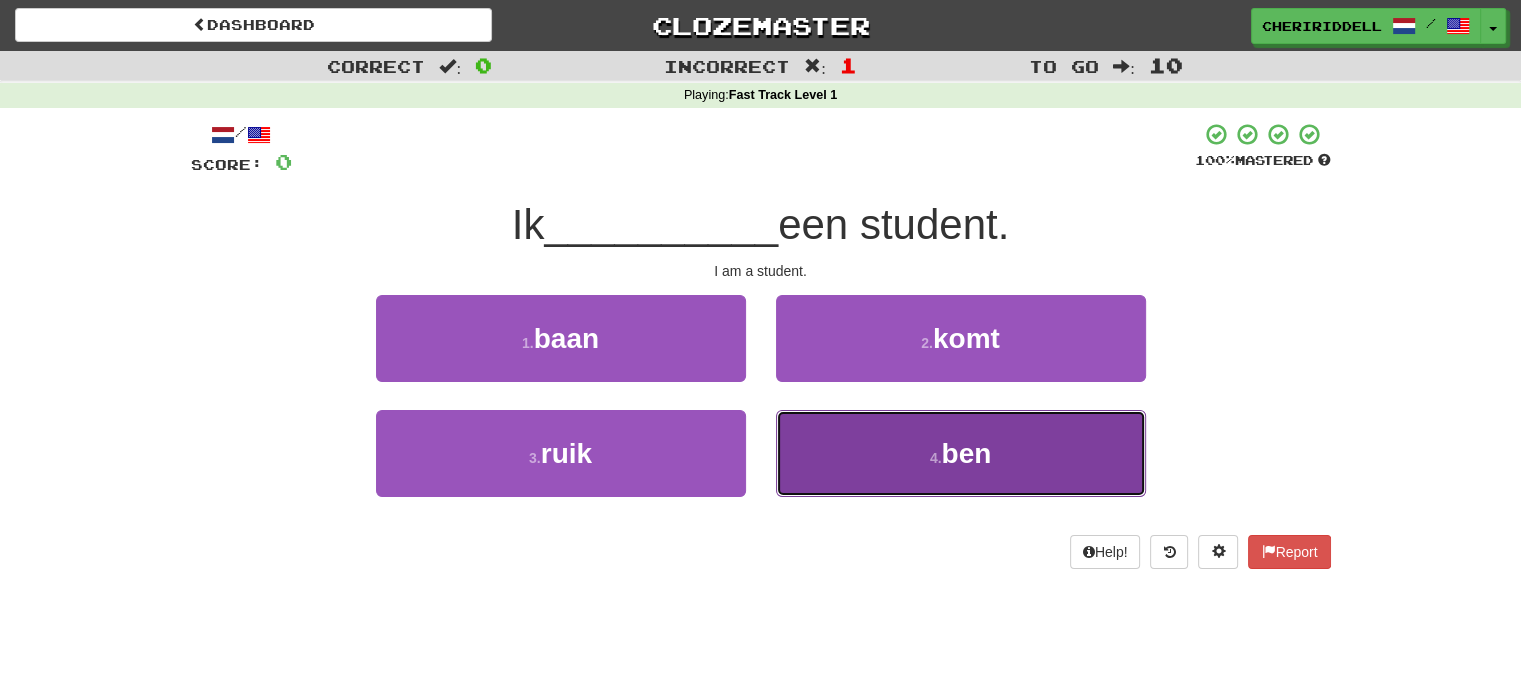 click on "4 .  ben" at bounding box center (961, 453) 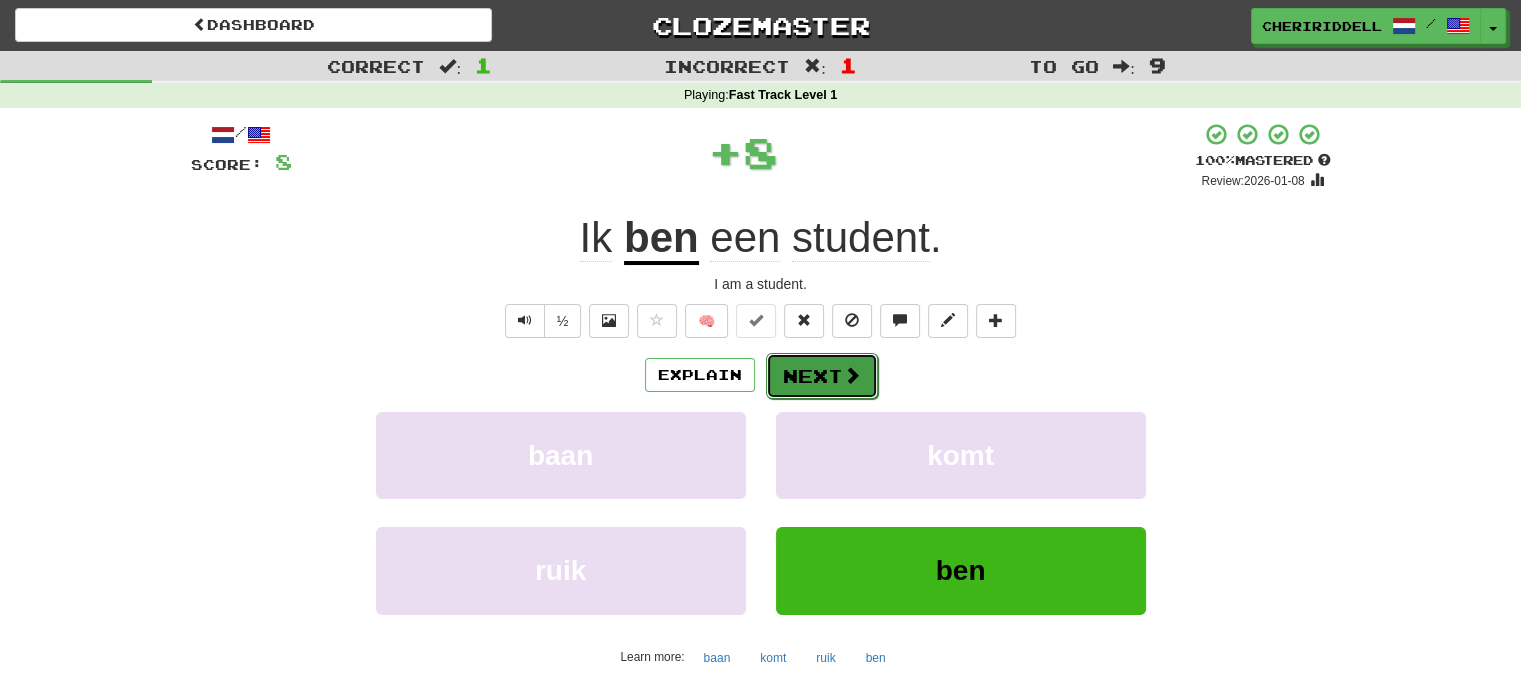 click on "Next" at bounding box center (822, 376) 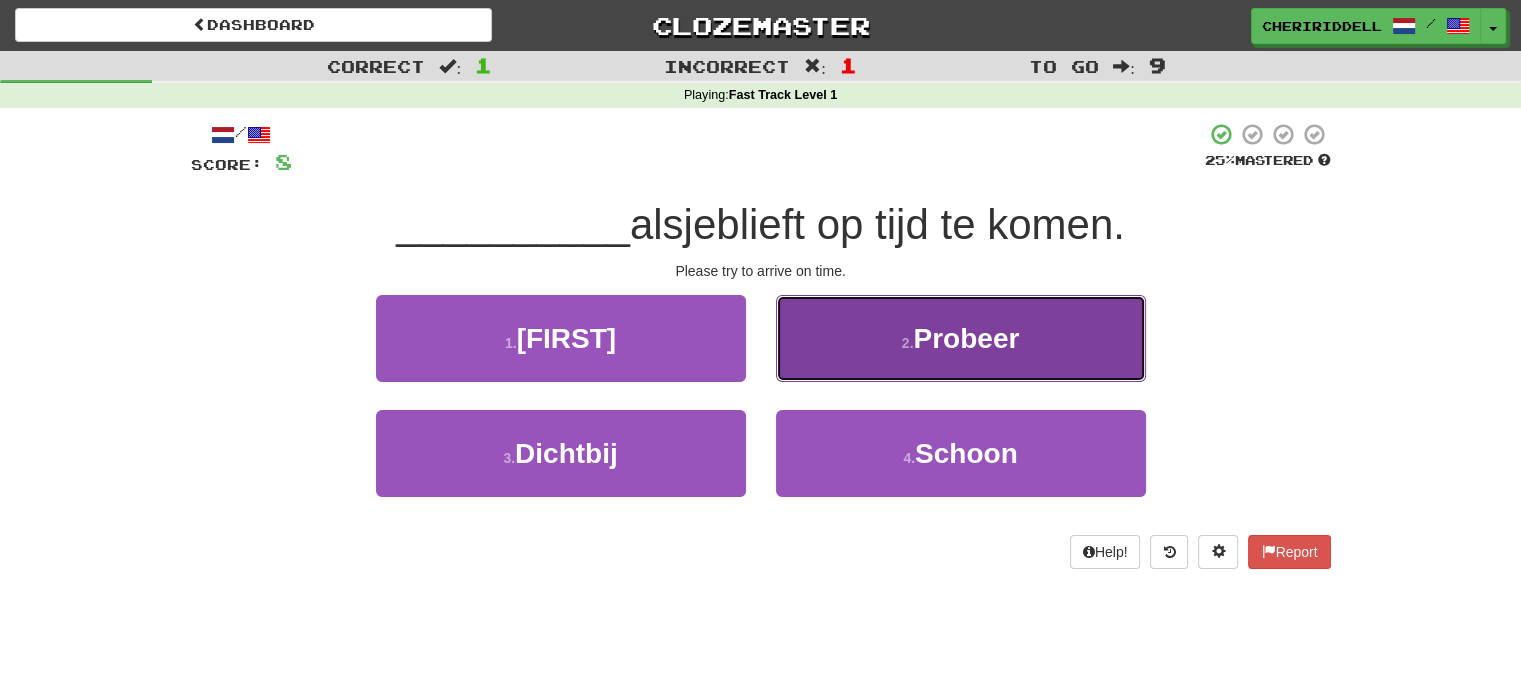 click on "2 .  Probeer" at bounding box center [961, 338] 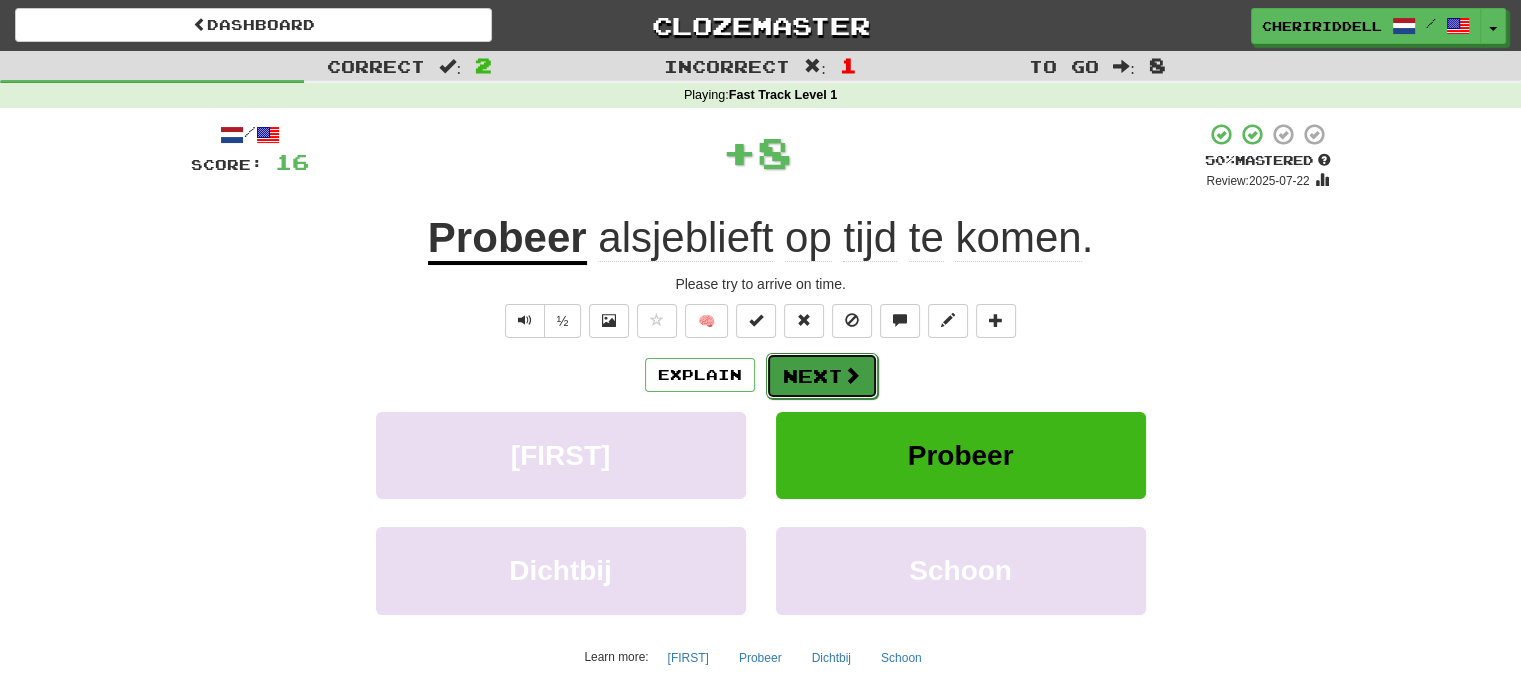 click on "Next" at bounding box center [822, 376] 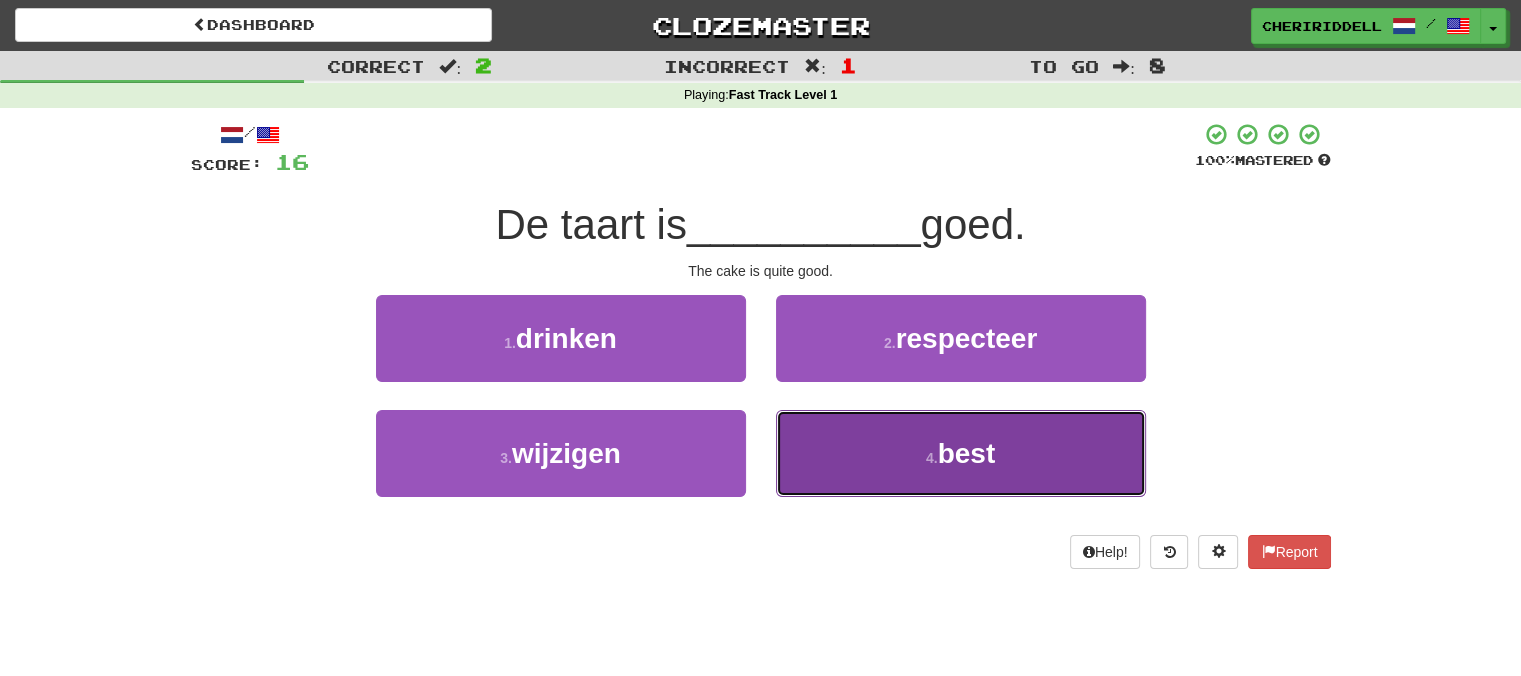click on "4 .  best" at bounding box center (961, 453) 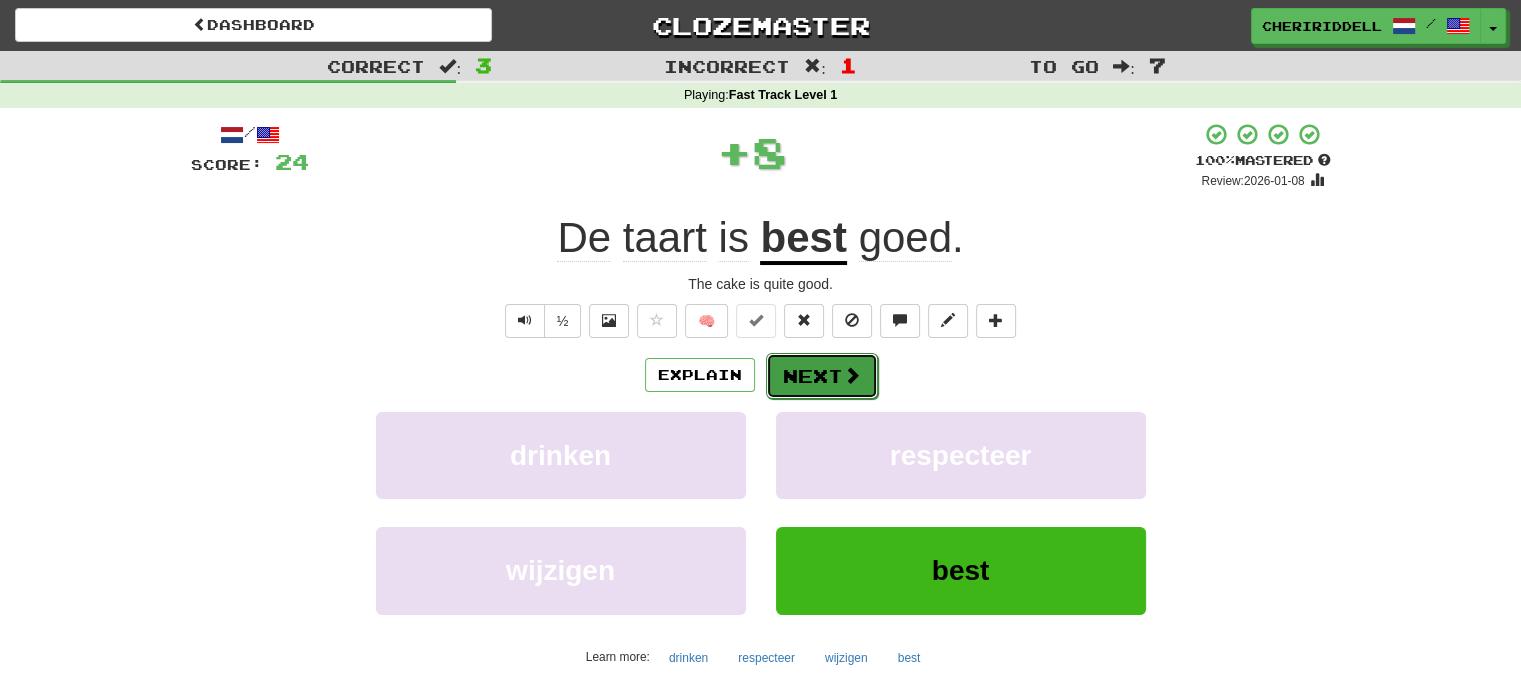 click on "Next" at bounding box center (822, 376) 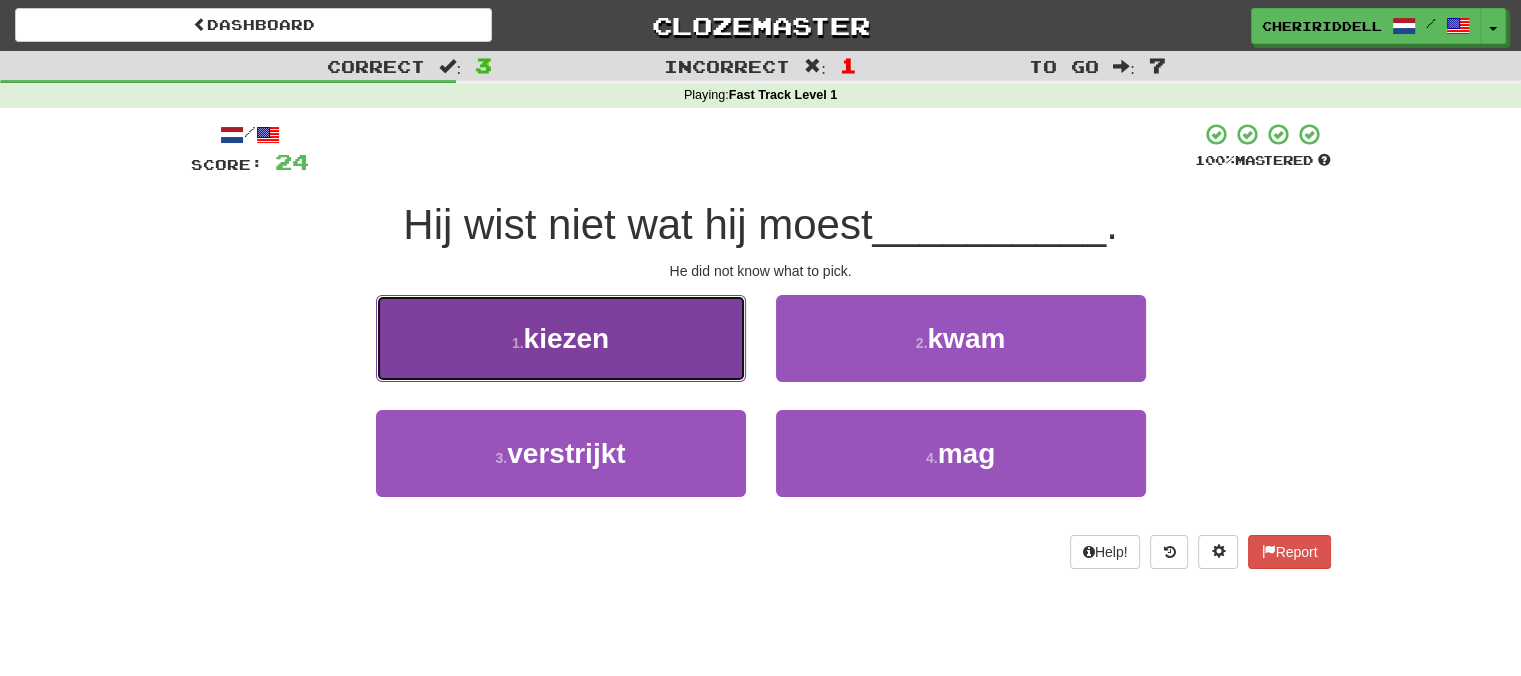 click on "1 .  kiezen" at bounding box center [561, 338] 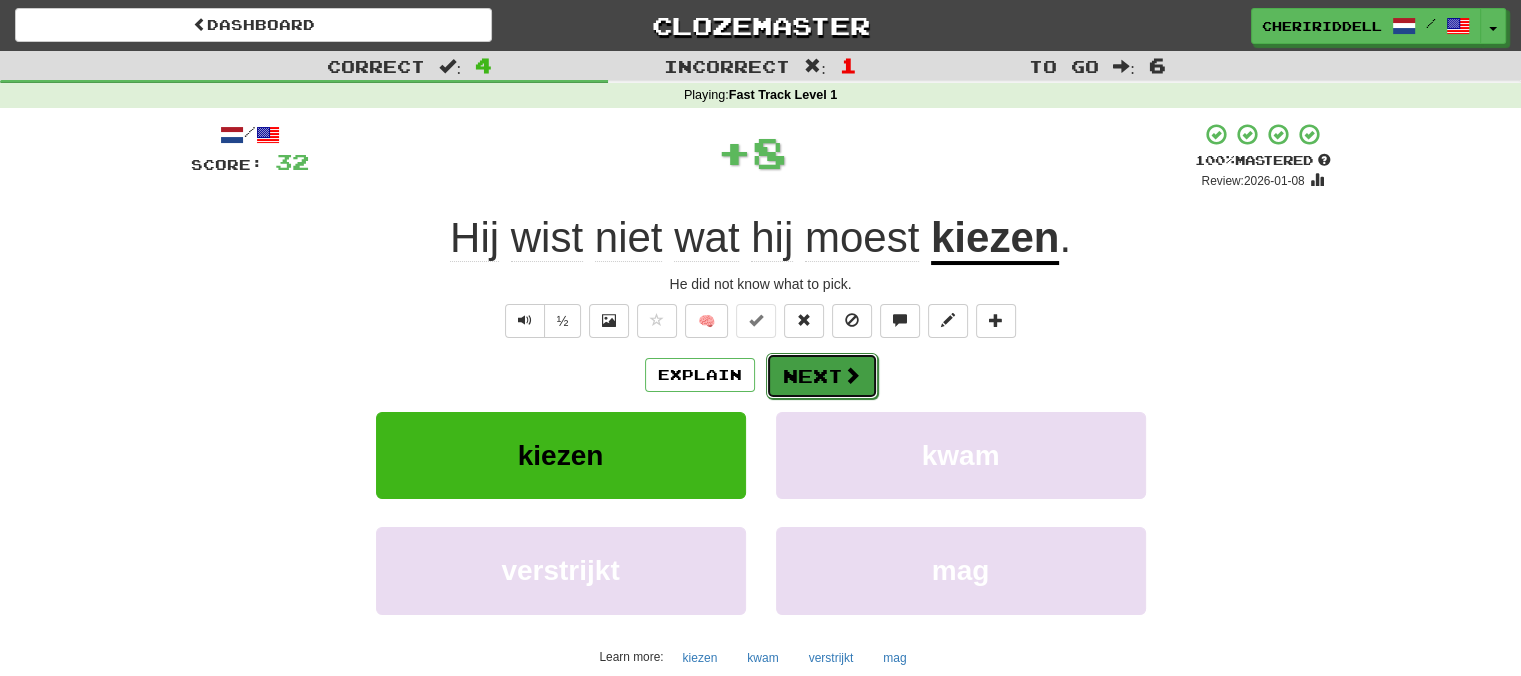 click on "Next" at bounding box center (822, 376) 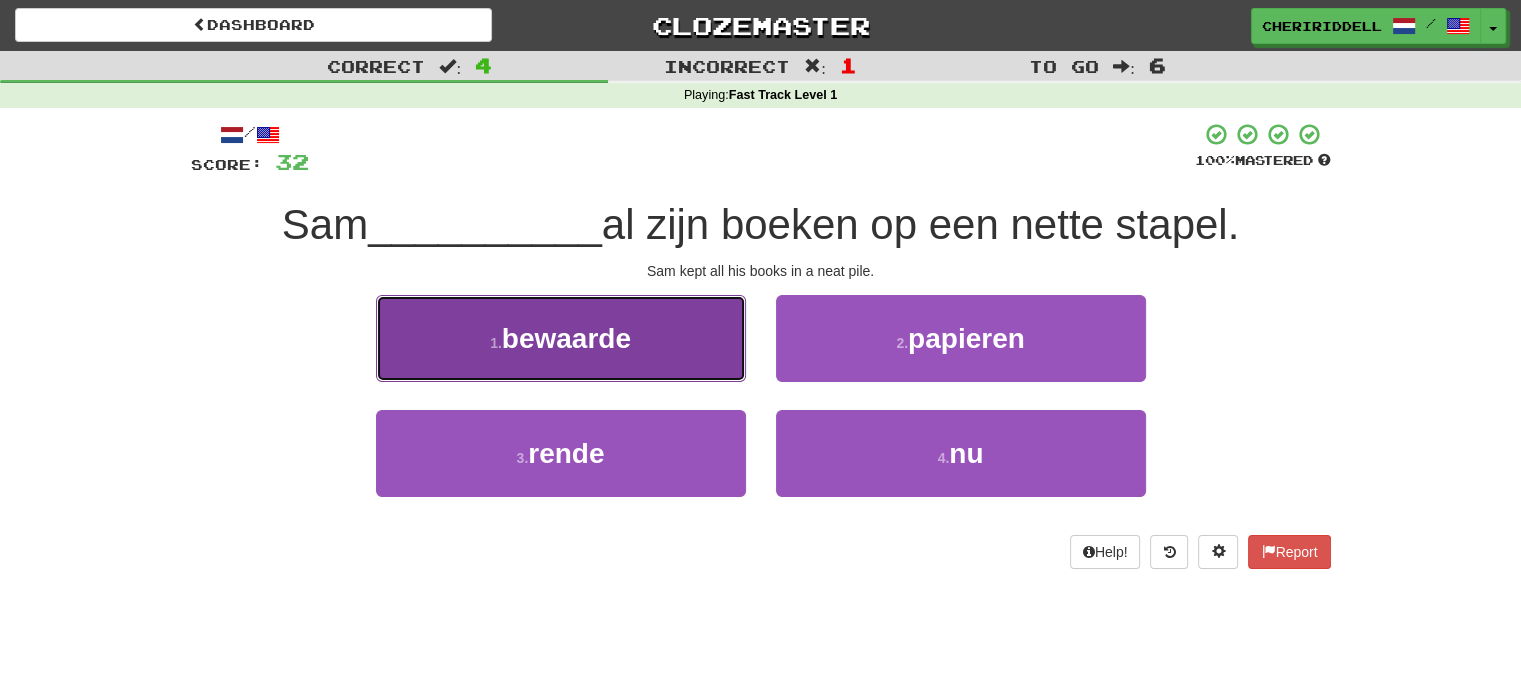 click on "1 .  bewaarde" at bounding box center [561, 338] 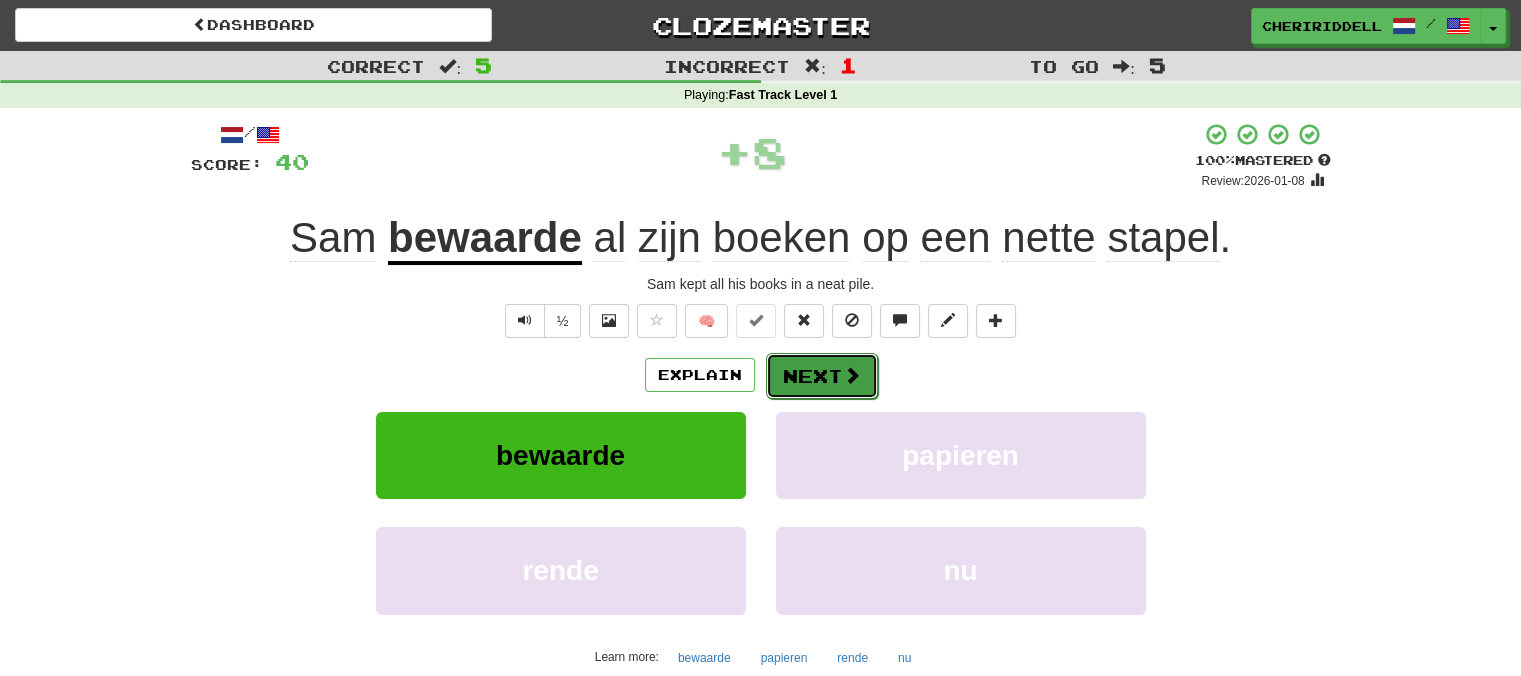 click on "Next" at bounding box center [822, 376] 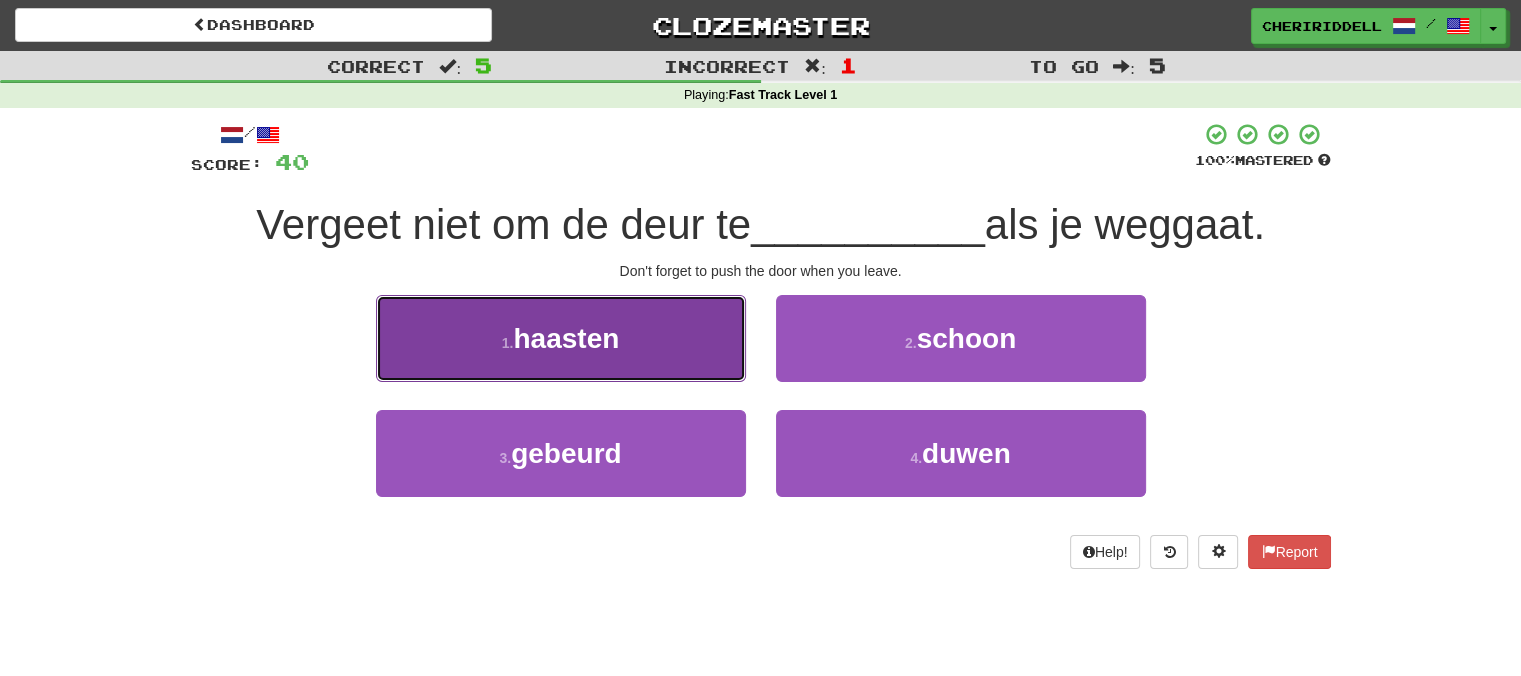 click on "1 .  haasten" at bounding box center (561, 338) 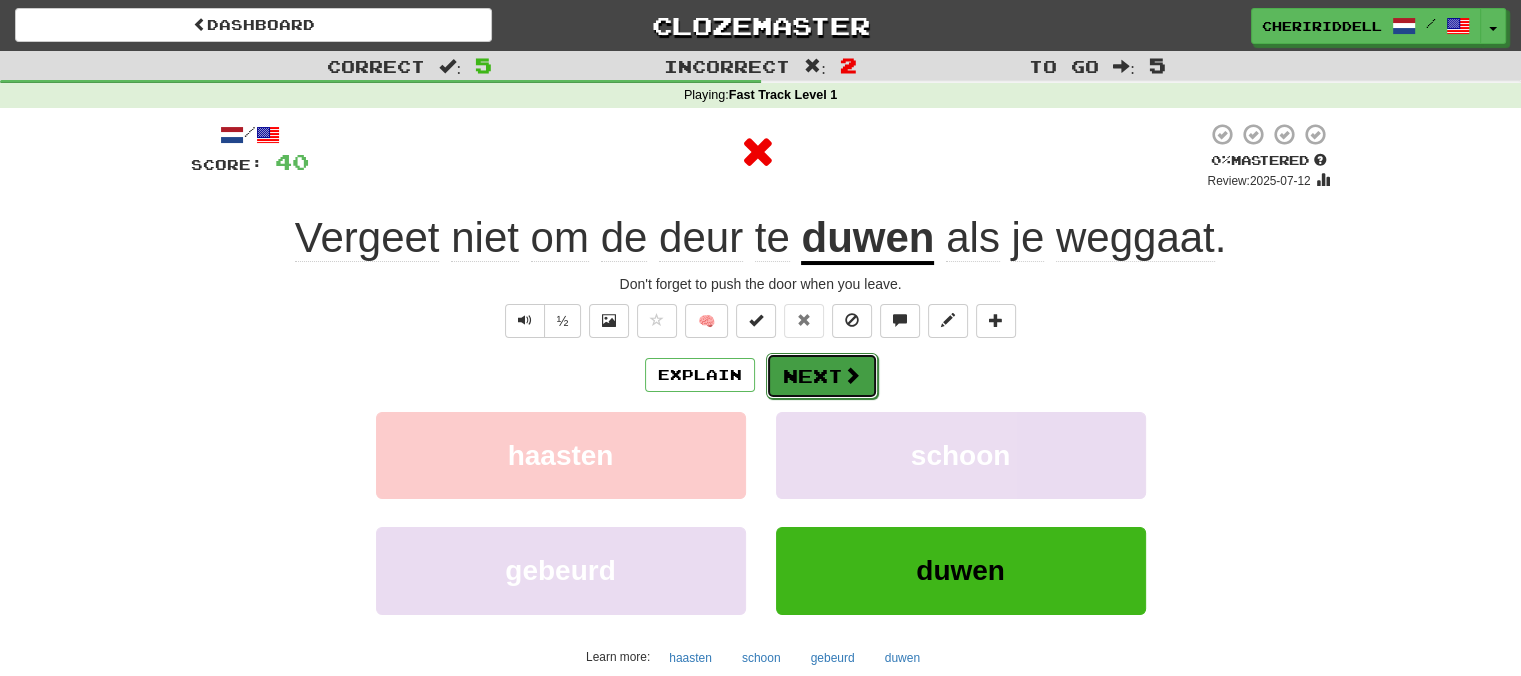click on "Next" at bounding box center [822, 376] 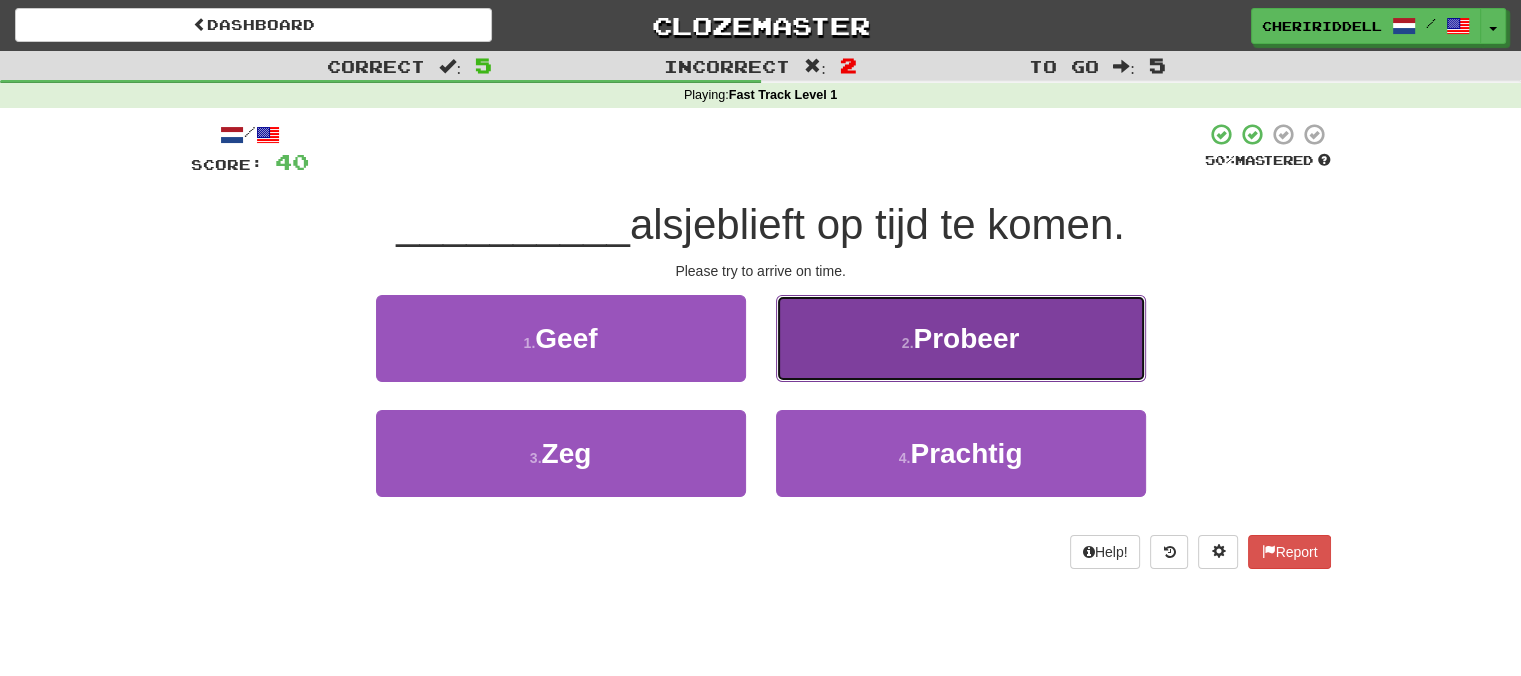 click on "2 .  Probeer" at bounding box center (961, 338) 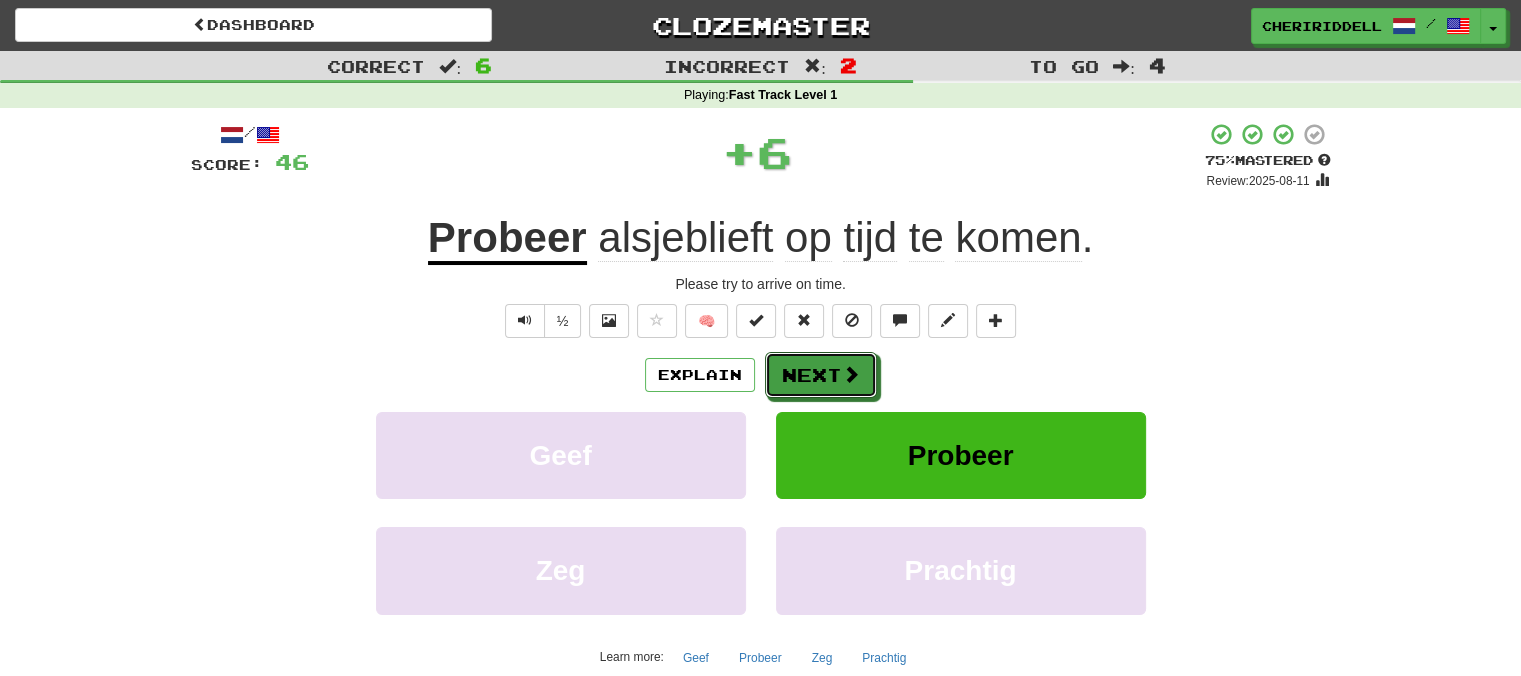 click on "Next" at bounding box center [821, 375] 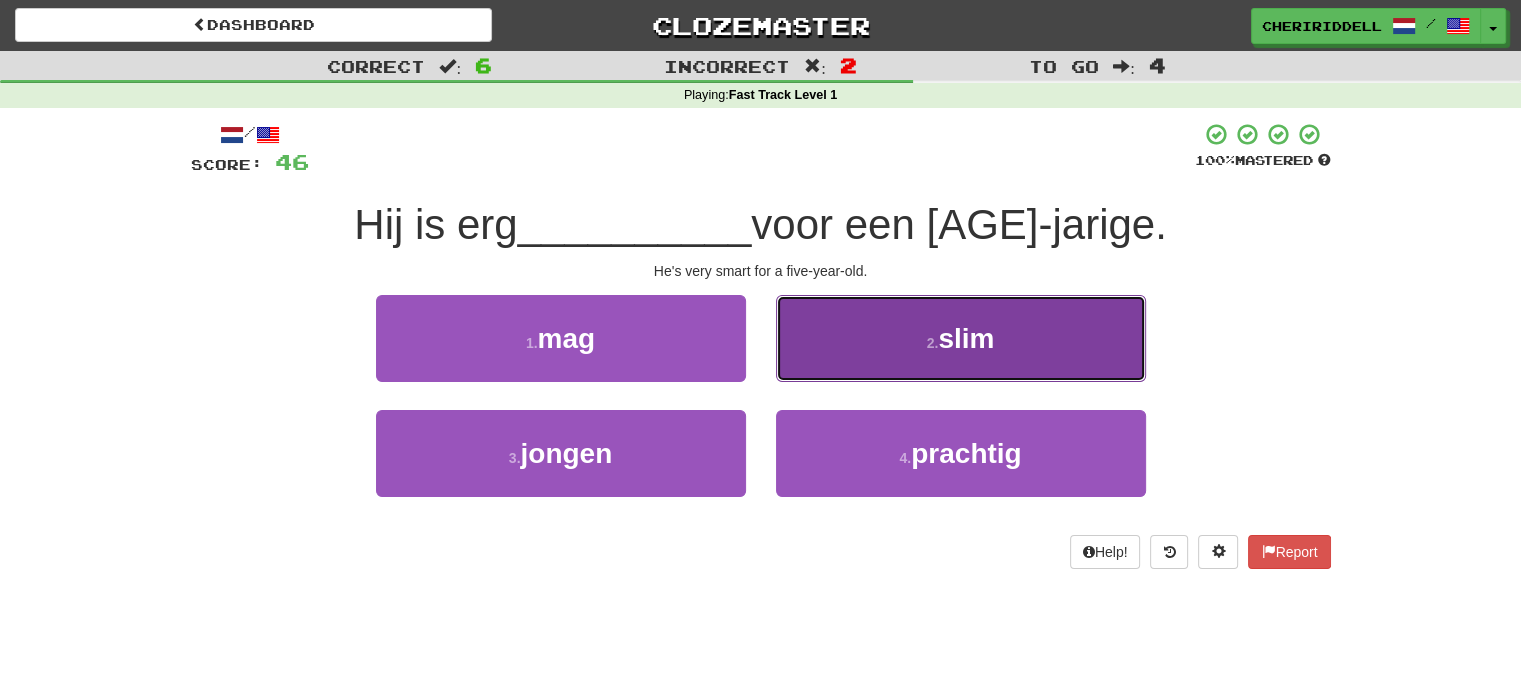 click on "2 .  slim" at bounding box center [961, 338] 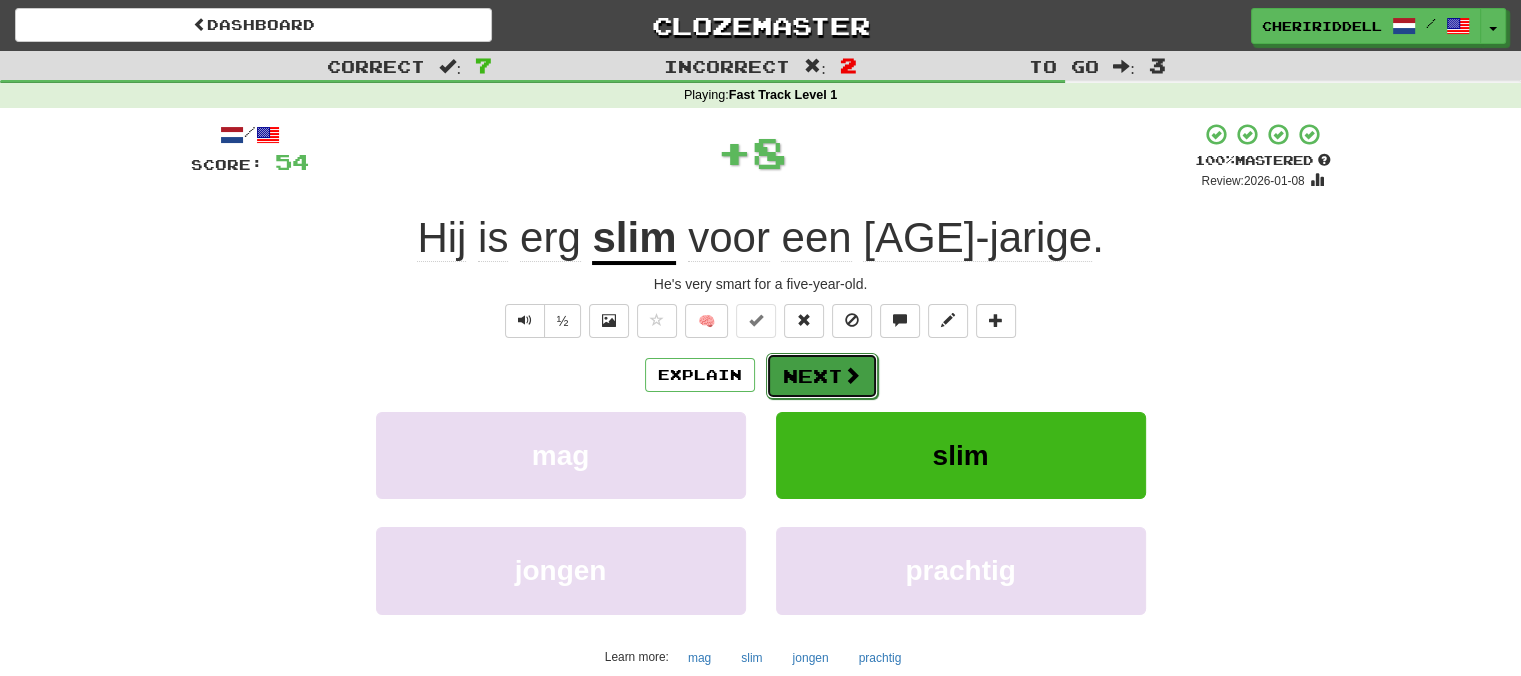 click at bounding box center [852, 375] 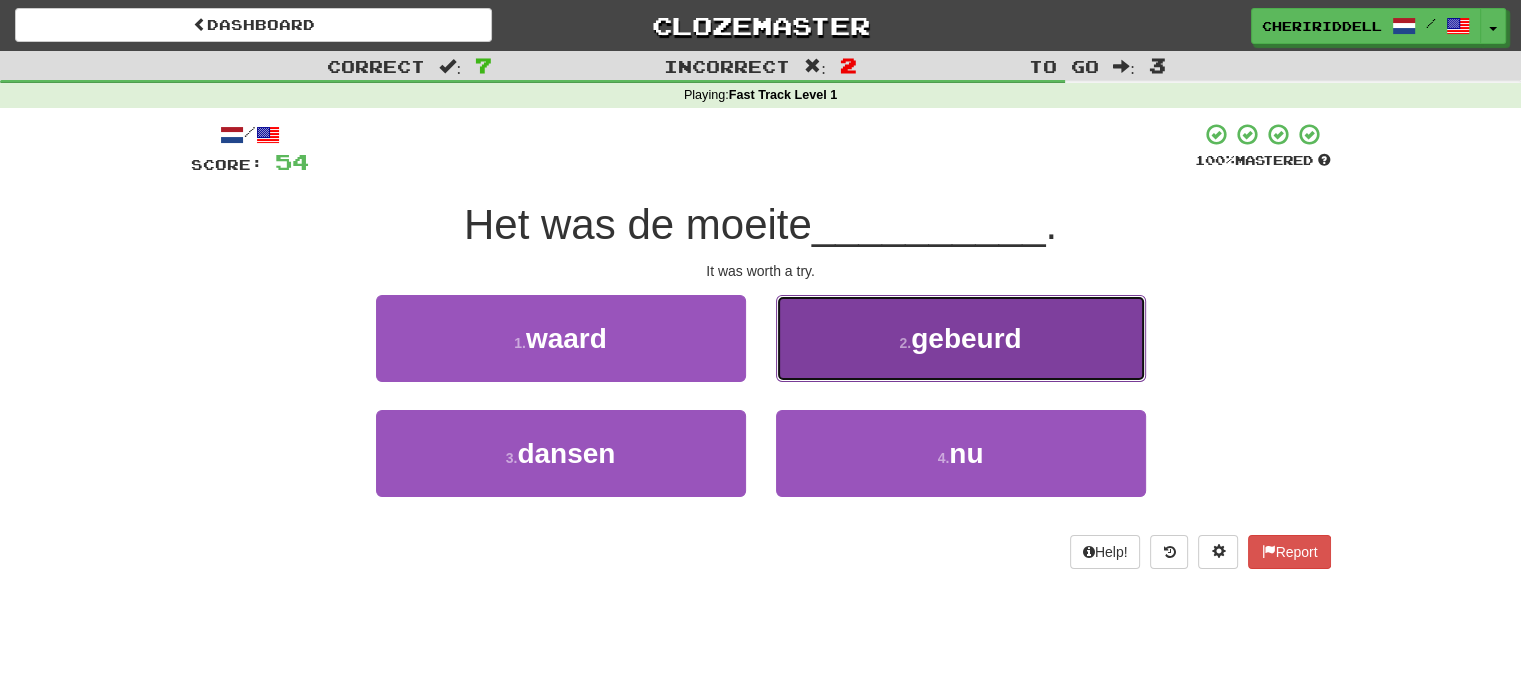 click on "2 .  gebeurd" at bounding box center (961, 338) 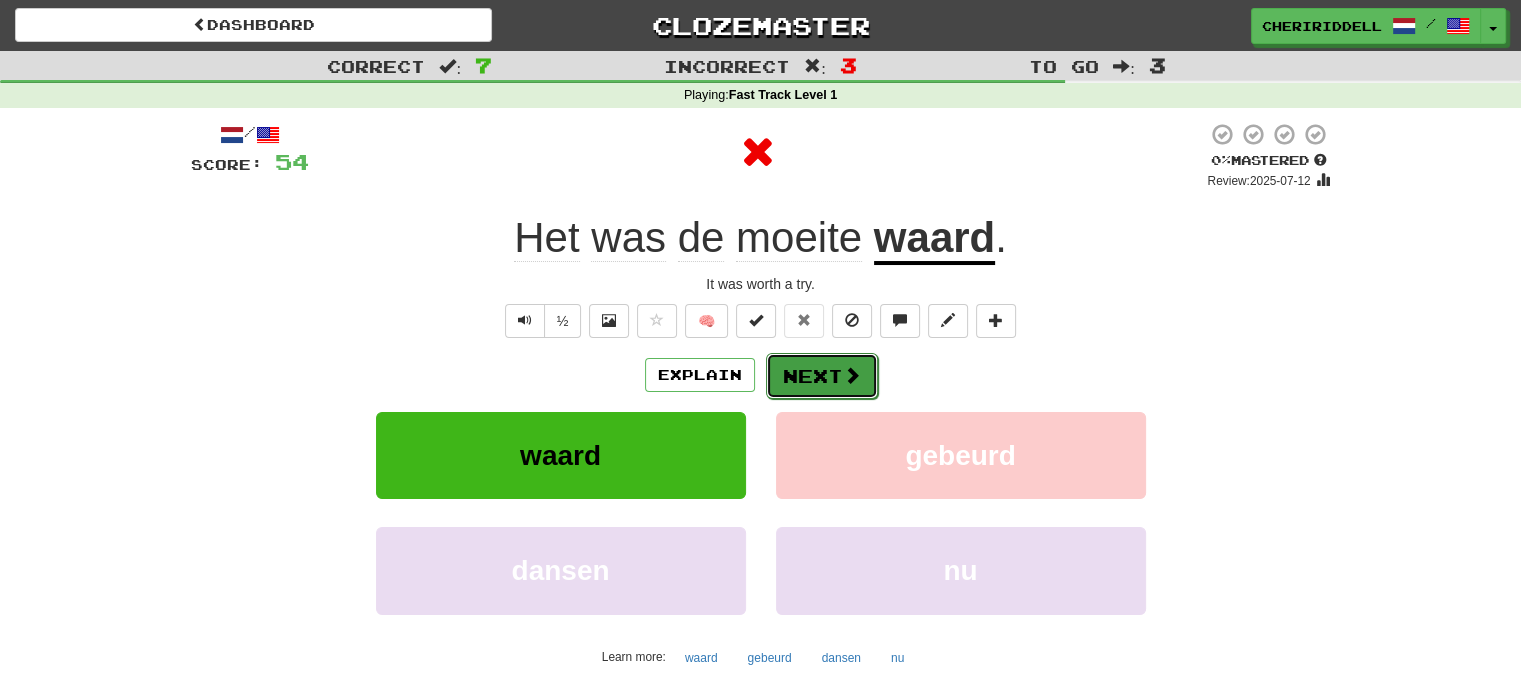 click on "Next" at bounding box center [822, 376] 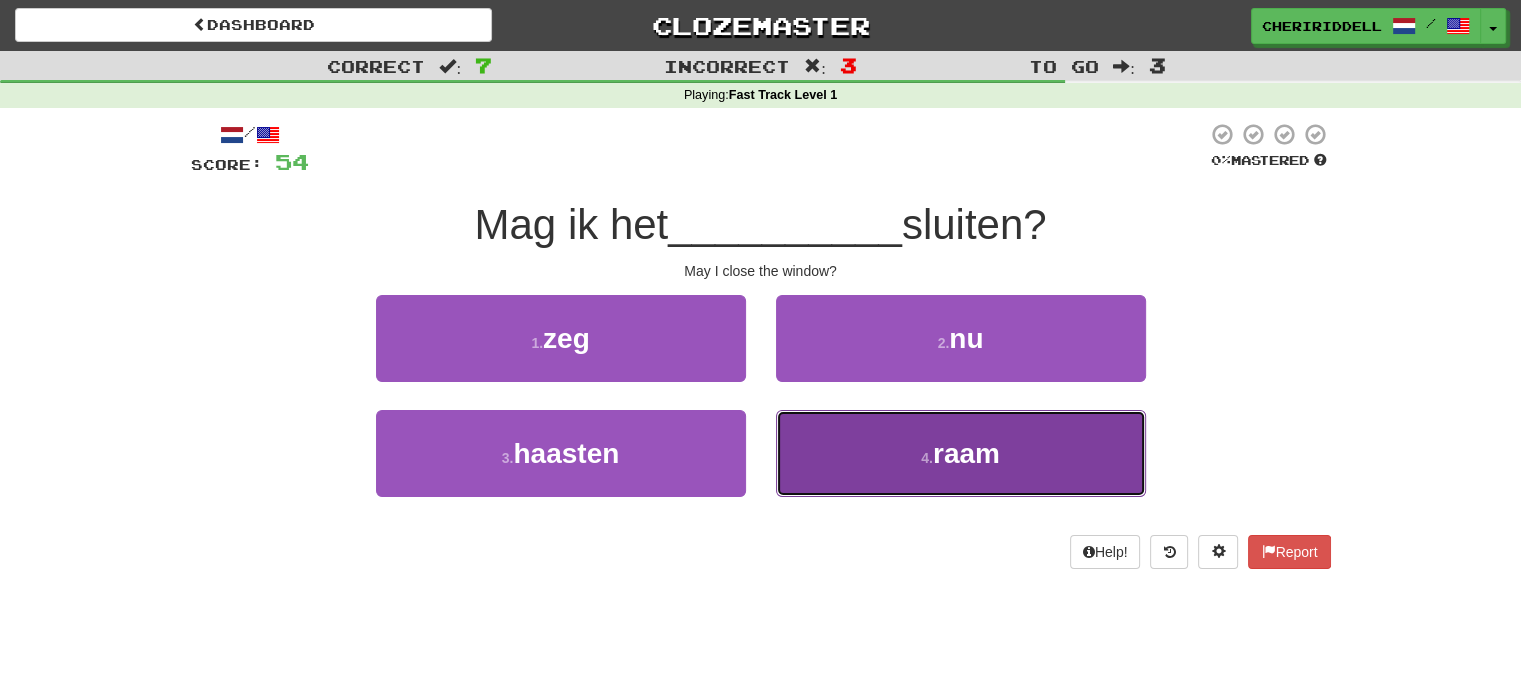 click on "4 .  raam" at bounding box center (961, 453) 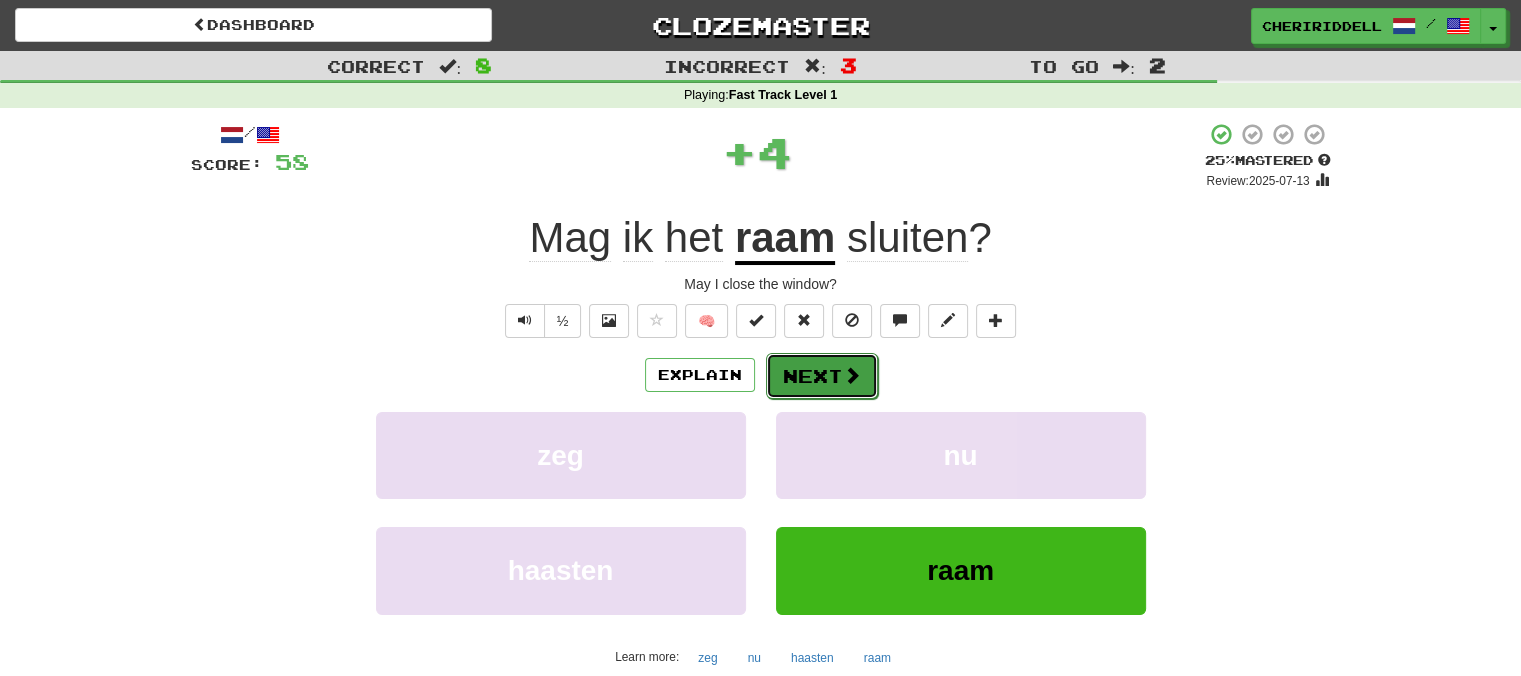 click at bounding box center (852, 375) 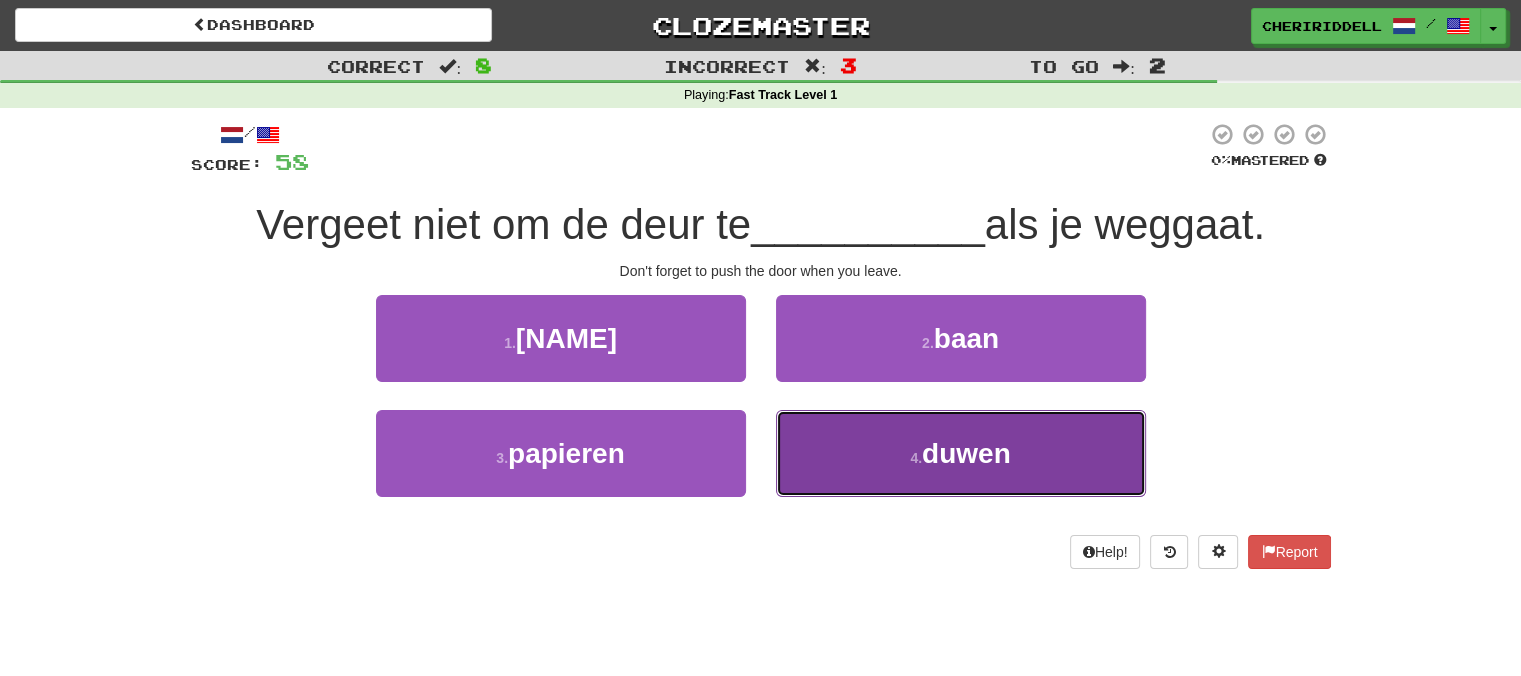 click on "4 .  duwen" at bounding box center [961, 453] 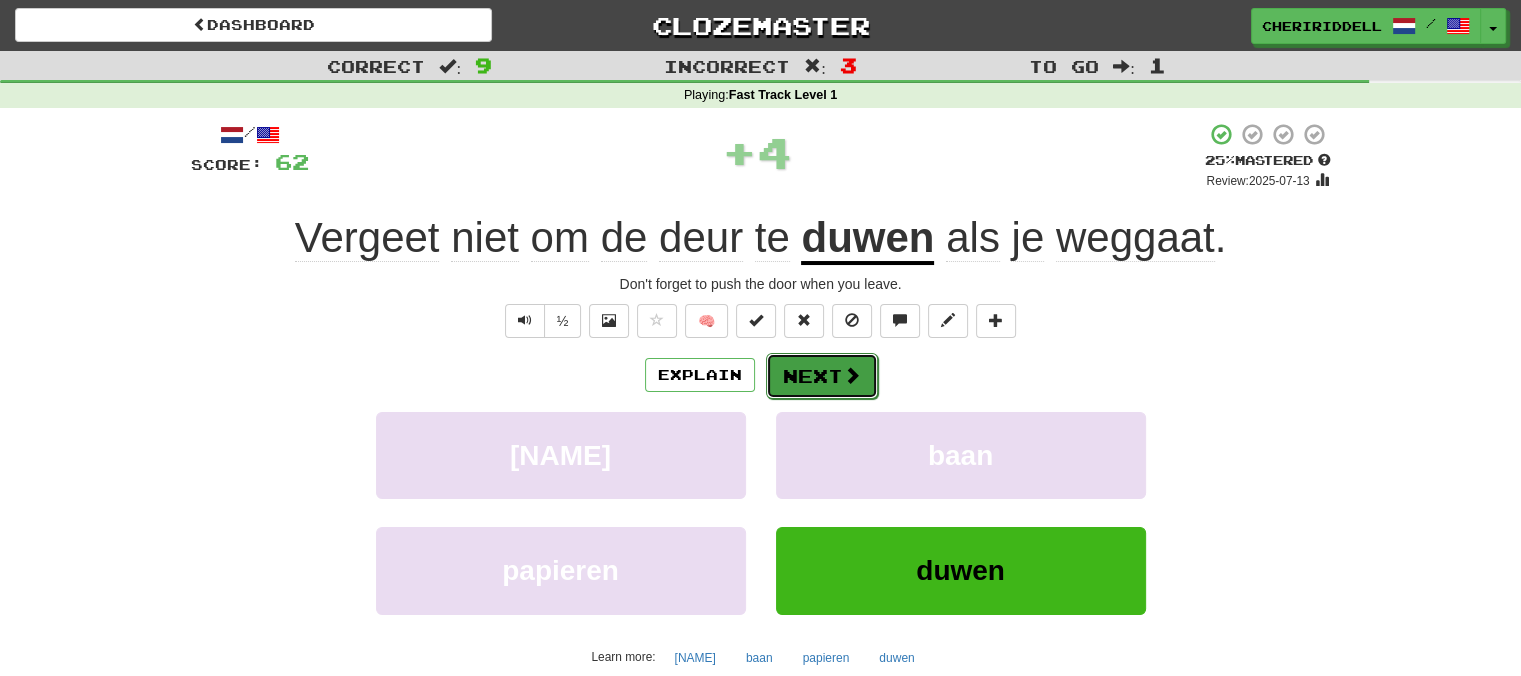 click at bounding box center (852, 375) 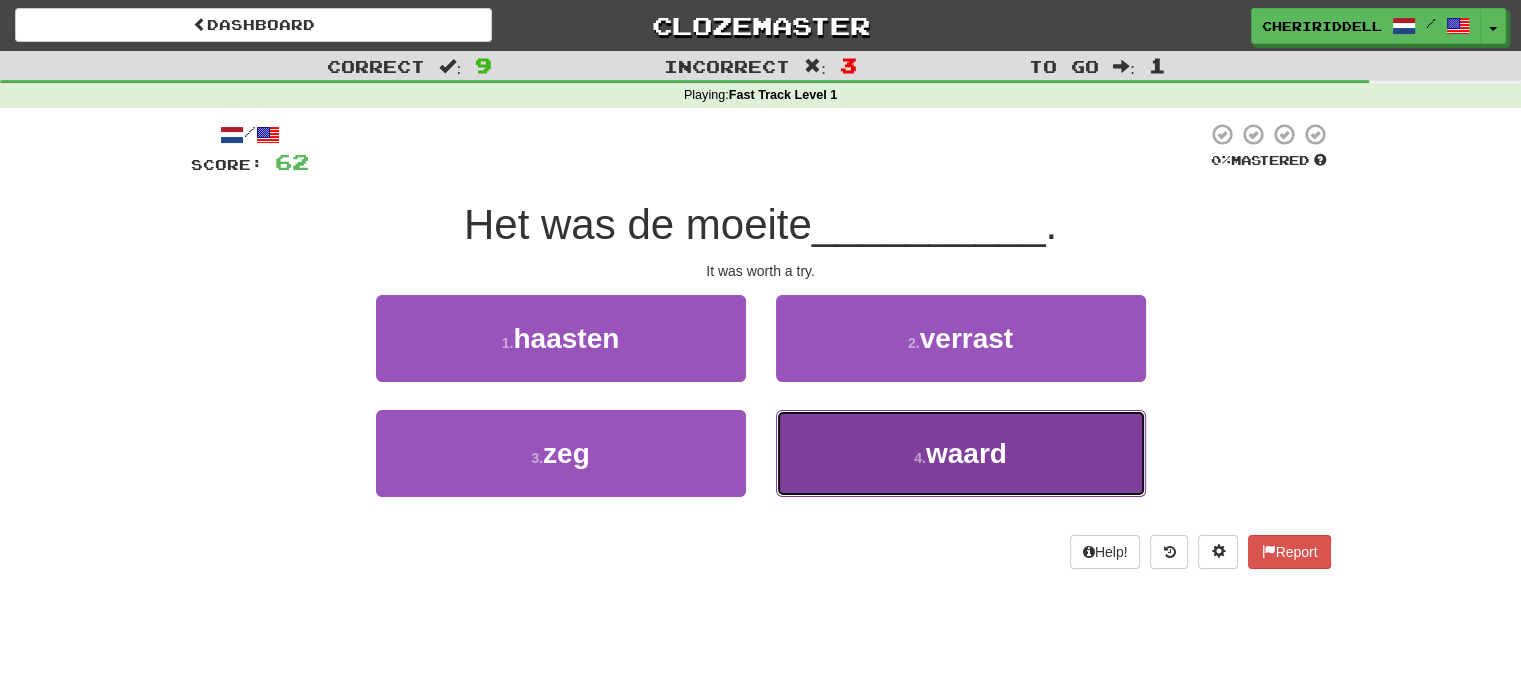 click on "4 .  waard" at bounding box center [961, 453] 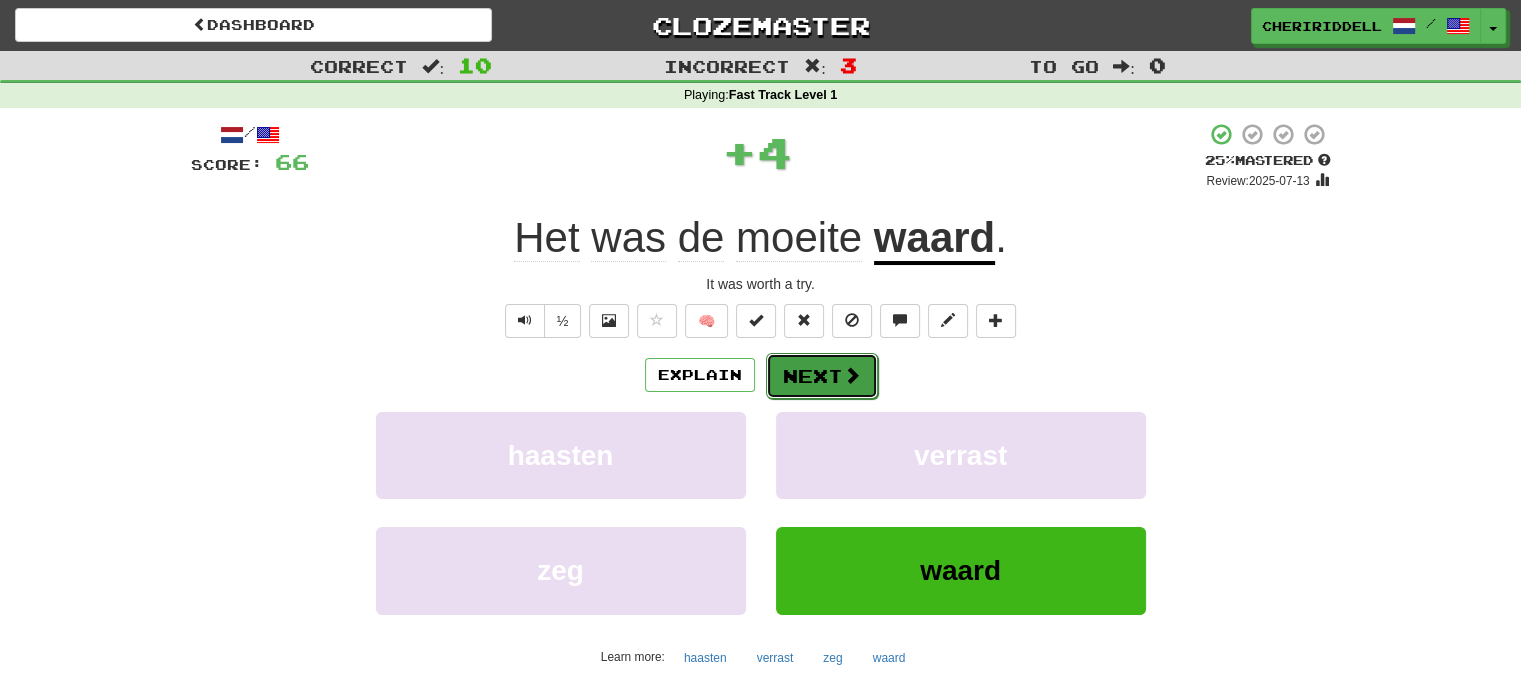 click at bounding box center [852, 375] 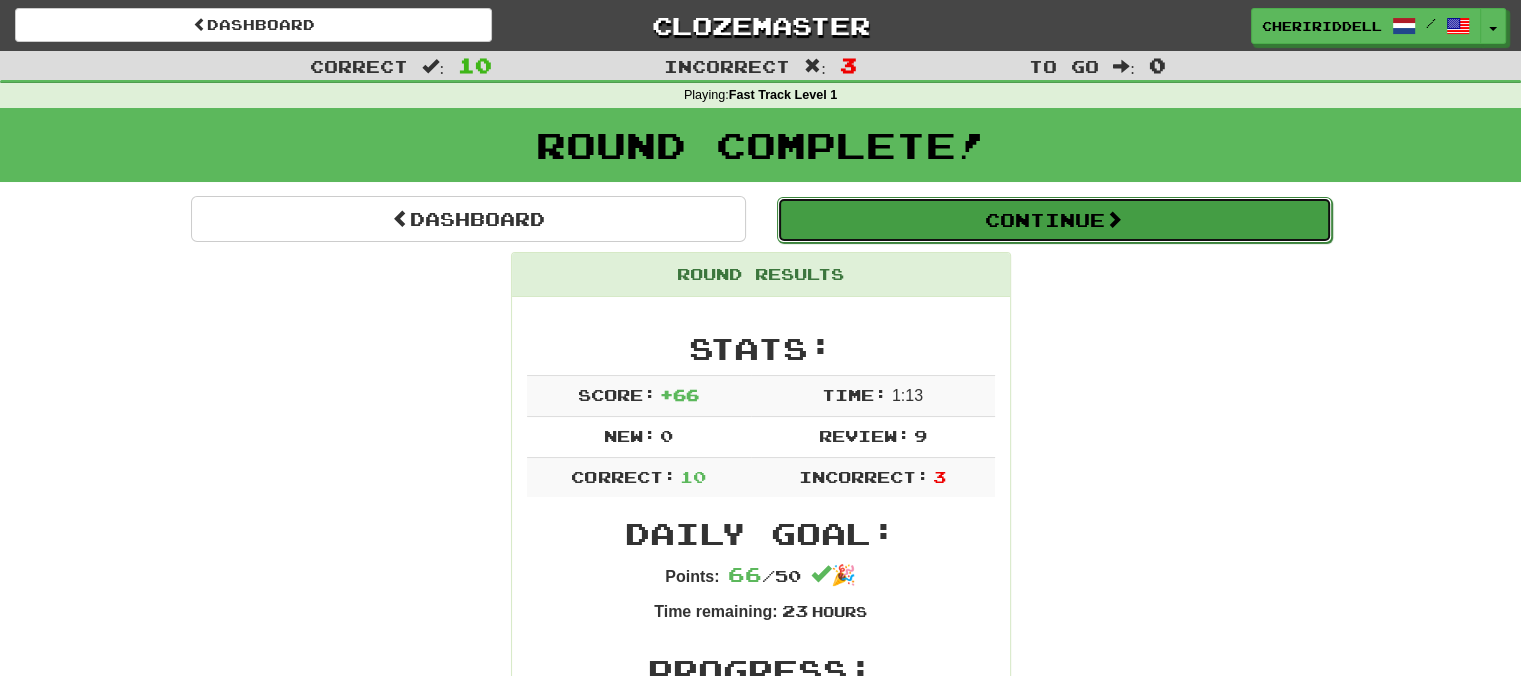 click on "Continue" at bounding box center (1054, 220) 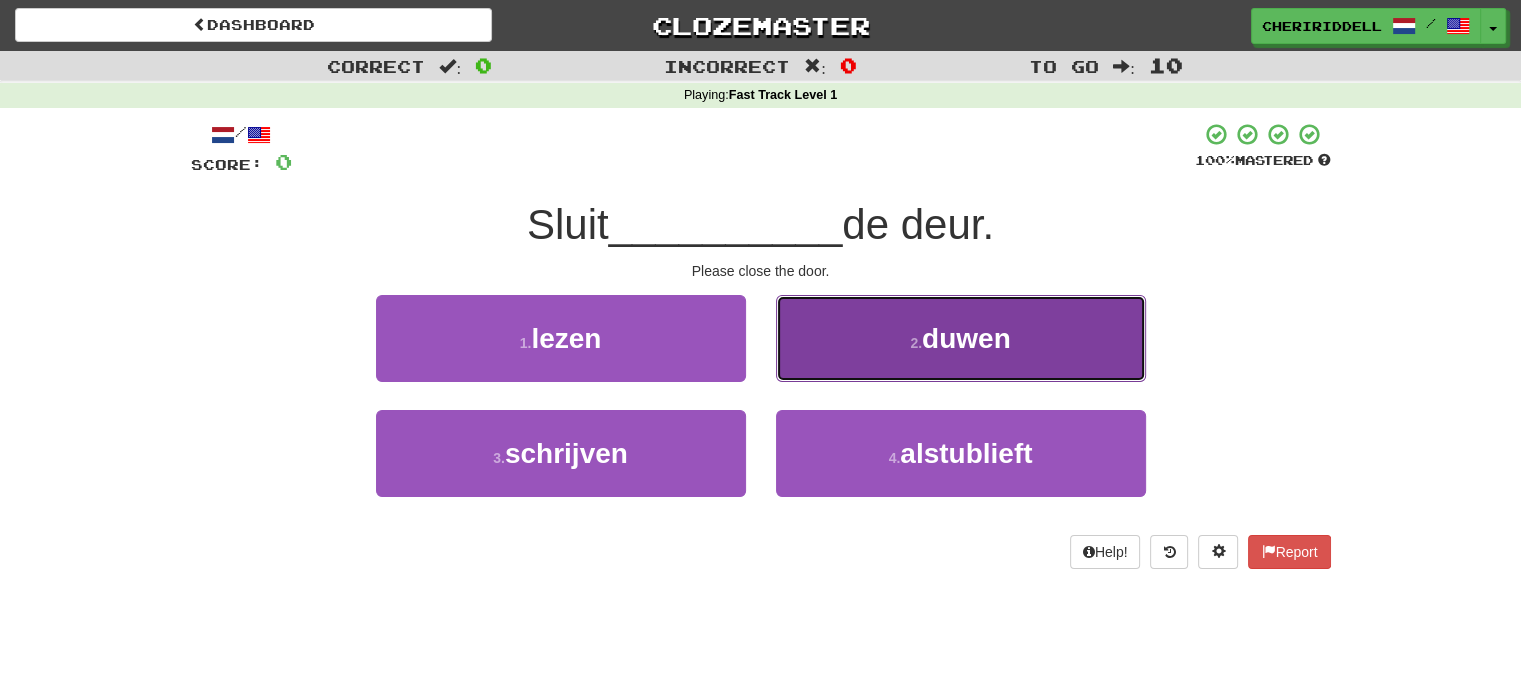 click on "2 .  duwen" at bounding box center (961, 338) 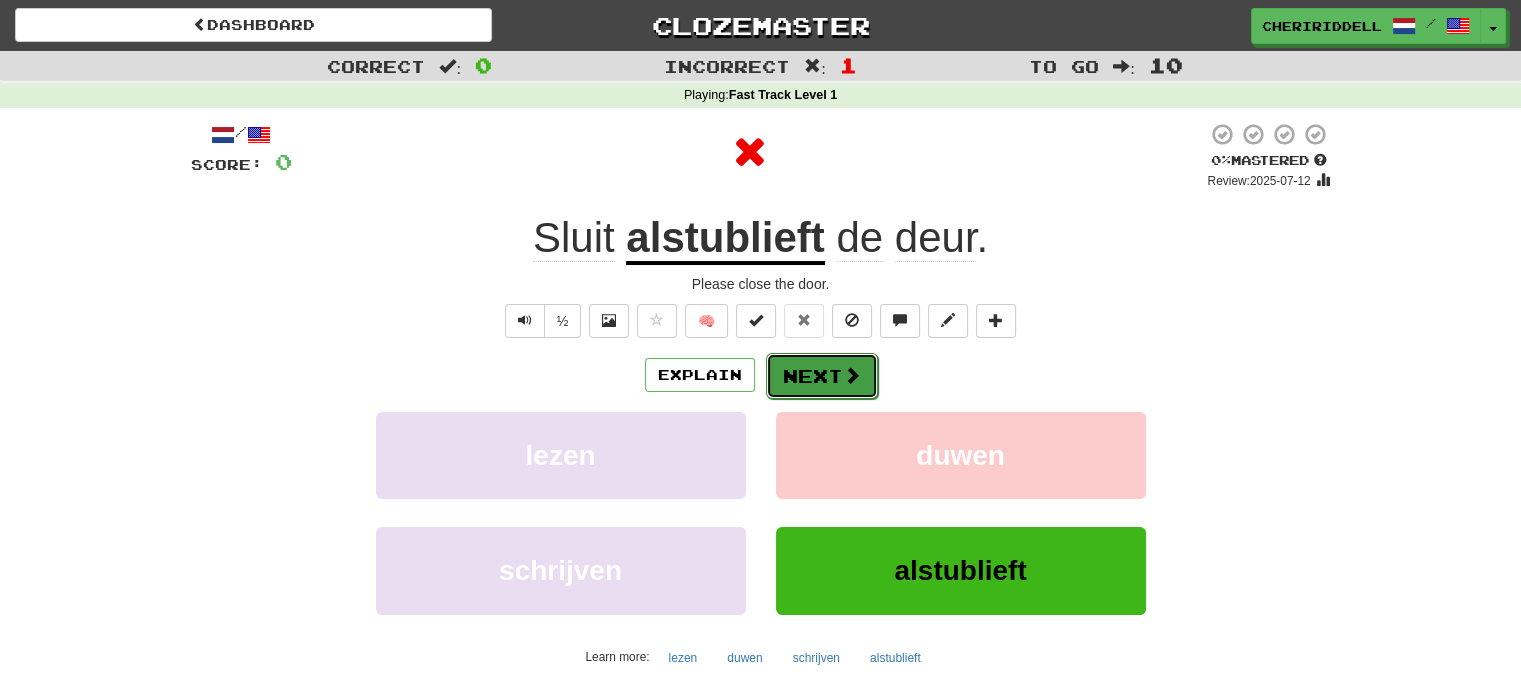 click on "Next" at bounding box center (822, 376) 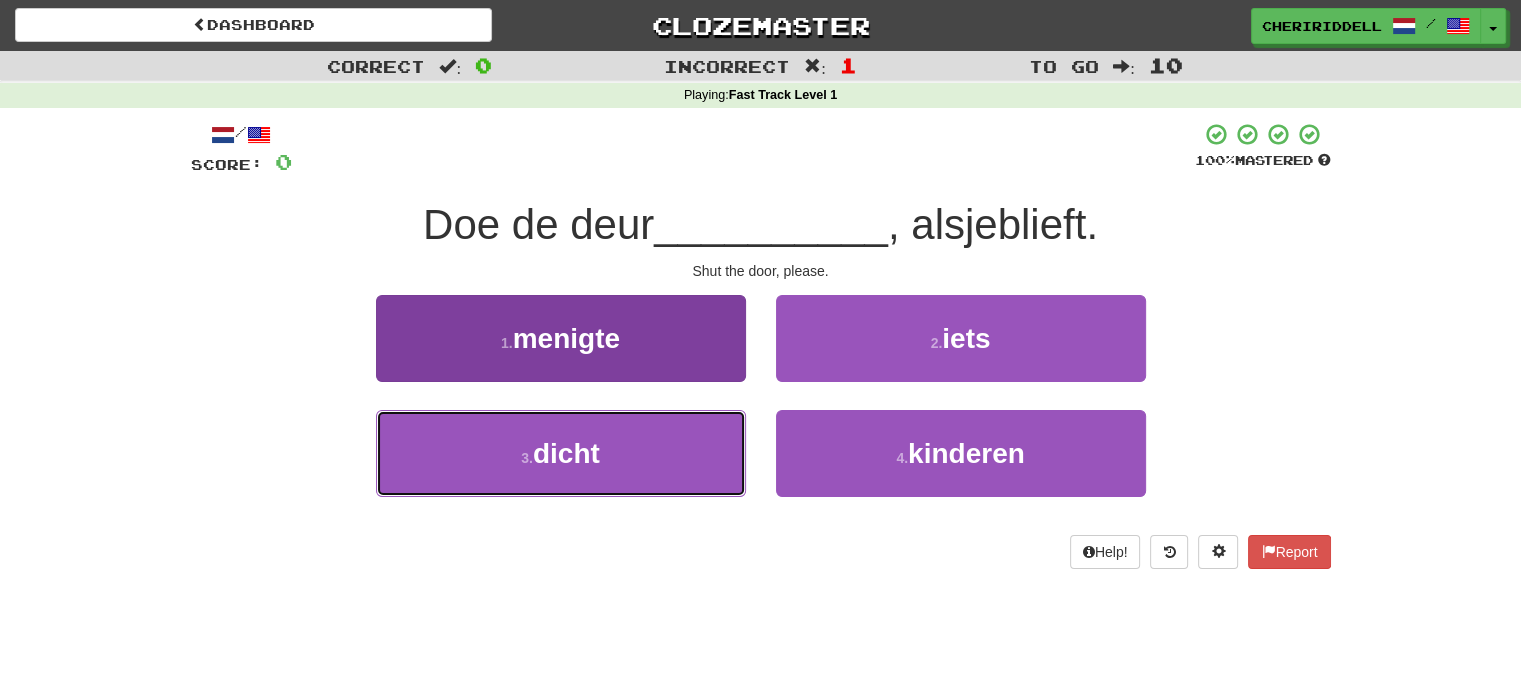 click on "3 .  dicht" at bounding box center (561, 453) 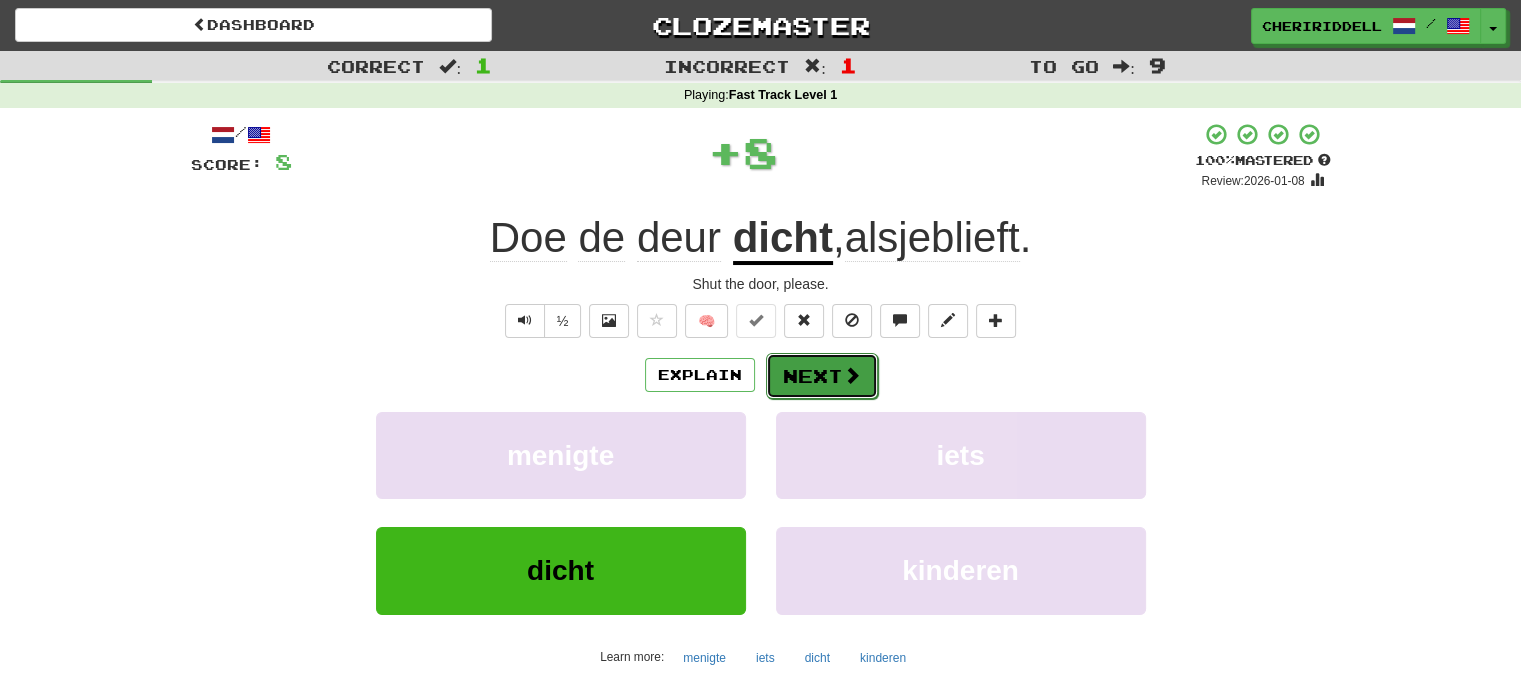 click on "Next" at bounding box center (822, 376) 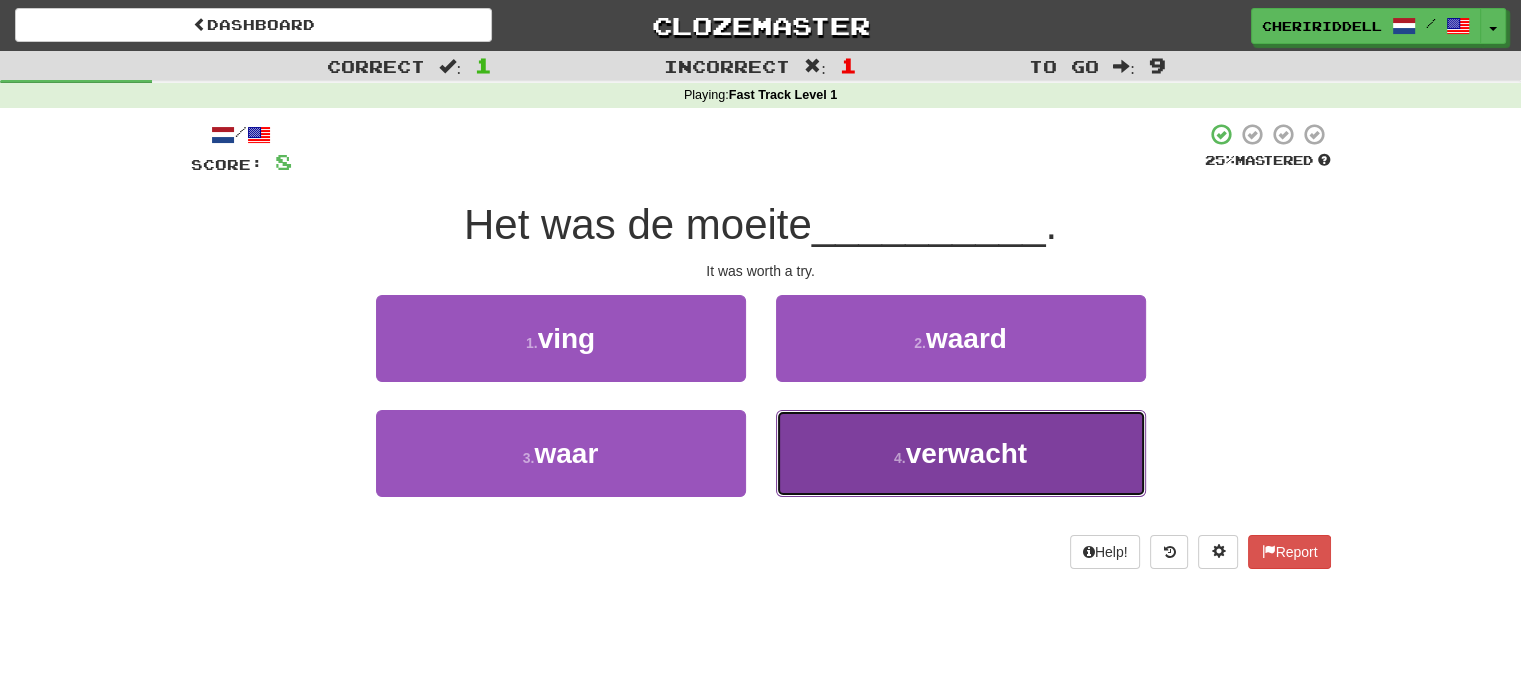 click on "4 .  verwacht" at bounding box center [961, 453] 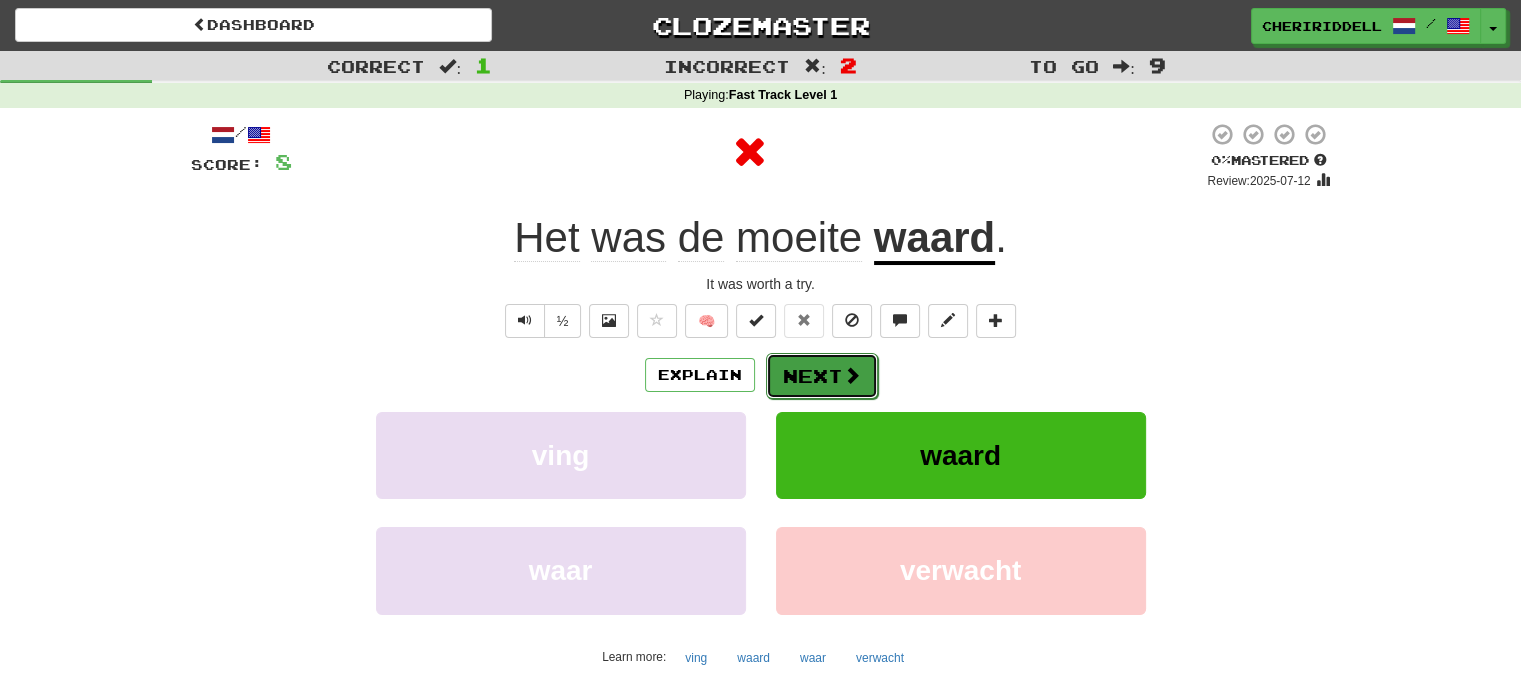 click on "Next" at bounding box center (822, 376) 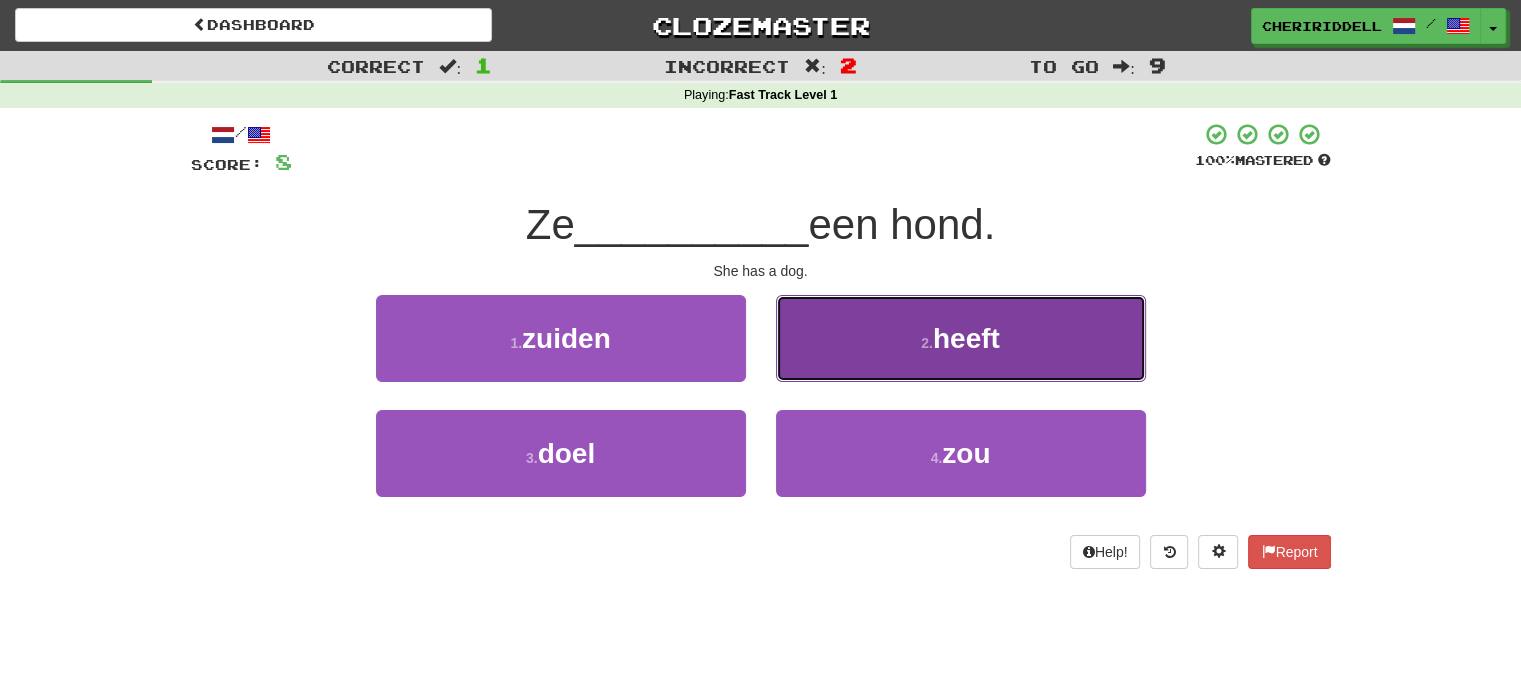 click on "2 .  heeft" at bounding box center [961, 338] 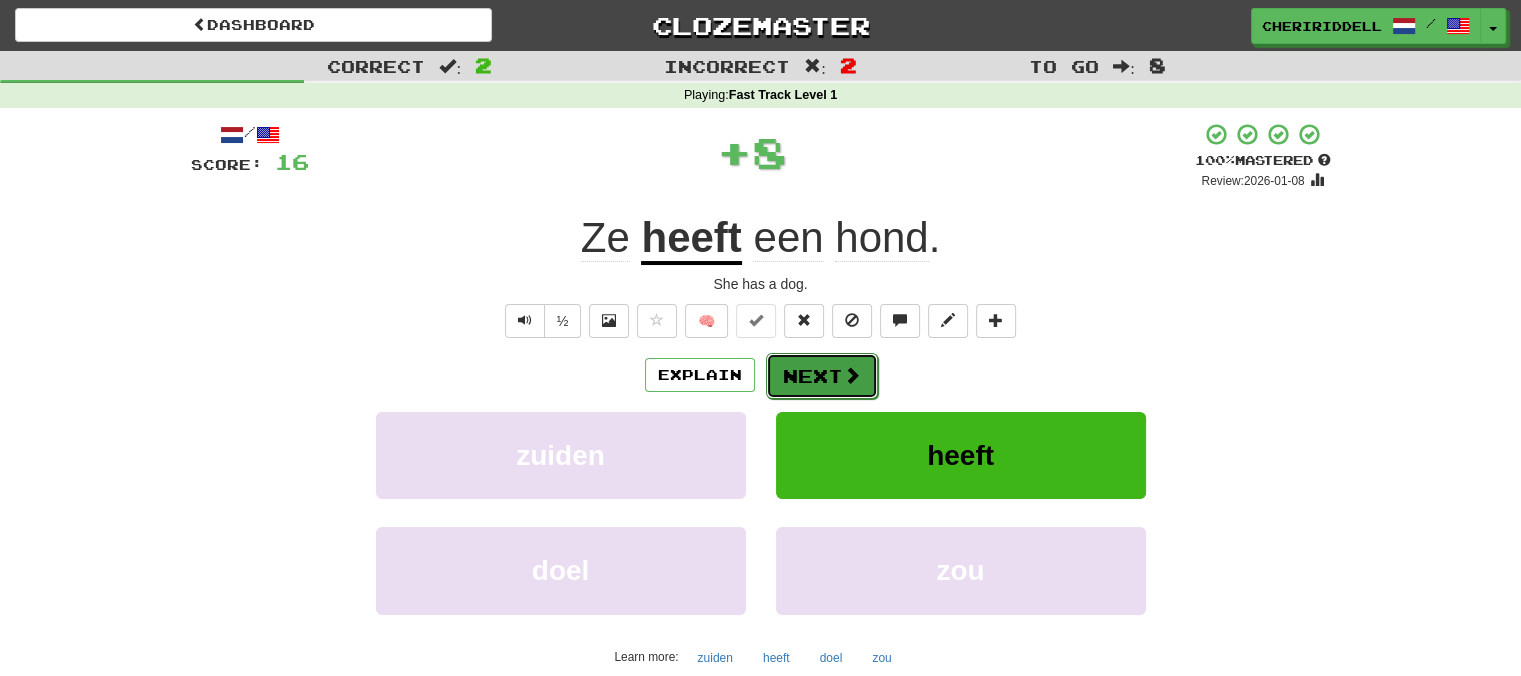 click on "Next" at bounding box center (822, 376) 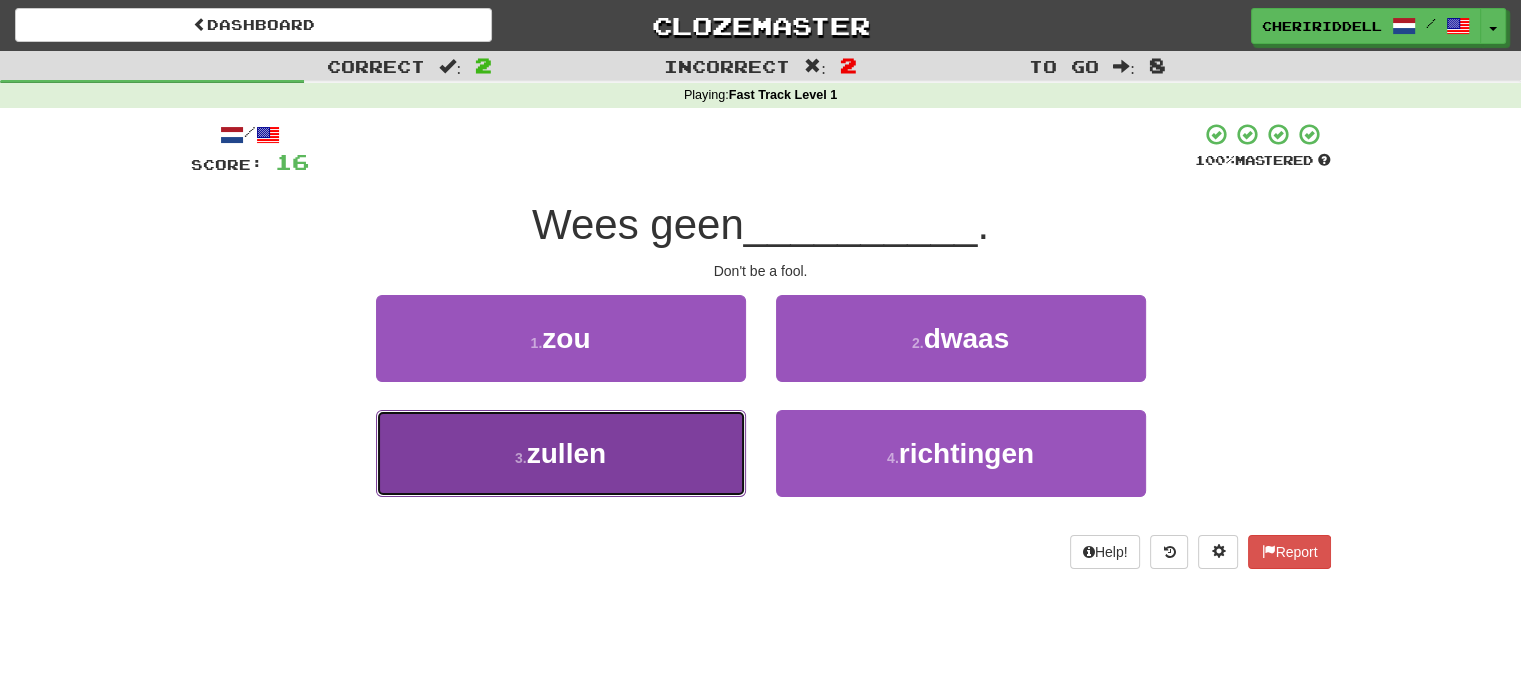 click on "3 .  zullen" at bounding box center [561, 453] 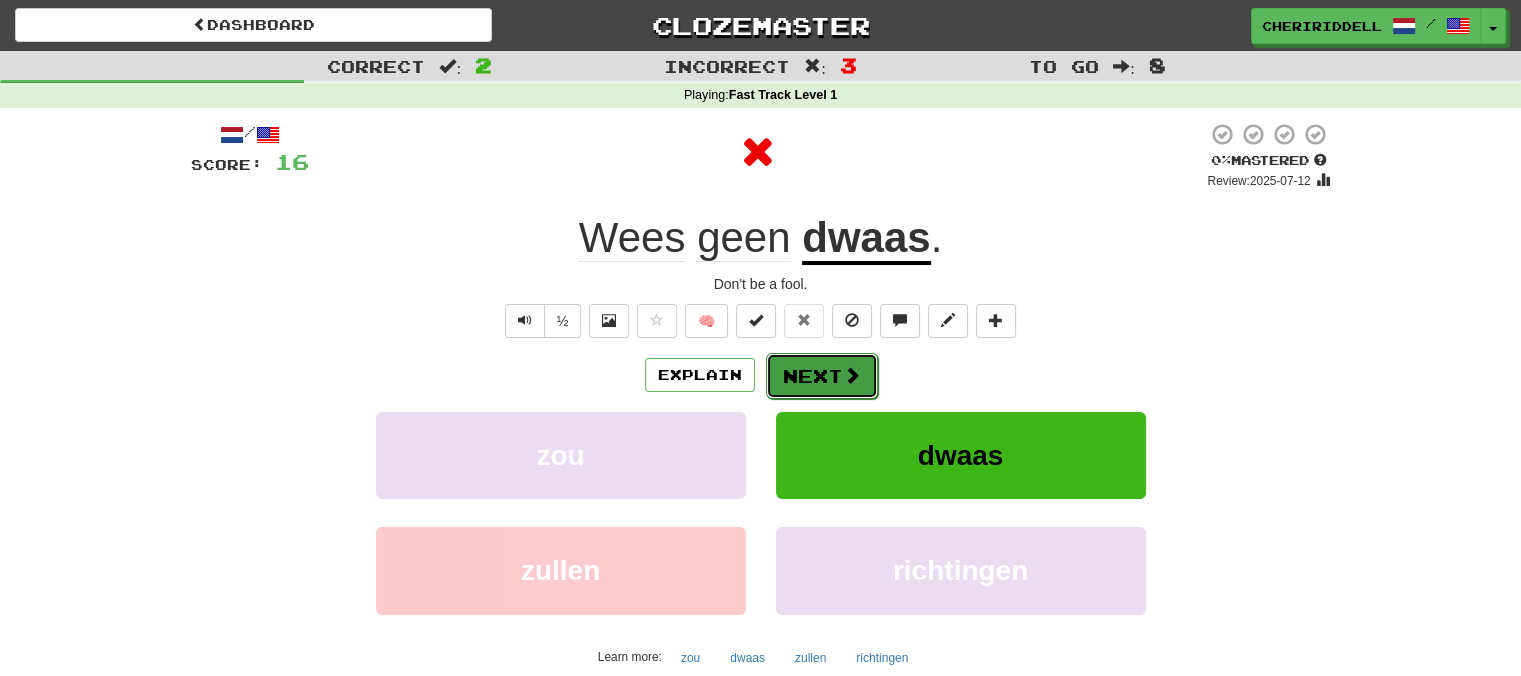 click on "Next" at bounding box center (822, 376) 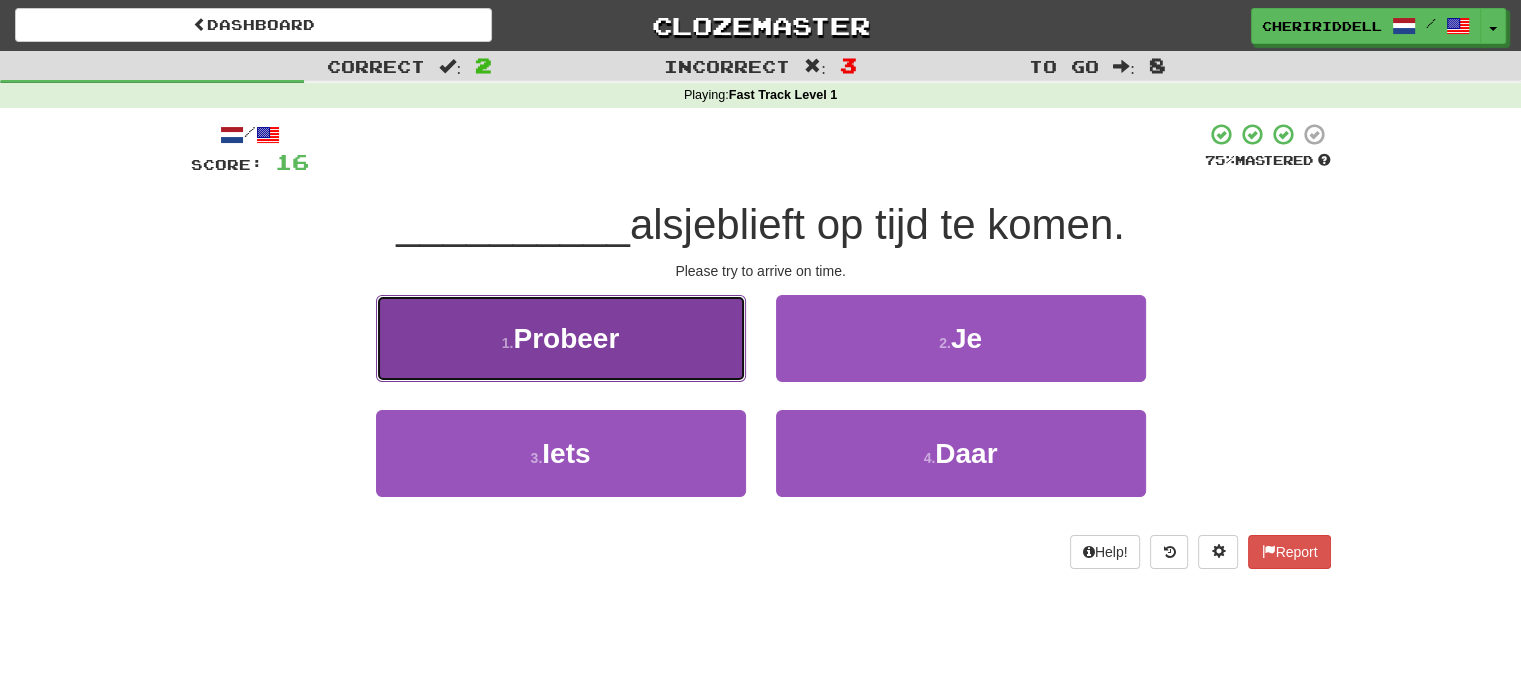 click on "1 .  Probeer" at bounding box center [561, 338] 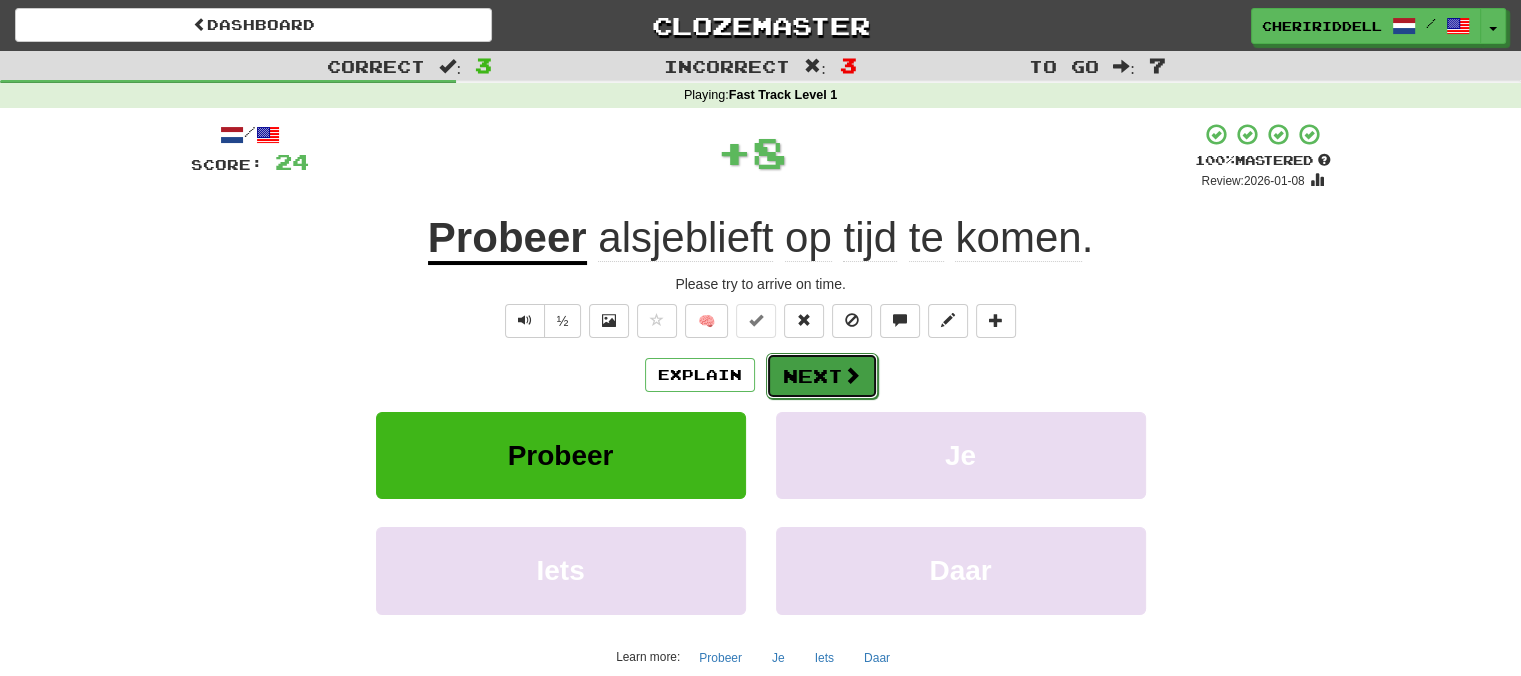 click on "Next" at bounding box center (822, 376) 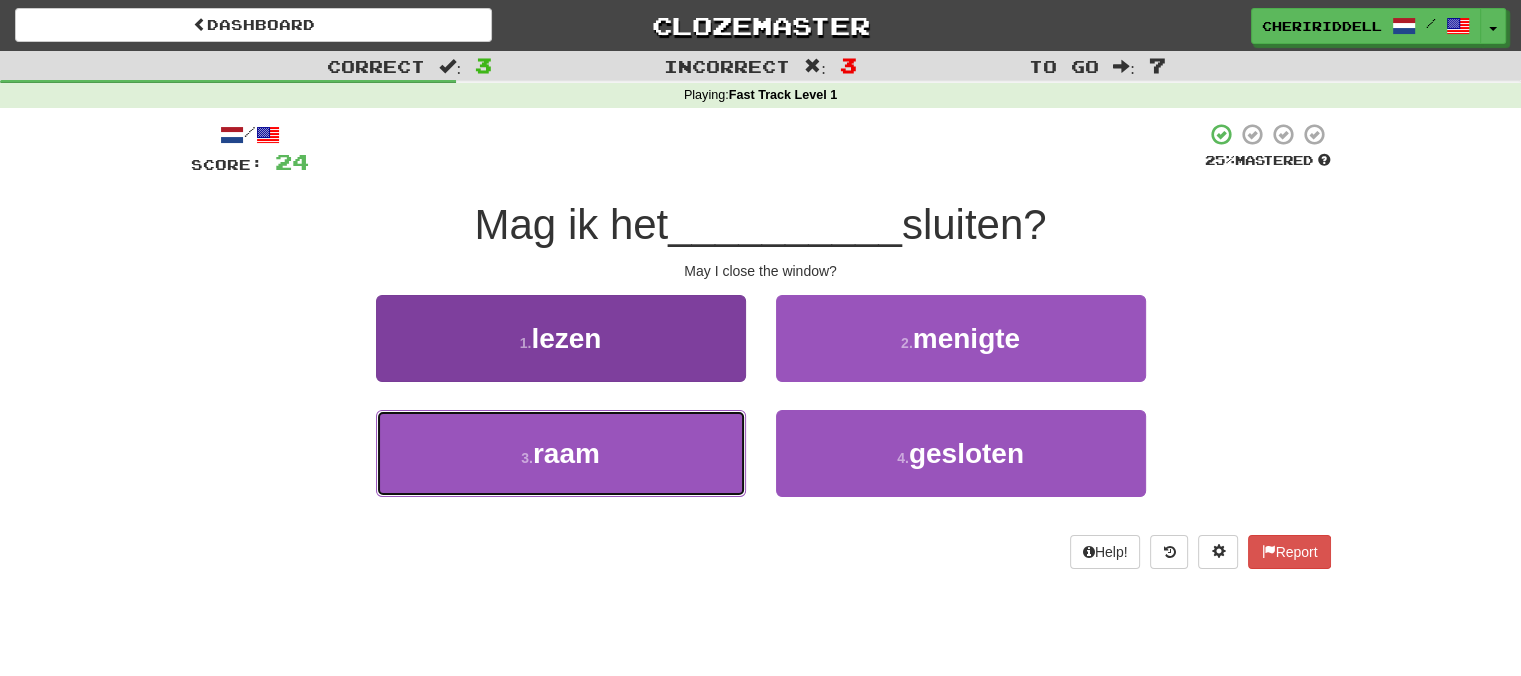 click on "3 .  raam" at bounding box center (561, 453) 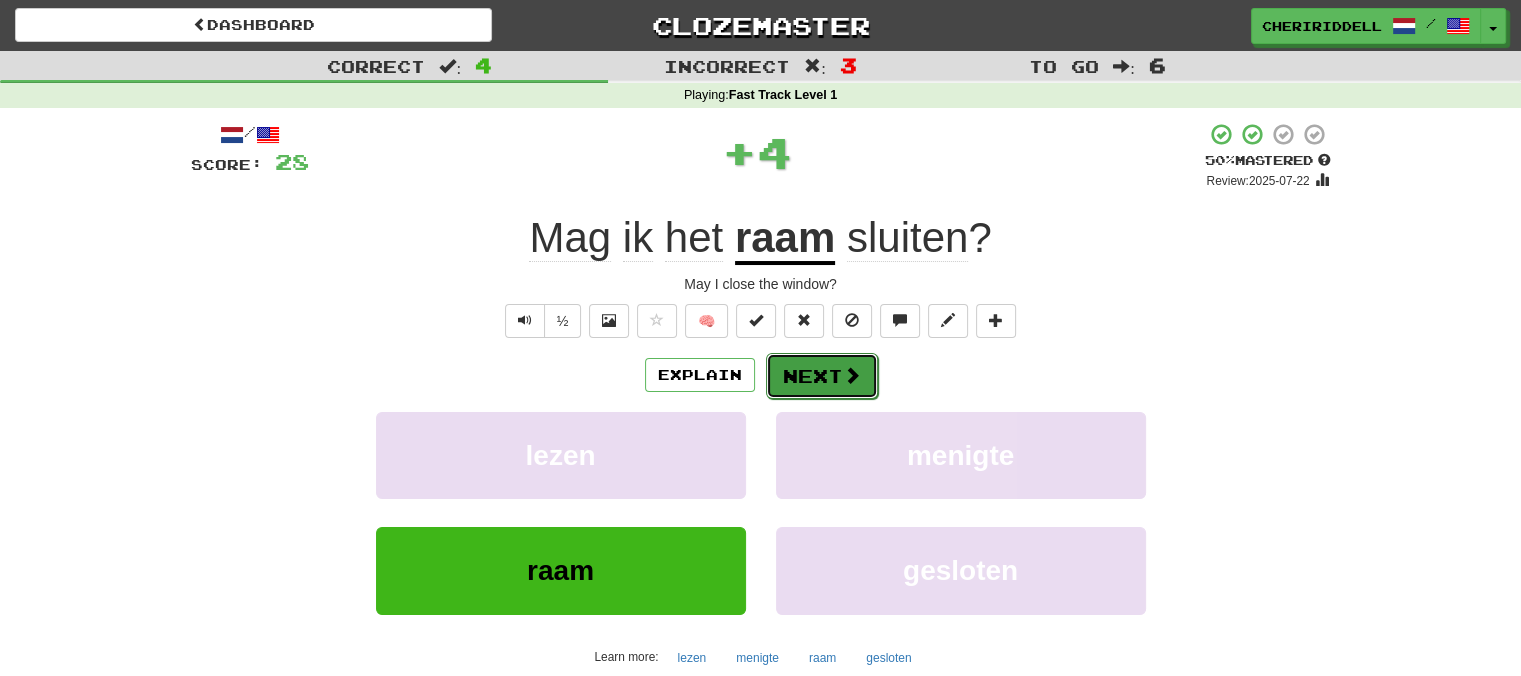 click on "Next" at bounding box center (822, 376) 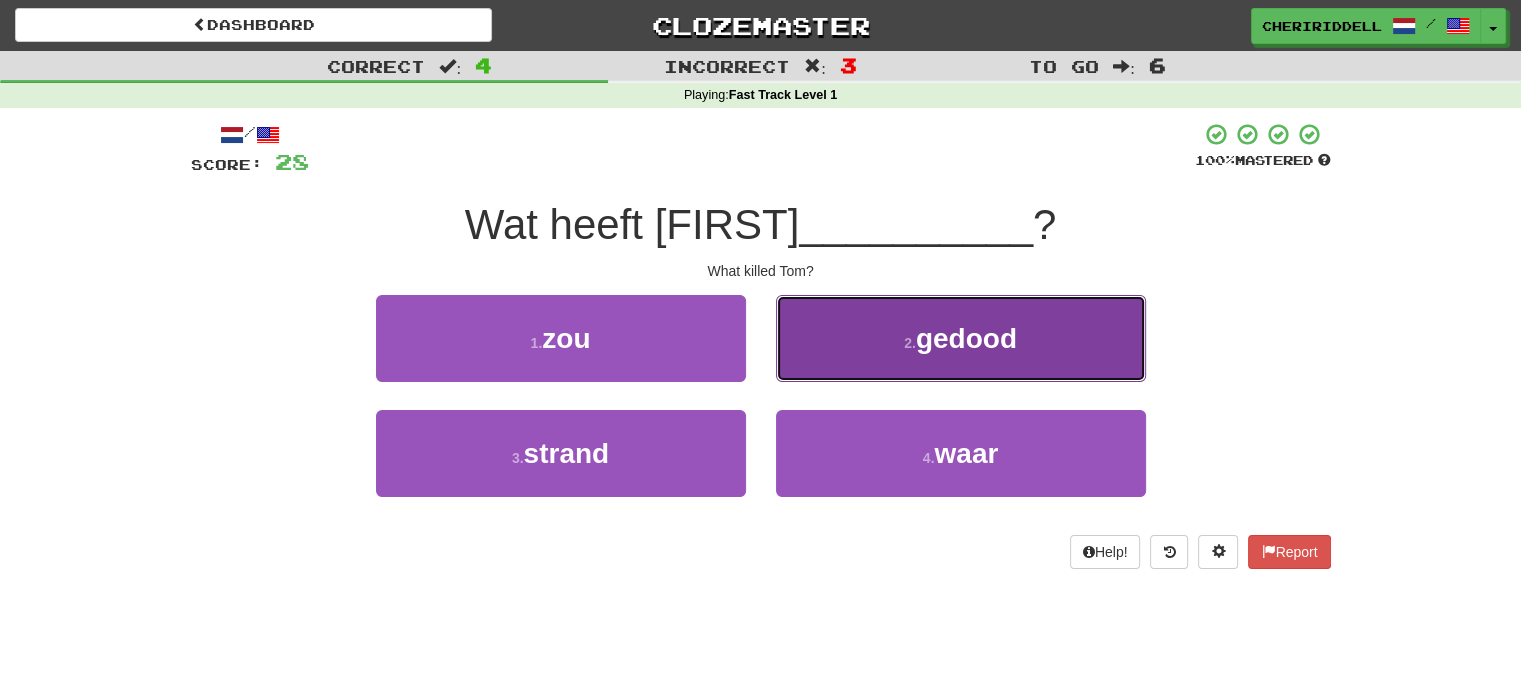 click on "2 .  gedood" at bounding box center (961, 338) 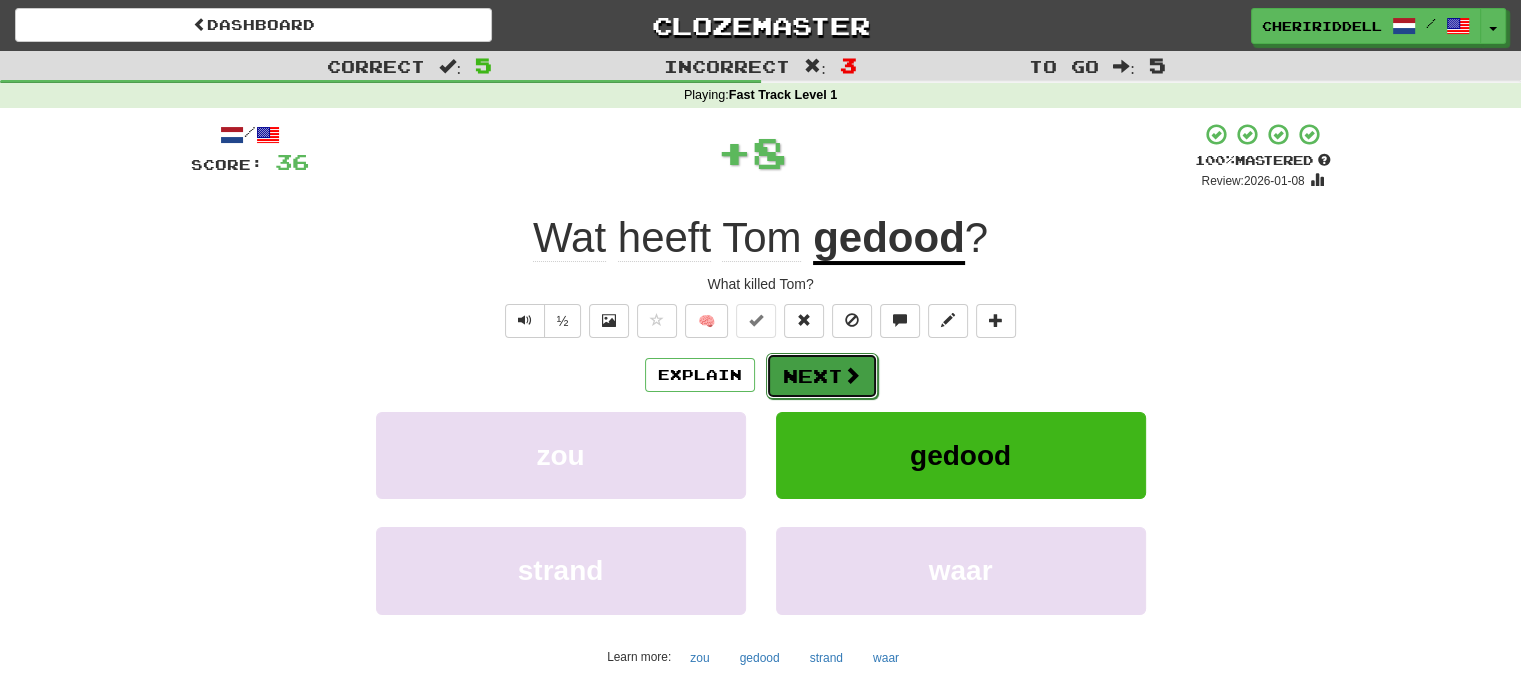 click at bounding box center [852, 375] 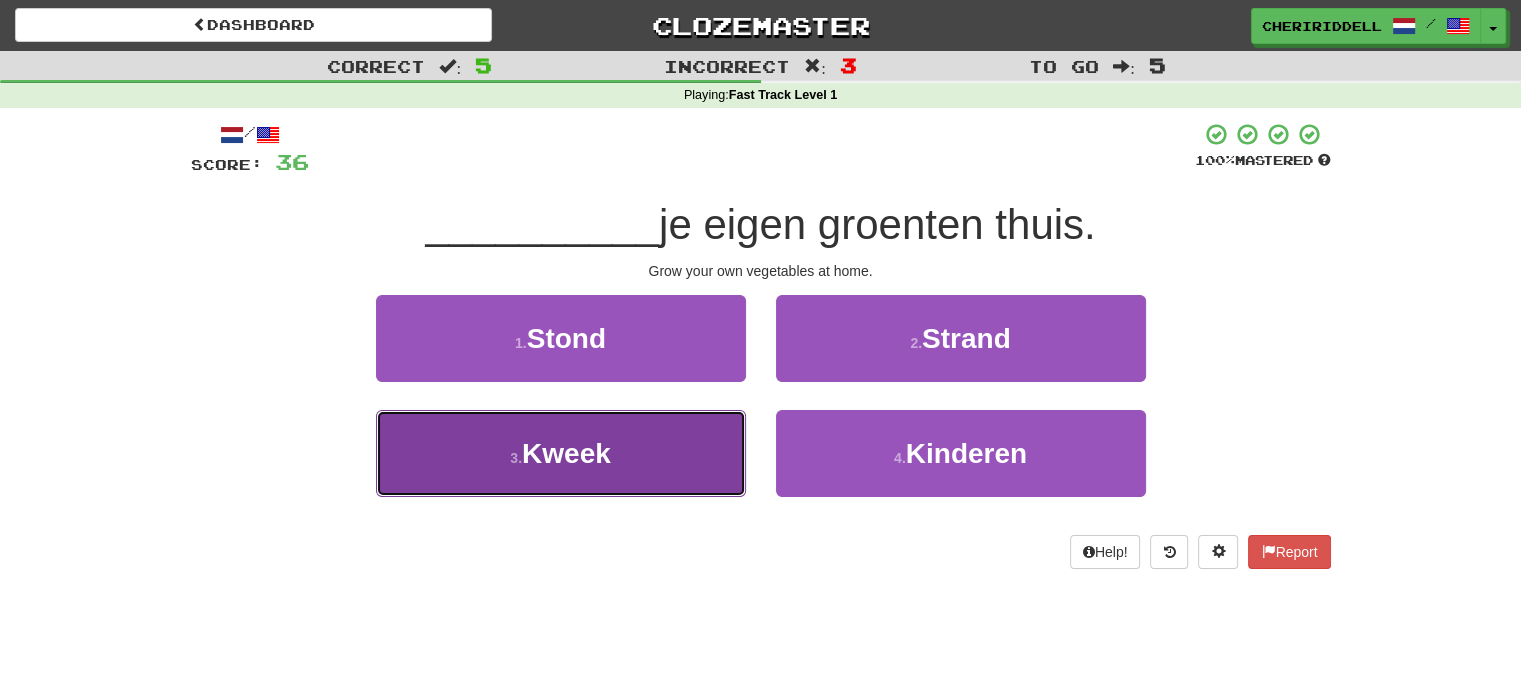 click on "3 .  Kweek" at bounding box center (561, 453) 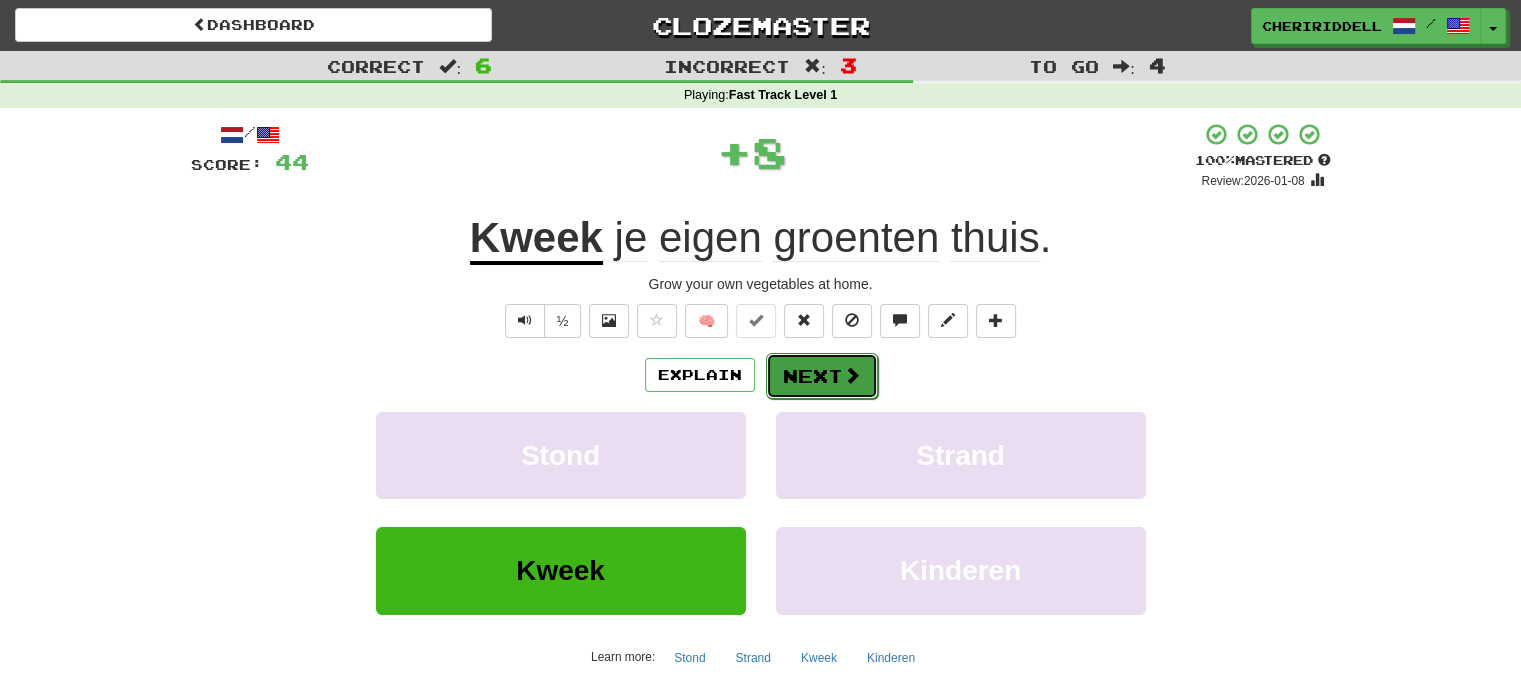 click on "Next" at bounding box center [822, 376] 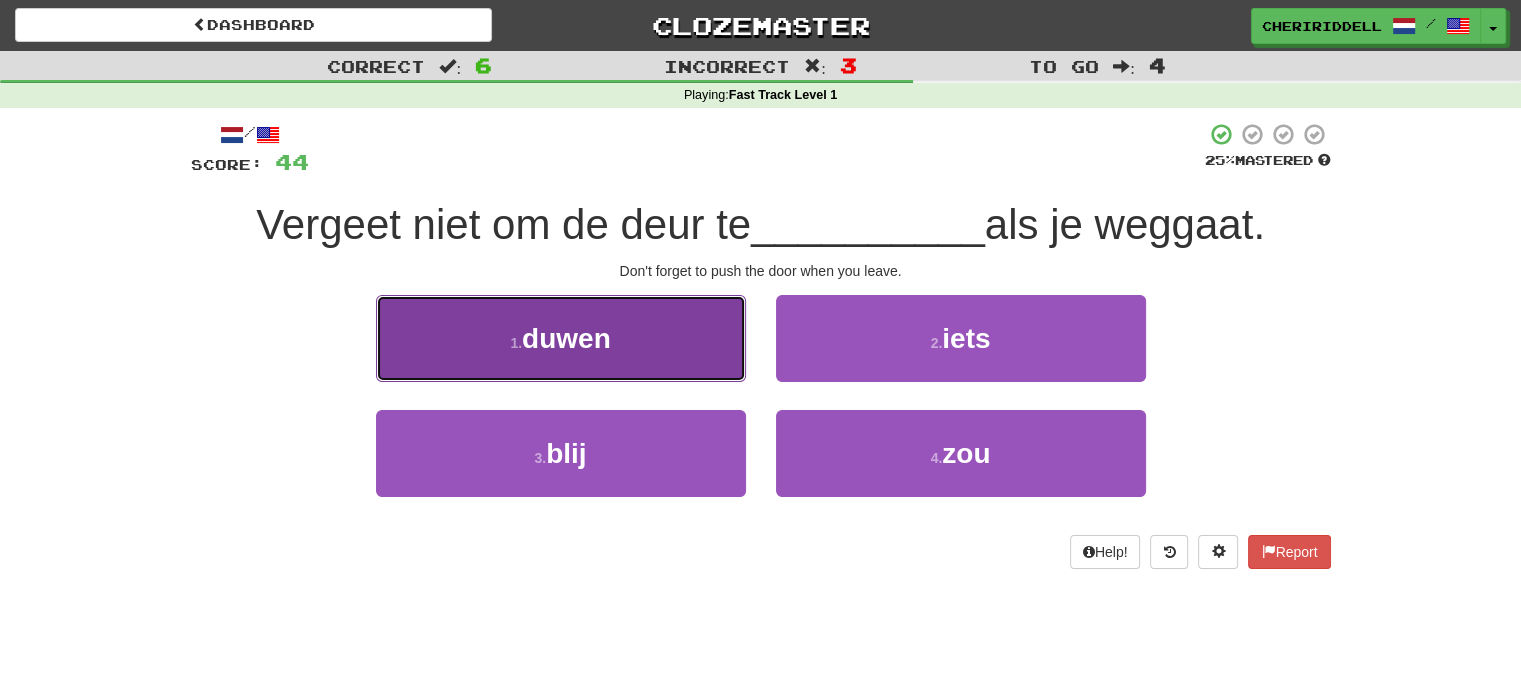 click on "1 .  duwen" at bounding box center (561, 338) 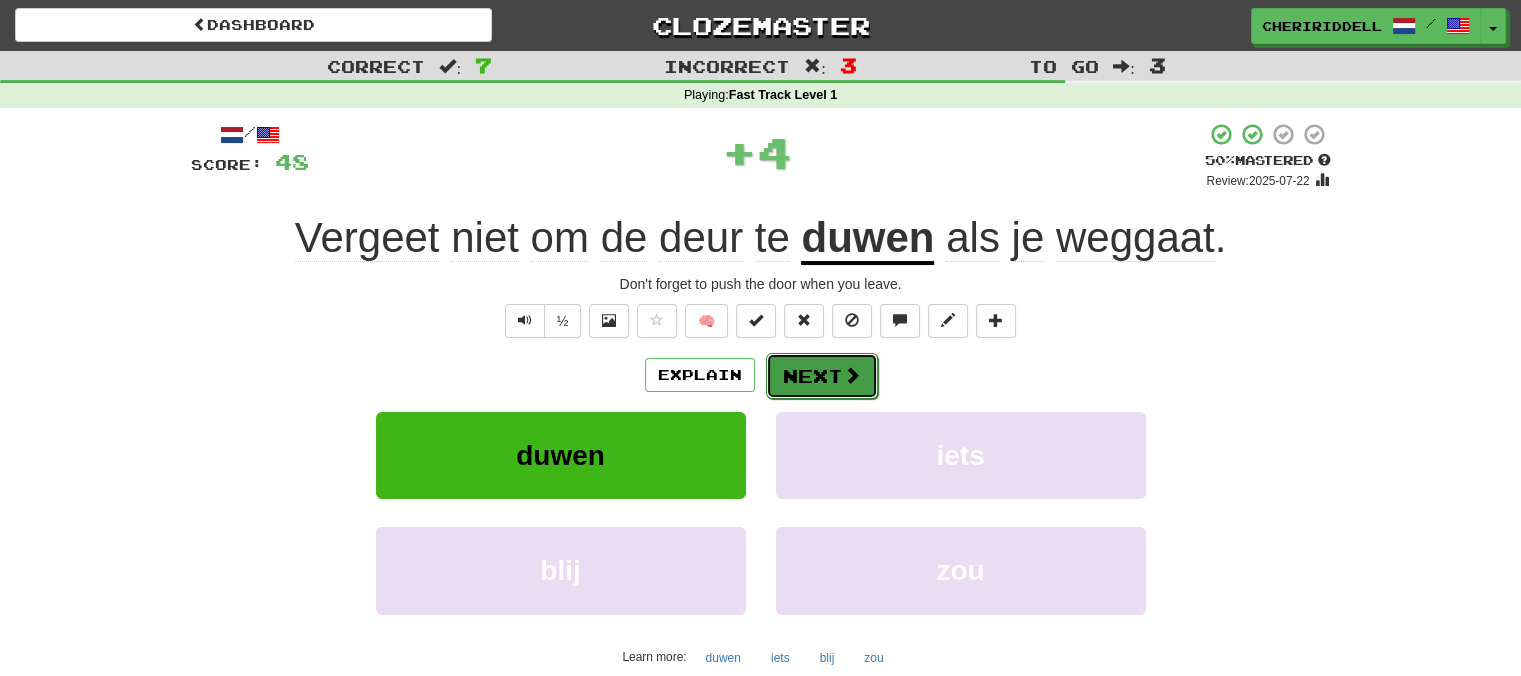 click on "Next" at bounding box center [822, 376] 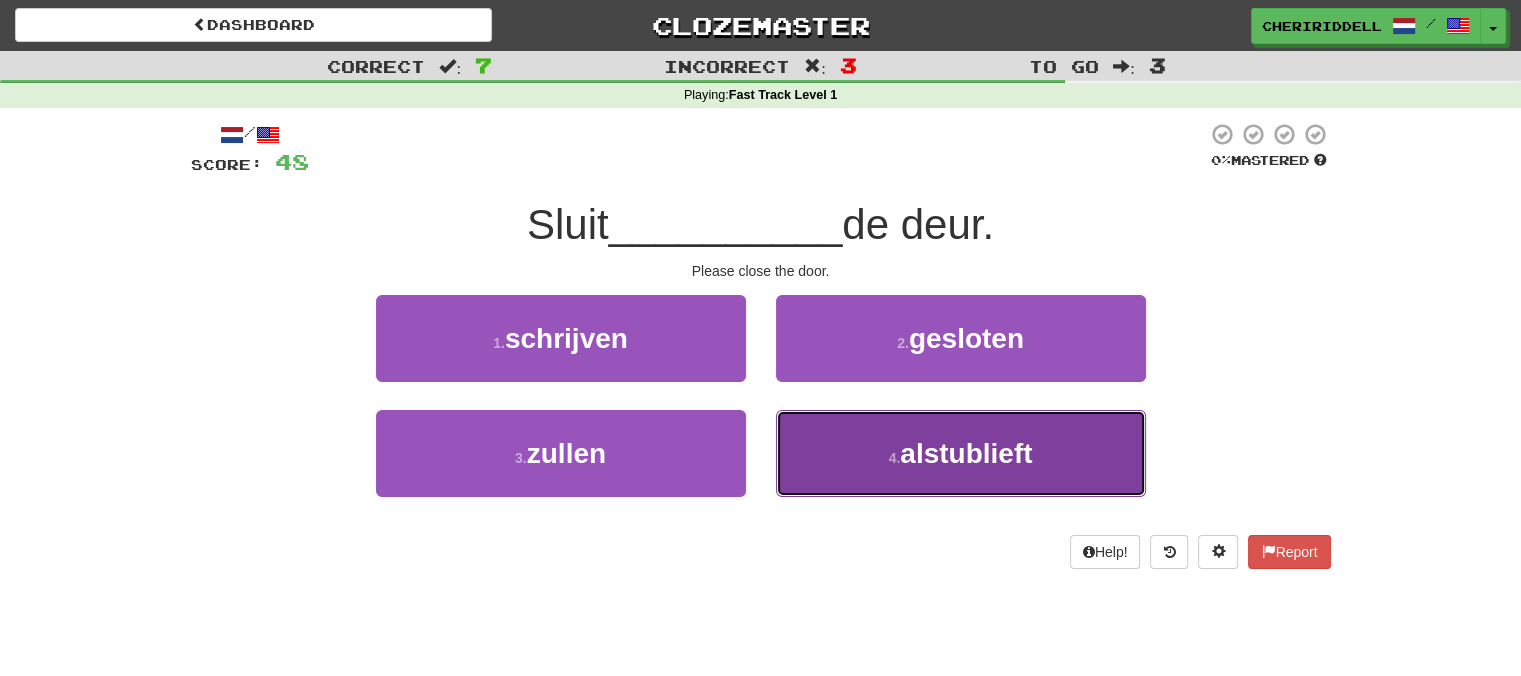 click on "4 .  alstublieft" at bounding box center (961, 453) 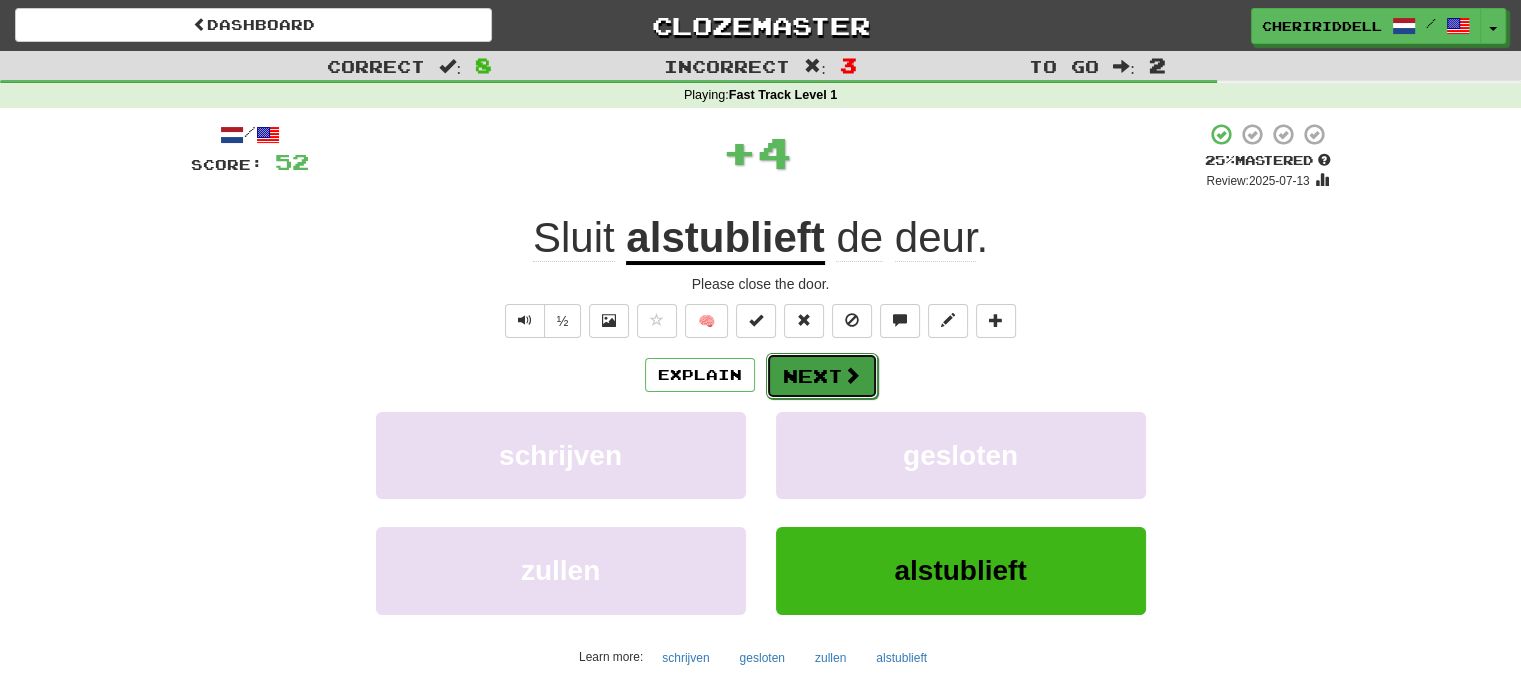 click on "Next" at bounding box center [822, 376] 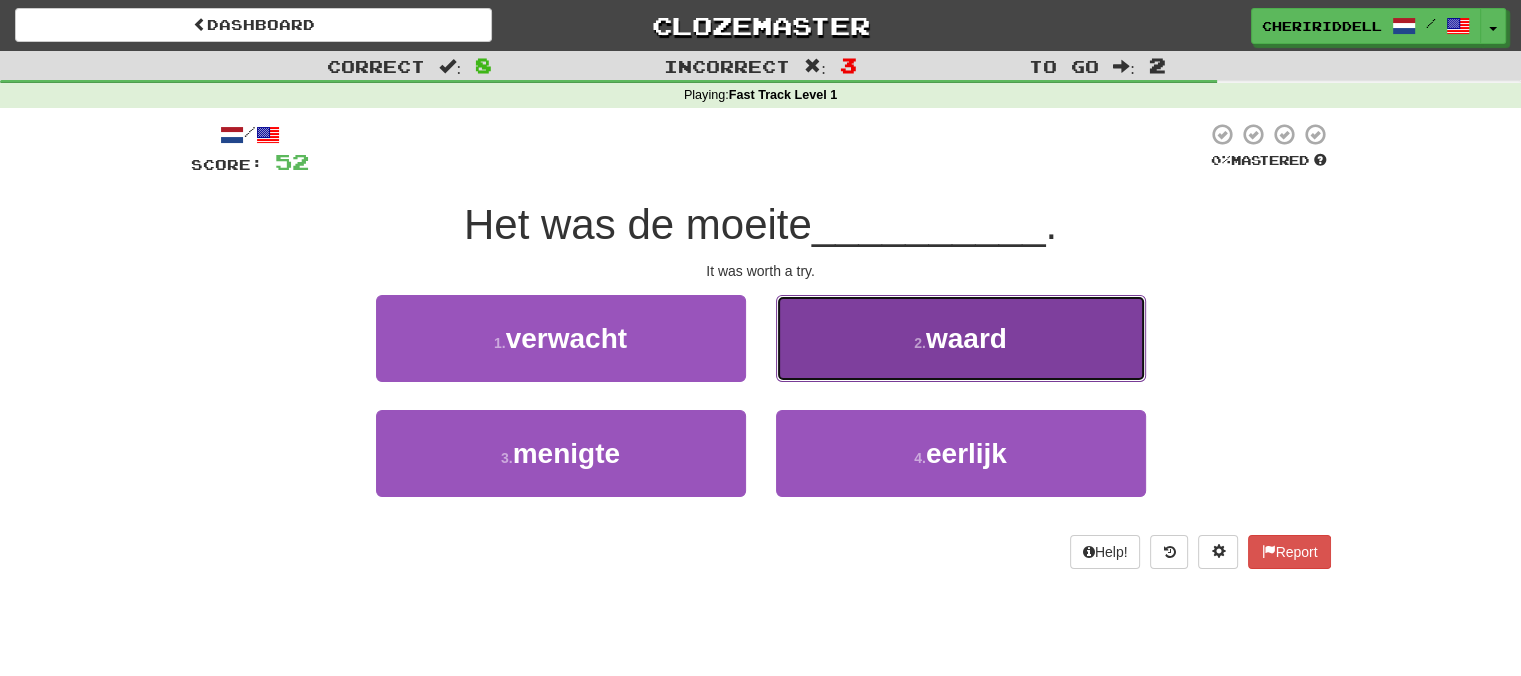 click on "2 .  waard" at bounding box center (961, 338) 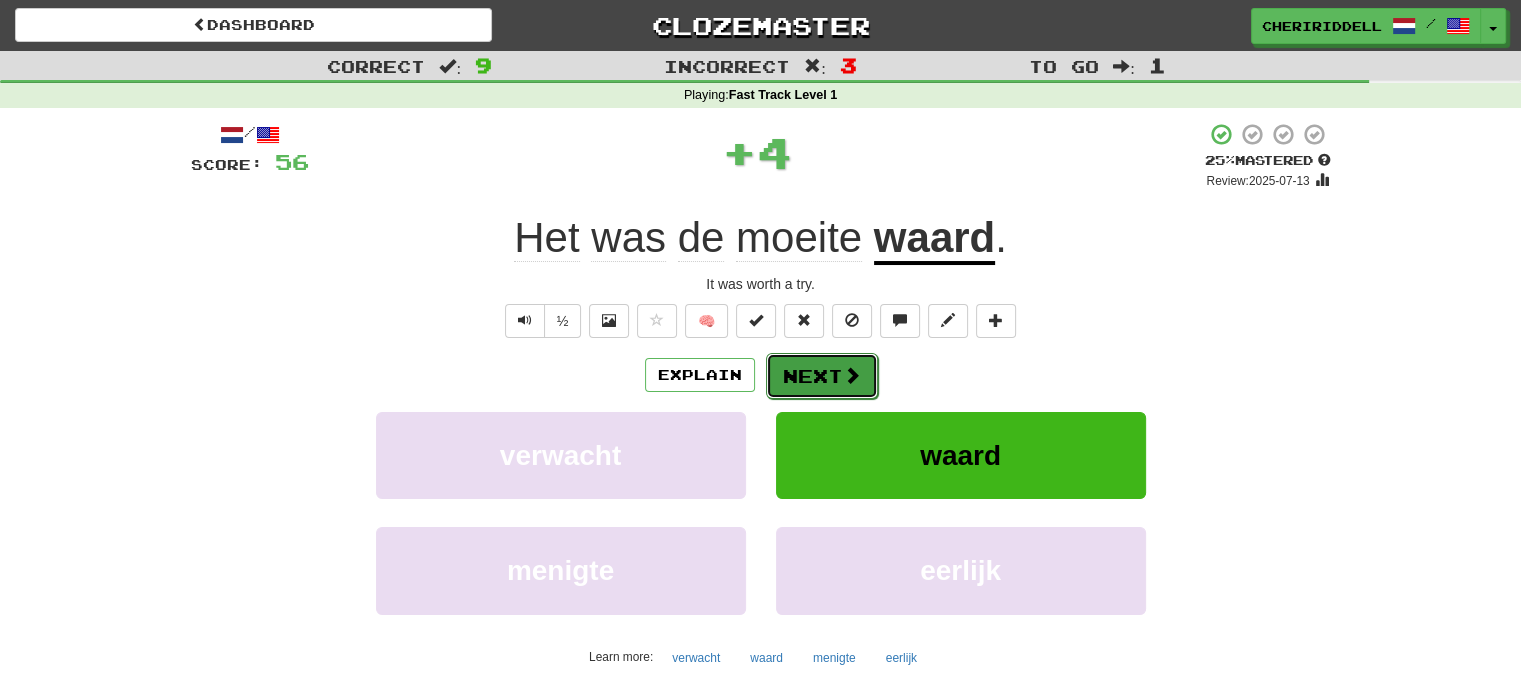 click on "Next" at bounding box center [822, 376] 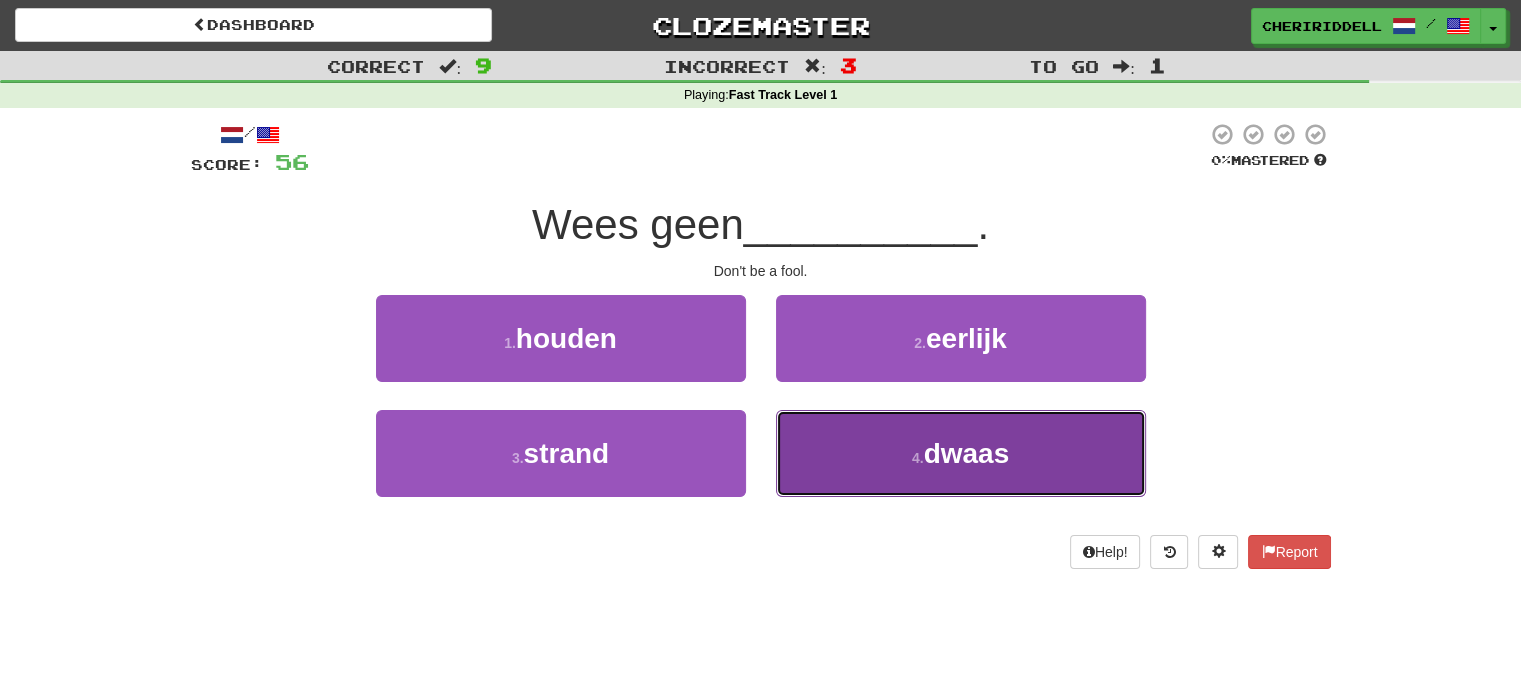 click on "4 .  dwaas" at bounding box center [961, 453] 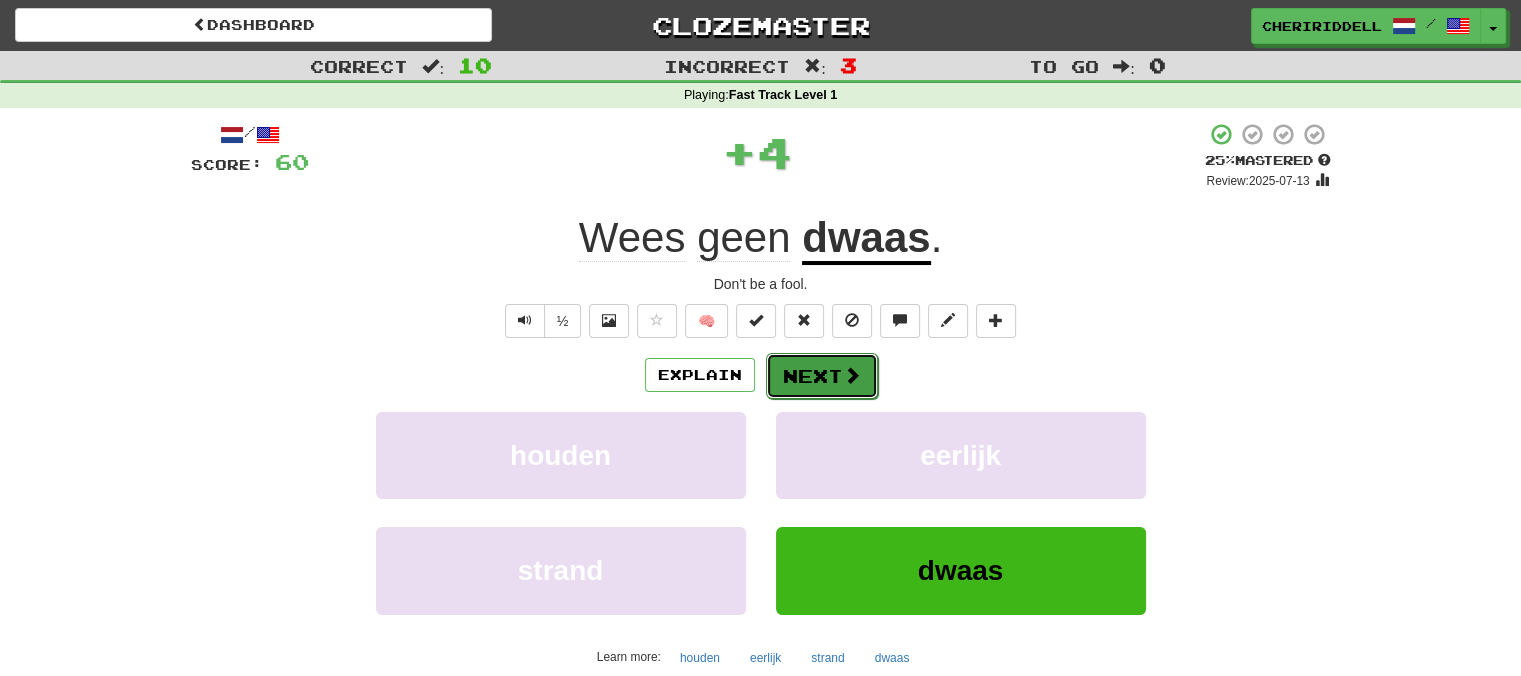 click at bounding box center (852, 375) 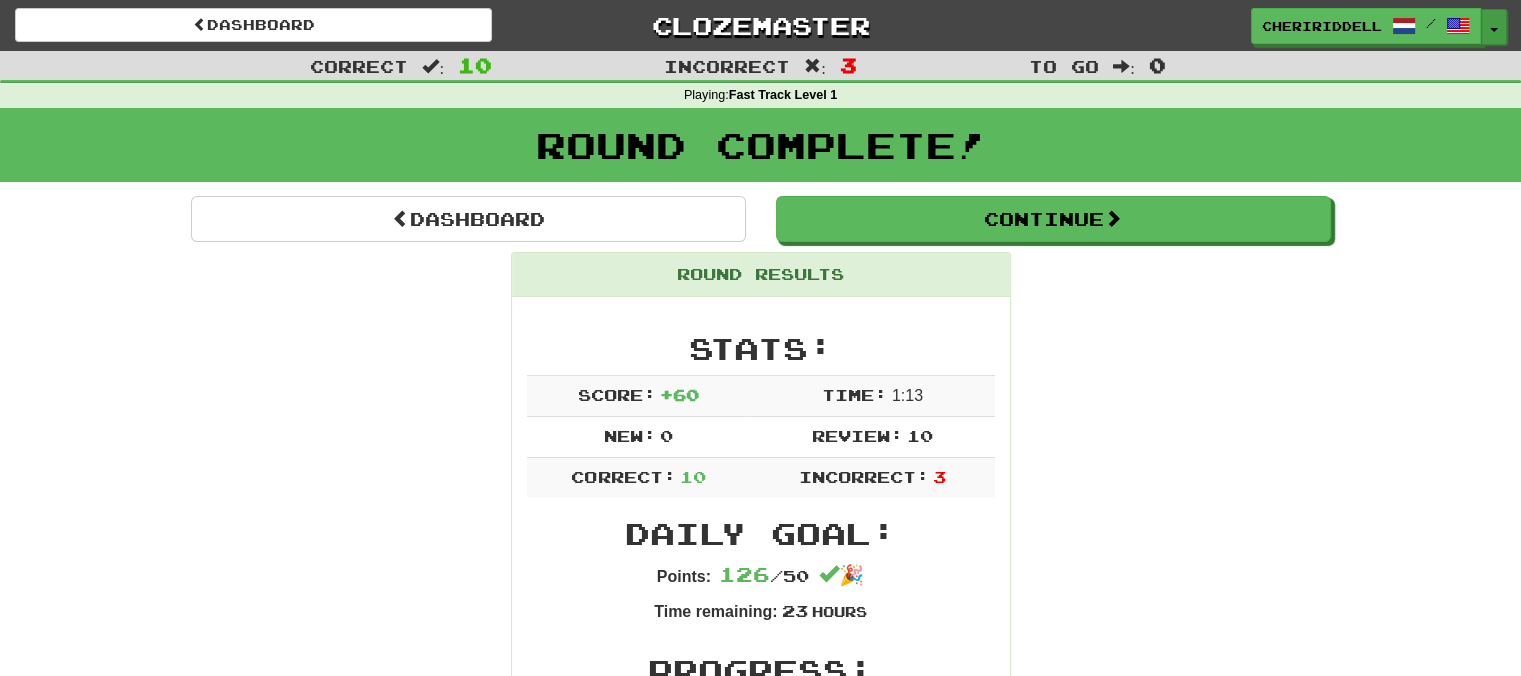 click on "Toggle Dropdown" at bounding box center (1494, 27) 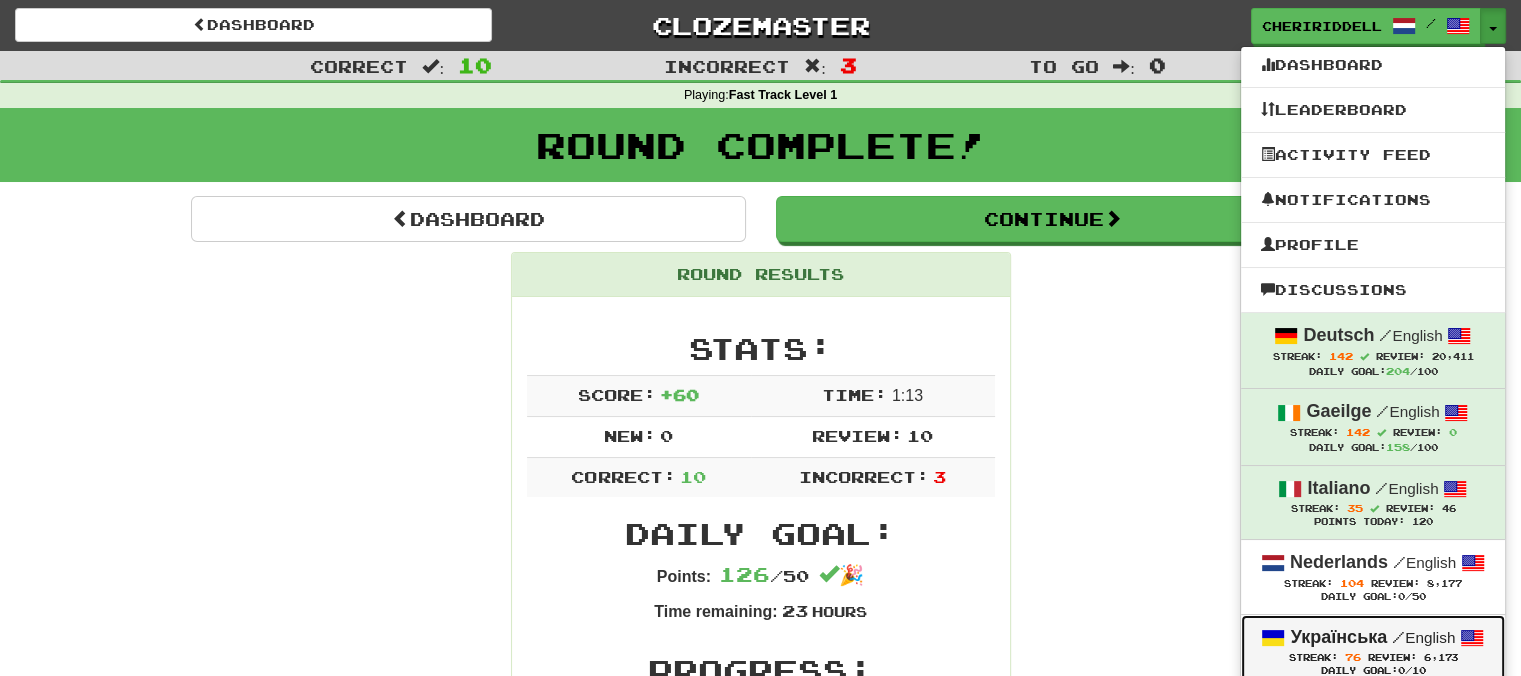 click on "Українська" at bounding box center [1338, 637] 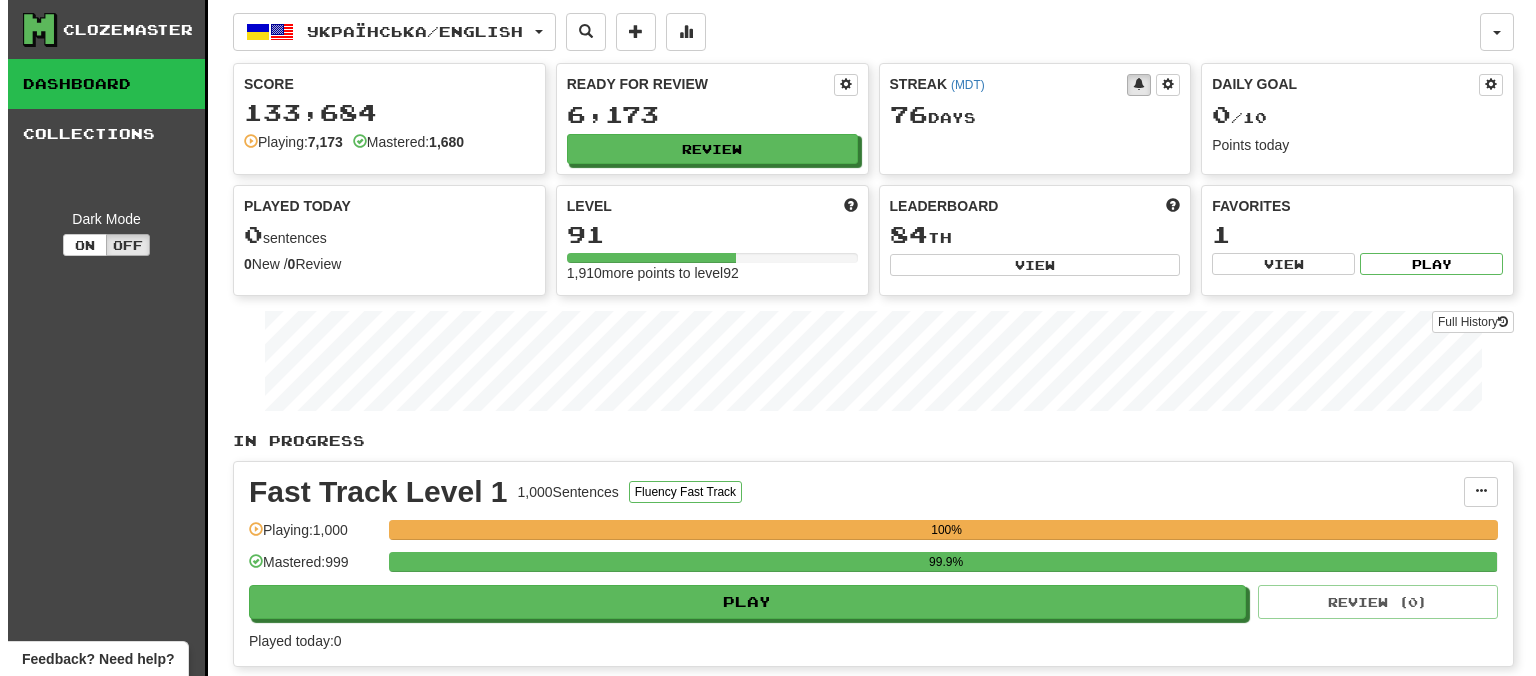 scroll, scrollTop: 0, scrollLeft: 0, axis: both 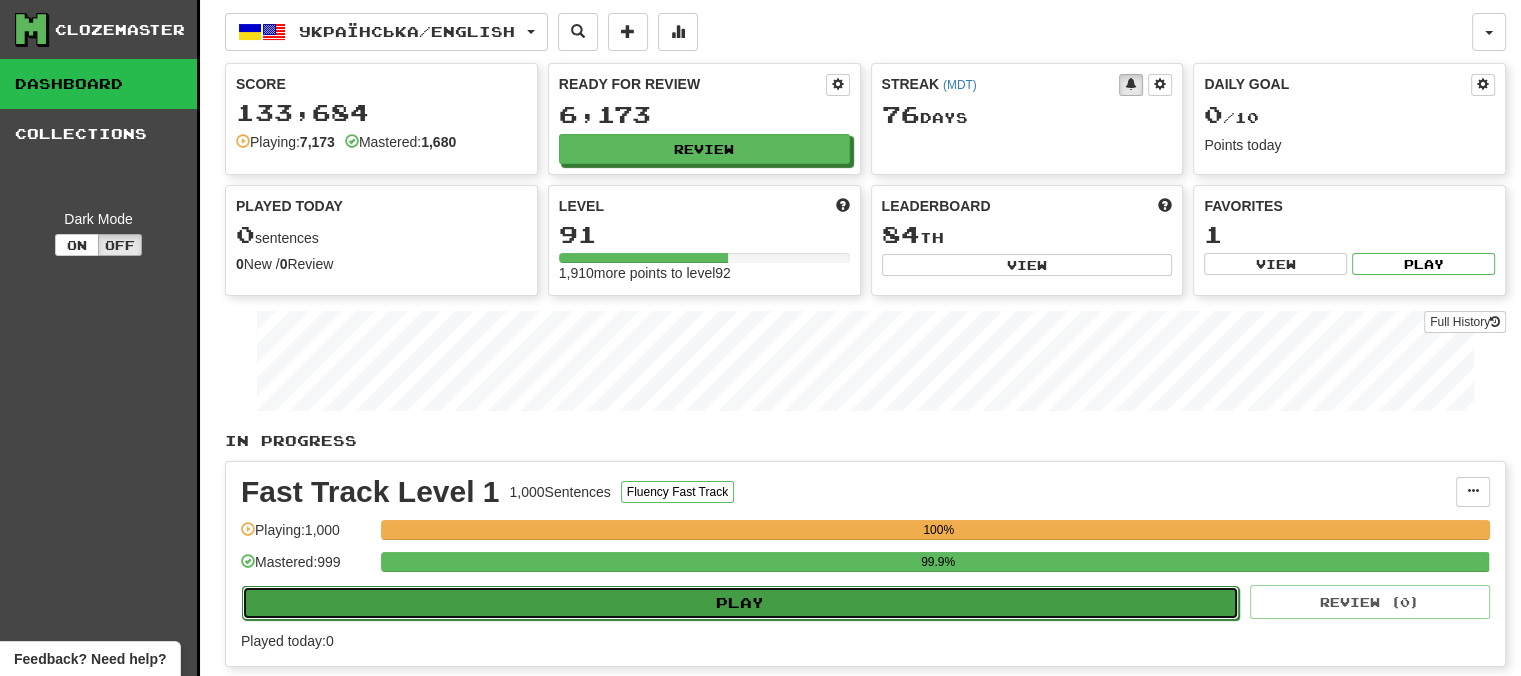 click on "Play" at bounding box center [740, 603] 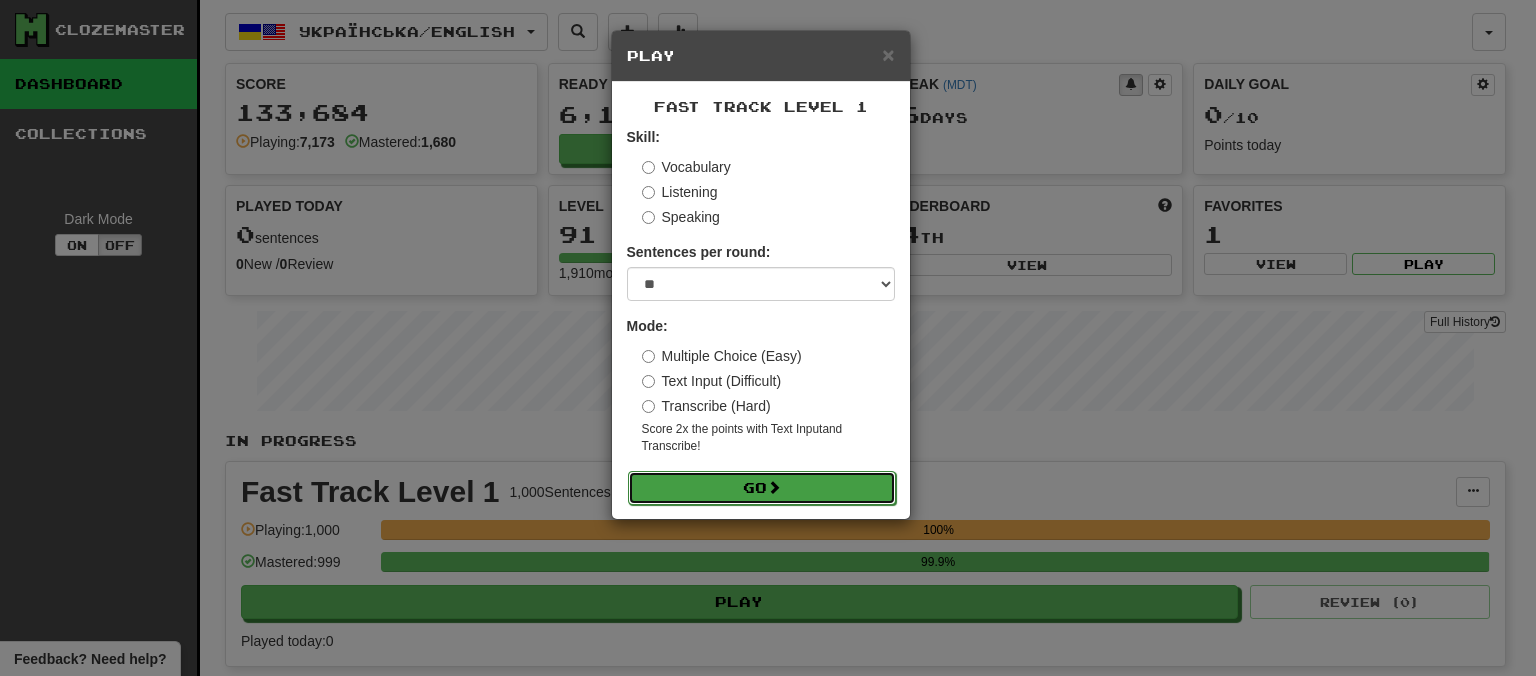 click on "Go" at bounding box center (762, 488) 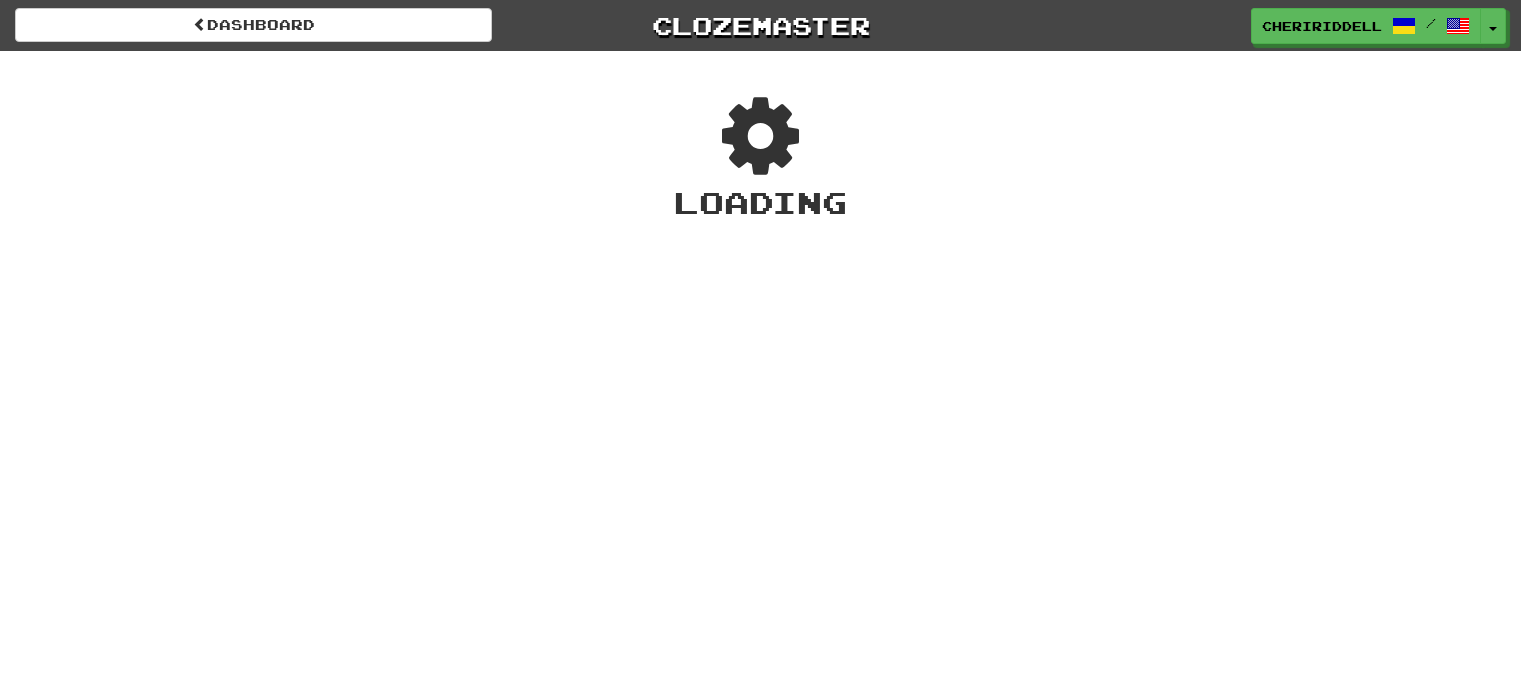 scroll, scrollTop: 0, scrollLeft: 0, axis: both 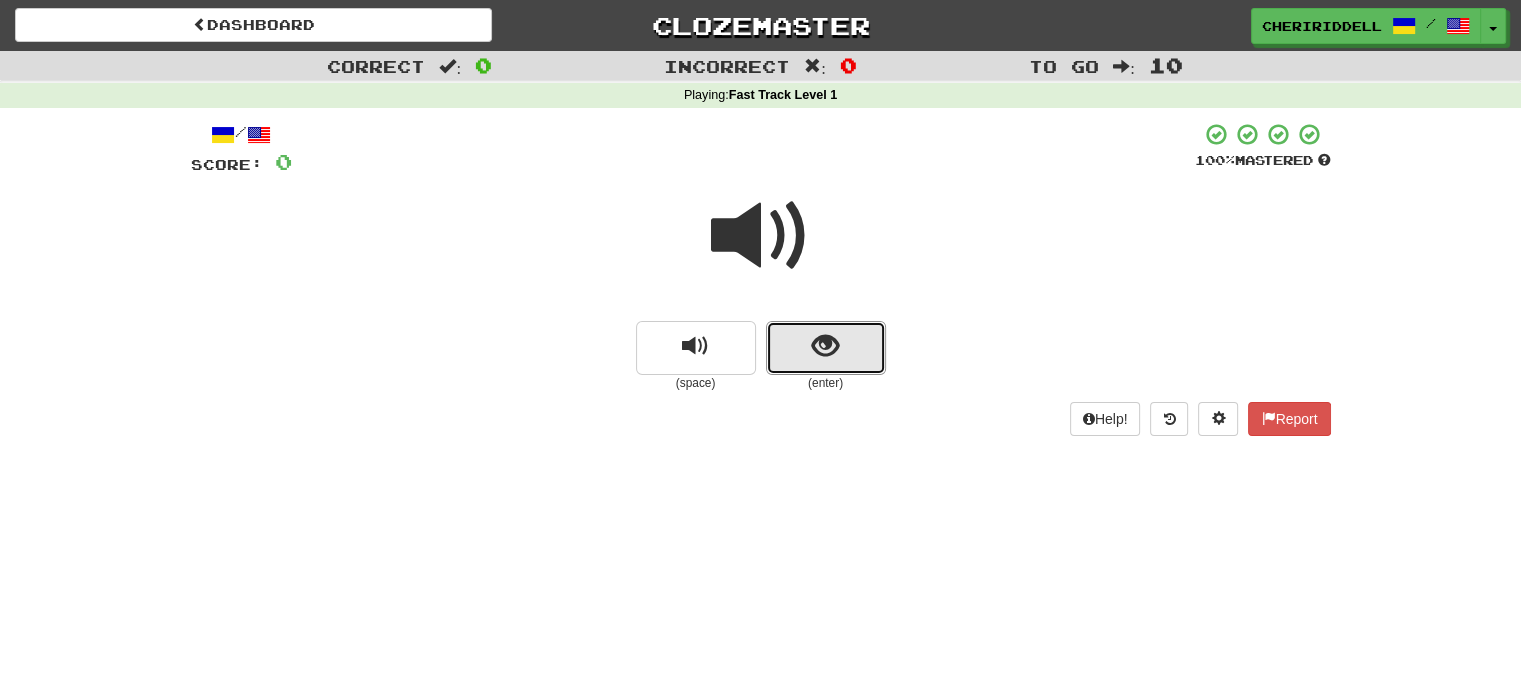 click at bounding box center [826, 348] 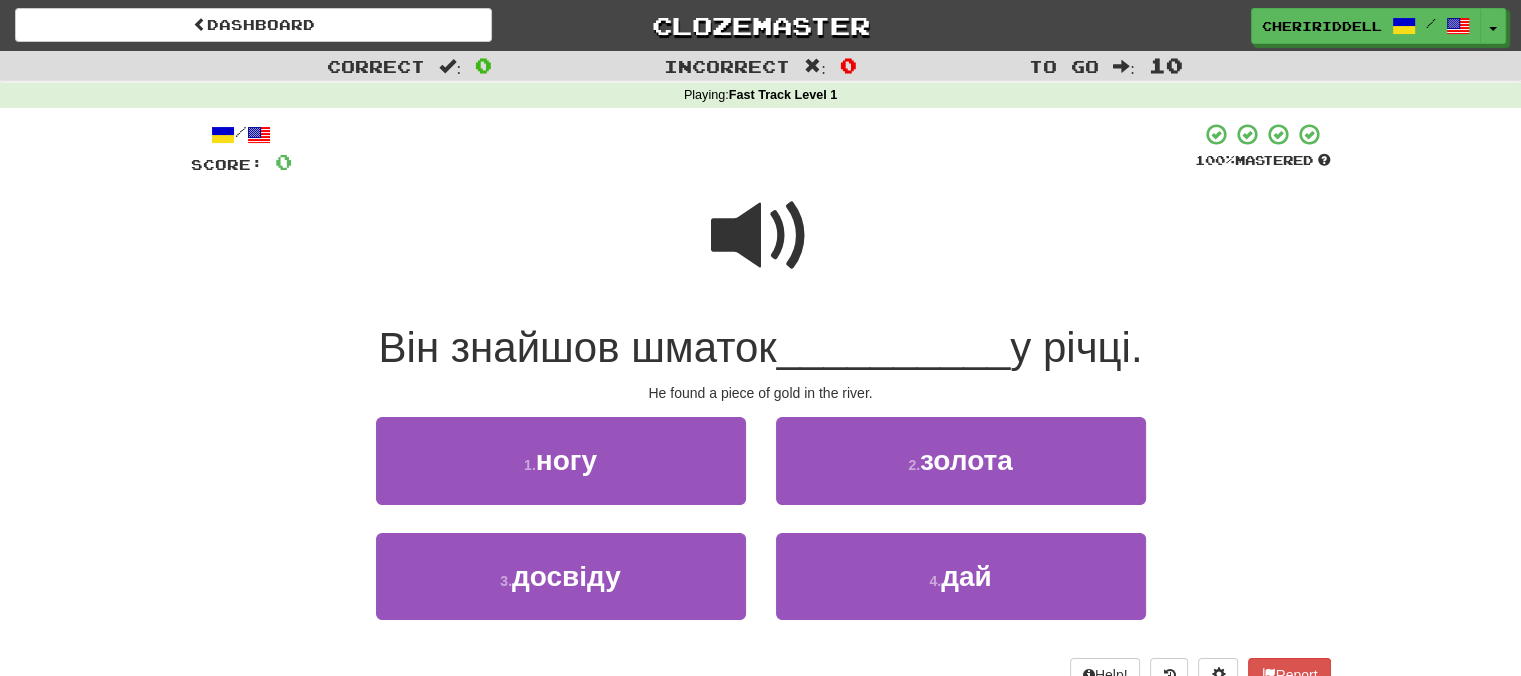 click at bounding box center [761, 236] 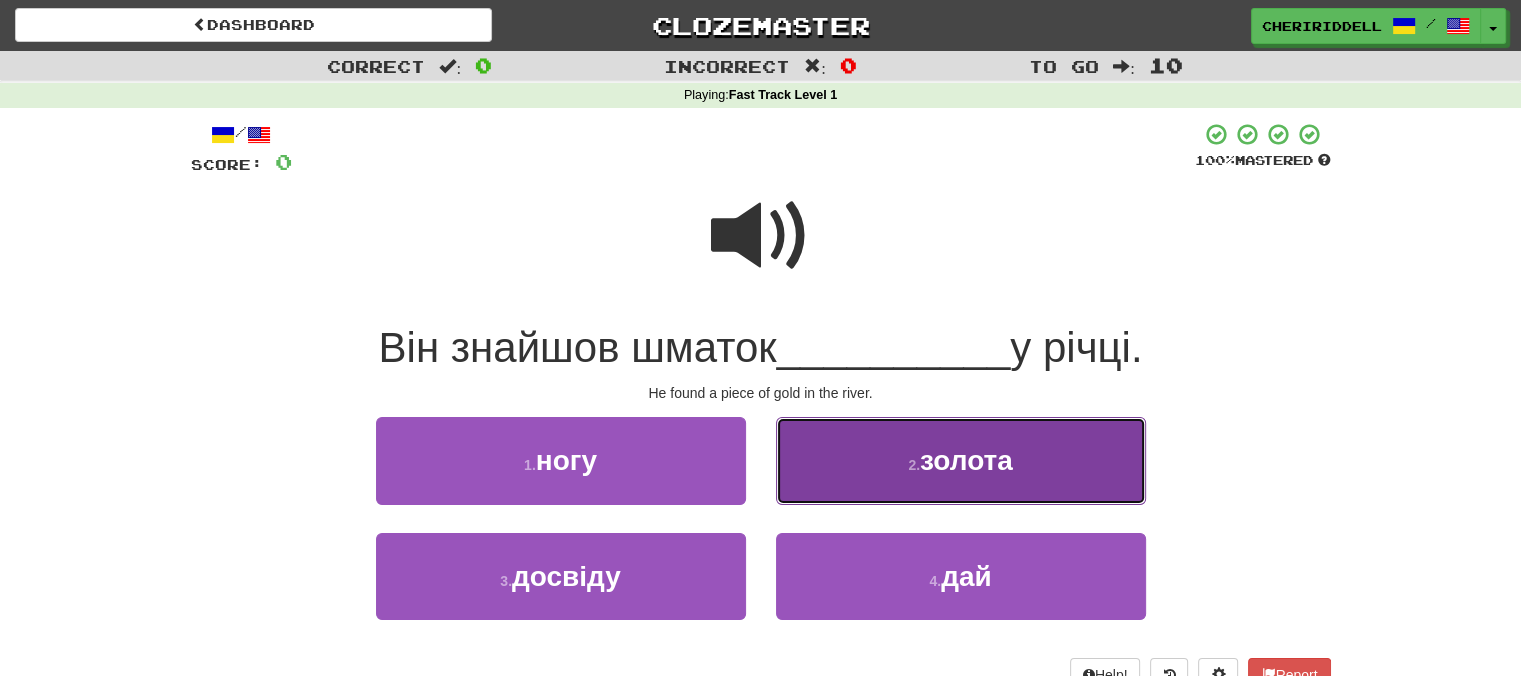 click on "2 .  золота" at bounding box center (961, 460) 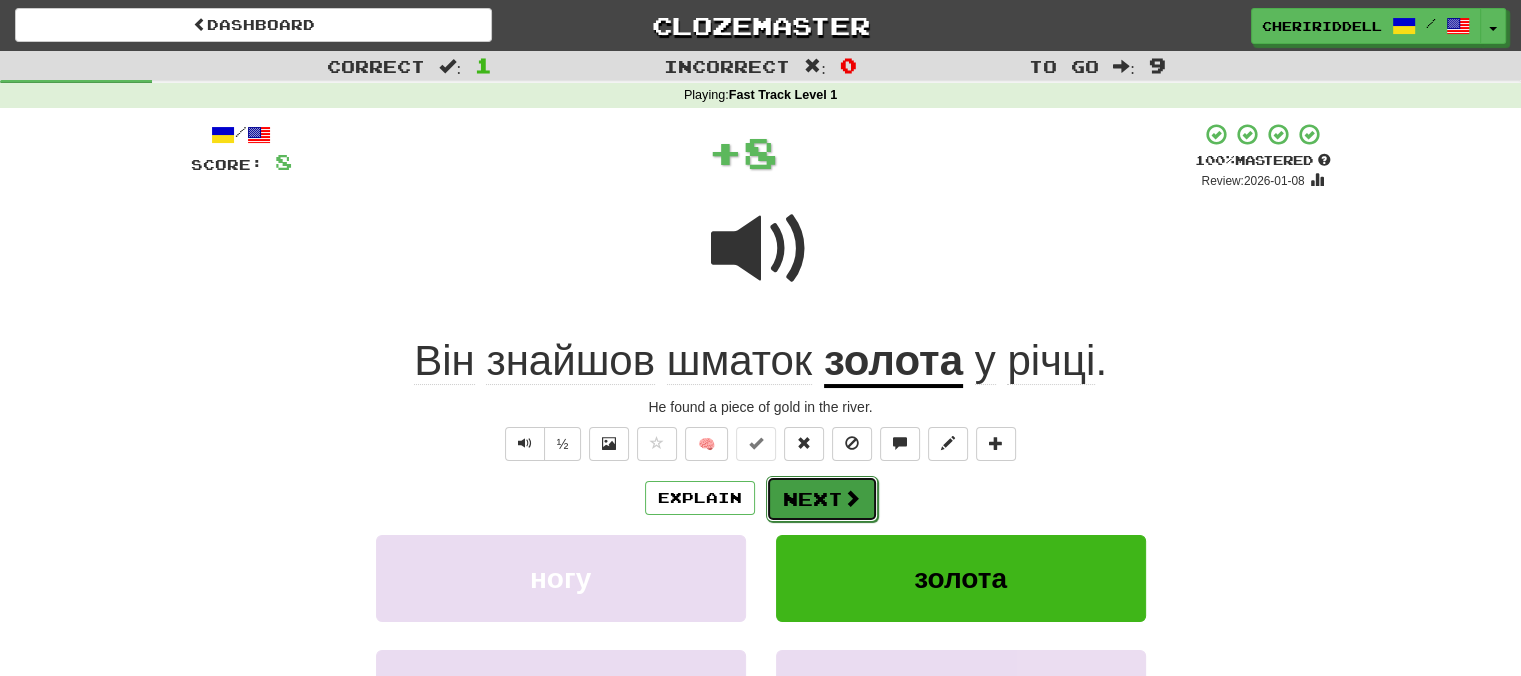 click on "Next" at bounding box center (822, 499) 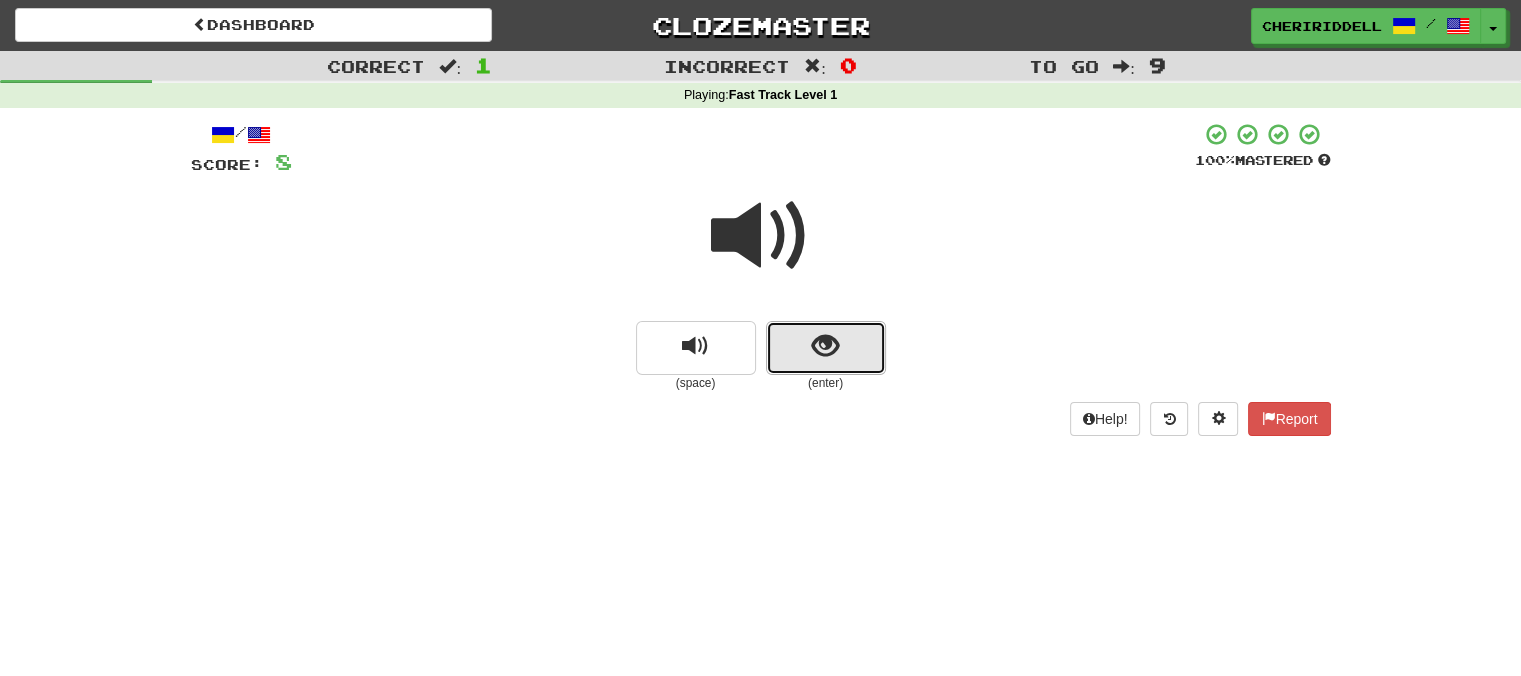 click at bounding box center [826, 348] 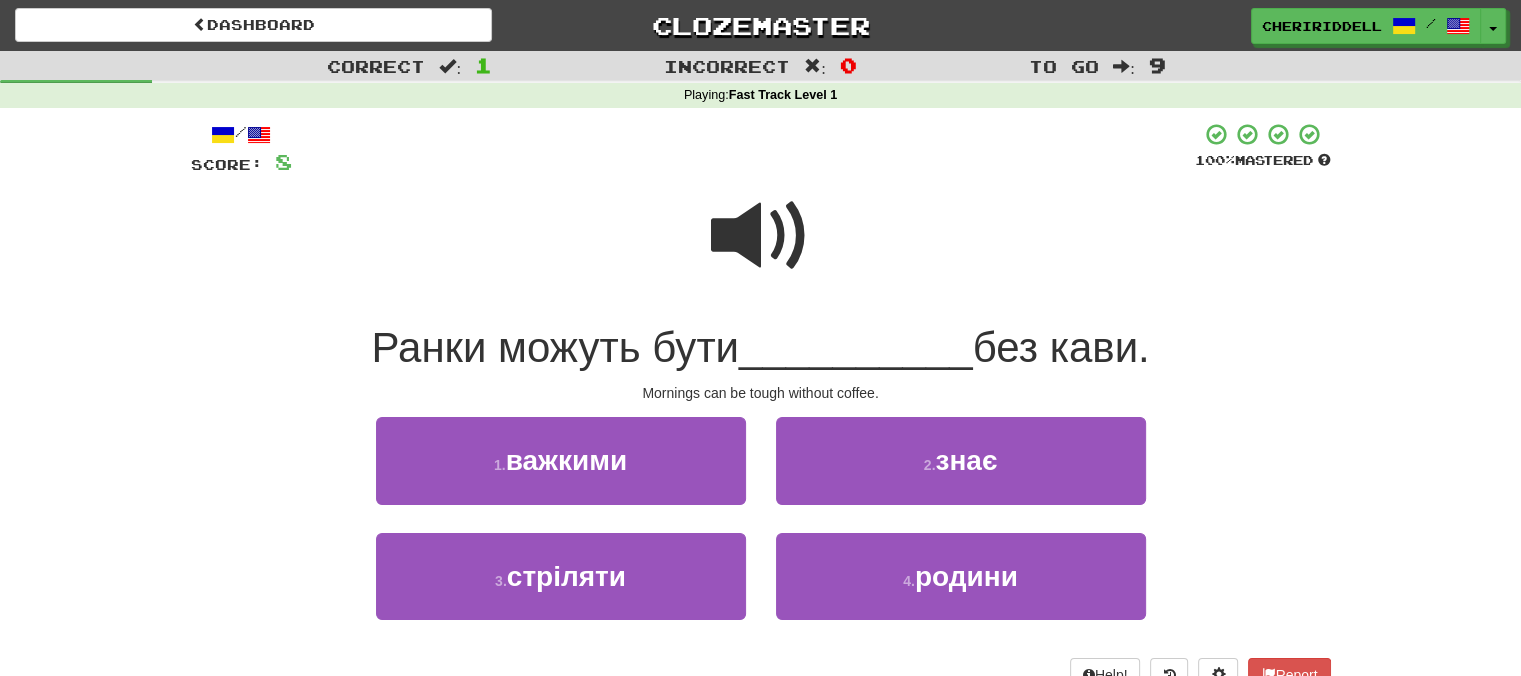 click at bounding box center (761, 236) 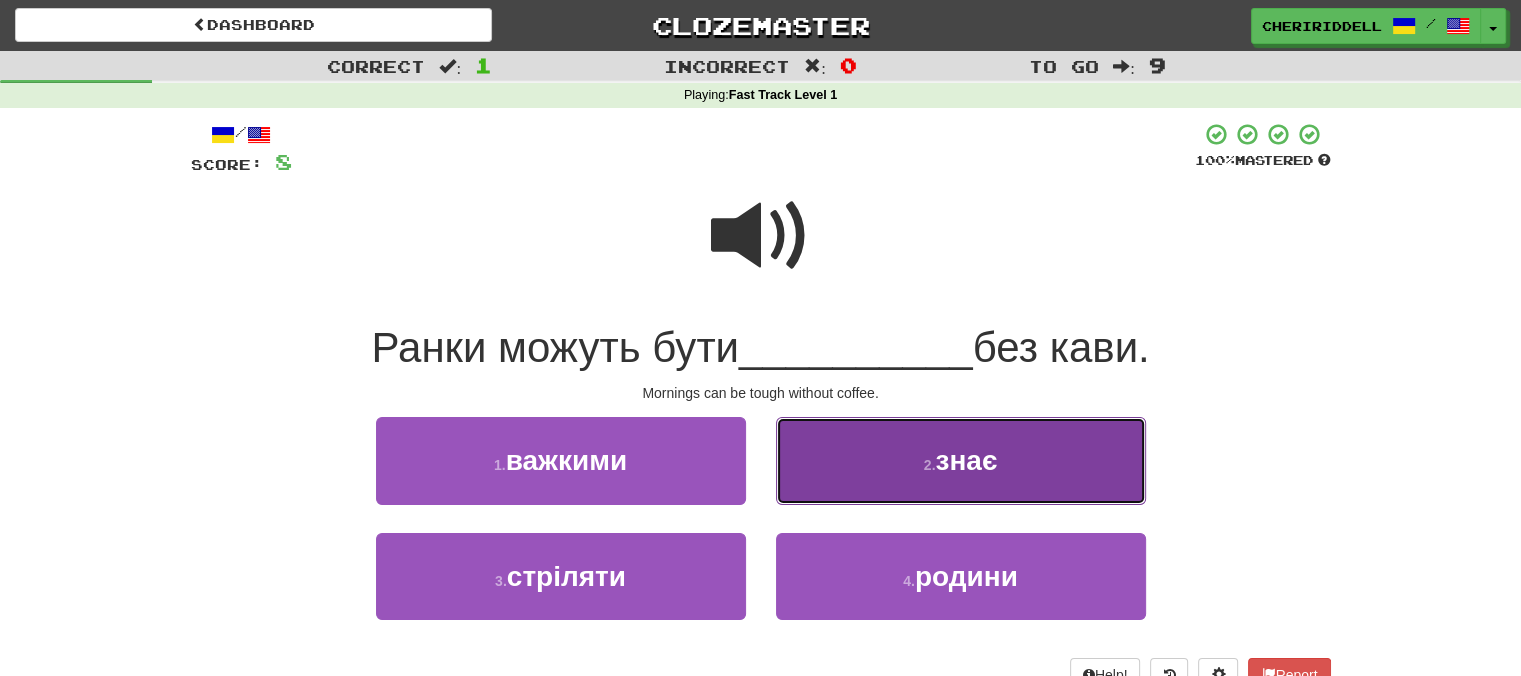 click on "2 .  знає" at bounding box center [961, 460] 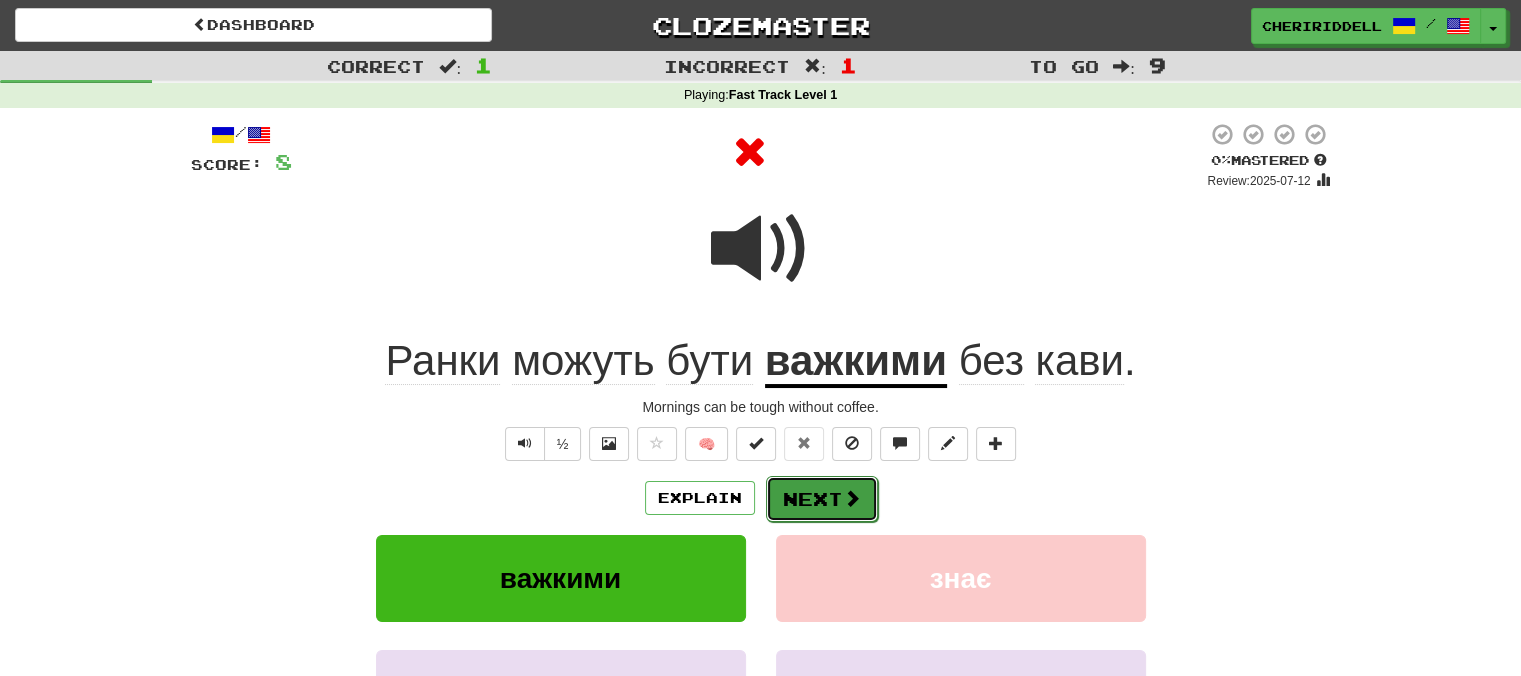 click on "Next" at bounding box center (822, 499) 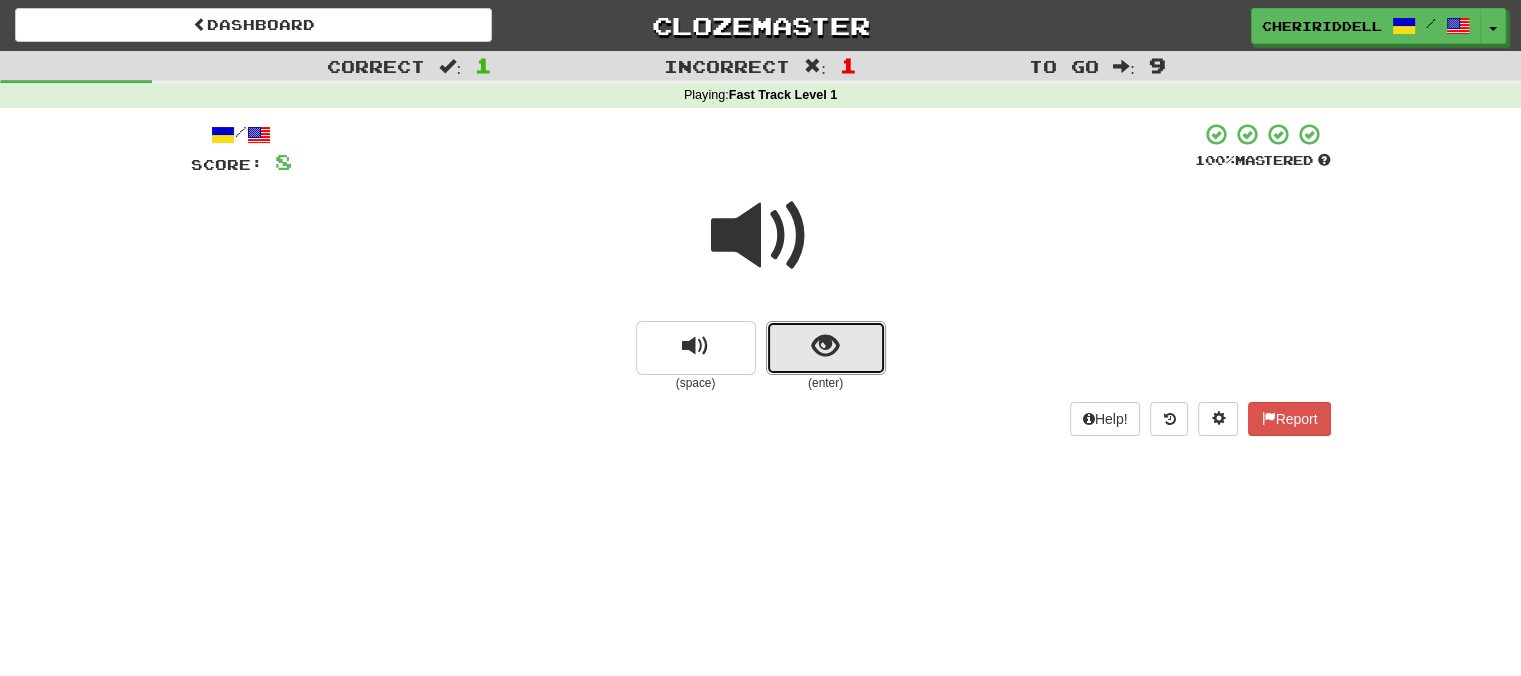 click at bounding box center (826, 348) 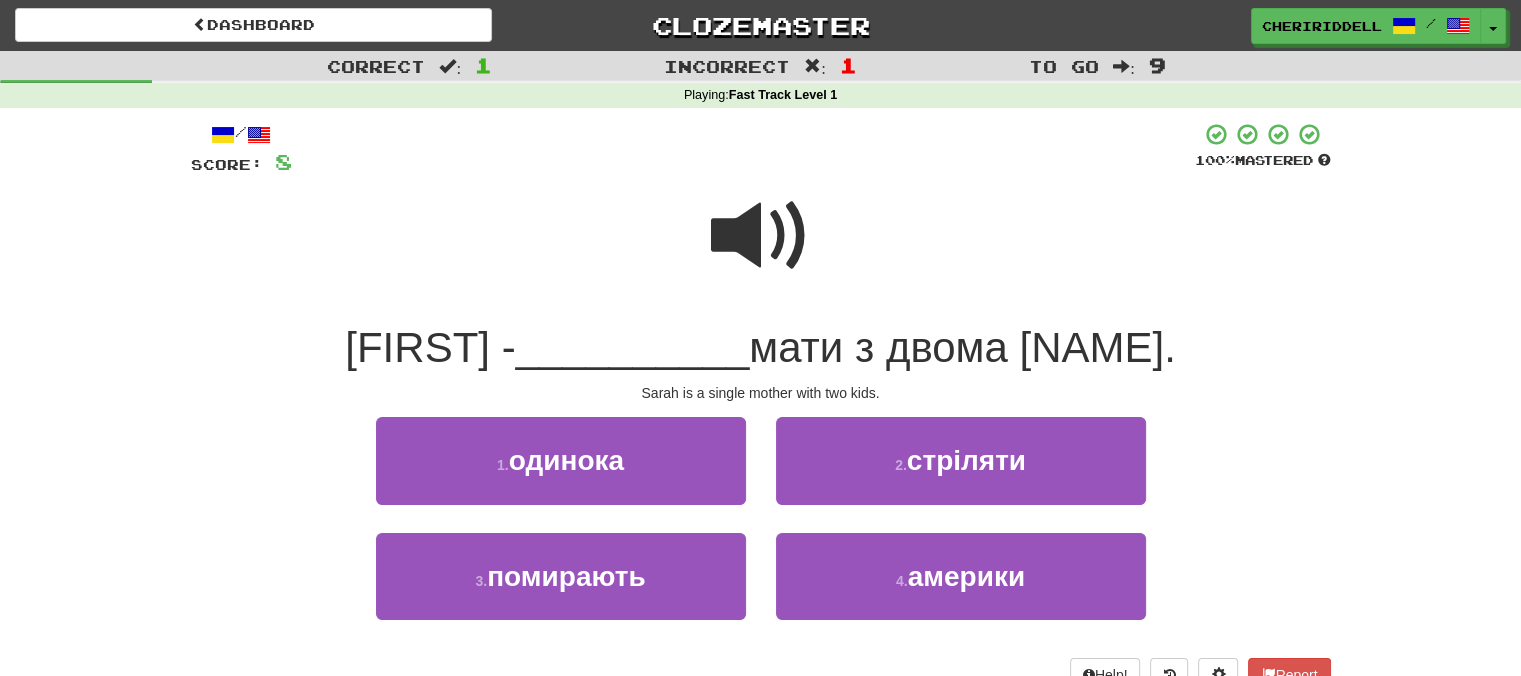 click at bounding box center [761, 236] 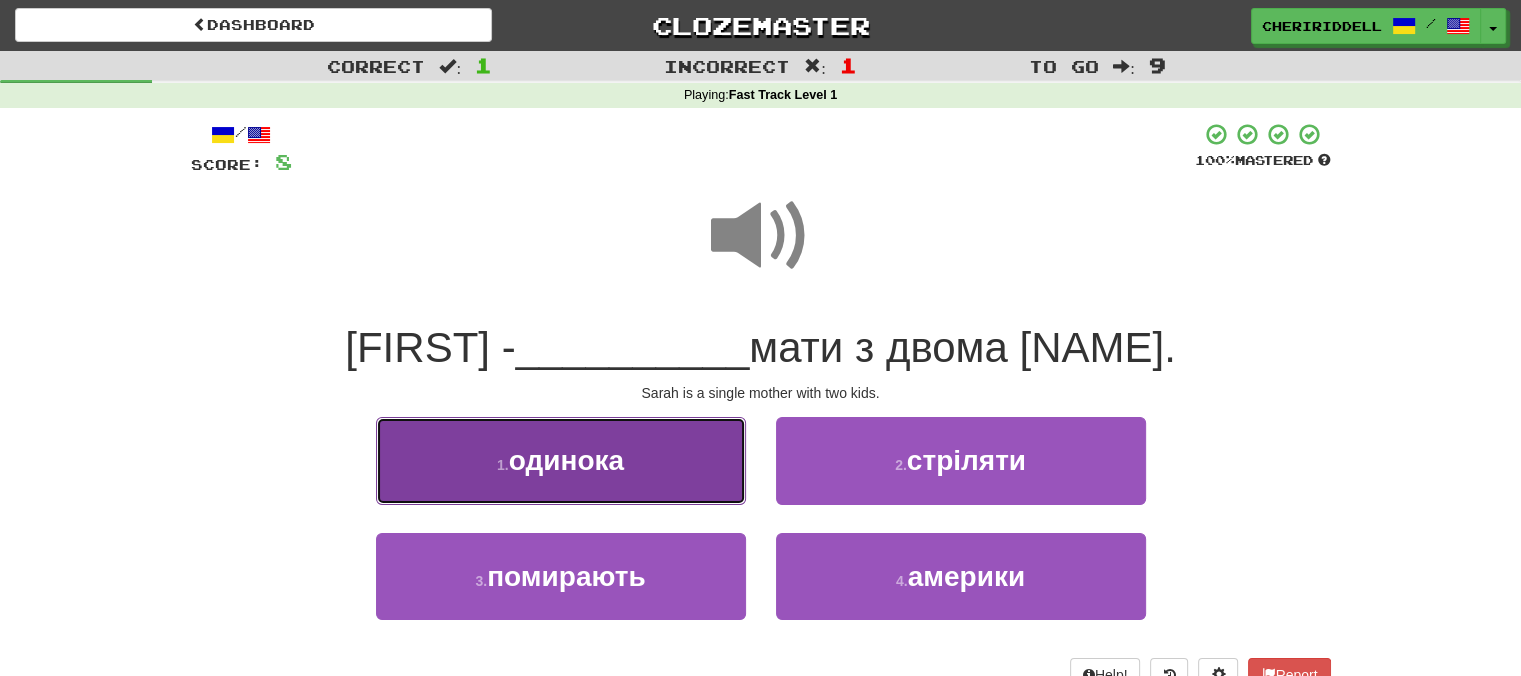 click on "1 .  одинока" at bounding box center [561, 460] 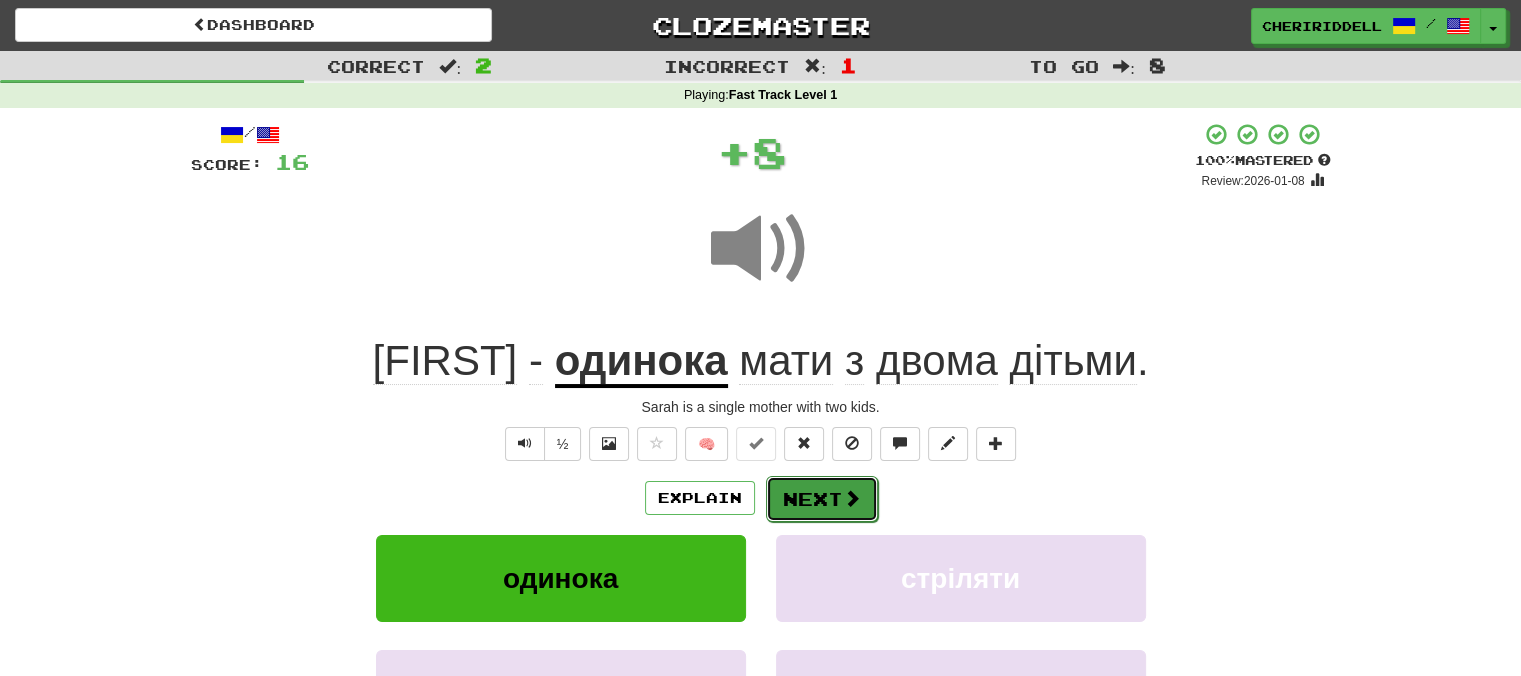 click on "Next" at bounding box center [822, 499] 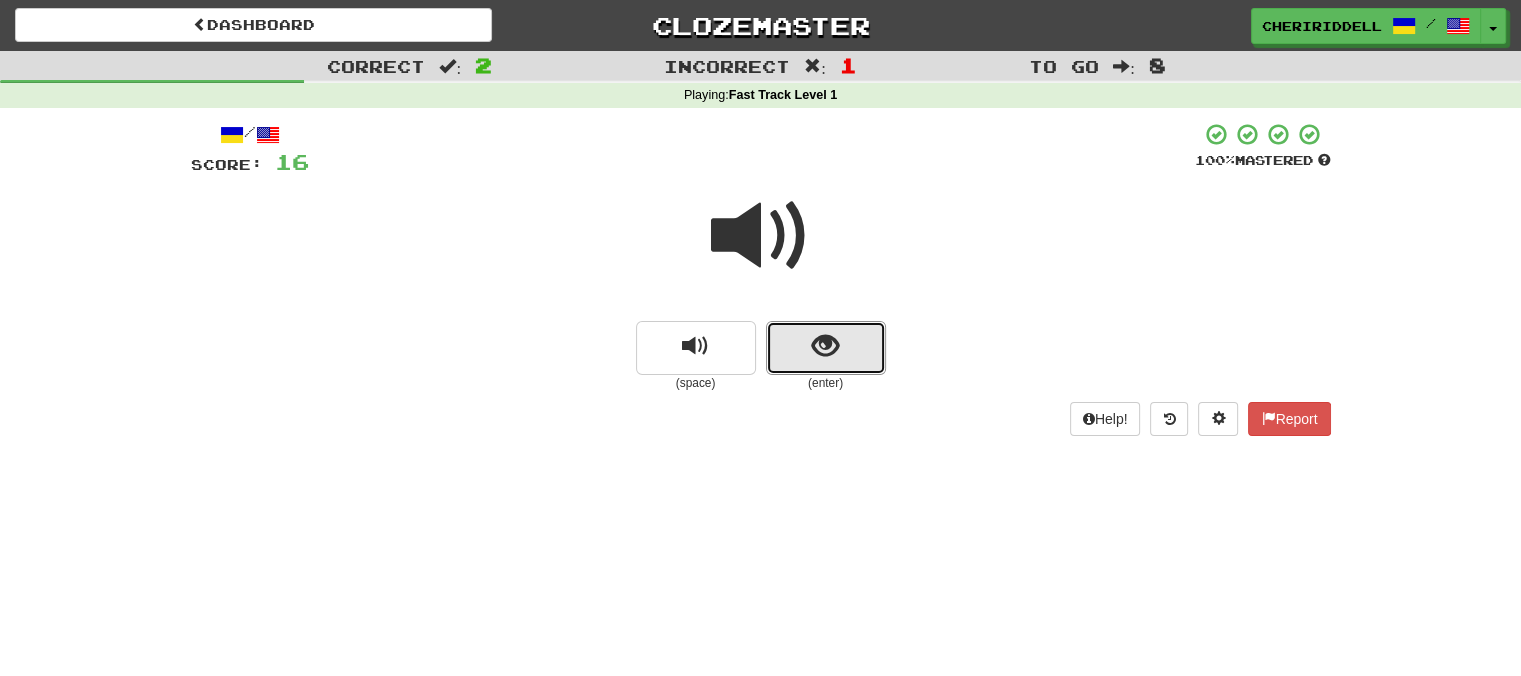 click at bounding box center (826, 348) 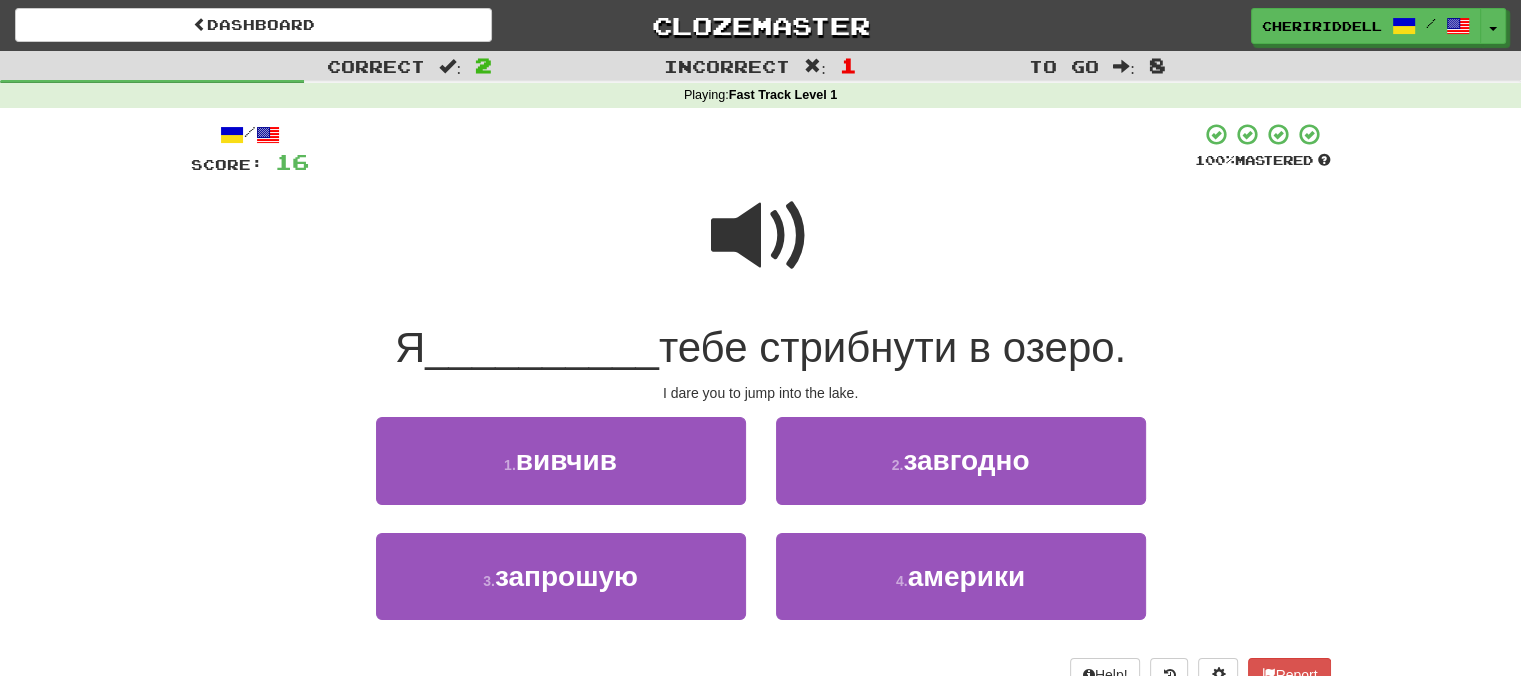click at bounding box center [761, 236] 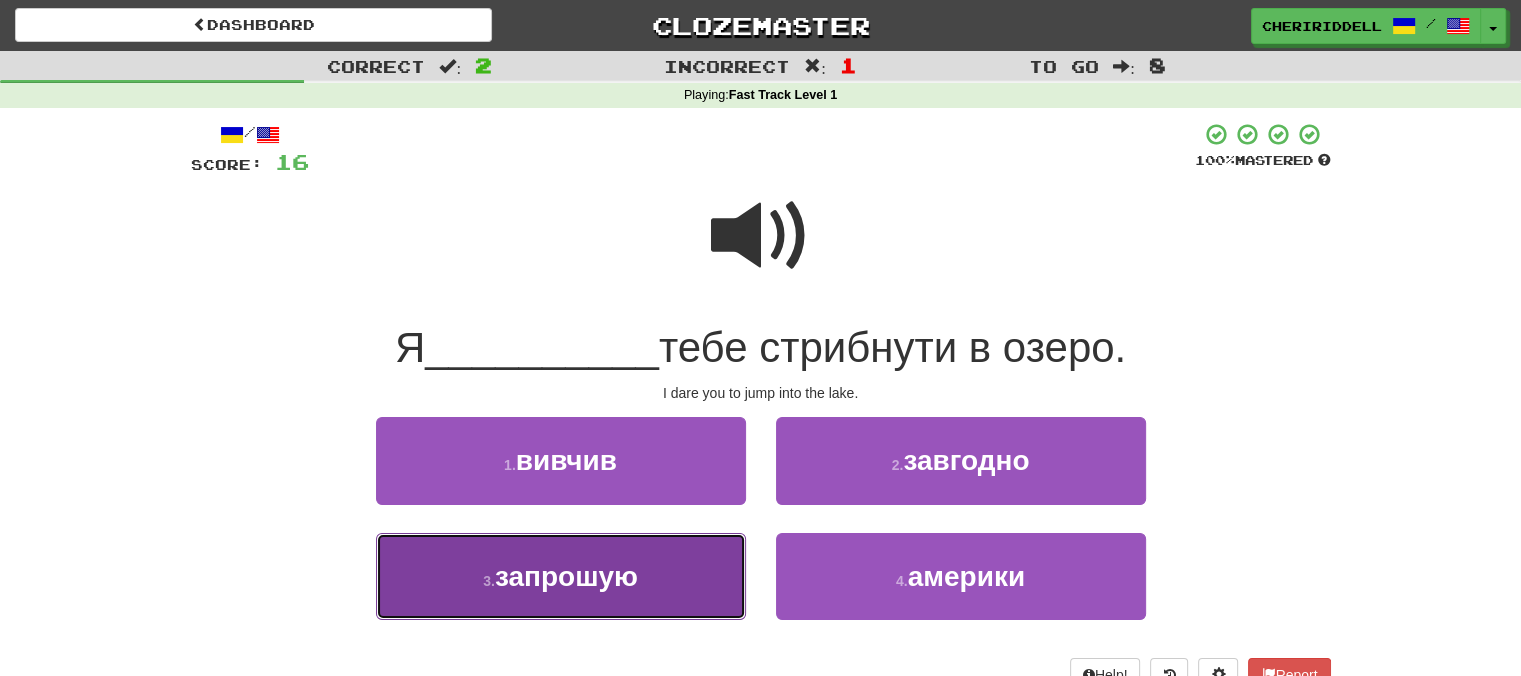 click on "3 .  запрошую" at bounding box center [561, 576] 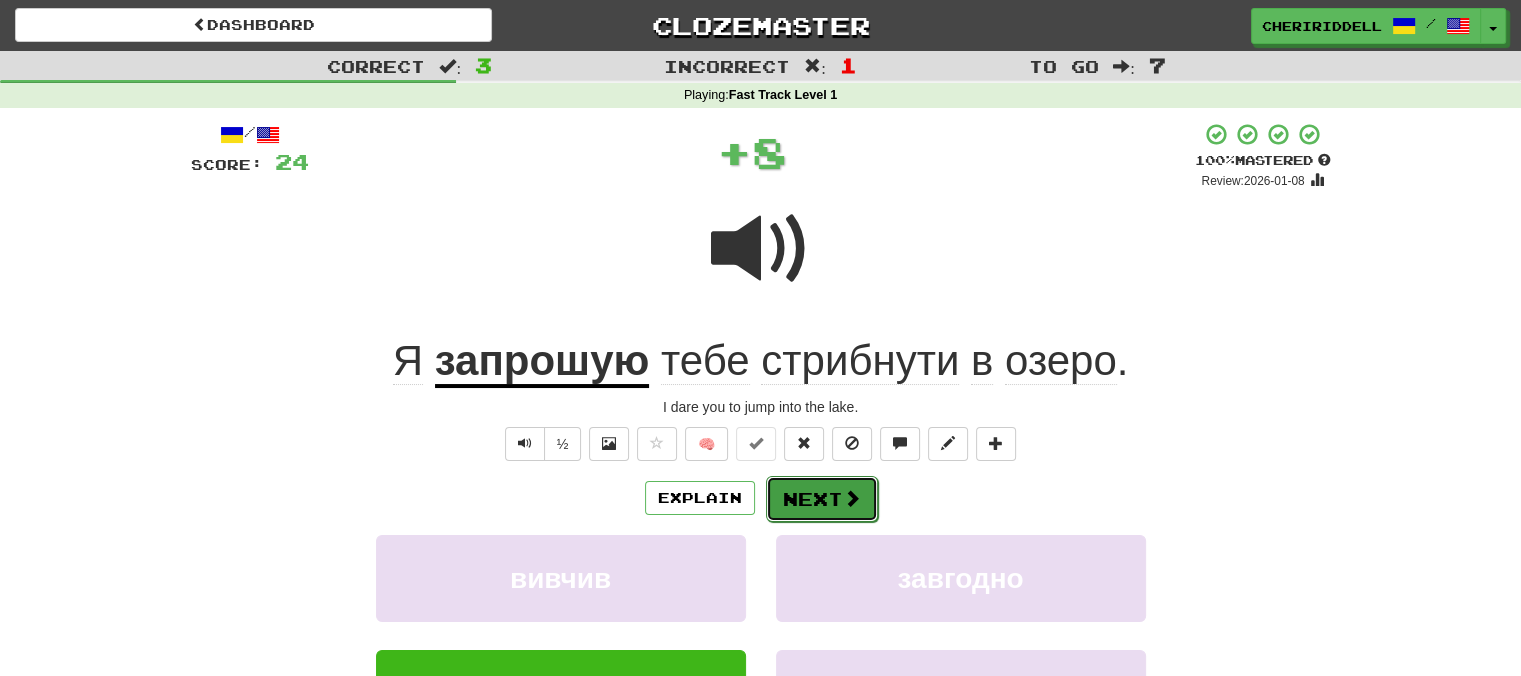 click on "Next" at bounding box center (822, 499) 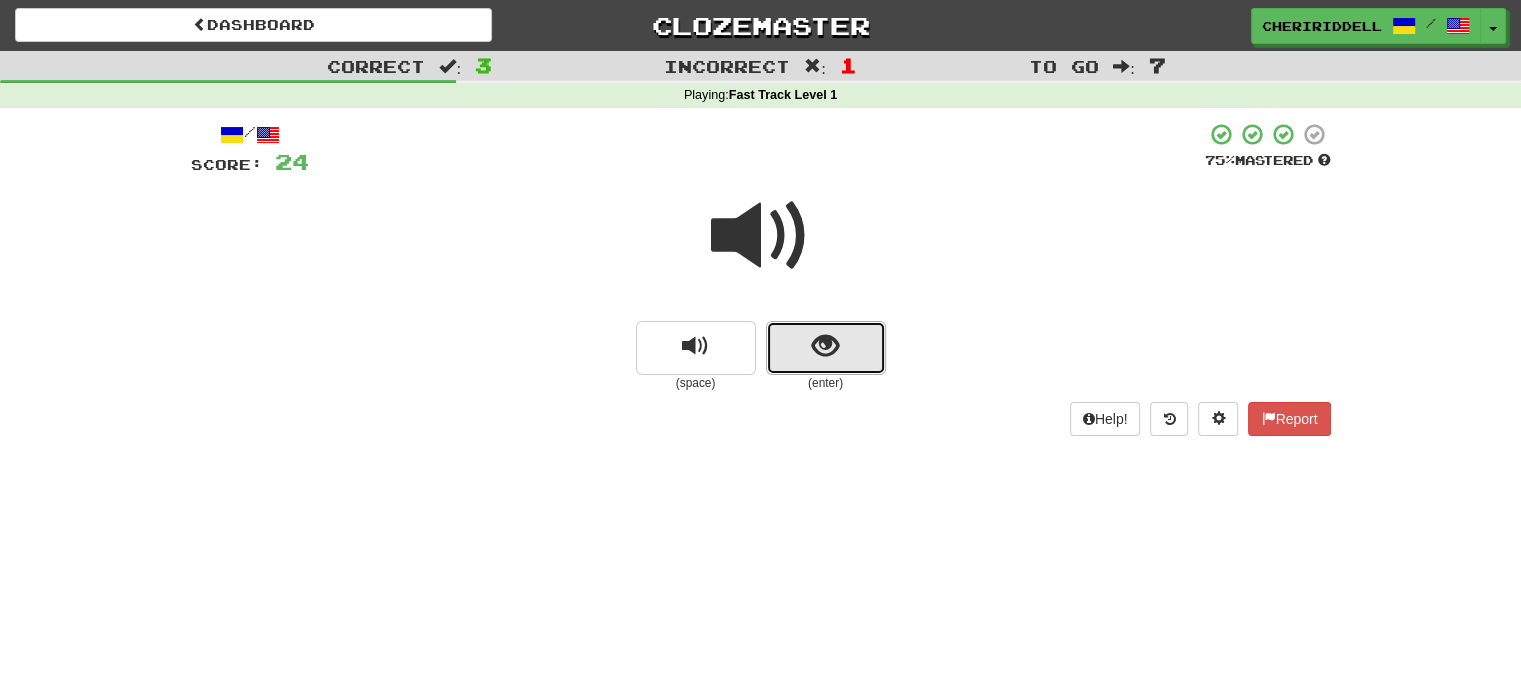 click at bounding box center (826, 348) 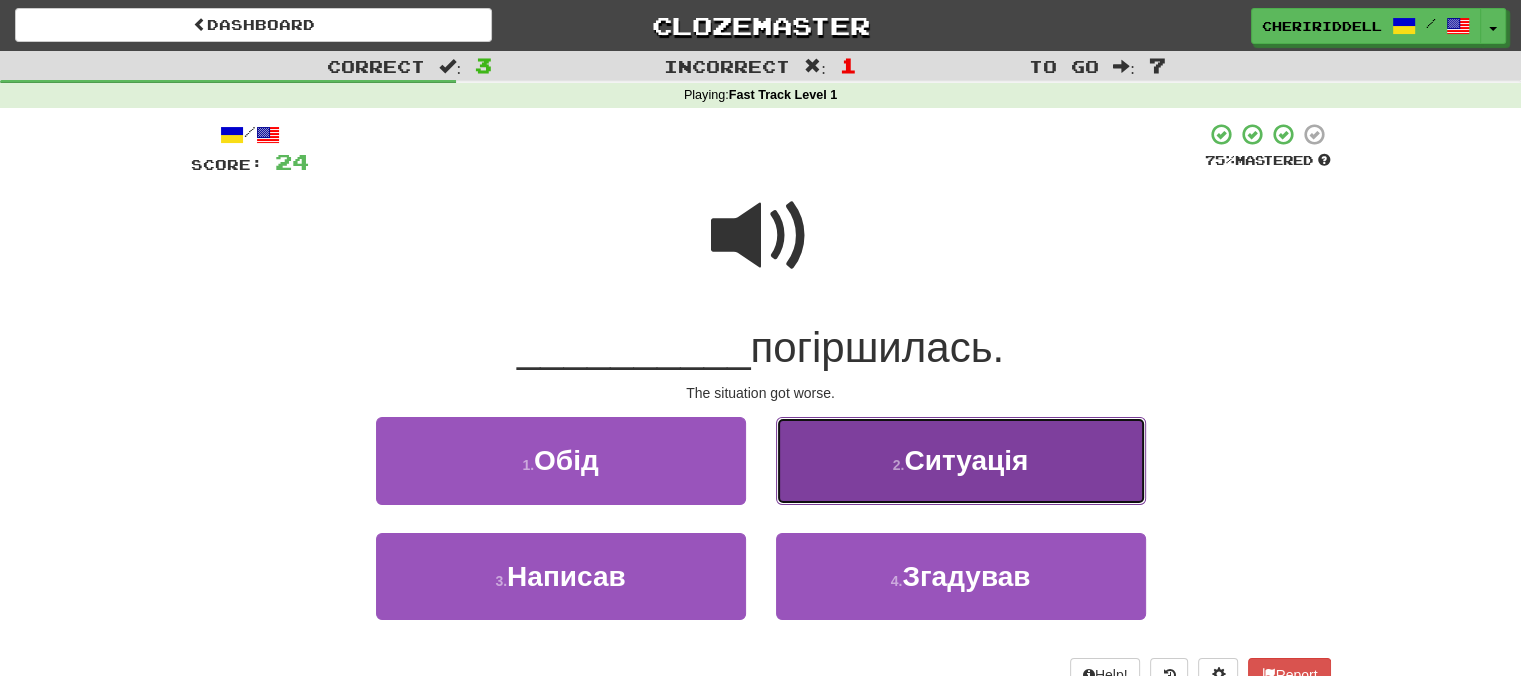 click on "2 .  Ситуація" at bounding box center (961, 460) 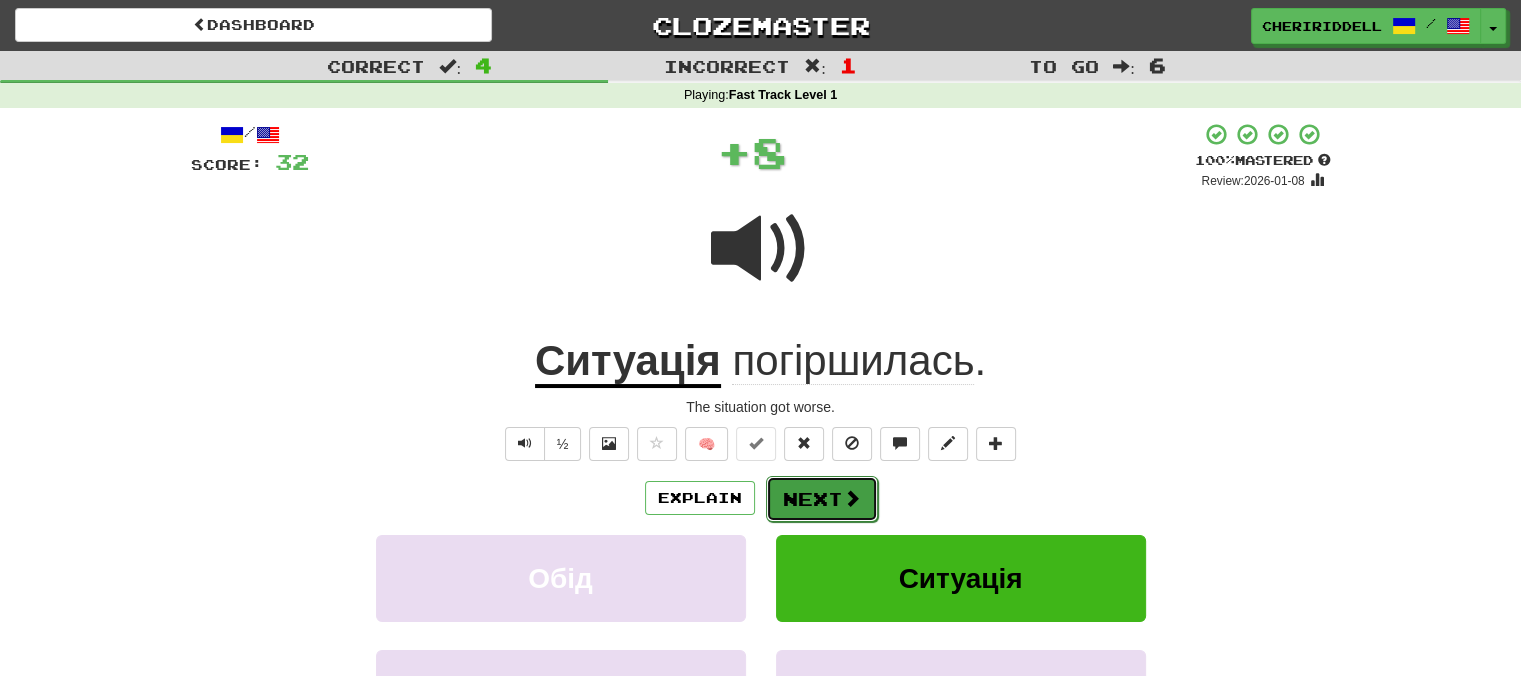 click on "Next" at bounding box center [822, 499] 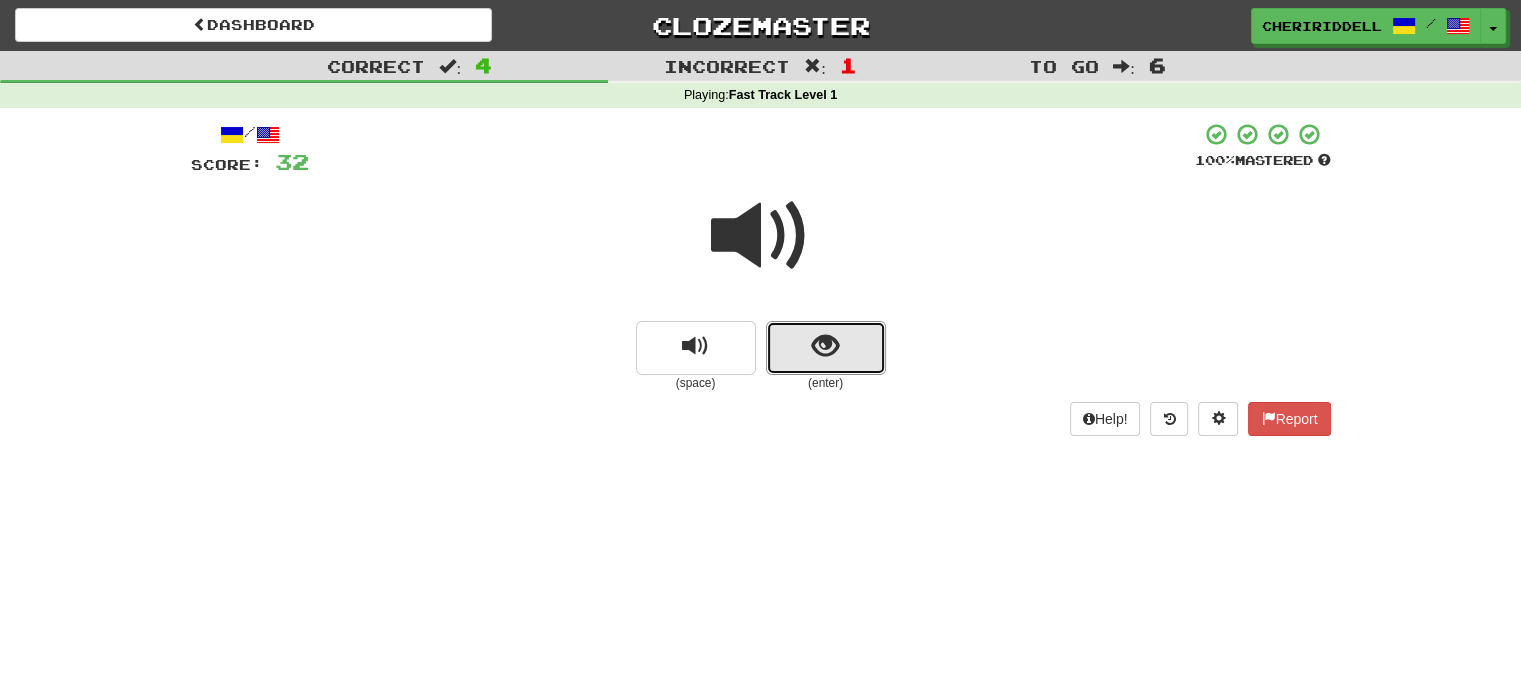 click at bounding box center [826, 348] 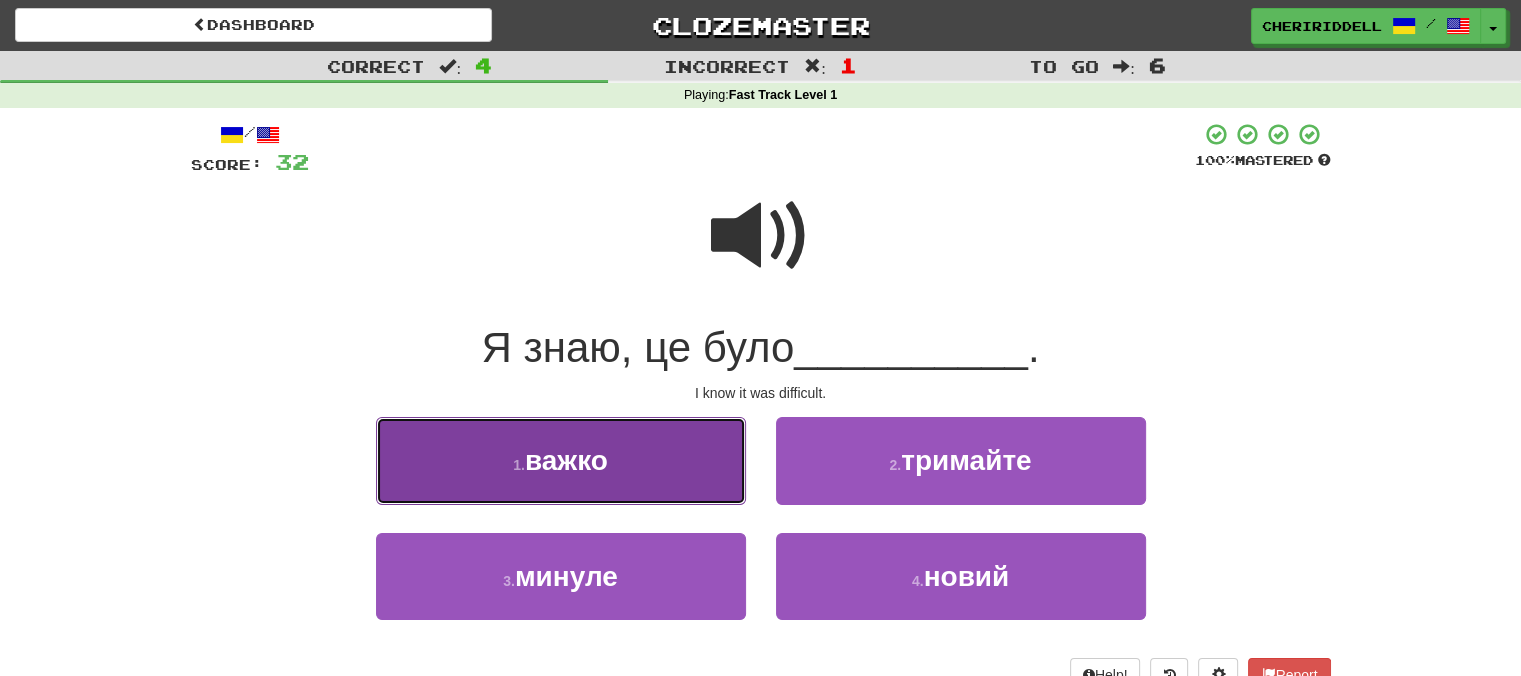 click on "1 .  важко" at bounding box center (561, 460) 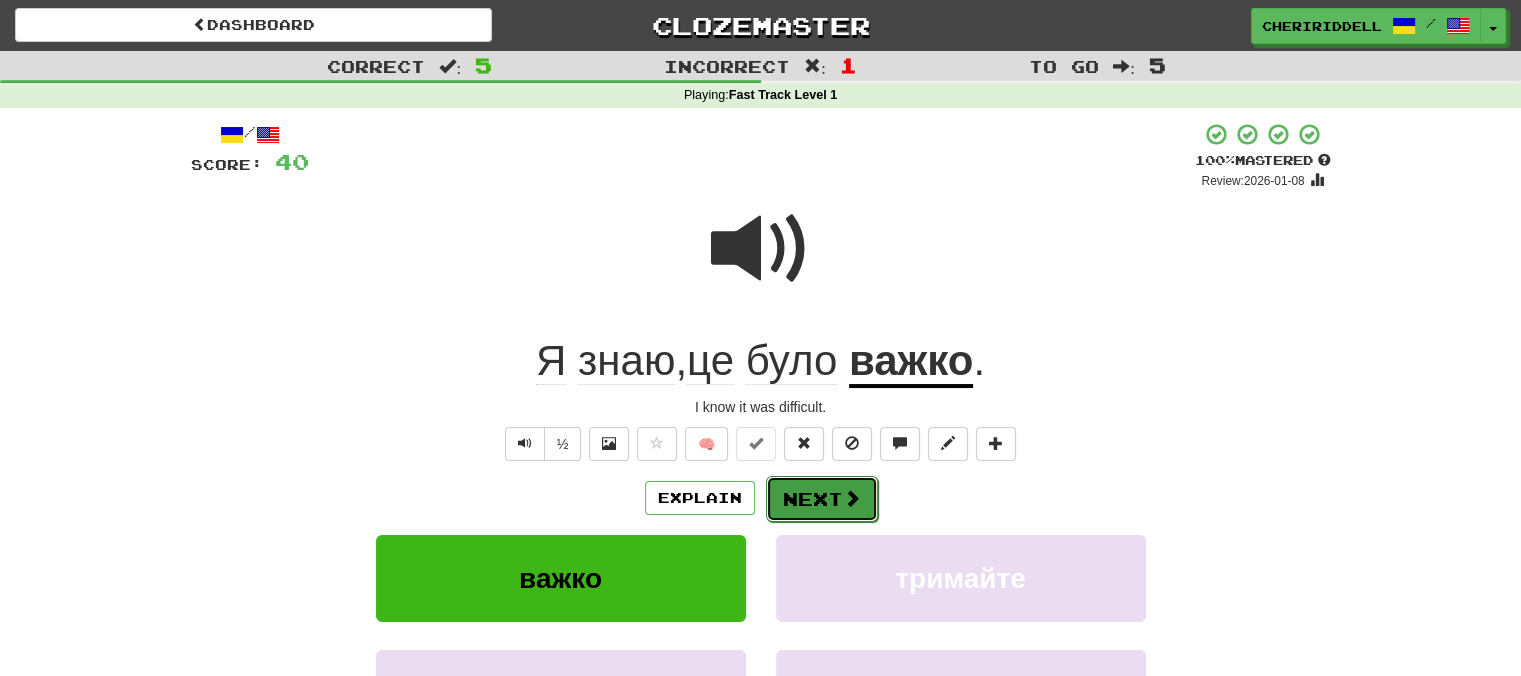 click on "Next" at bounding box center [822, 499] 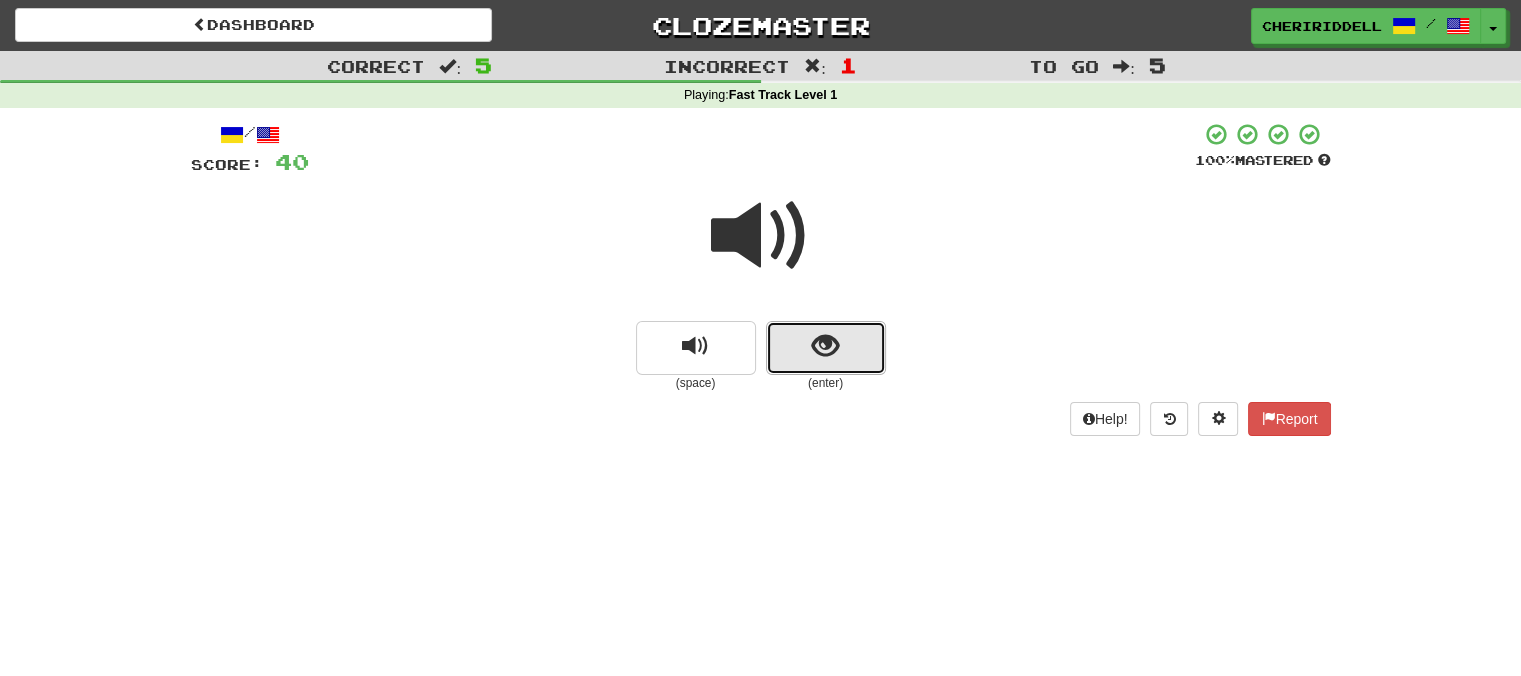 click at bounding box center [826, 348] 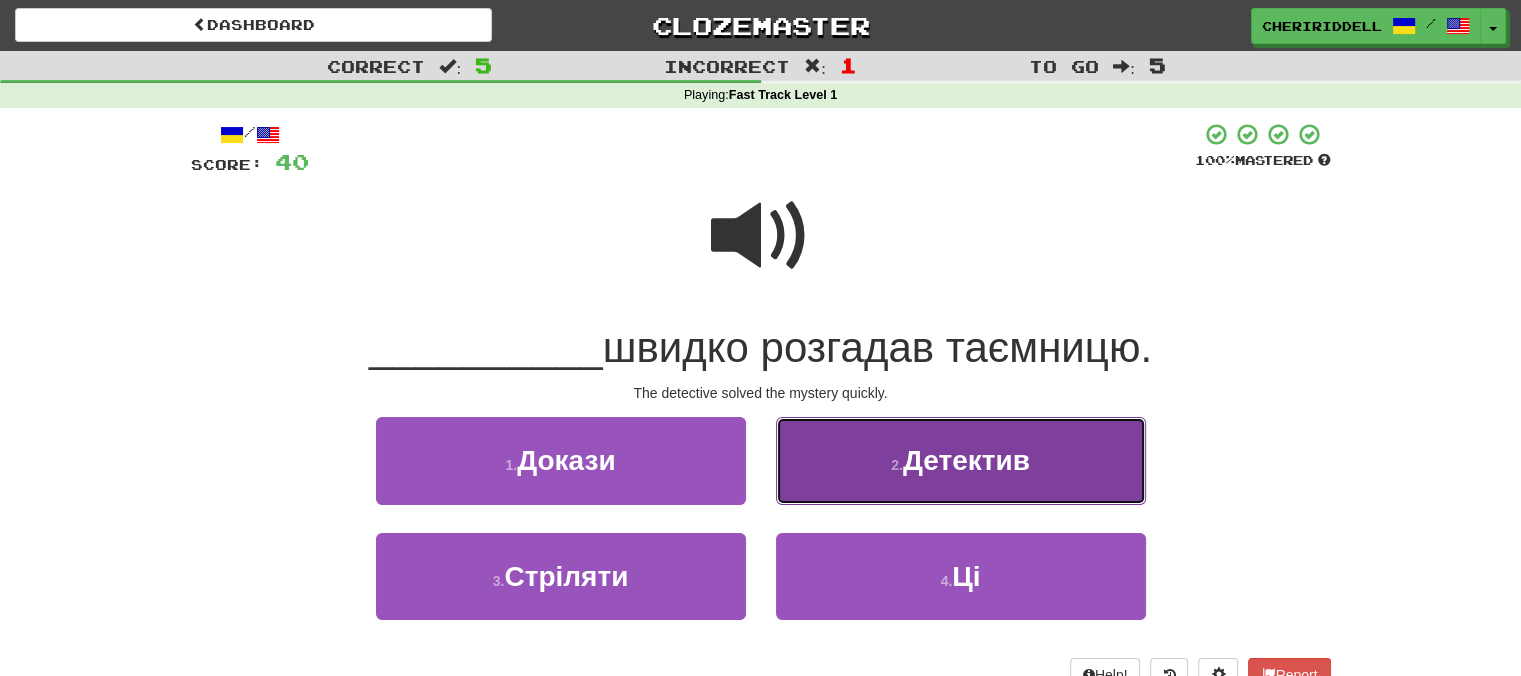 click on "2 .  Детектив" at bounding box center [961, 460] 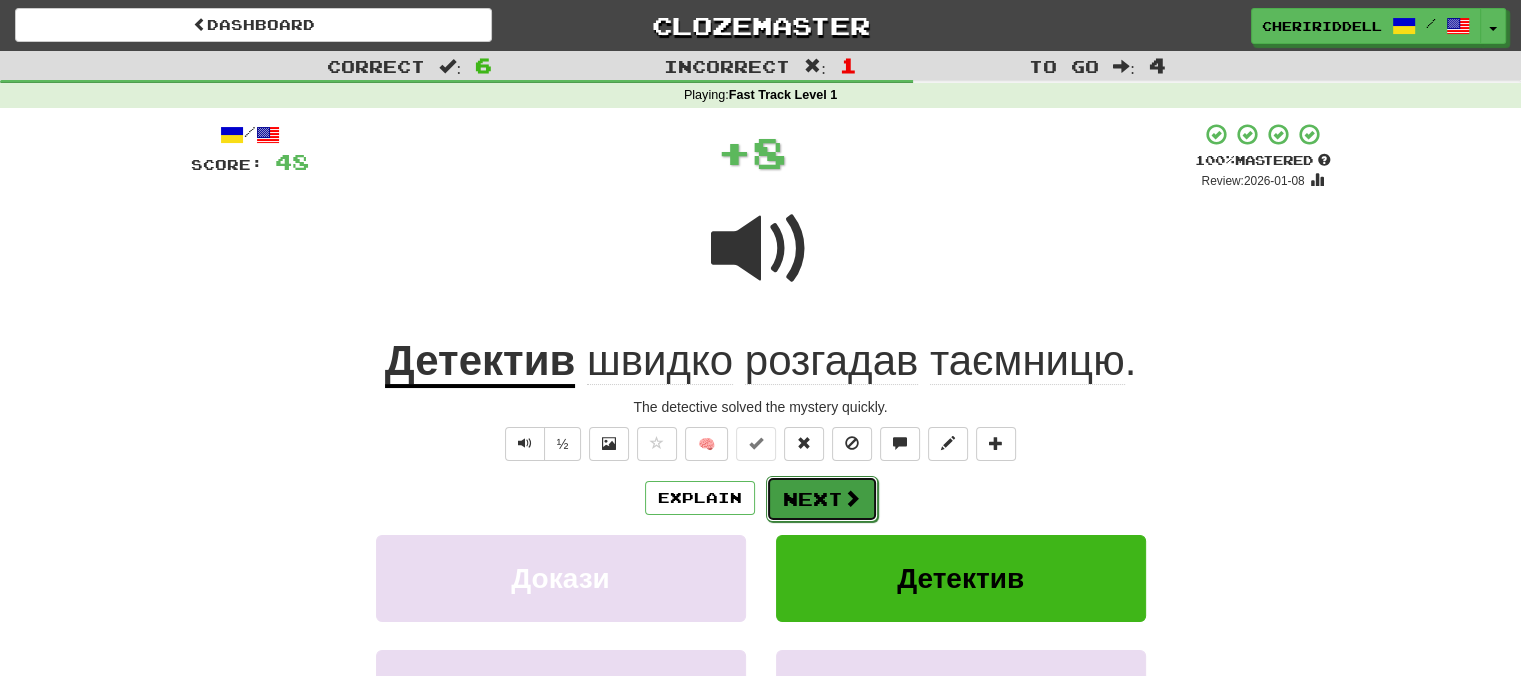 click on "Next" at bounding box center (822, 499) 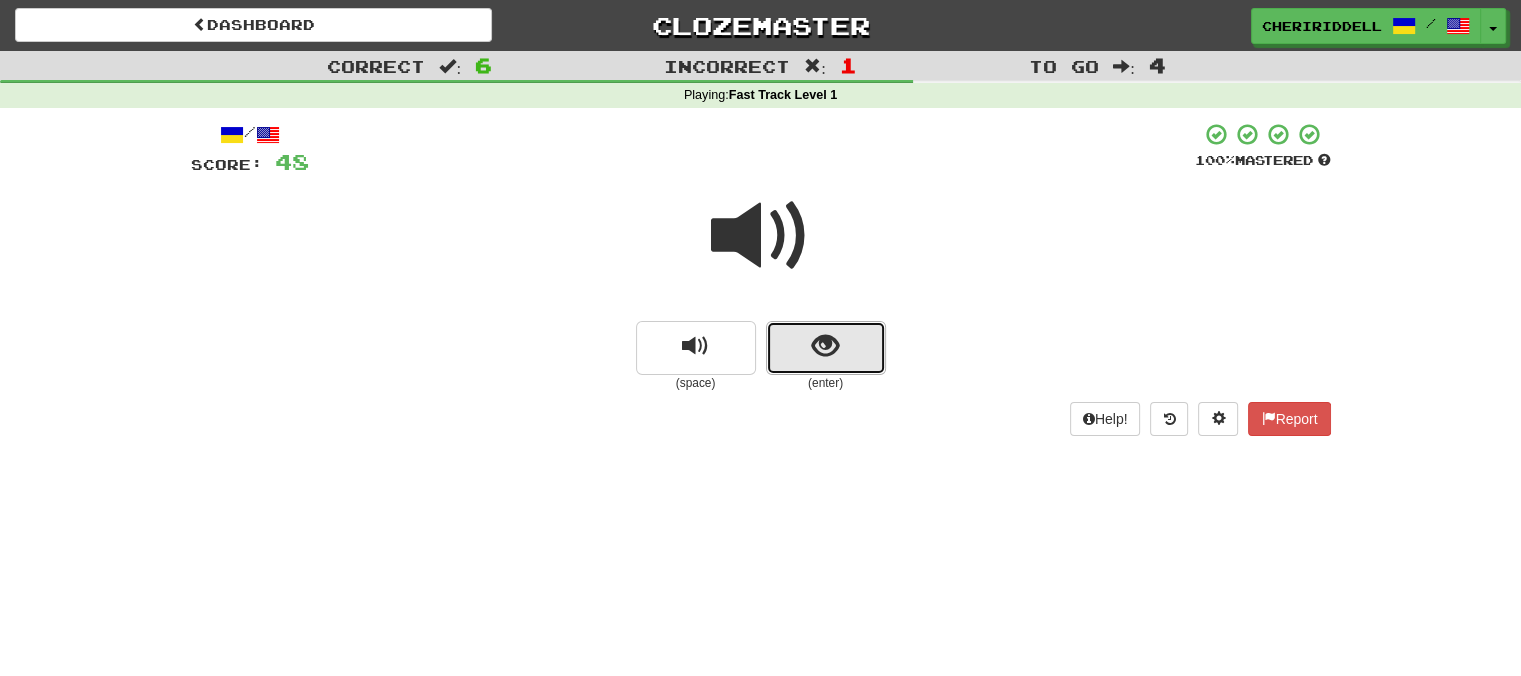 click at bounding box center (825, 346) 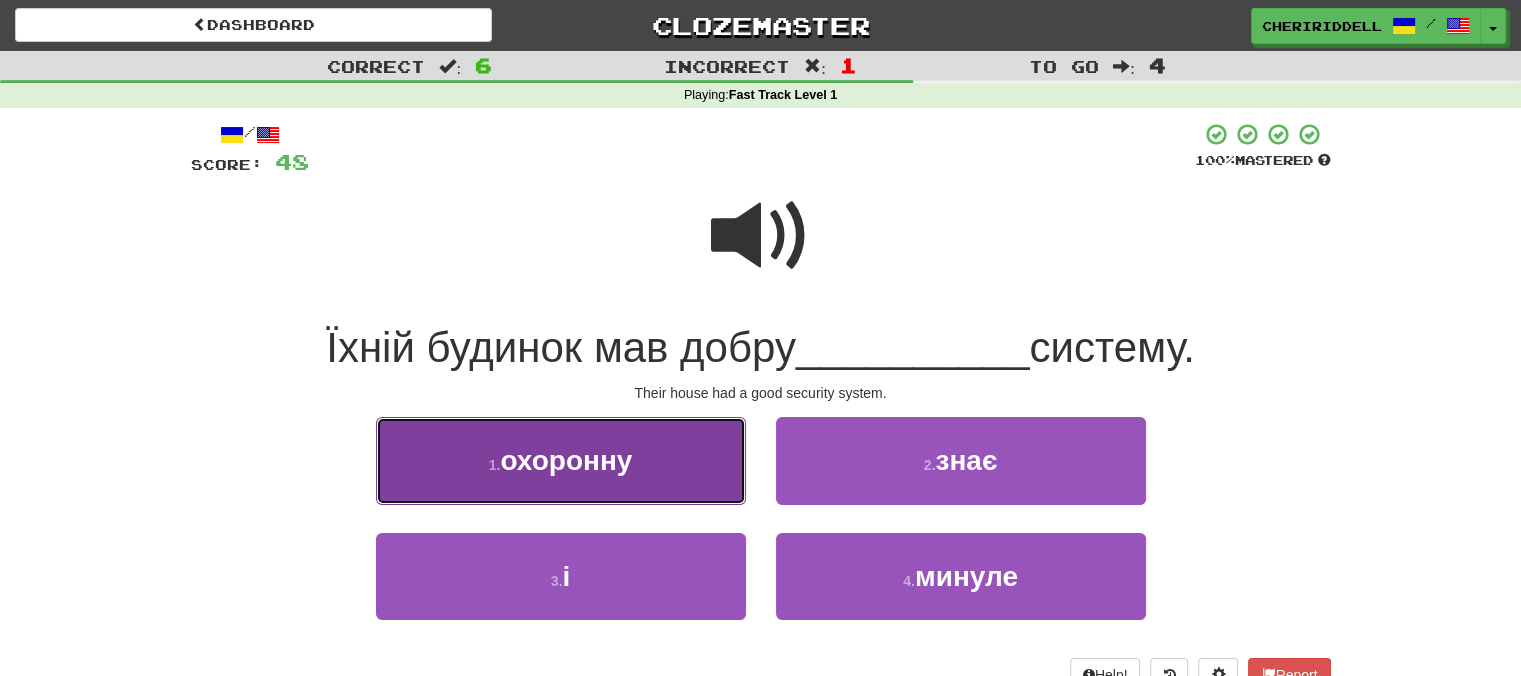 click on "1 .  охоронну" at bounding box center [561, 460] 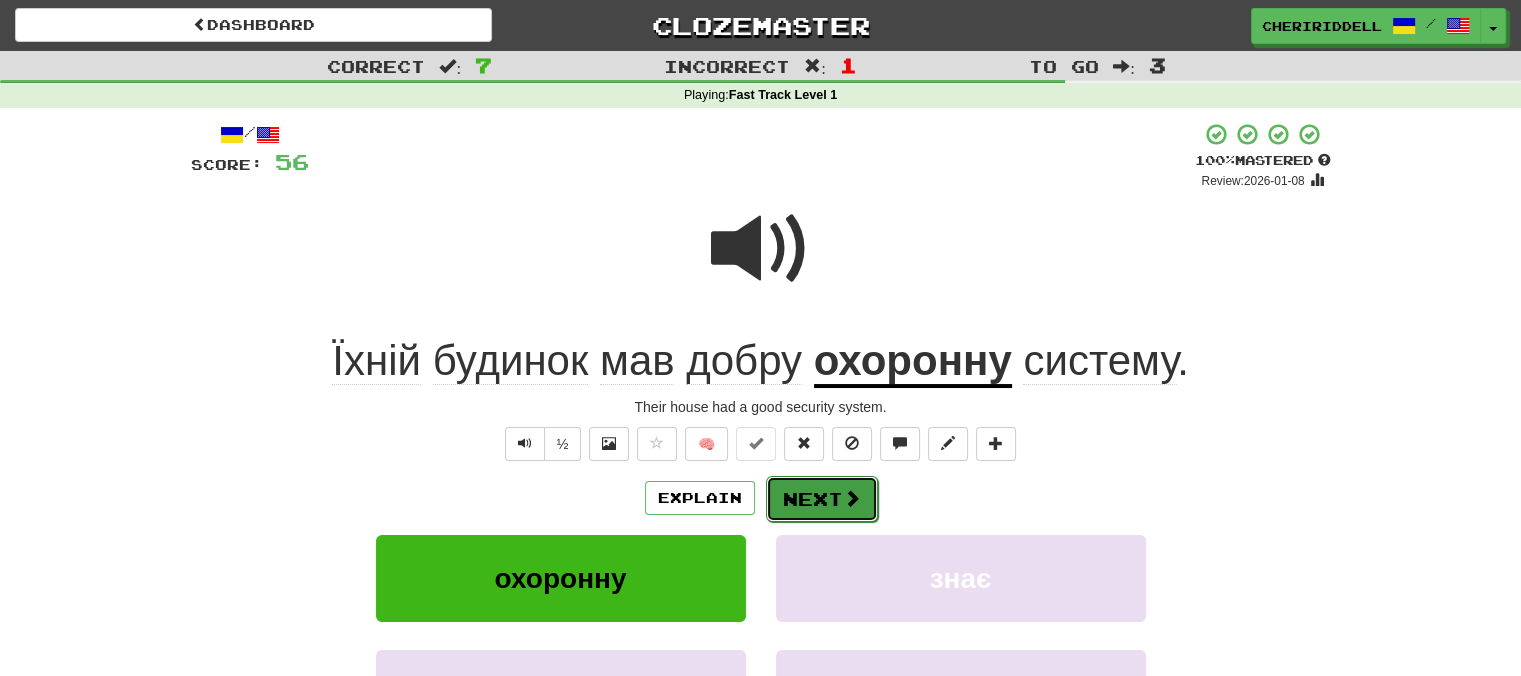 click on "Next" at bounding box center [822, 499] 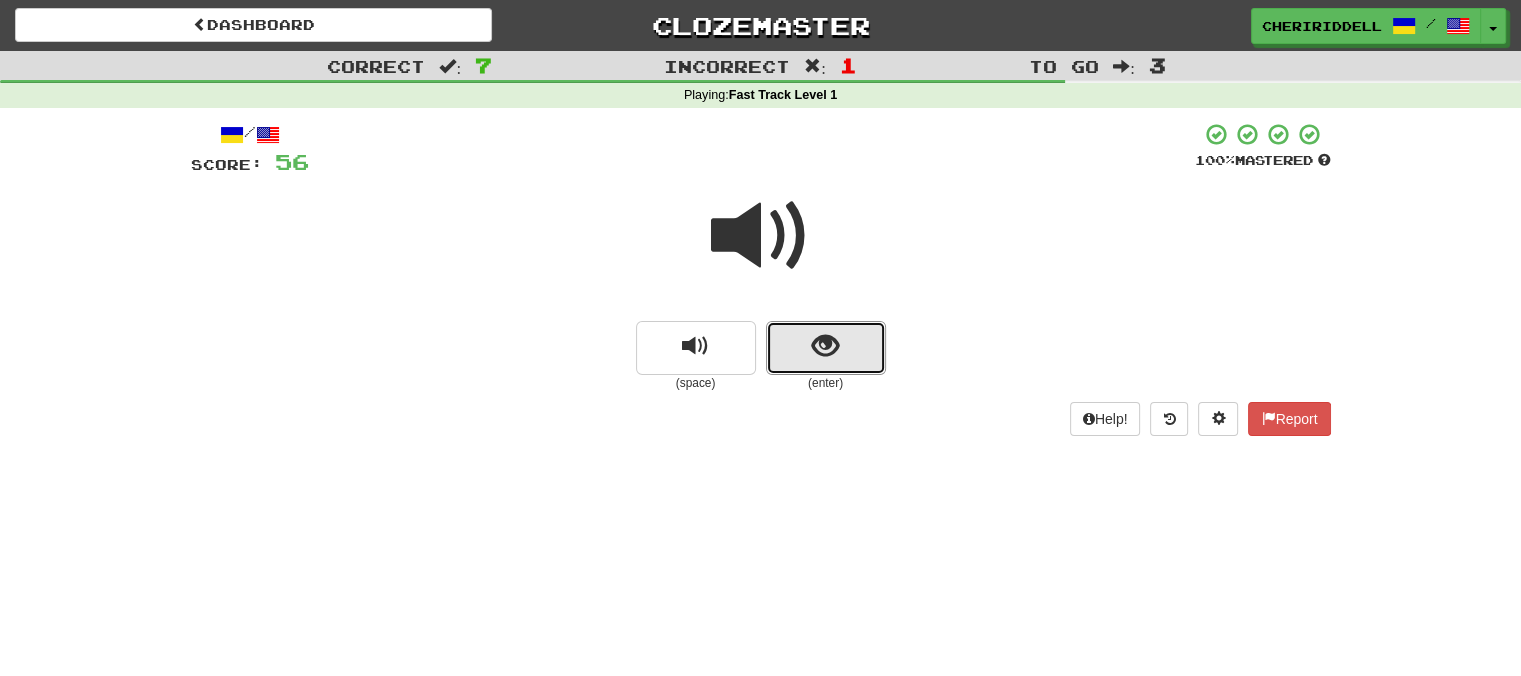 click at bounding box center [826, 348] 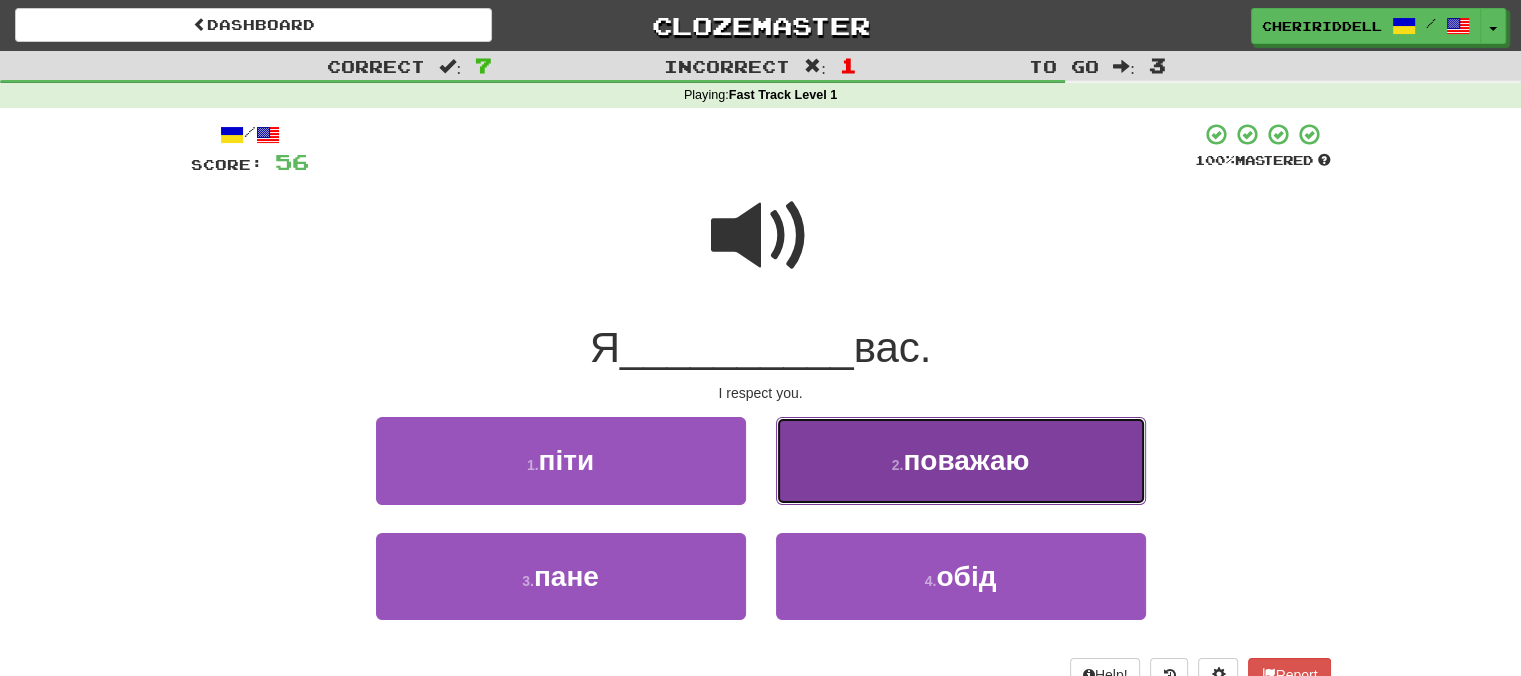 click on "2 .  поважаю" at bounding box center [961, 460] 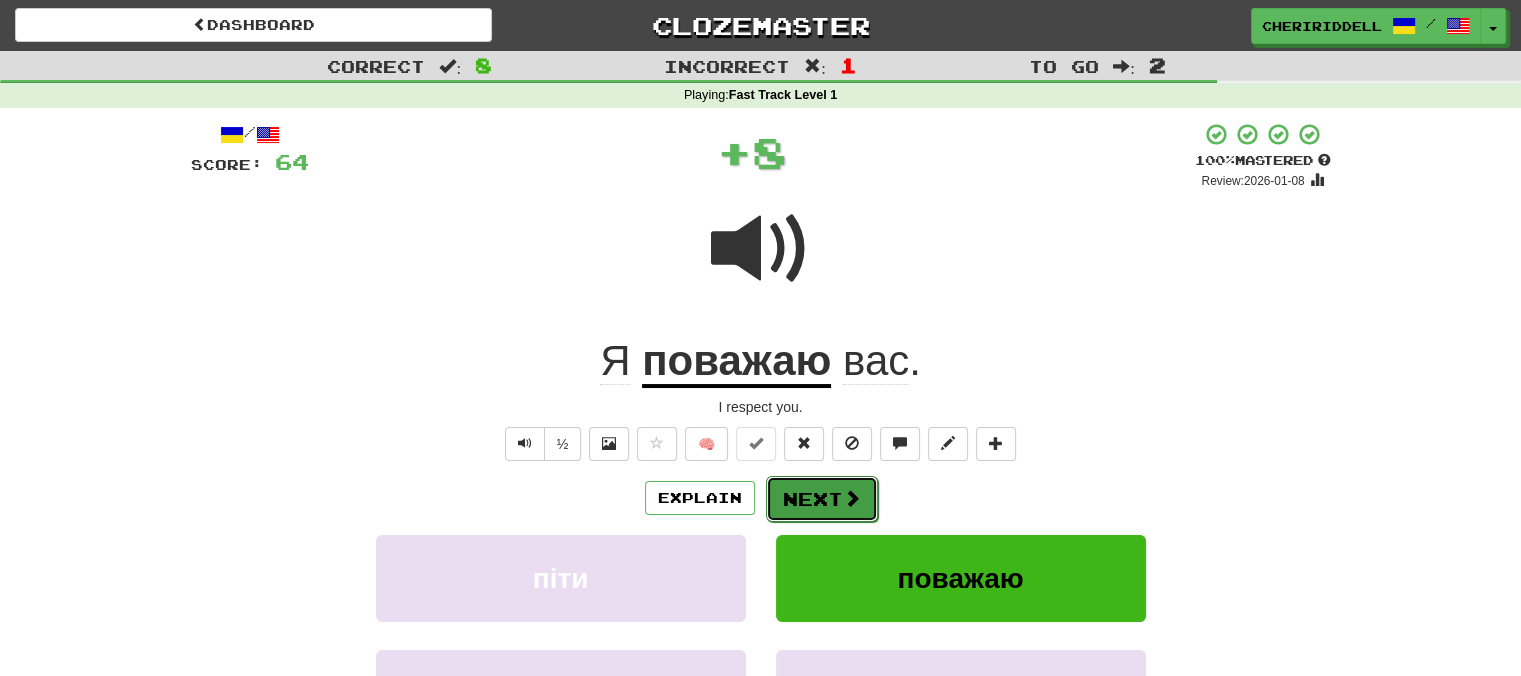 click on "Next" at bounding box center (822, 499) 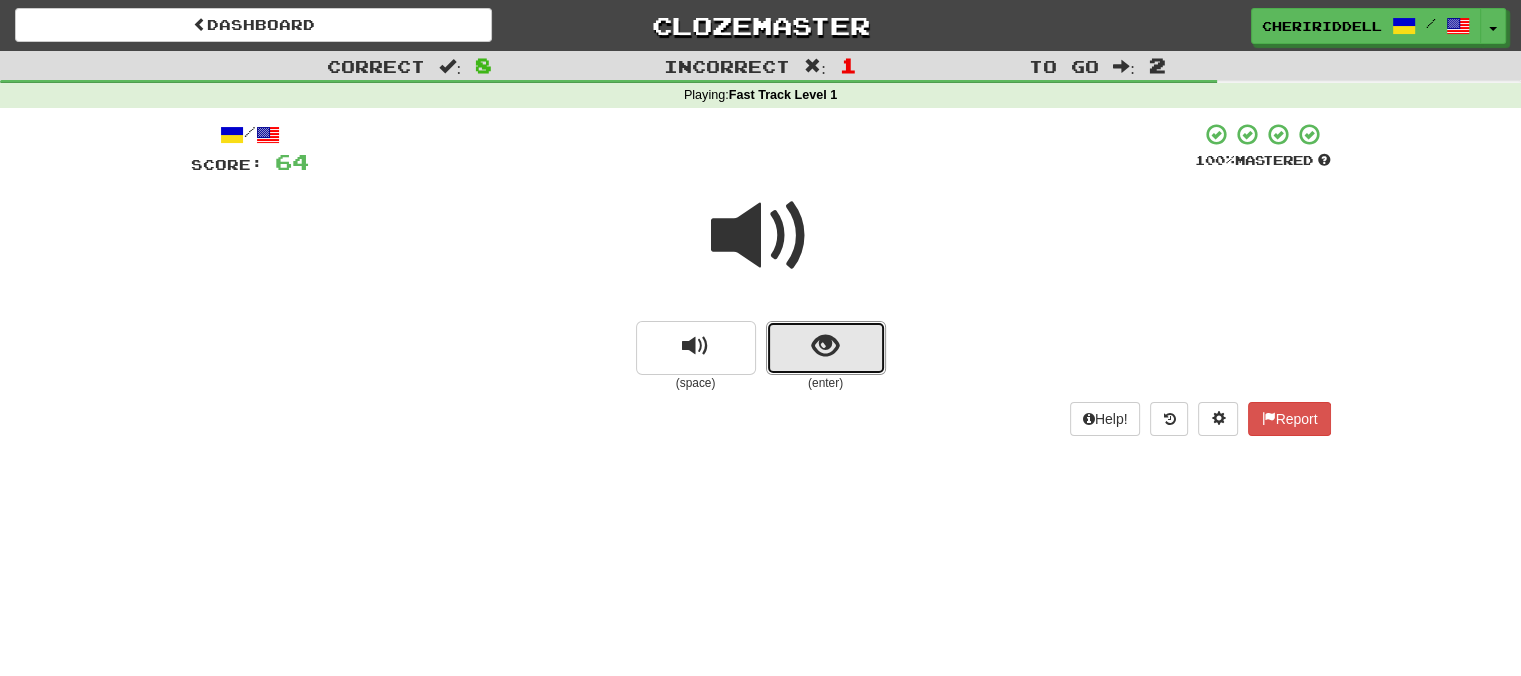 click at bounding box center (826, 348) 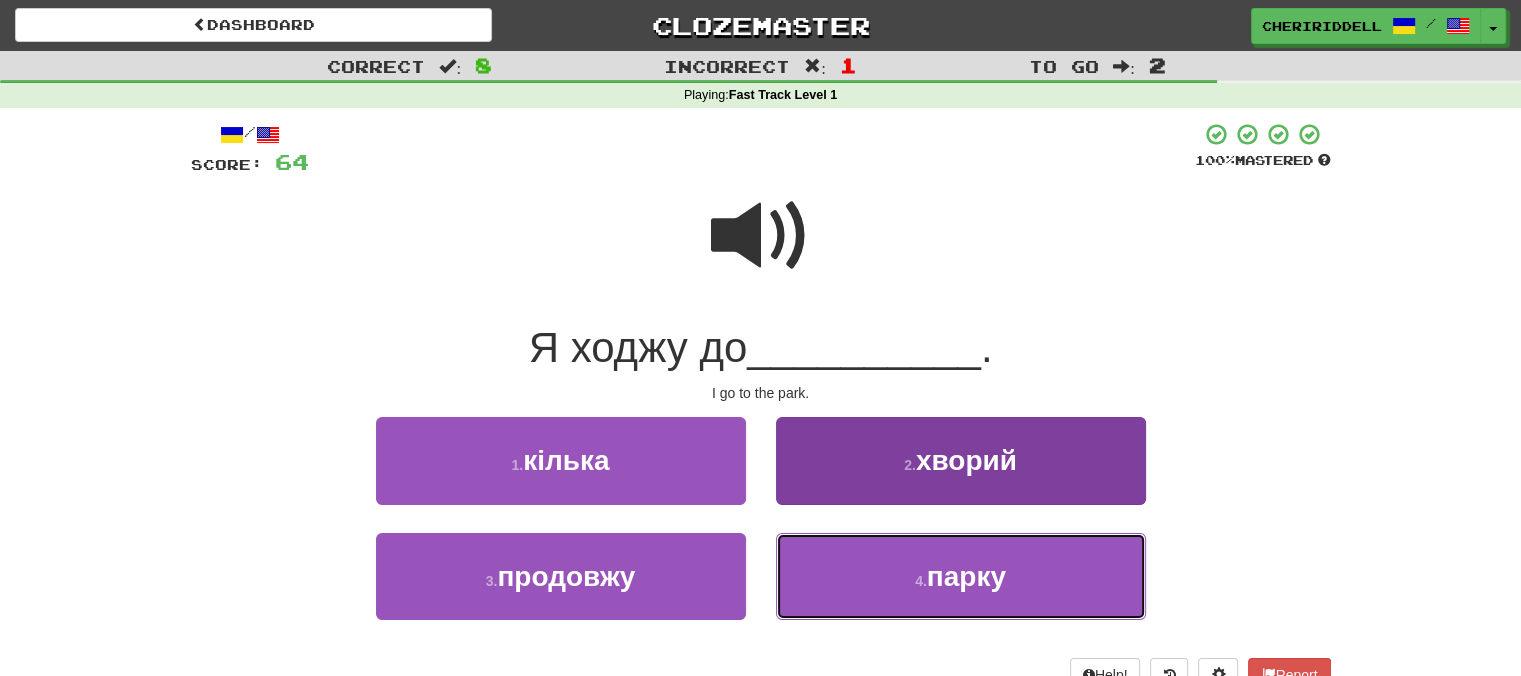 drag, startPoint x: 856, startPoint y: 578, endPoint x: 866, endPoint y: 559, distance: 21.470911 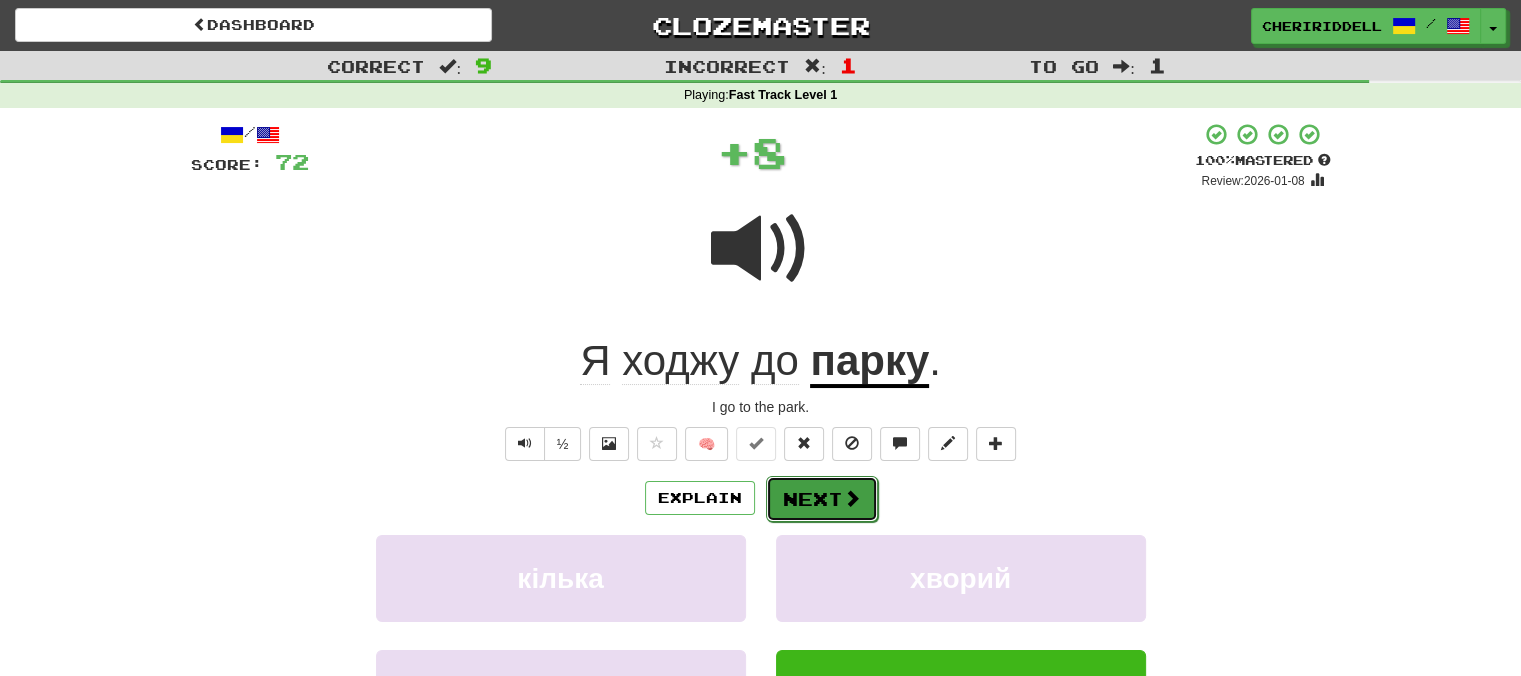 click at bounding box center [852, 498] 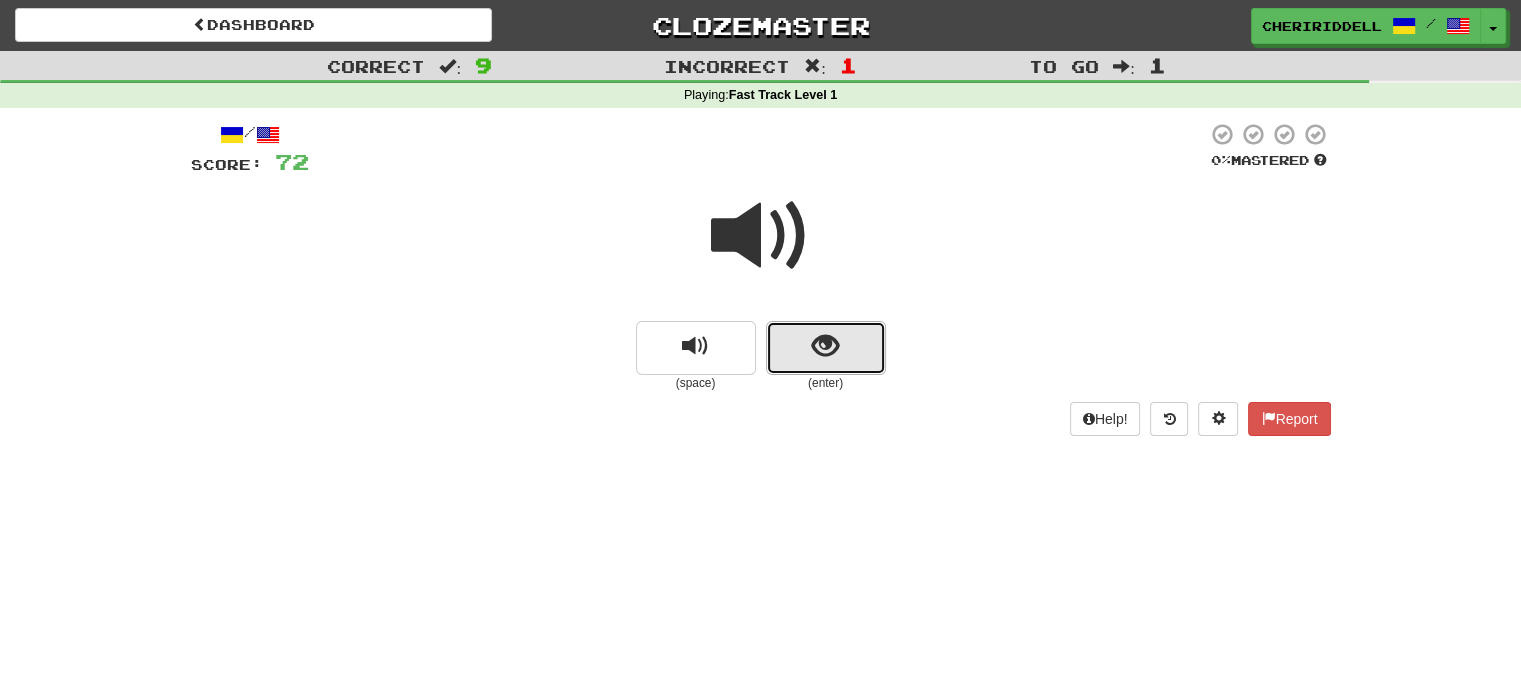 click at bounding box center [826, 348] 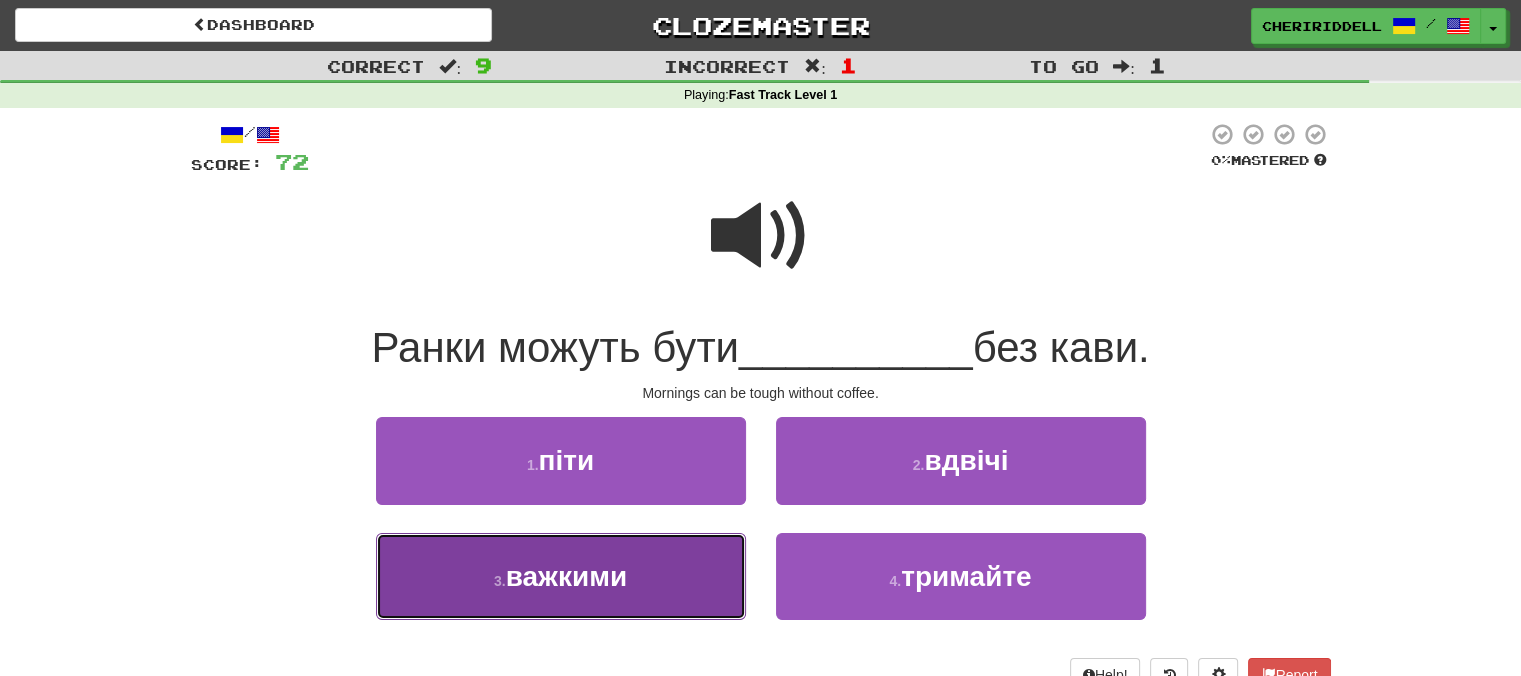 click on "3 .  важкими" at bounding box center [561, 576] 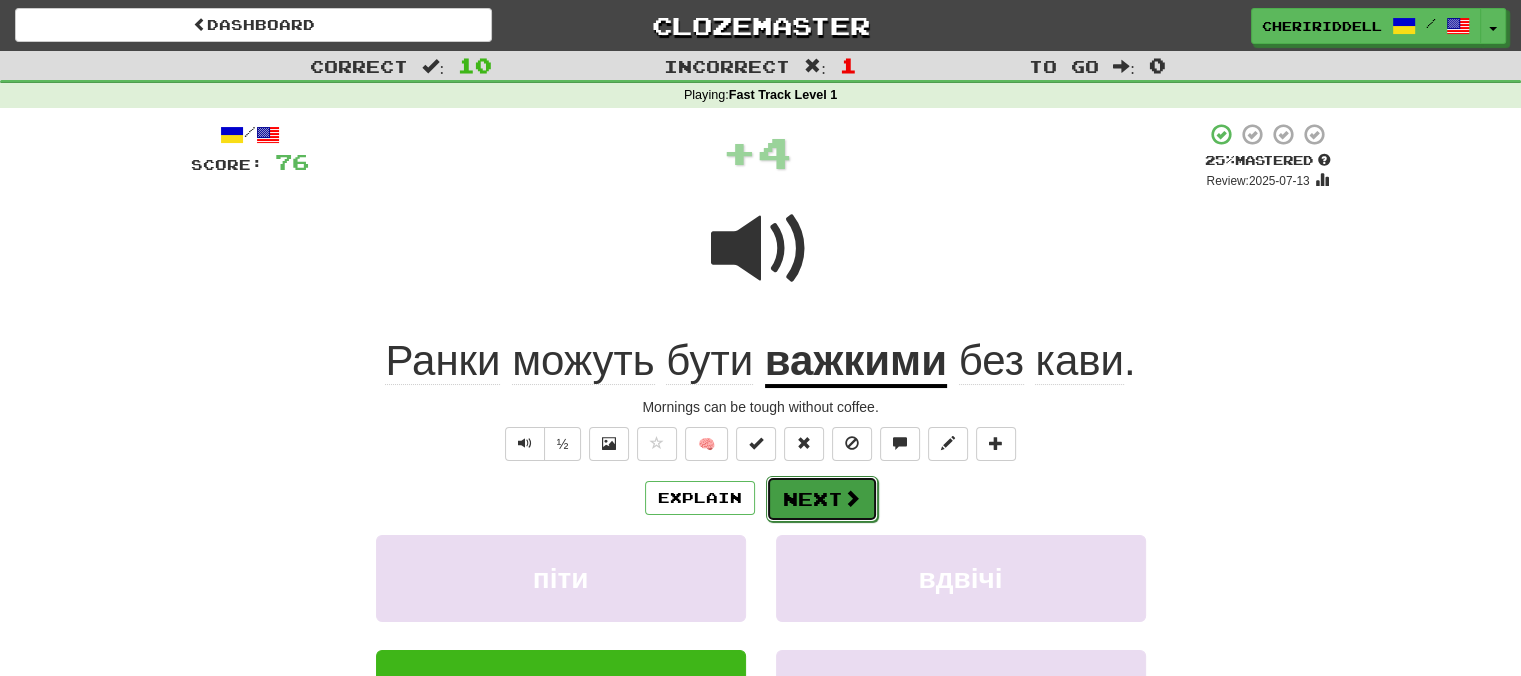 click on "Next" at bounding box center [822, 499] 